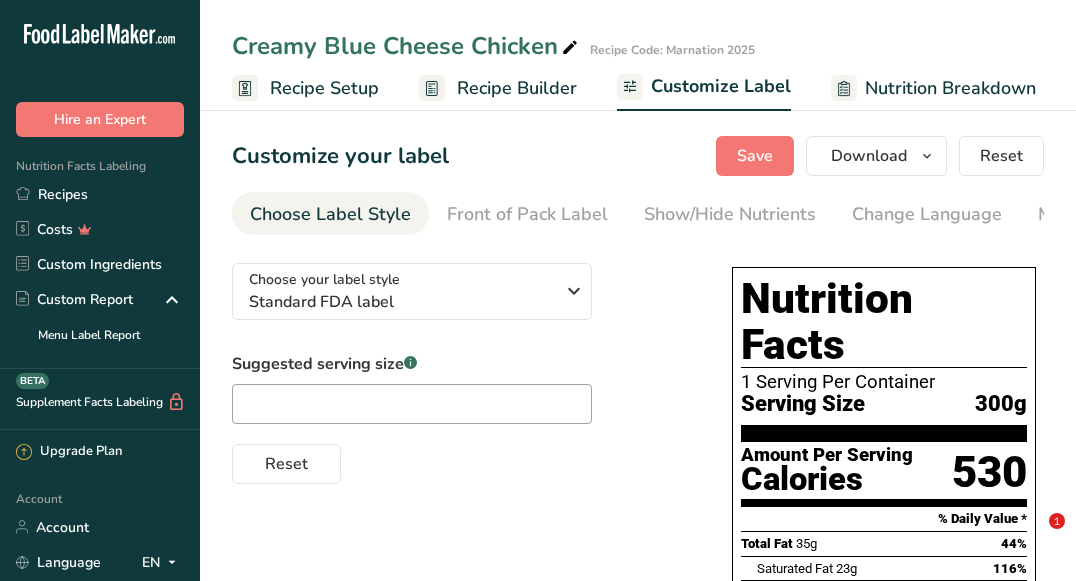 scroll, scrollTop: 0, scrollLeft: 0, axis: both 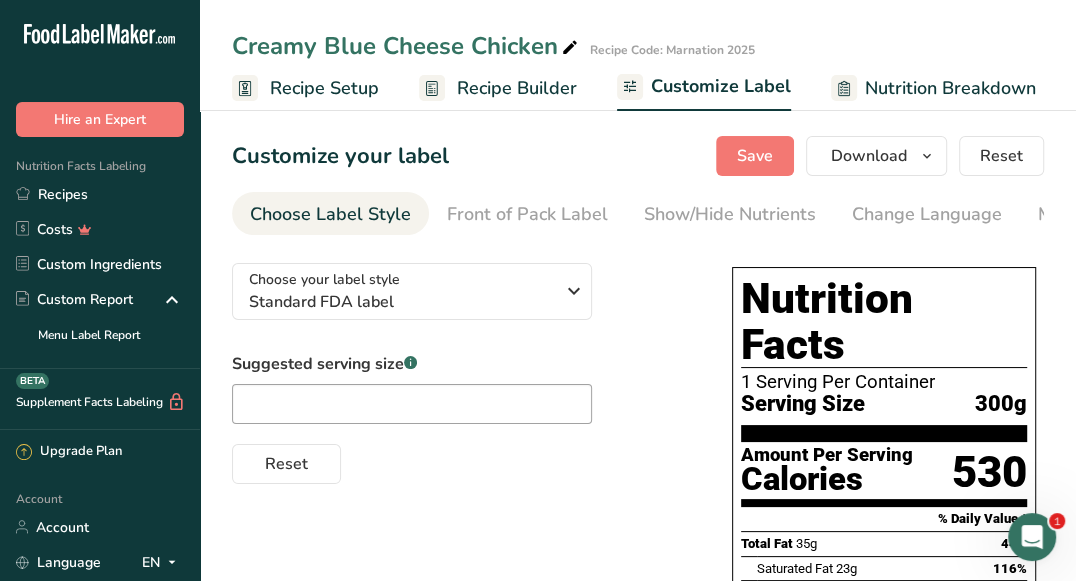 click on "Recipe Builder" at bounding box center (517, 88) 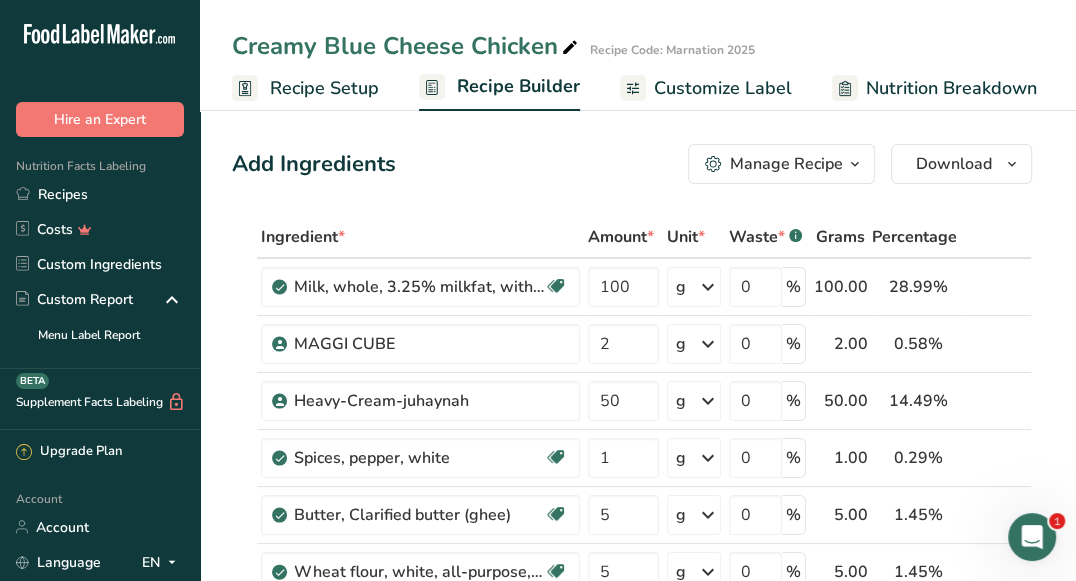 scroll, scrollTop: 0, scrollLeft: 192, axis: horizontal 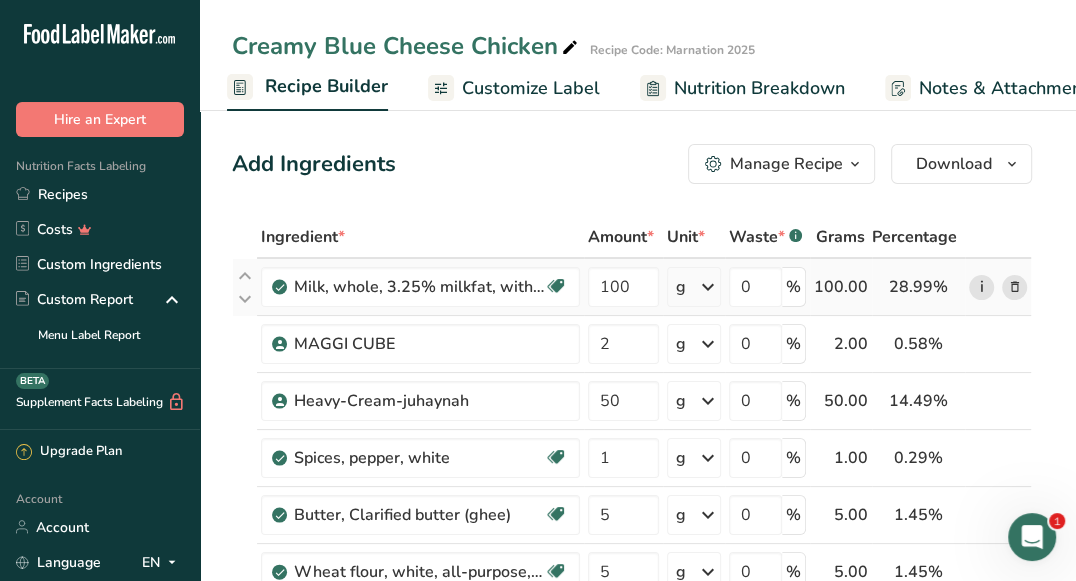 click on "i" at bounding box center (981, 287) 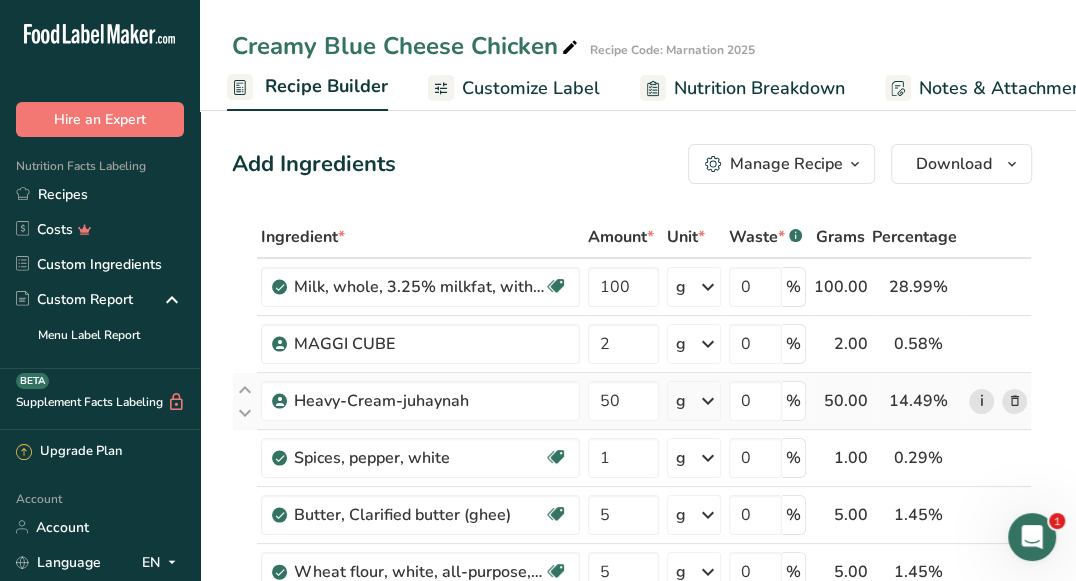 click on "i" at bounding box center (981, 401) 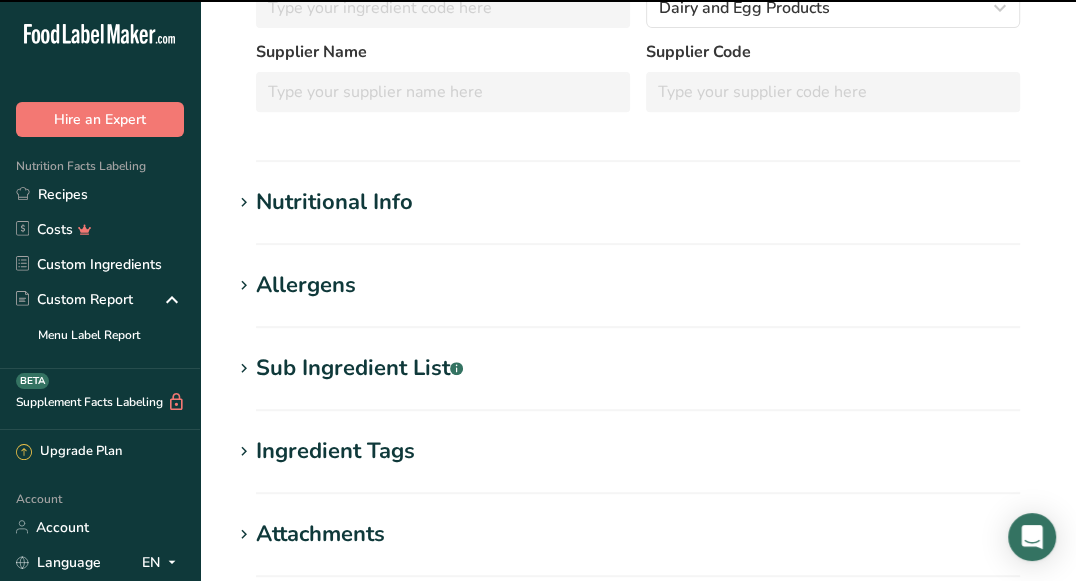 scroll, scrollTop: 474, scrollLeft: 0, axis: vertical 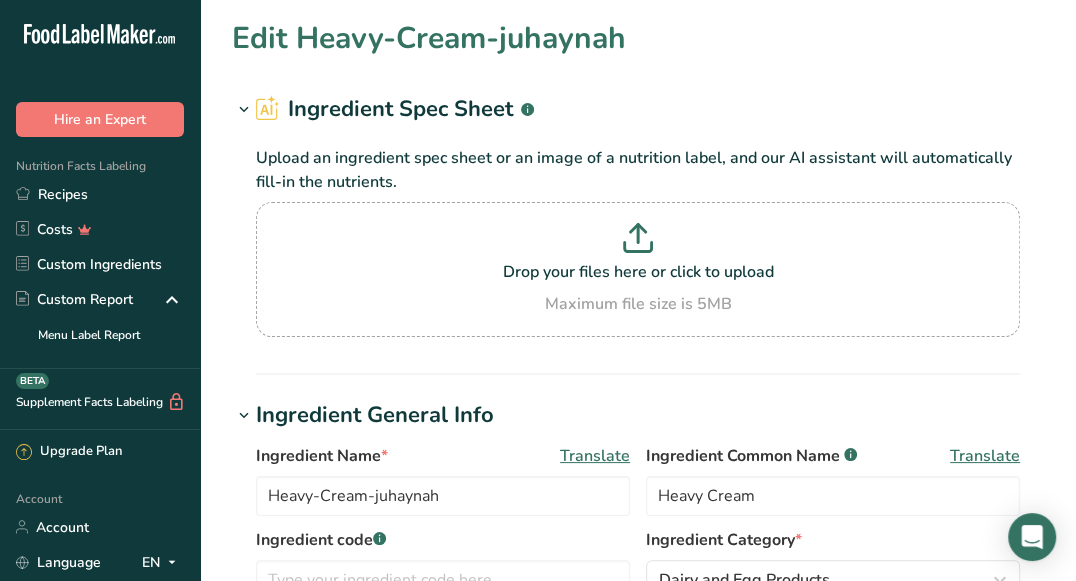click on "Edit Heavy-Cream-juhaynah
Ingredient Spec Sheet
.a-a{fill:#347362;}.b-a{fill:#fff;}
Upload an ingredient spec sheet or an image of a nutrition label, and our AI assistant will automatically fill-in the nutrients.
Drop your files here or click to upload
Maximum file size is 5MB
Ingredient General Info
Ingredient Name *
Translate
Heavy-Cream-juhaynah
Ingredient Common Name
.a-a{fill:#347362;}.b-a{fill:#fff;}
Translate
Heavy Cream
Ingredient code
.a-a{fill:#347362;}.b-a{fill:#fff;}
Ingredient Category *
Dairy and Egg Products
Standard Categories" at bounding box center [638, 705] 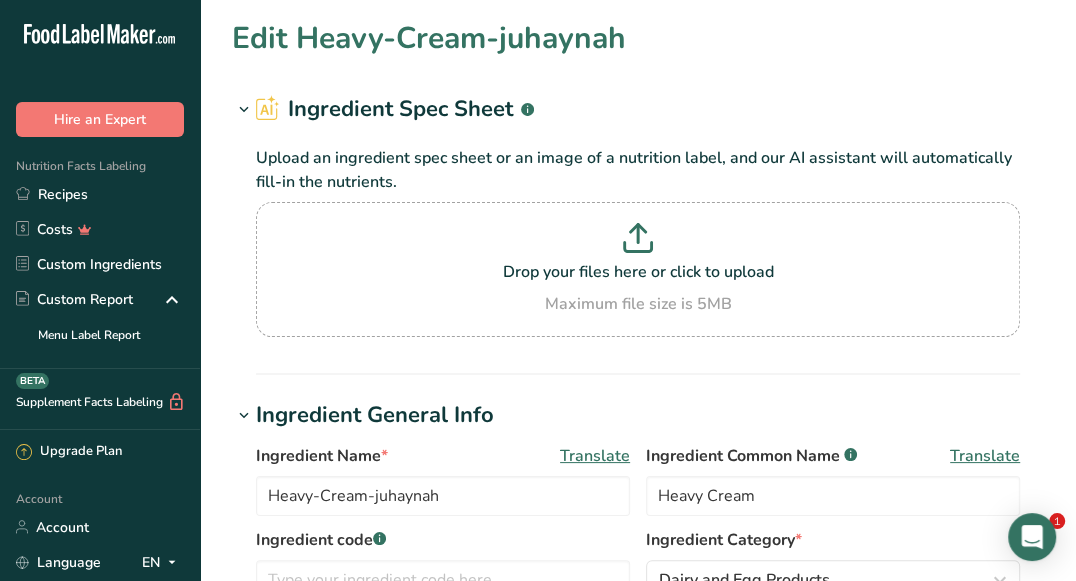 scroll, scrollTop: 503, scrollLeft: 0, axis: vertical 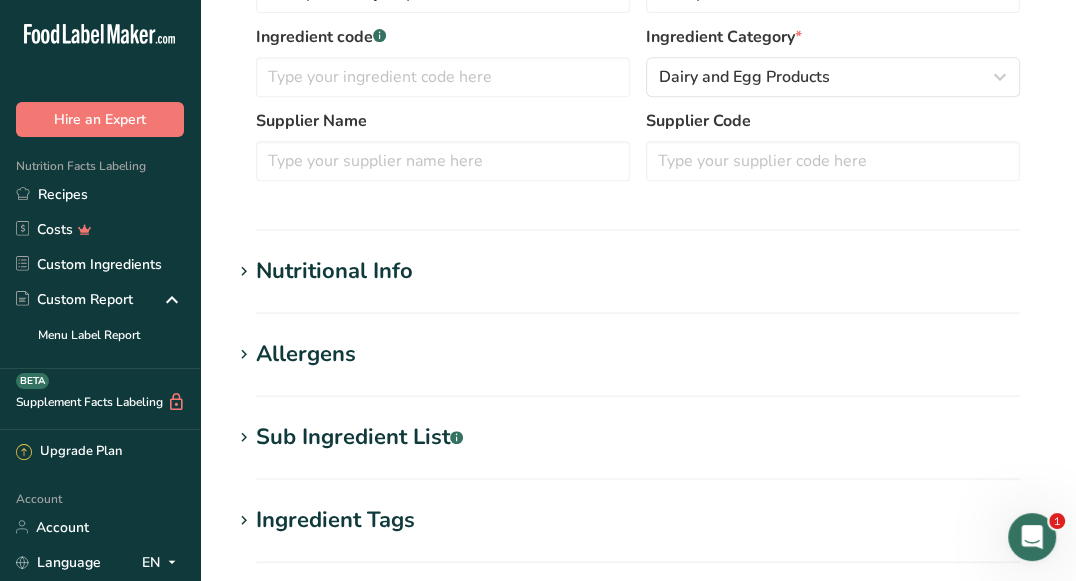 click on "Nutritional Info" at bounding box center (638, 271) 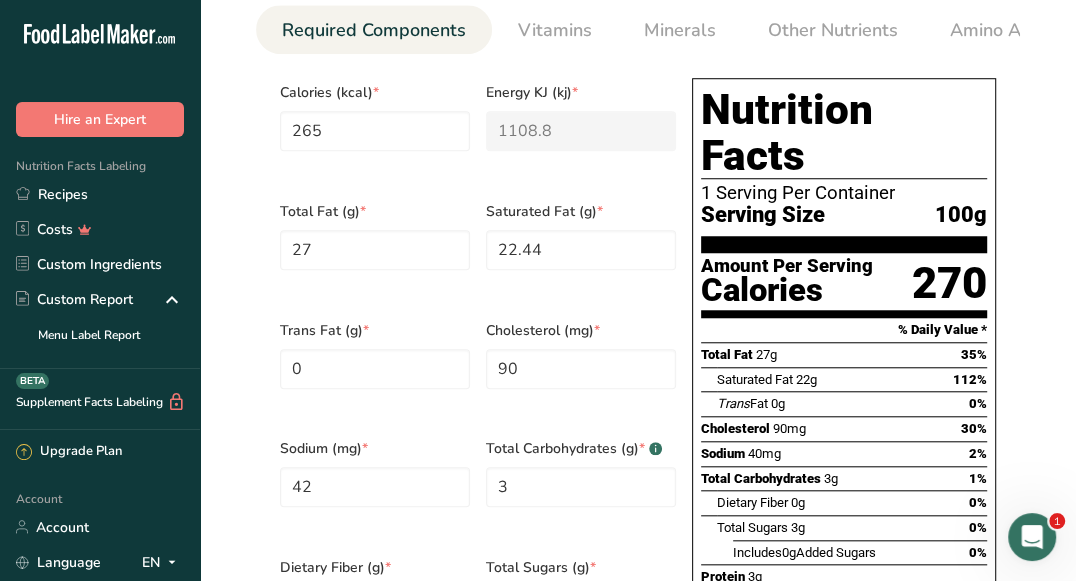 scroll, scrollTop: 910, scrollLeft: 0, axis: vertical 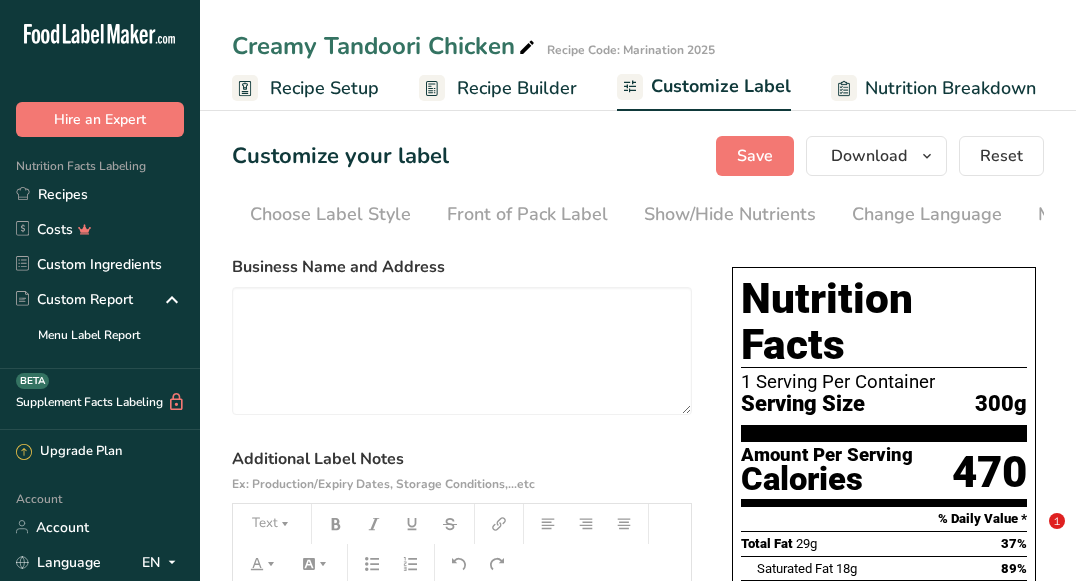 click on "Recipe Builder" at bounding box center (517, 88) 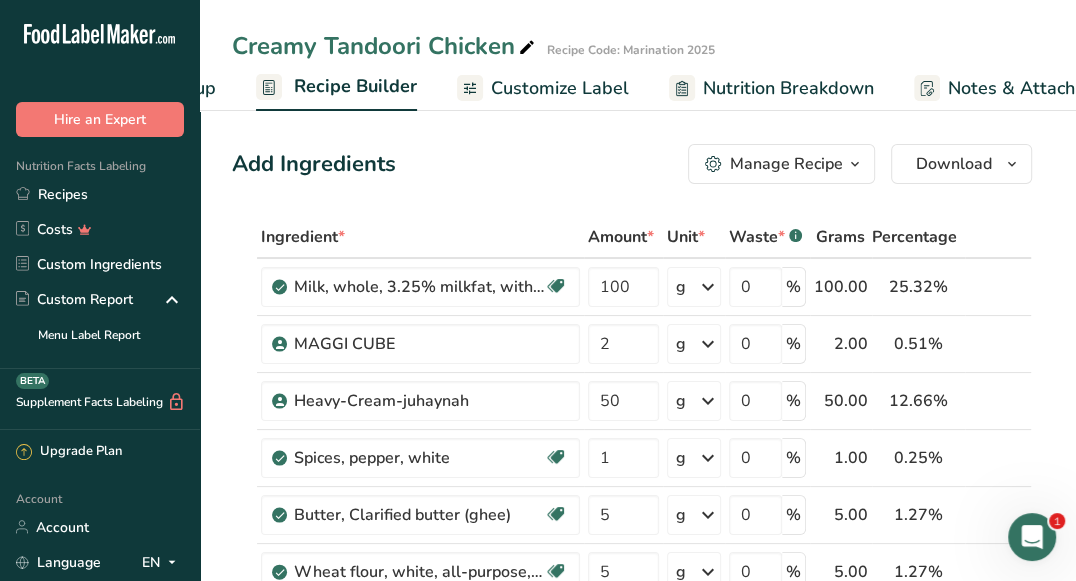 scroll, scrollTop: 0, scrollLeft: 192, axis: horizontal 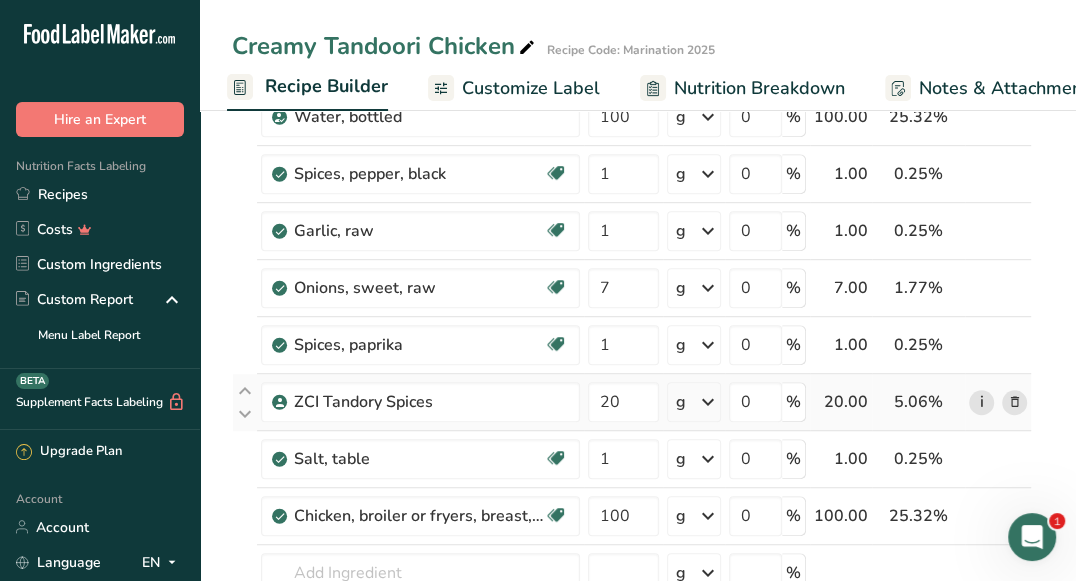 click on "i" at bounding box center [981, 402] 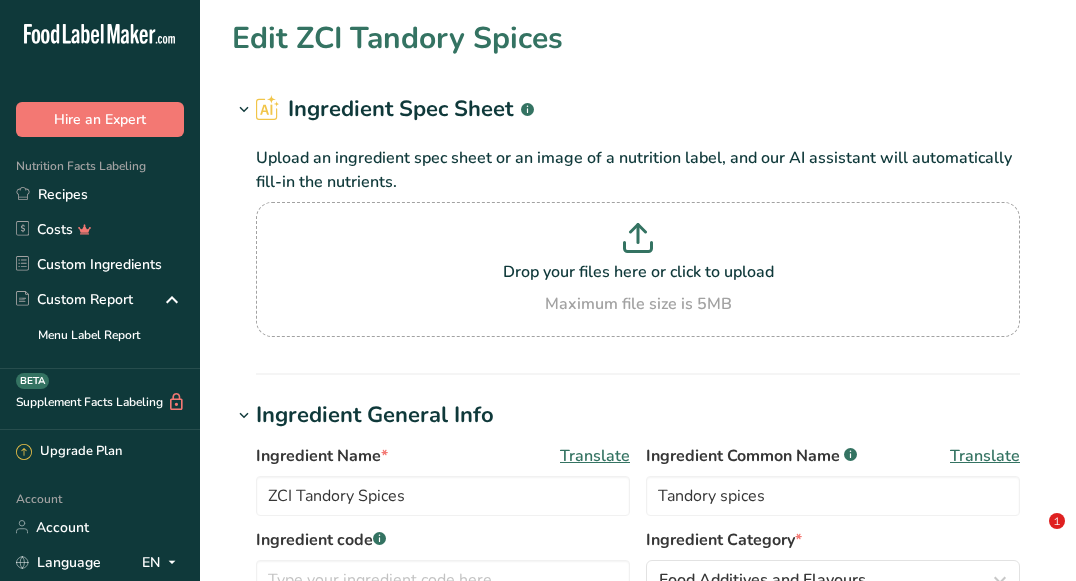 scroll, scrollTop: 0, scrollLeft: 0, axis: both 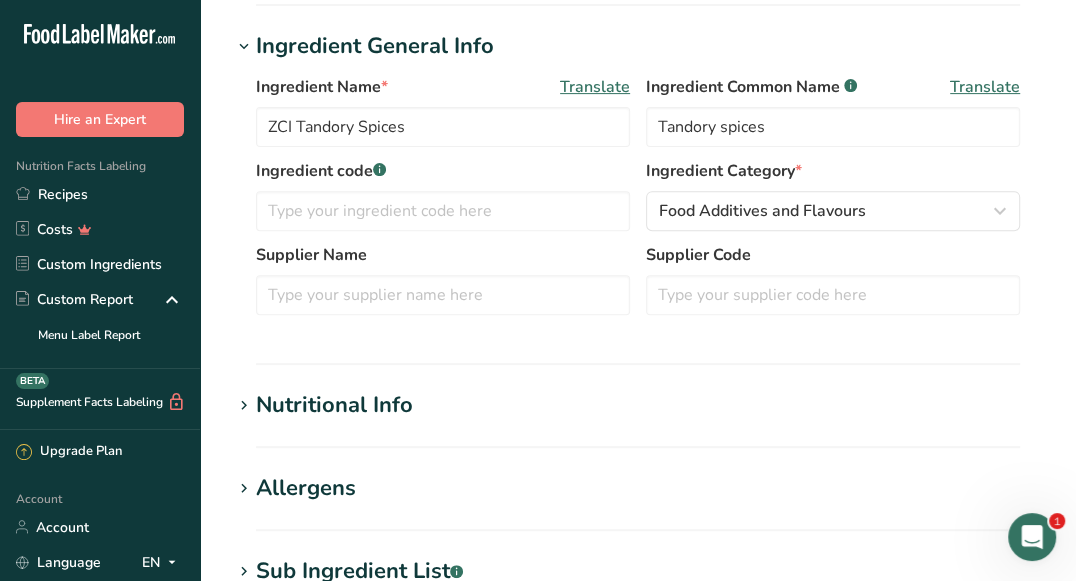 click on "Nutritional Info" at bounding box center (638, 405) 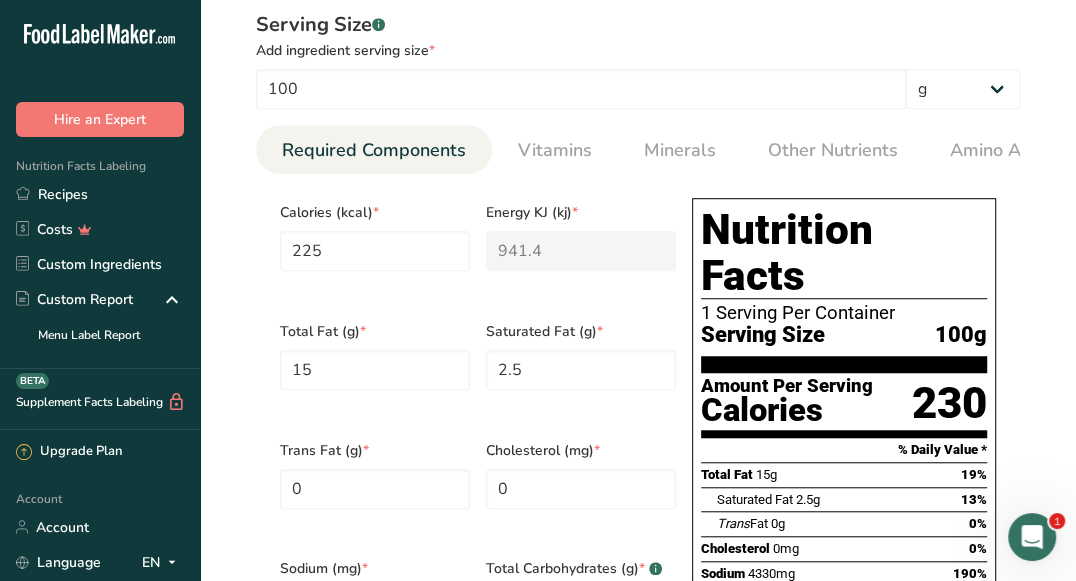 scroll, scrollTop: 720, scrollLeft: 0, axis: vertical 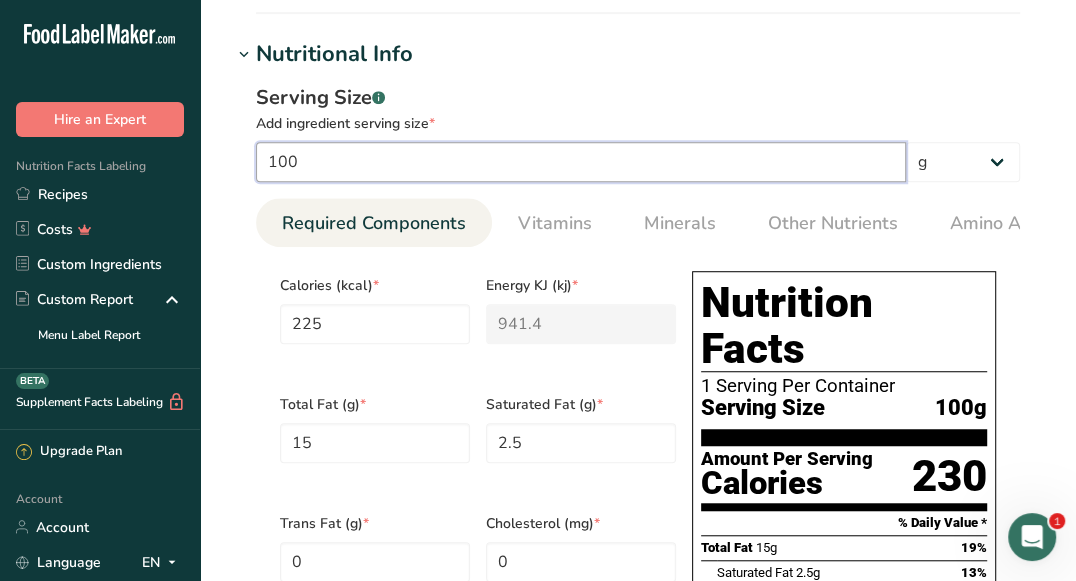 click on "100" at bounding box center (581, 162) 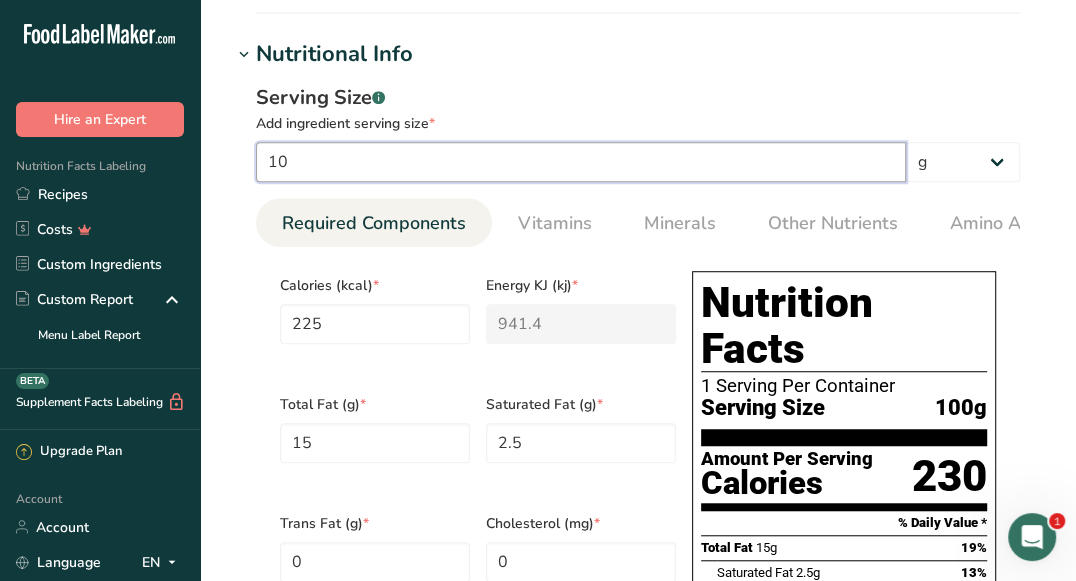 type on "22.5" 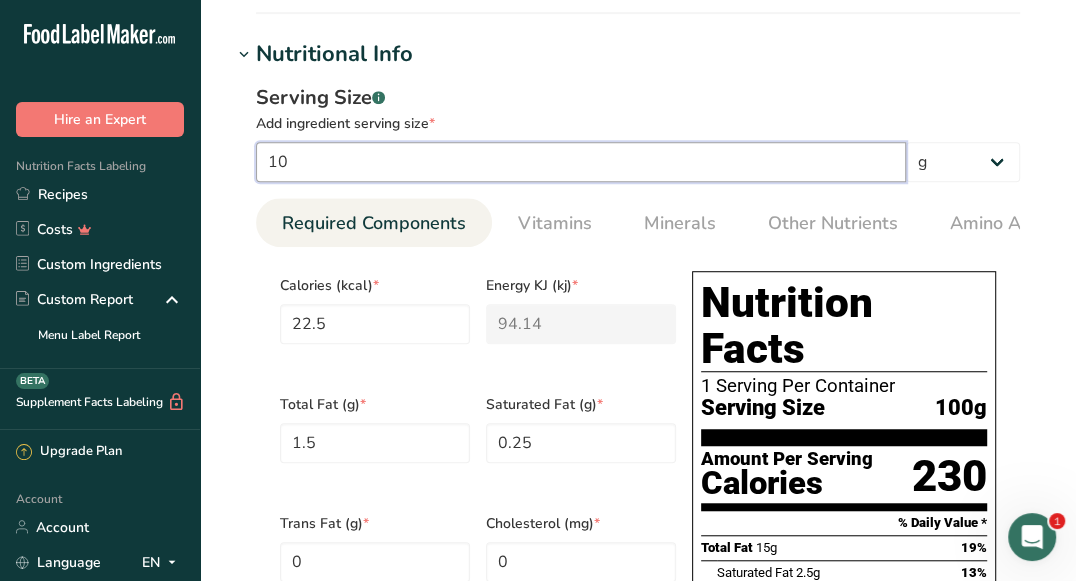 type on "1" 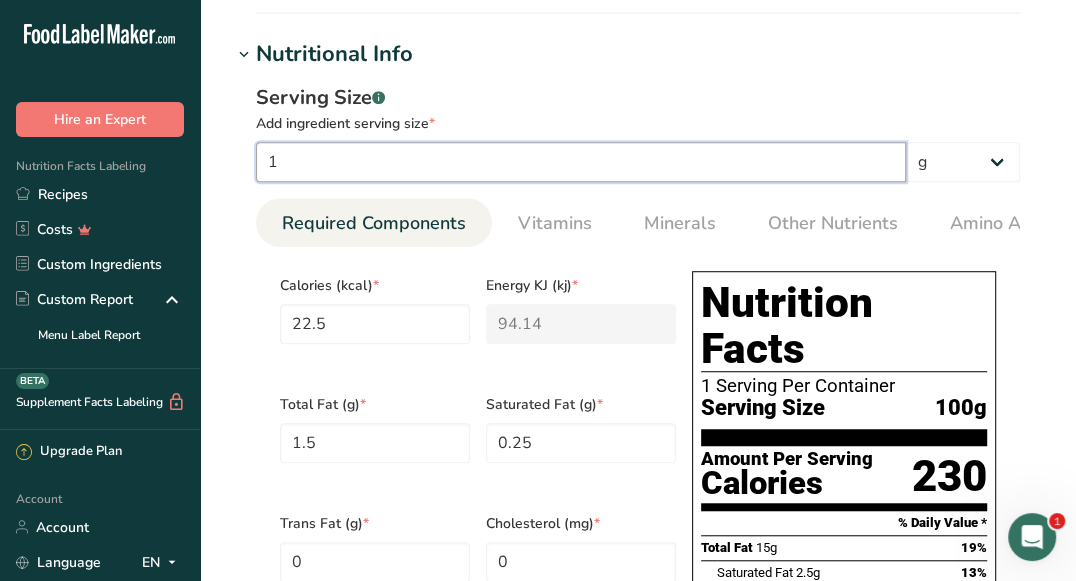 type 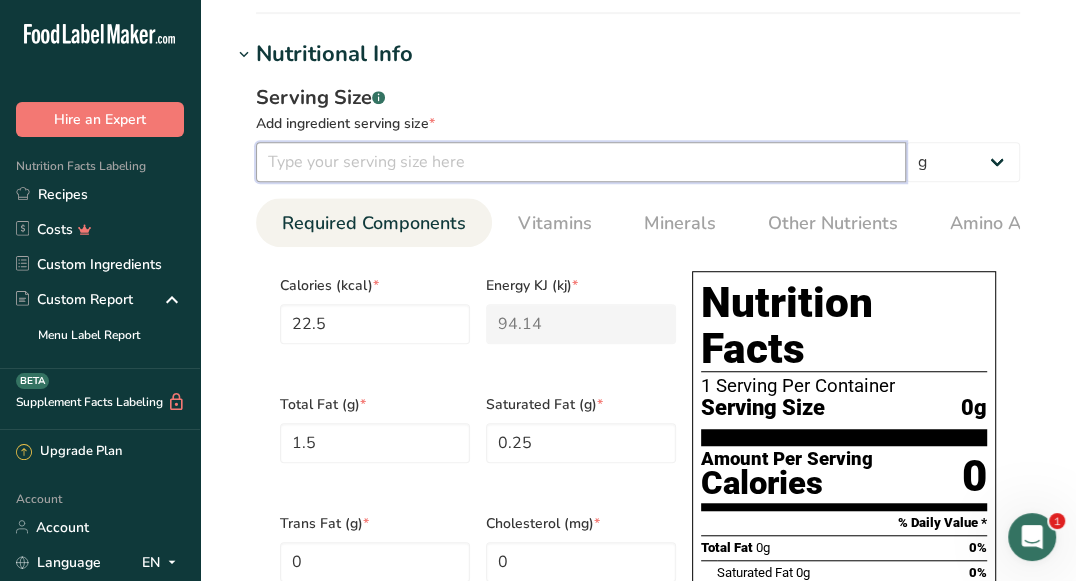 type on "2.25" 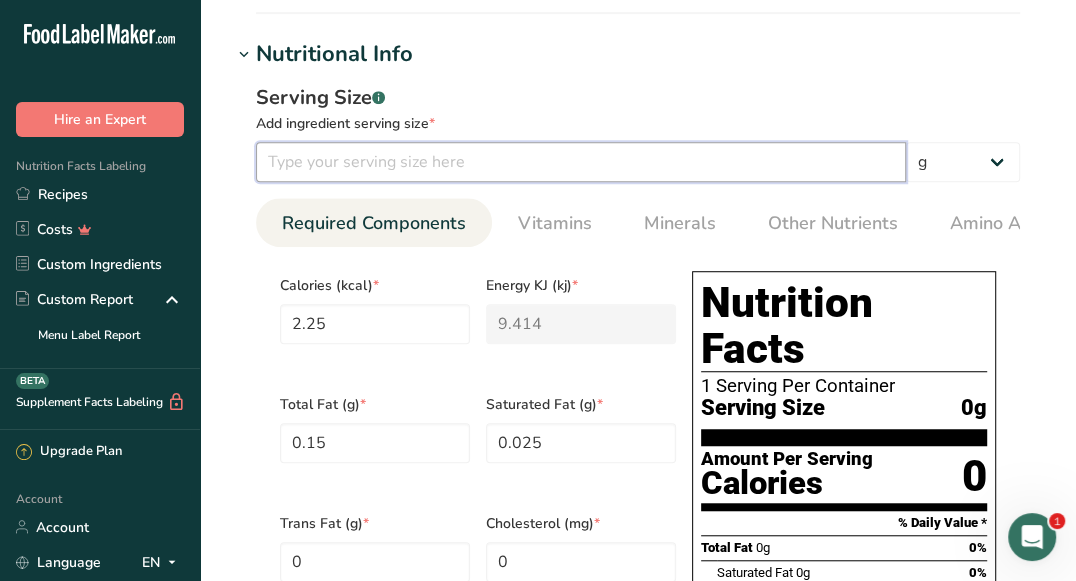 type on "4" 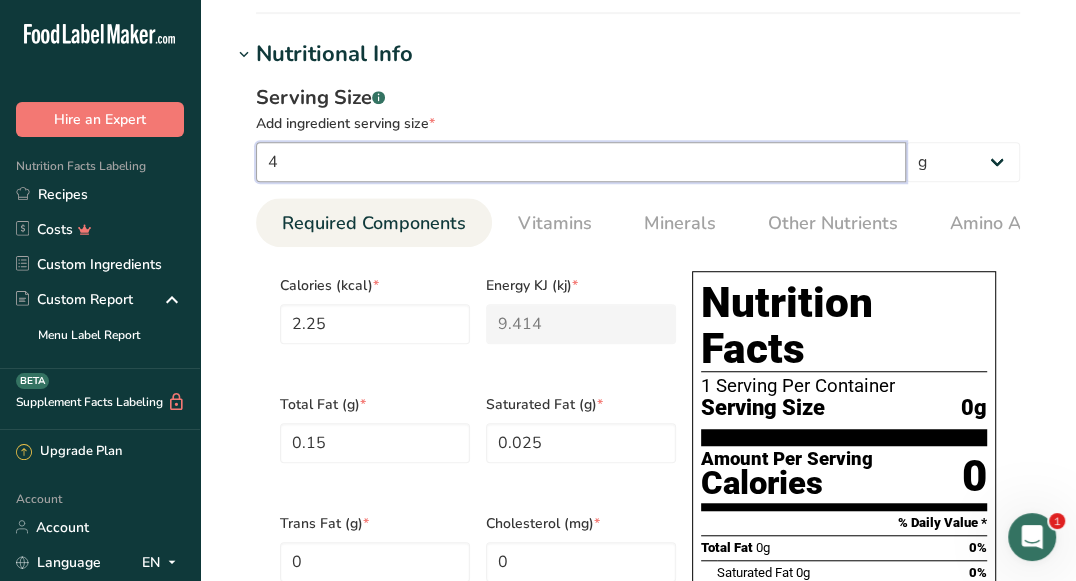 type on "9" 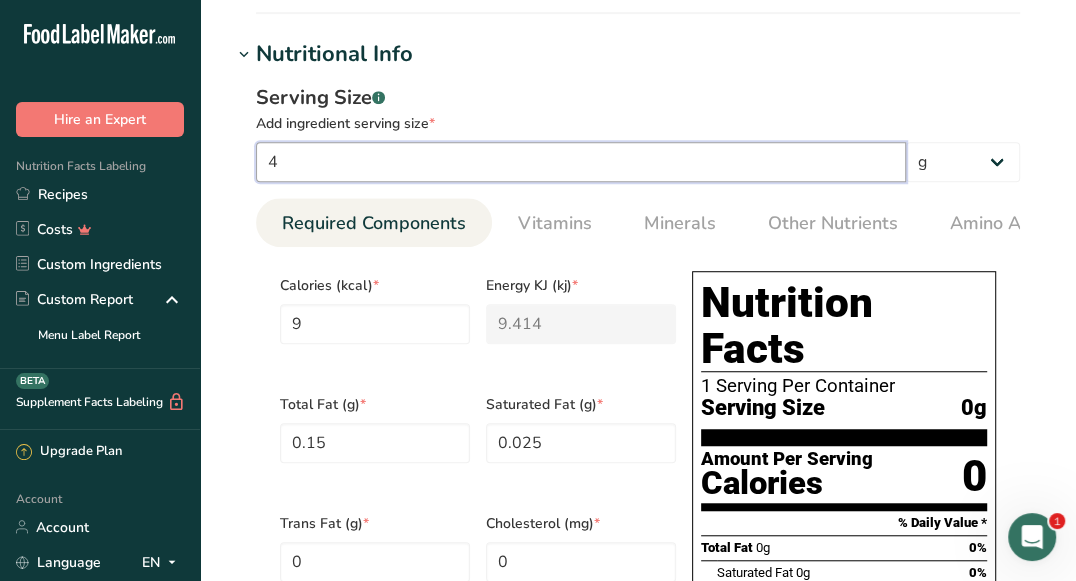 type on "37.656" 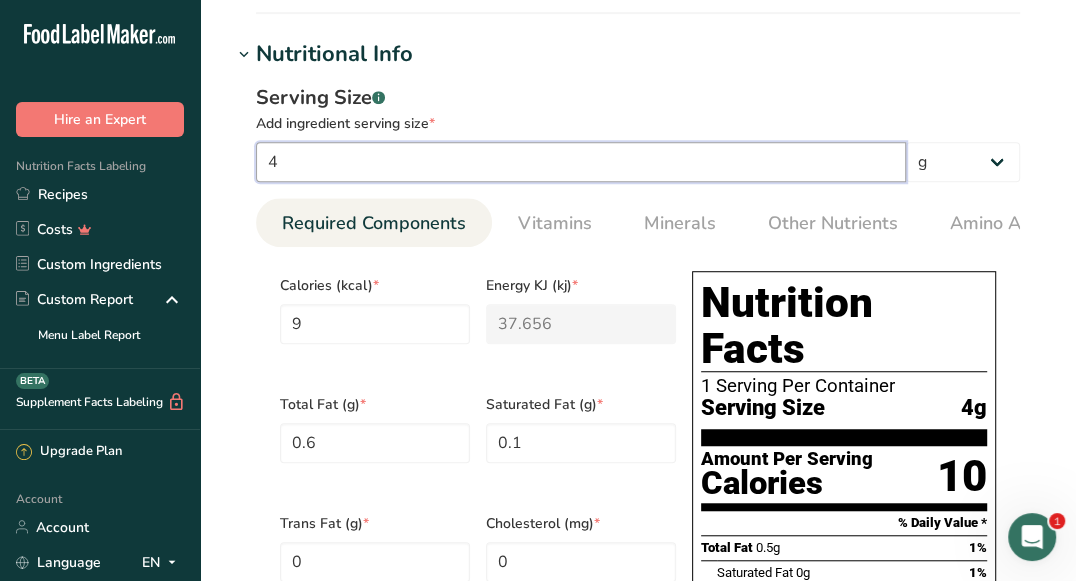 type on "40" 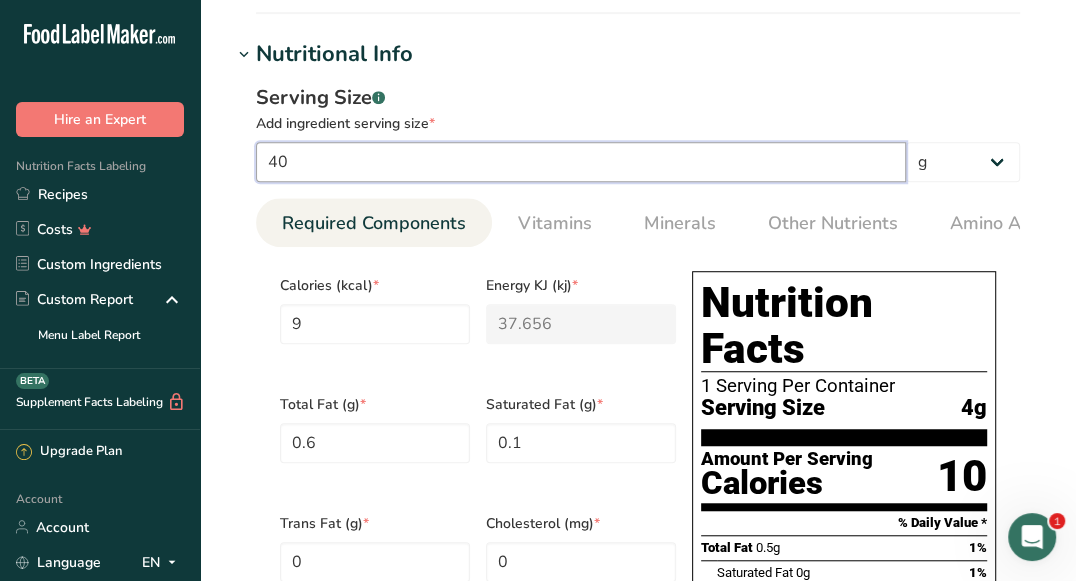 type on "90" 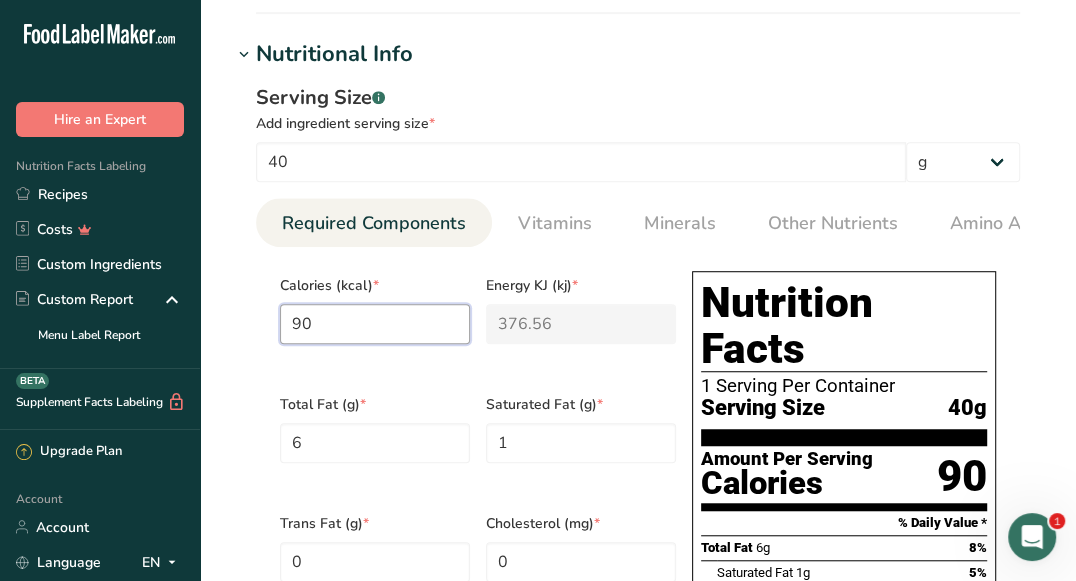click on "90" at bounding box center [375, 324] 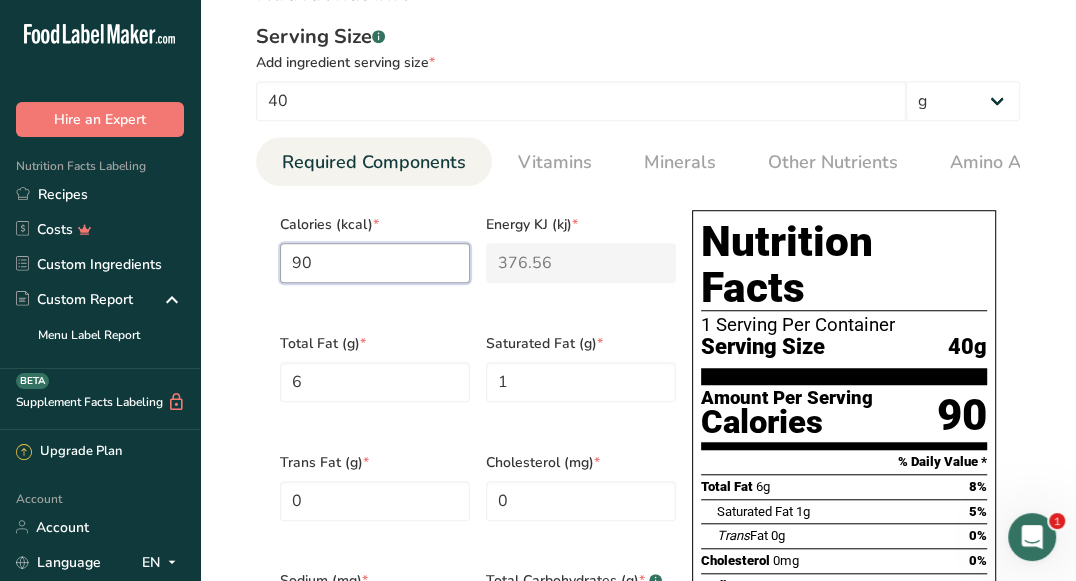 scroll, scrollTop: 773, scrollLeft: 0, axis: vertical 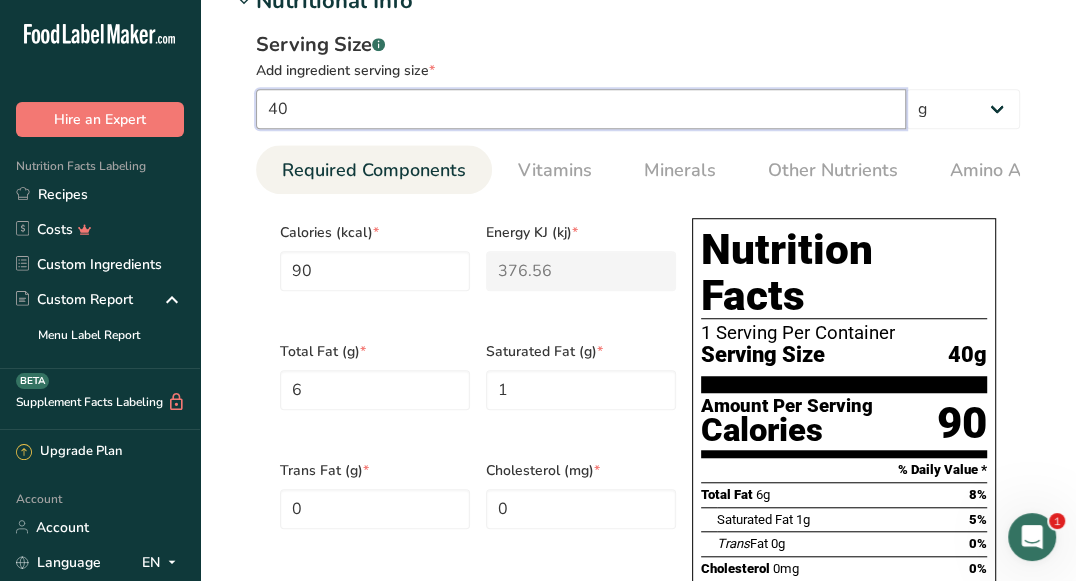 drag, startPoint x: 386, startPoint y: 97, endPoint x: 227, endPoint y: 114, distance: 159.90622 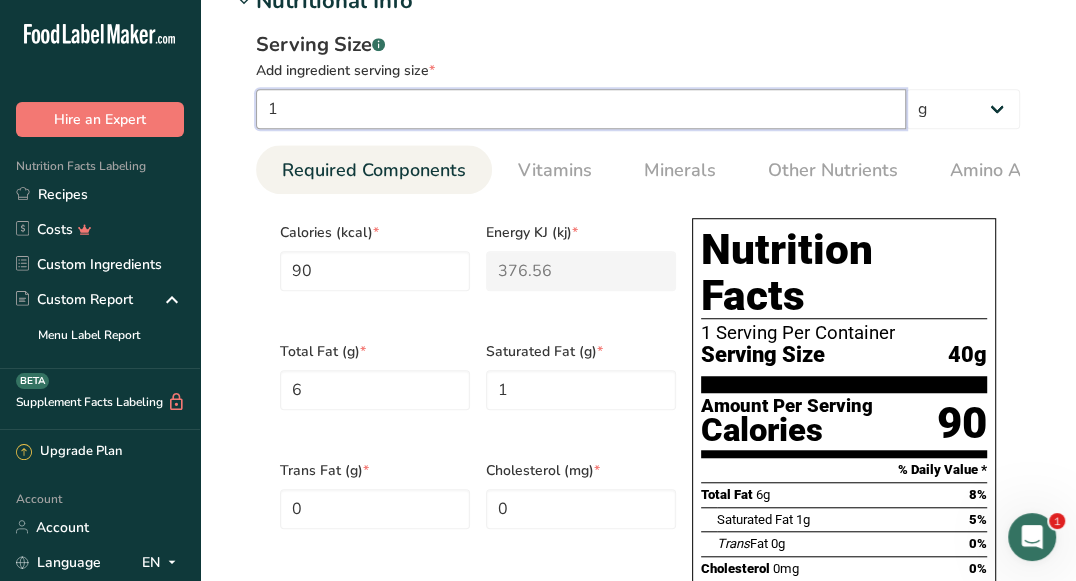 type on "2.25" 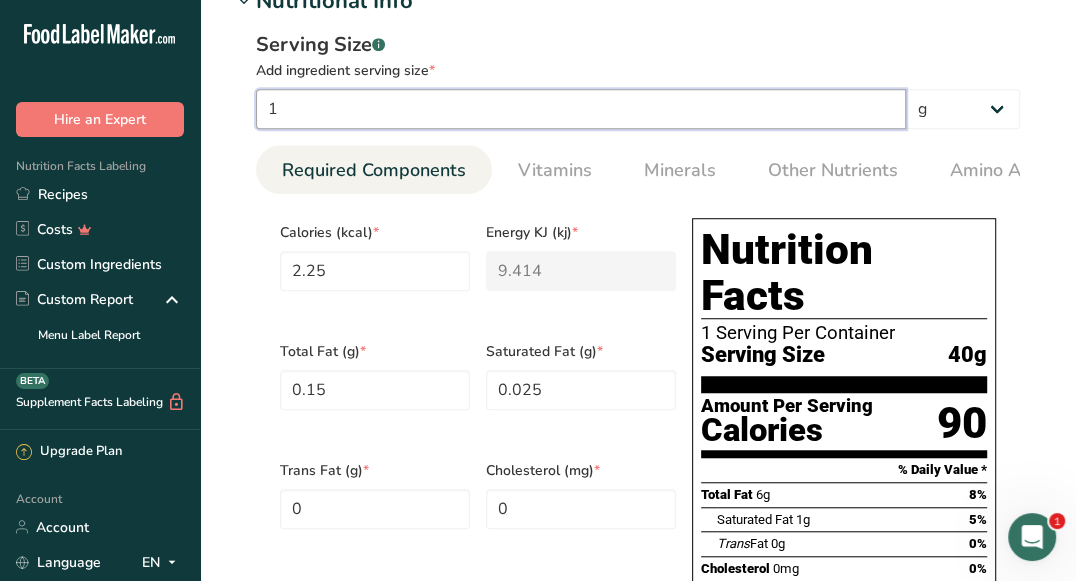 type on "0.05" 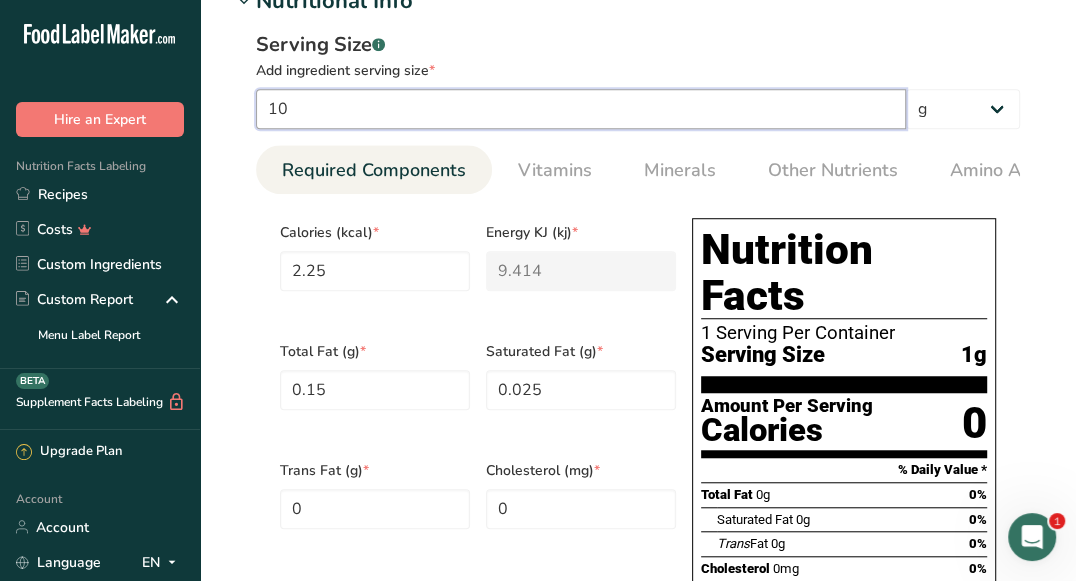 type on "100" 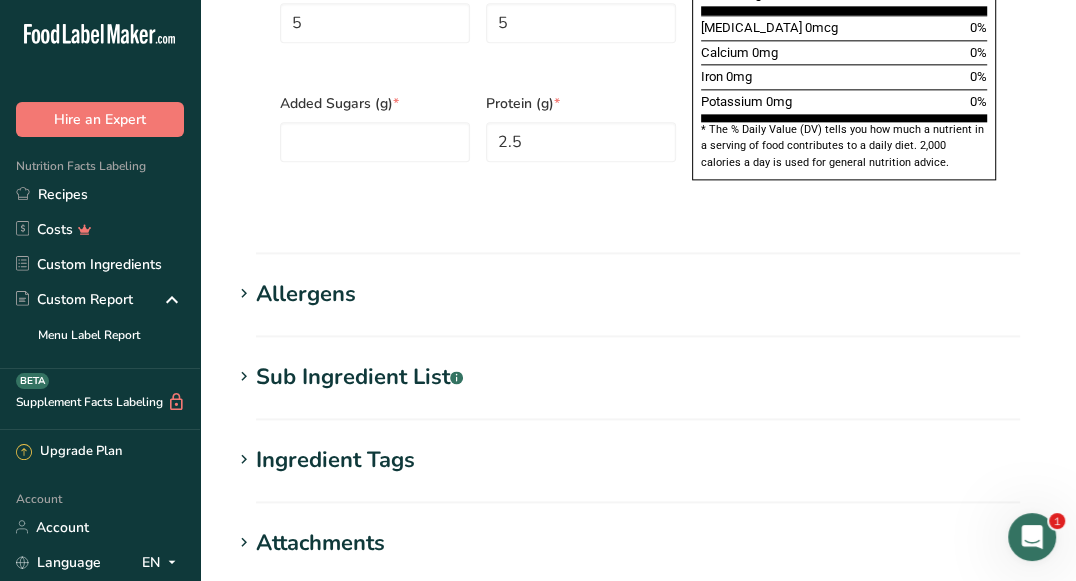 scroll, scrollTop: 1785, scrollLeft: 0, axis: vertical 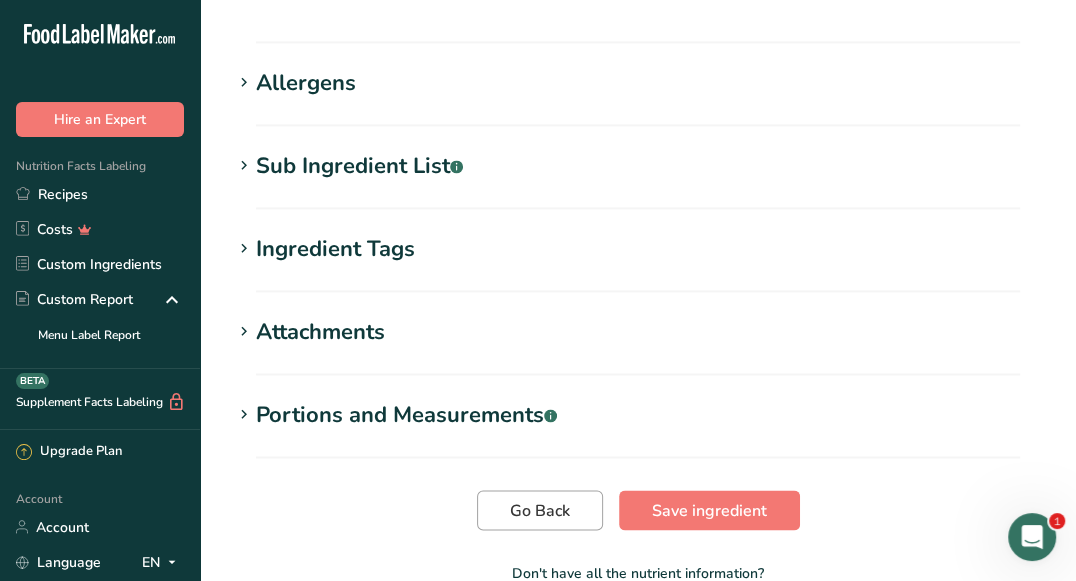 type on "100" 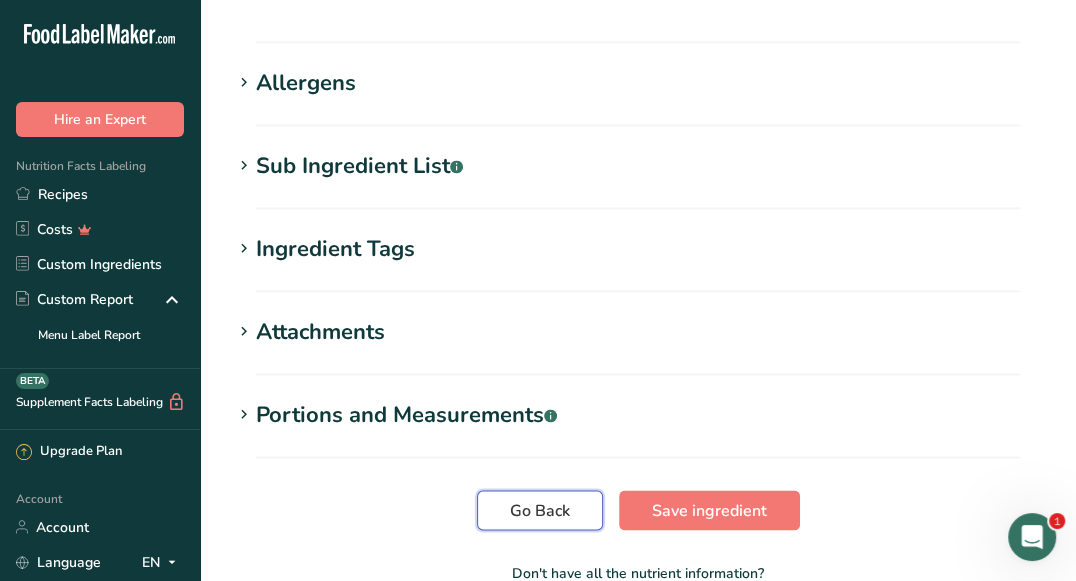 click on "Go Back" at bounding box center [540, 510] 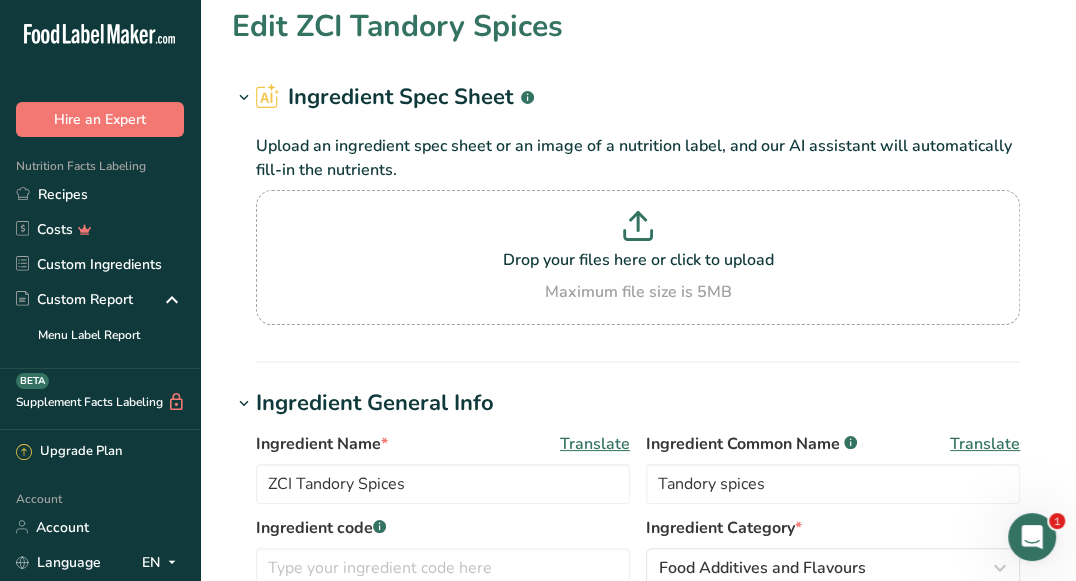 scroll, scrollTop: 0, scrollLeft: 0, axis: both 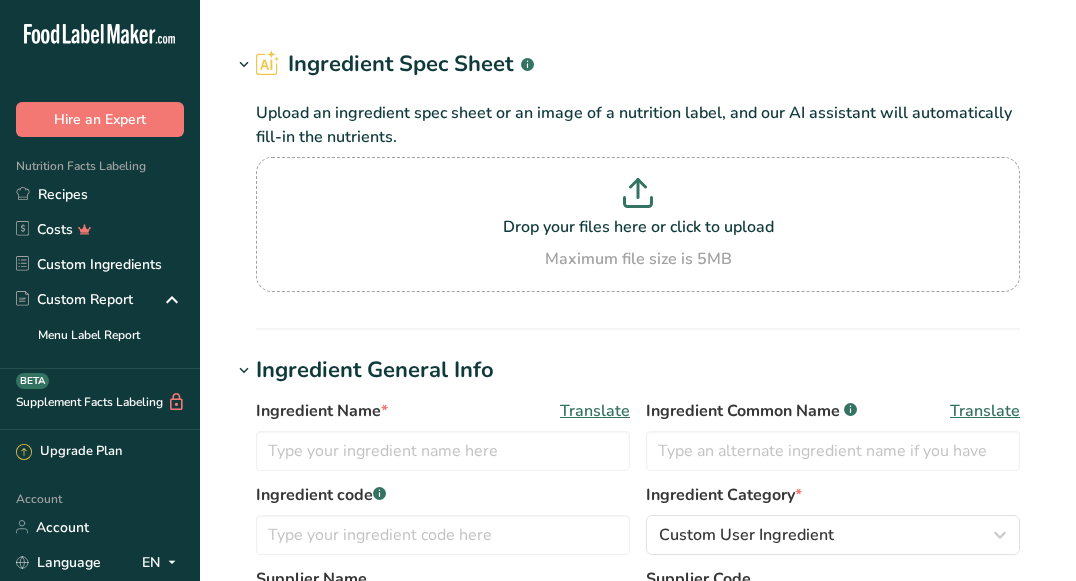 type on "Chicken, broiler or fryers, breast, skinless, boneless, meat only, cooked, grilled" 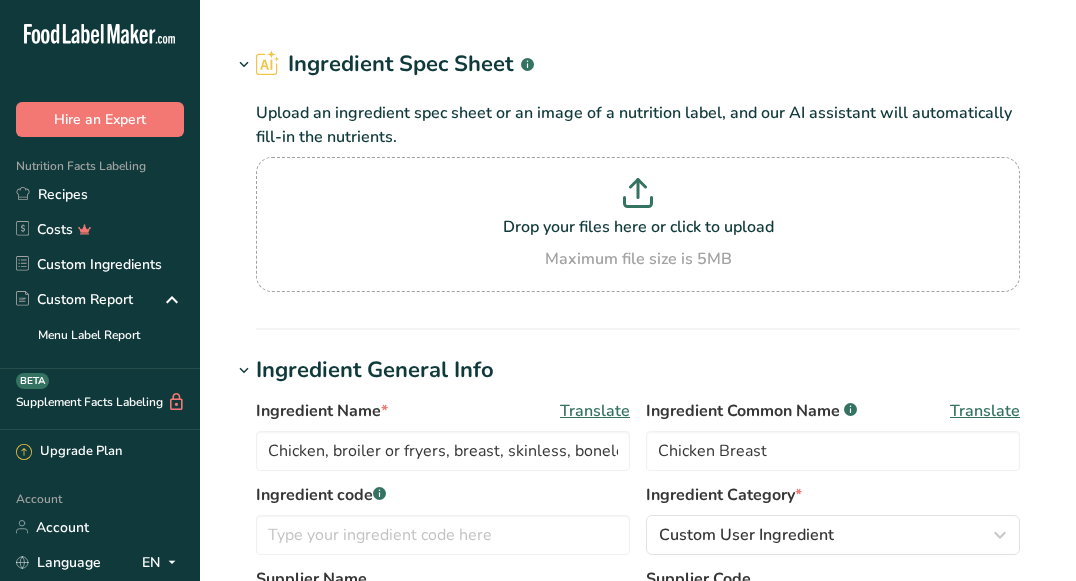 scroll, scrollTop: 0, scrollLeft: 0, axis: both 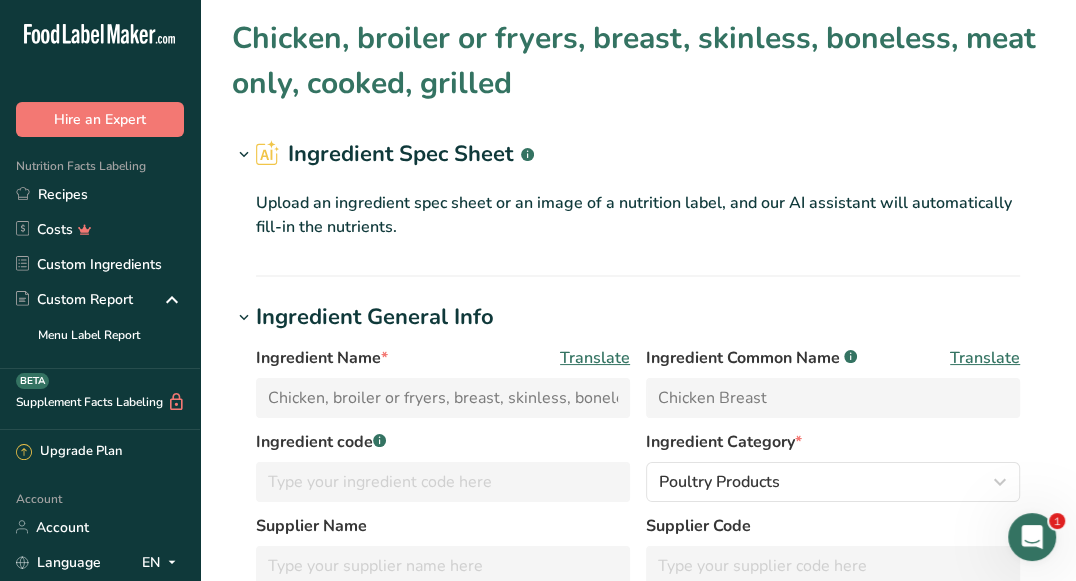 drag, startPoint x: 524, startPoint y: 83, endPoint x: 222, endPoint y: 48, distance: 304.0214 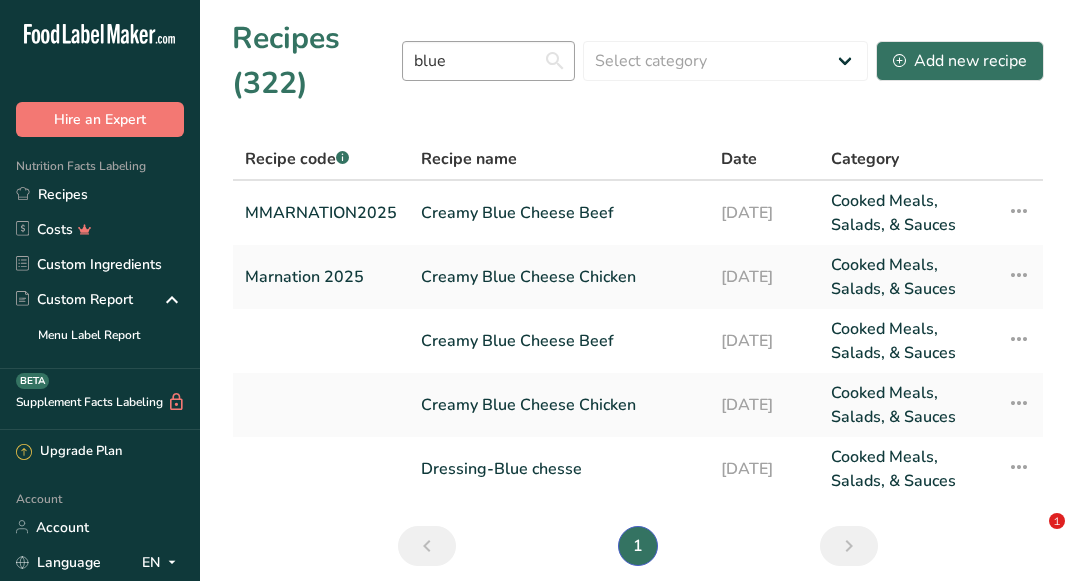 scroll, scrollTop: 0, scrollLeft: 0, axis: both 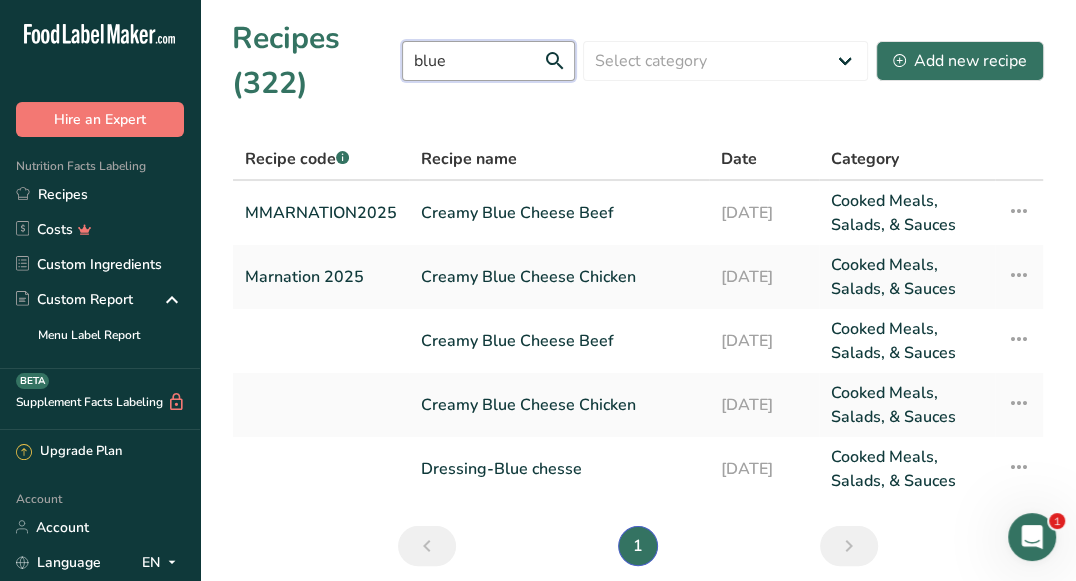 drag, startPoint x: 487, startPoint y: 65, endPoint x: 409, endPoint y: 52, distance: 79.07591 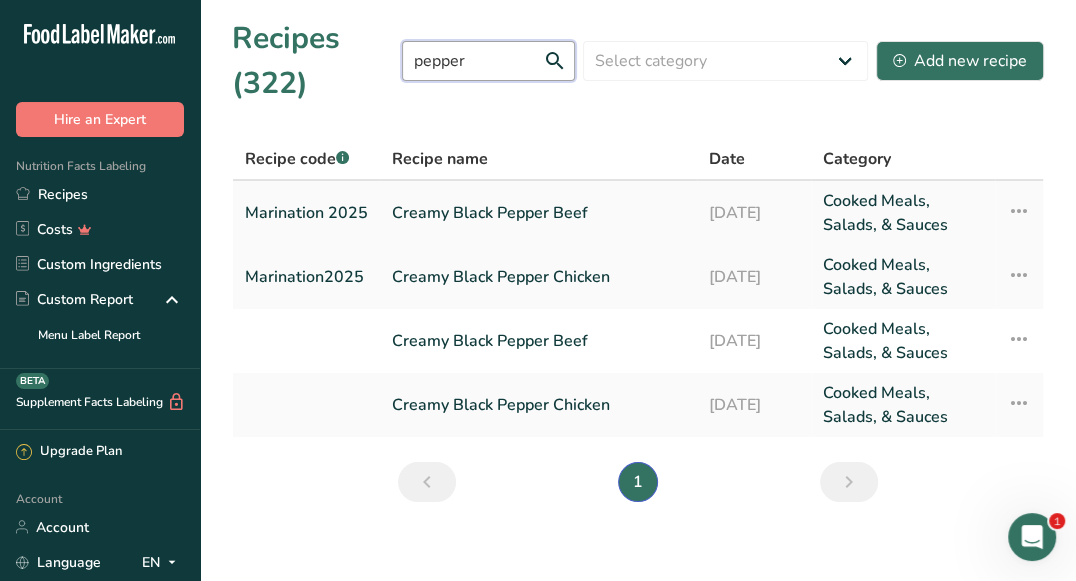 type on "pepper" 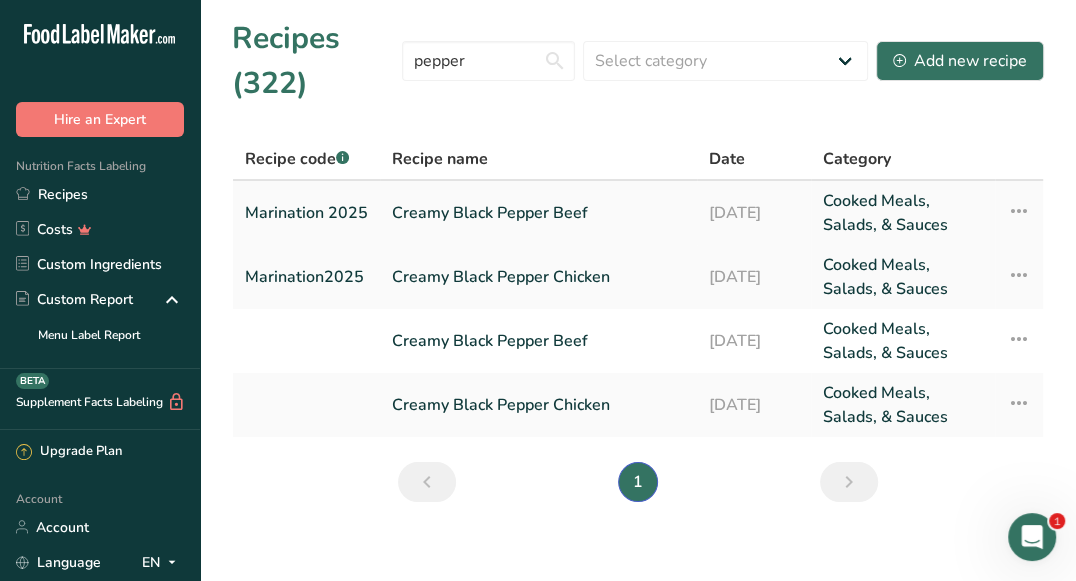 click on "Creamy Black Pepper Beef" at bounding box center (538, 213) 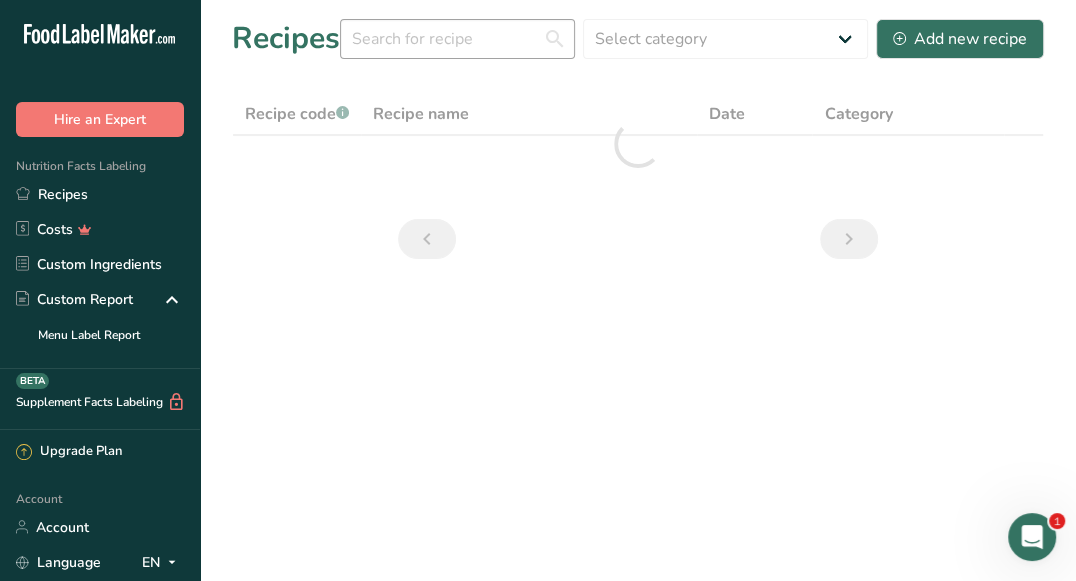 click on "Recipes
Select category
All
Baked Goods
Beverages
Confectionery
Cooked Meals, Salads, & Sauces
Dairy
Snacks
Add new recipe" at bounding box center [638, 38] 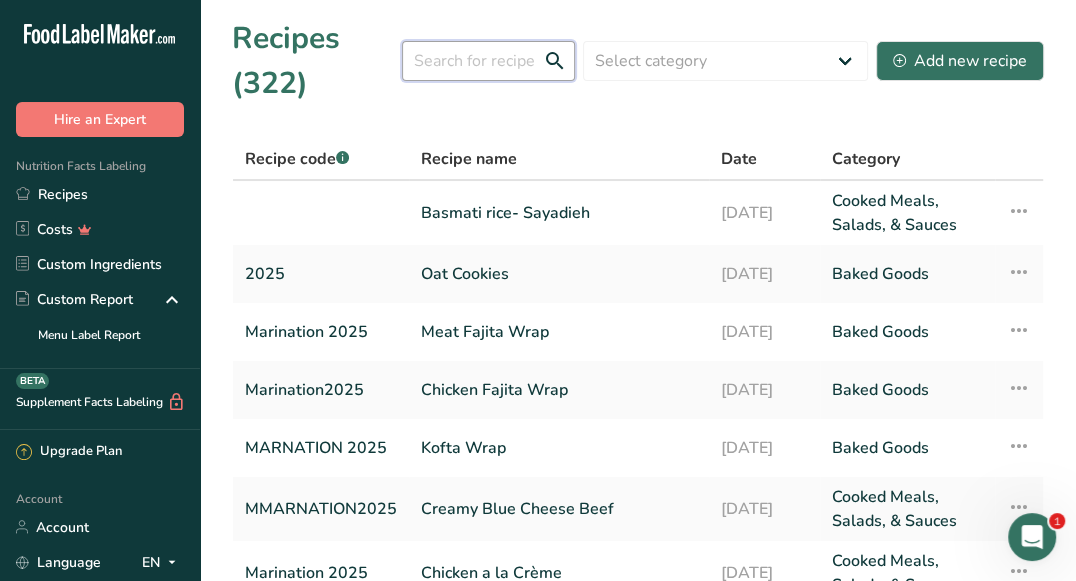 click at bounding box center [488, 61] 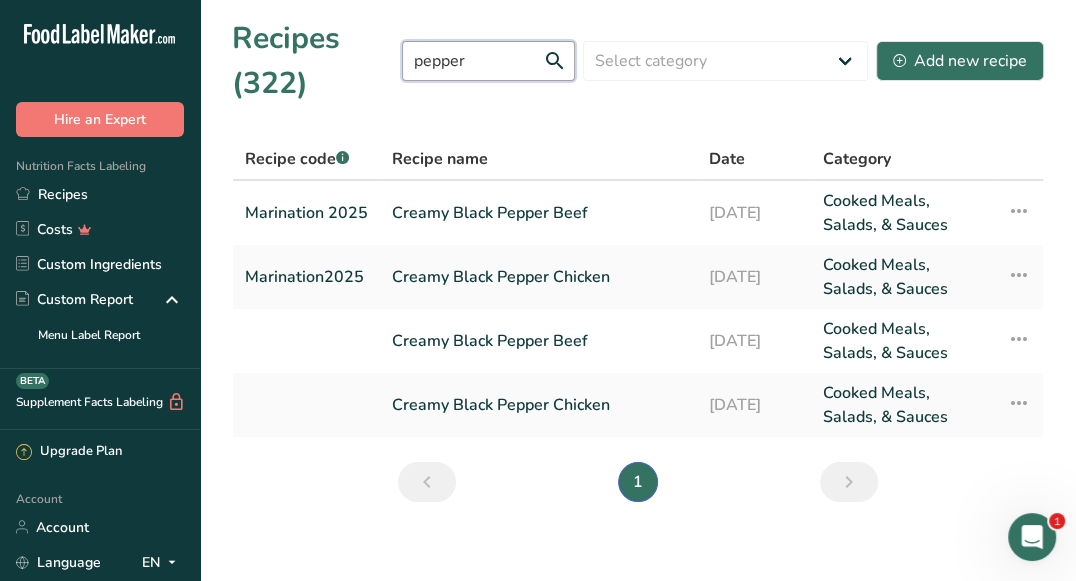 click on "pepper" at bounding box center (488, 61) 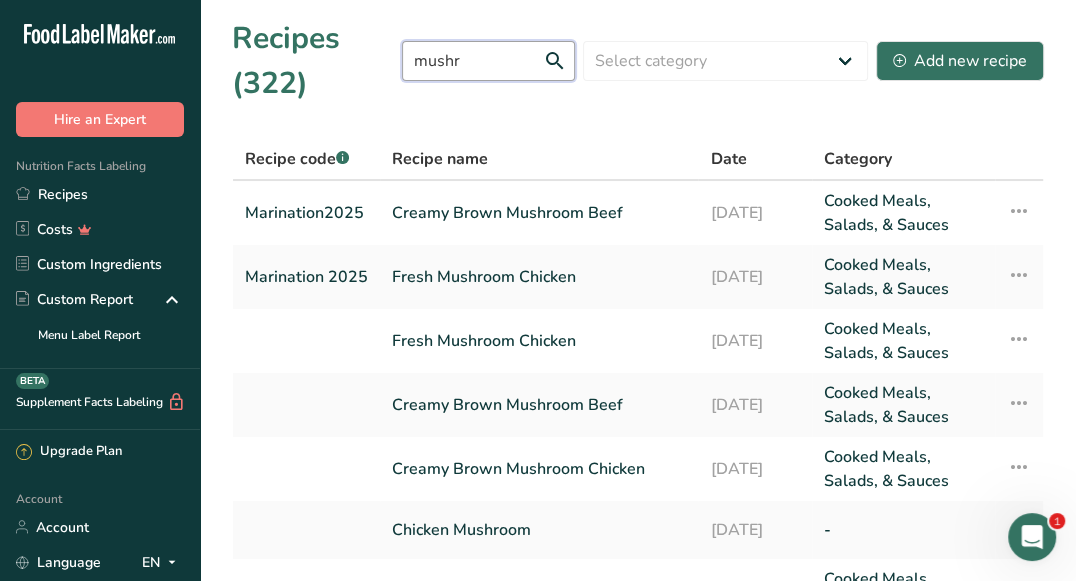 click on "mushr" at bounding box center (488, 61) 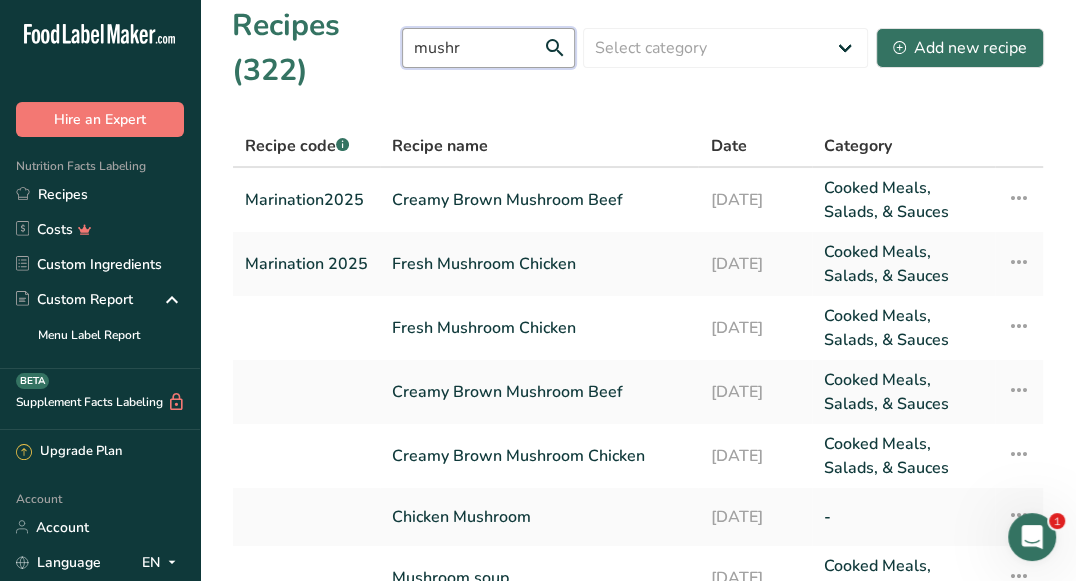 scroll, scrollTop: 0, scrollLeft: 0, axis: both 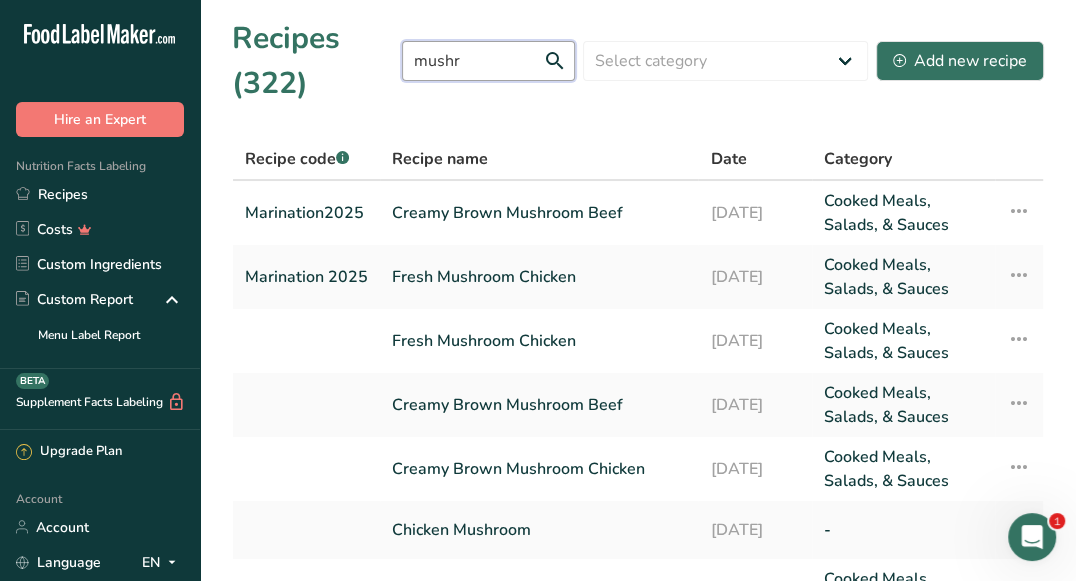drag, startPoint x: 498, startPoint y: 50, endPoint x: 414, endPoint y: 58, distance: 84.38009 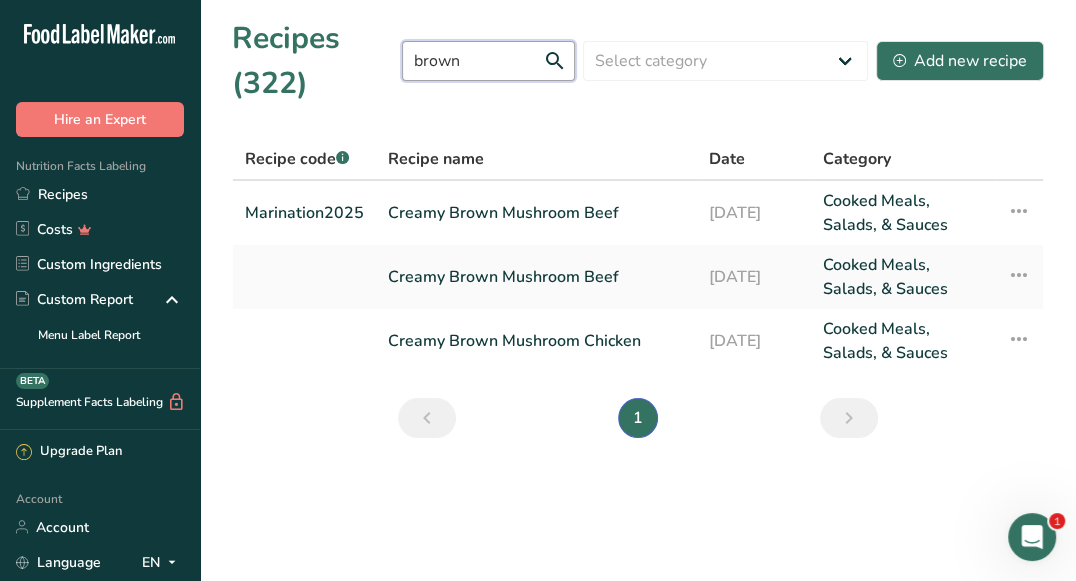 click on "brown" at bounding box center [488, 61] 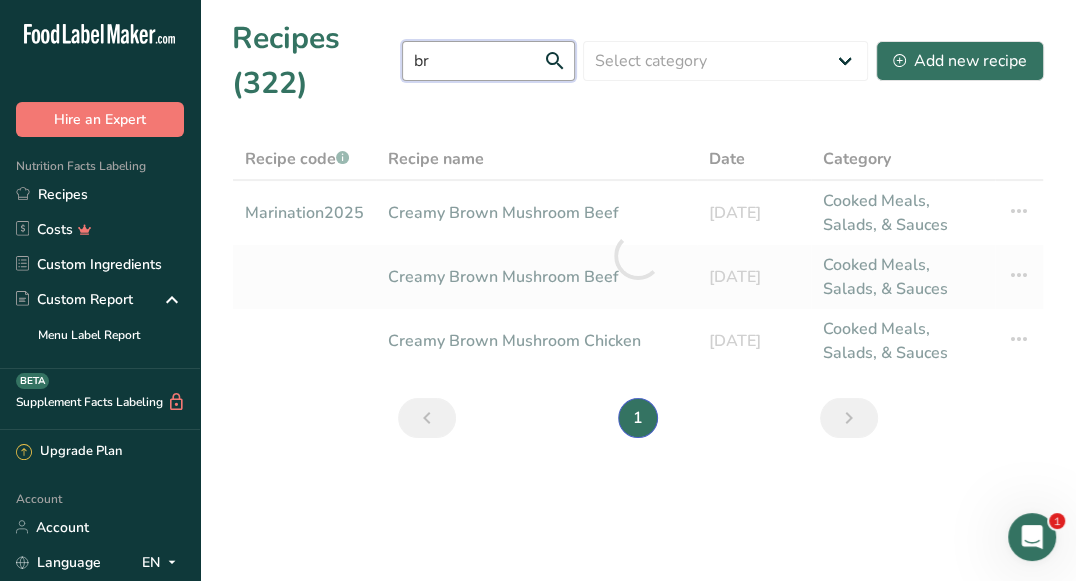 type on "b" 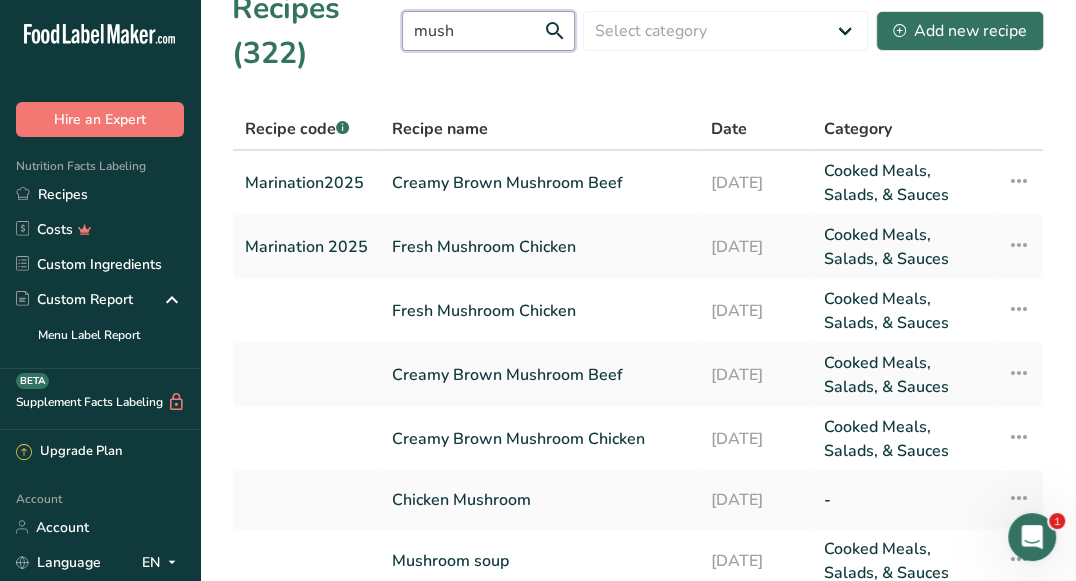 scroll, scrollTop: 13, scrollLeft: 0, axis: vertical 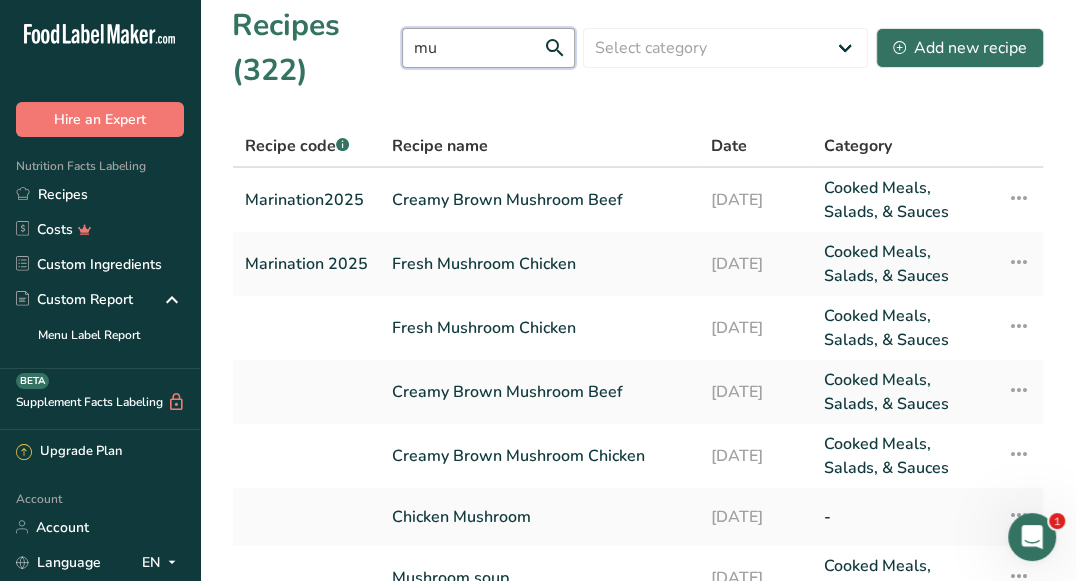 type on "m" 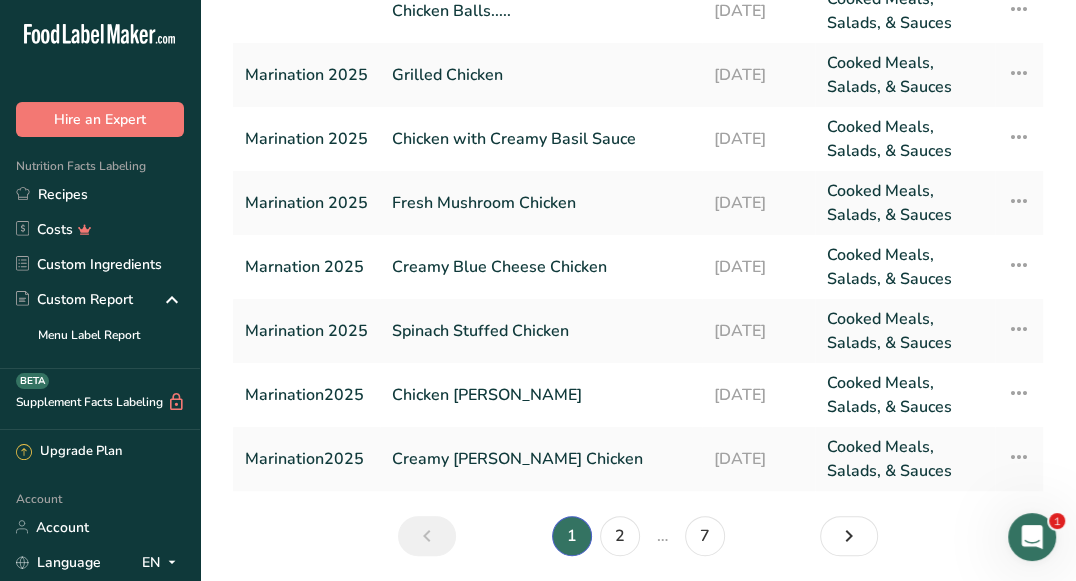 scroll, scrollTop: 328, scrollLeft: 0, axis: vertical 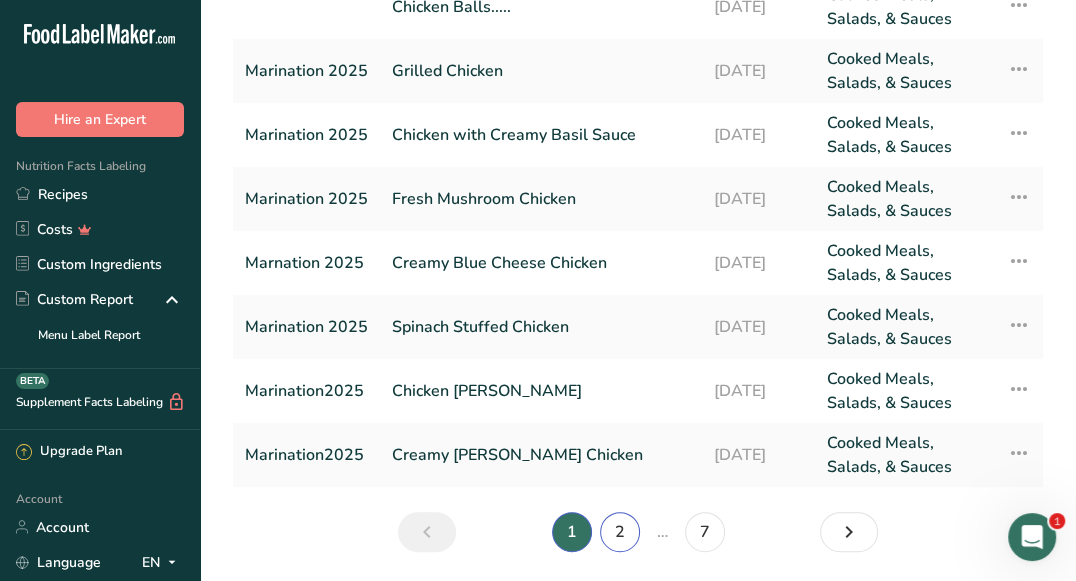 click on "2" at bounding box center (620, 532) 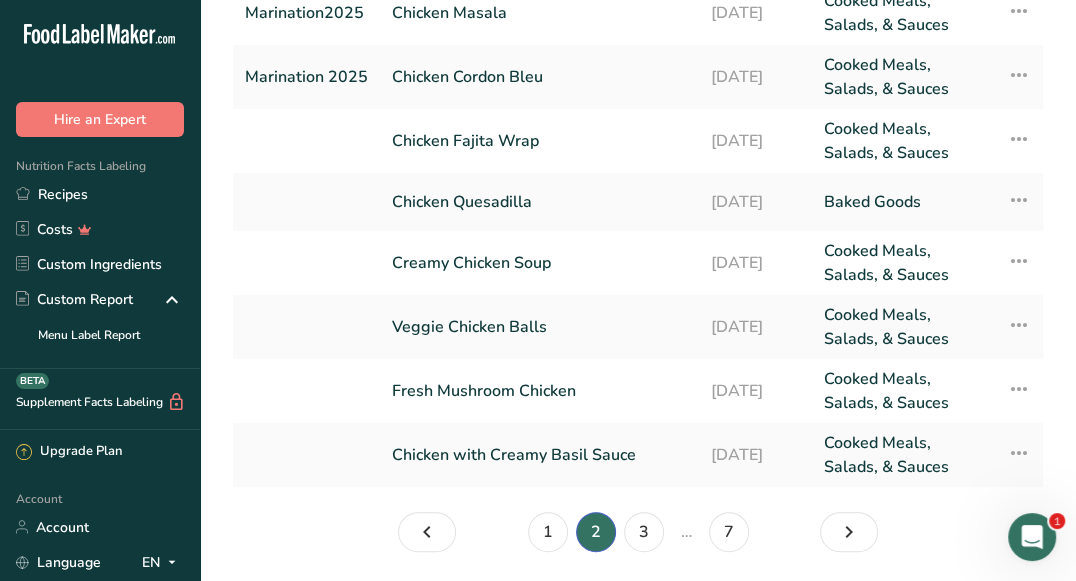 scroll, scrollTop: 334, scrollLeft: 0, axis: vertical 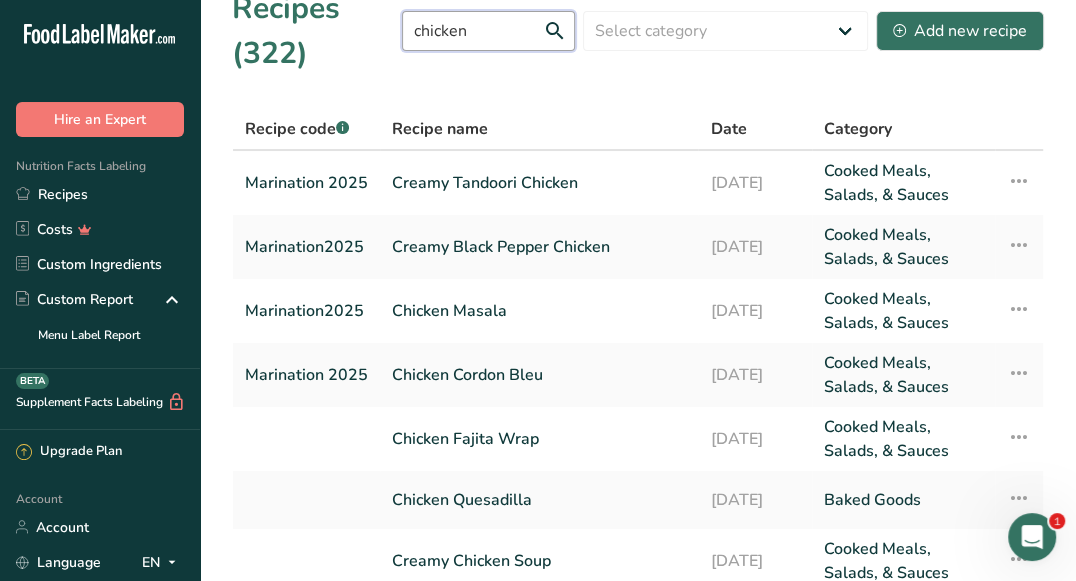 click on "chicken" at bounding box center [488, 31] 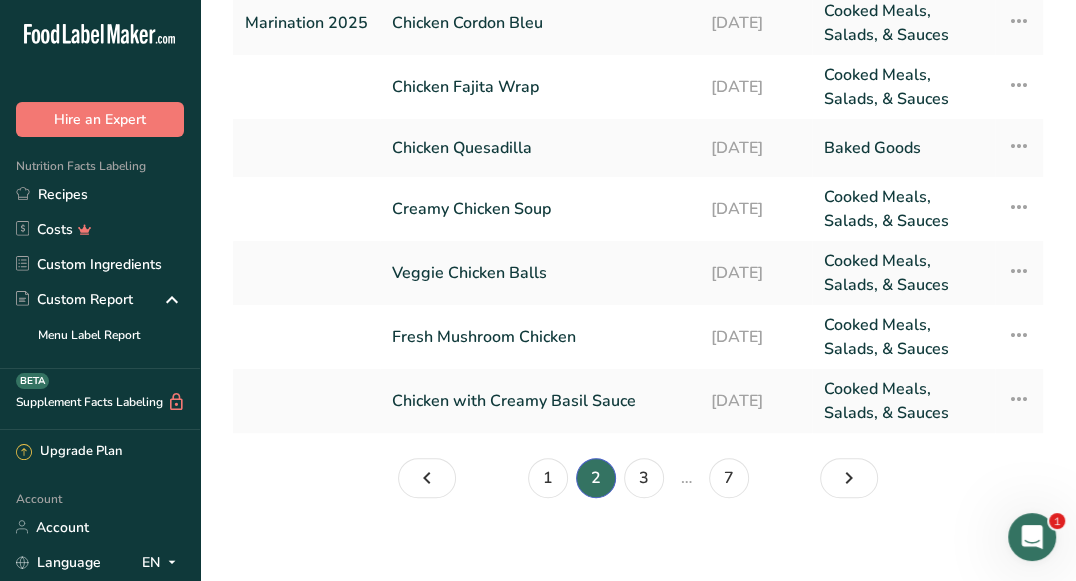 scroll, scrollTop: 386, scrollLeft: 0, axis: vertical 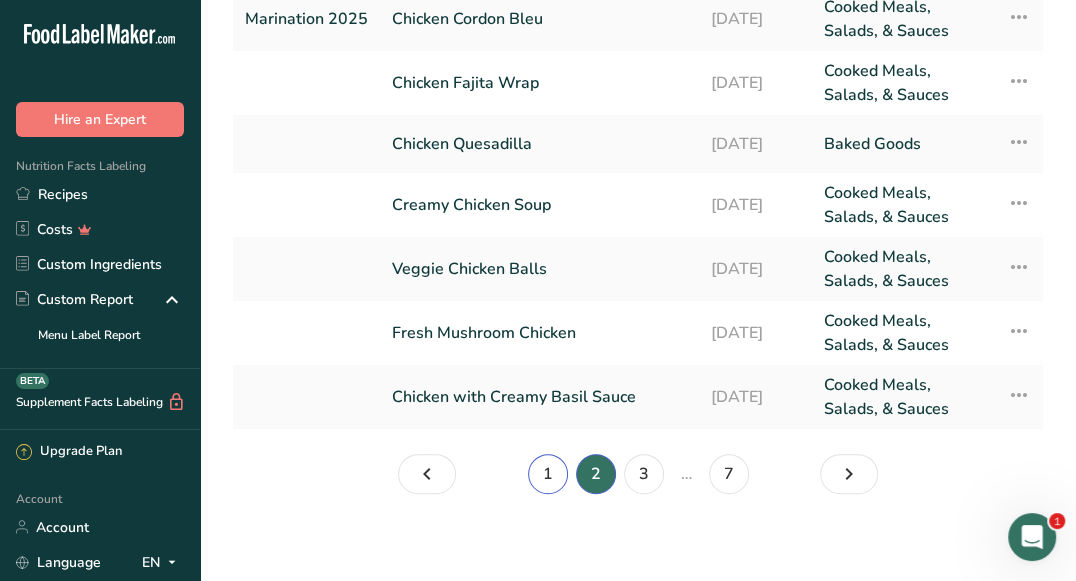 click on "1" at bounding box center (548, 474) 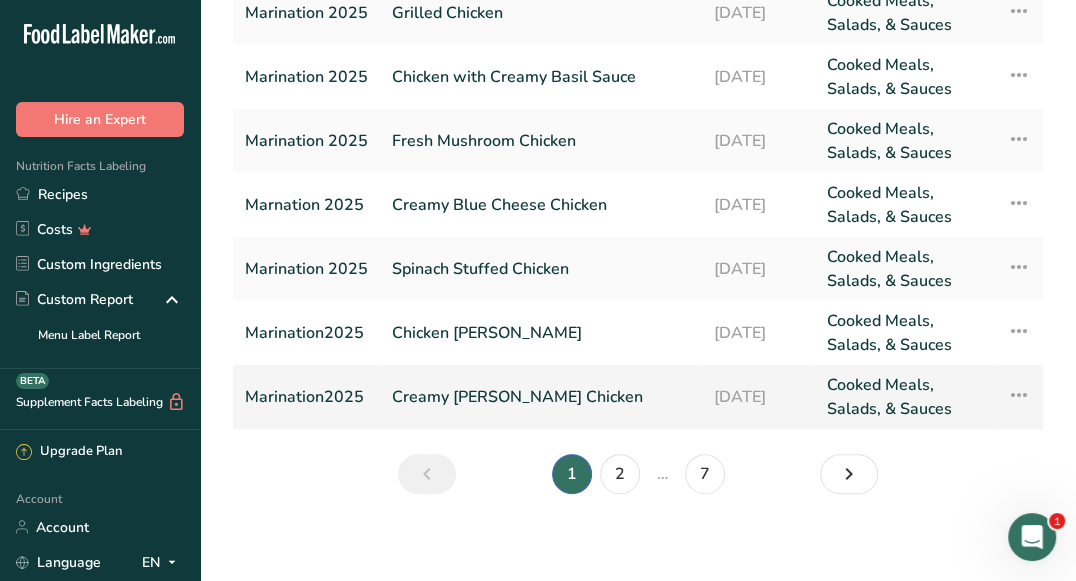 scroll, scrollTop: 381, scrollLeft: 0, axis: vertical 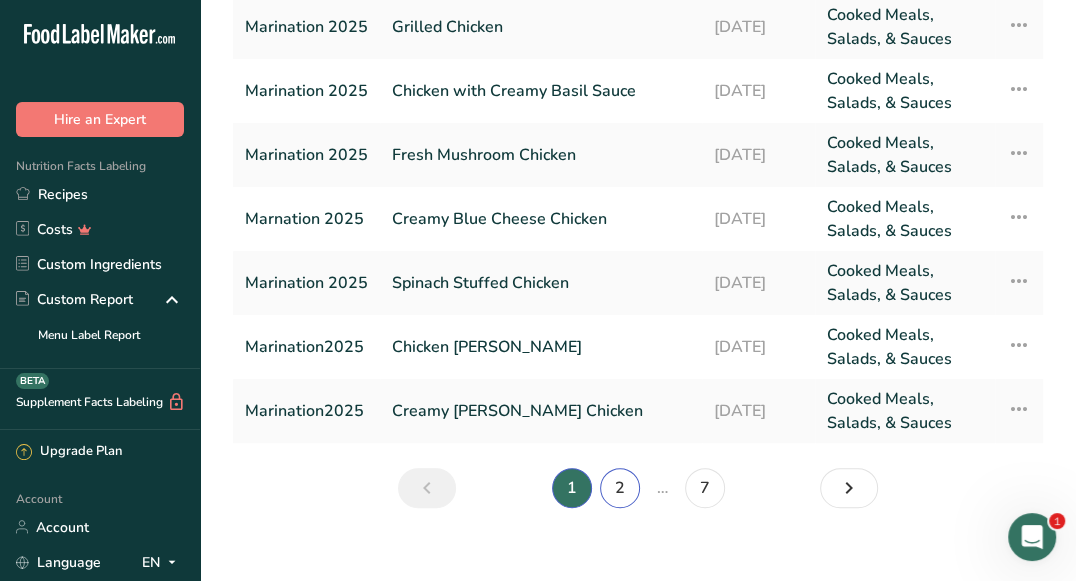 click on "2" at bounding box center [620, 488] 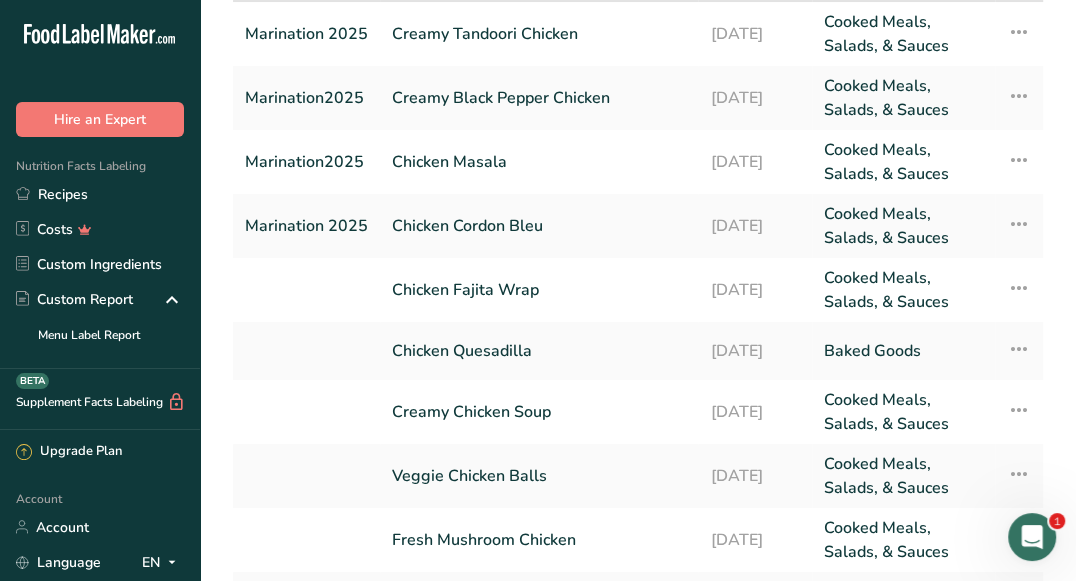 scroll, scrollTop: 0, scrollLeft: 0, axis: both 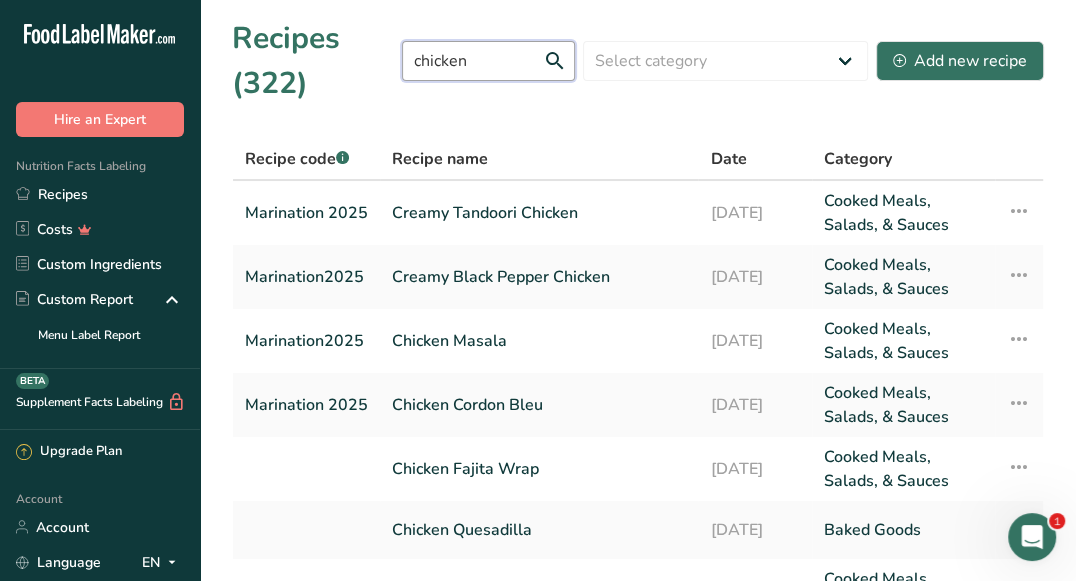 click on "chicken" at bounding box center (488, 61) 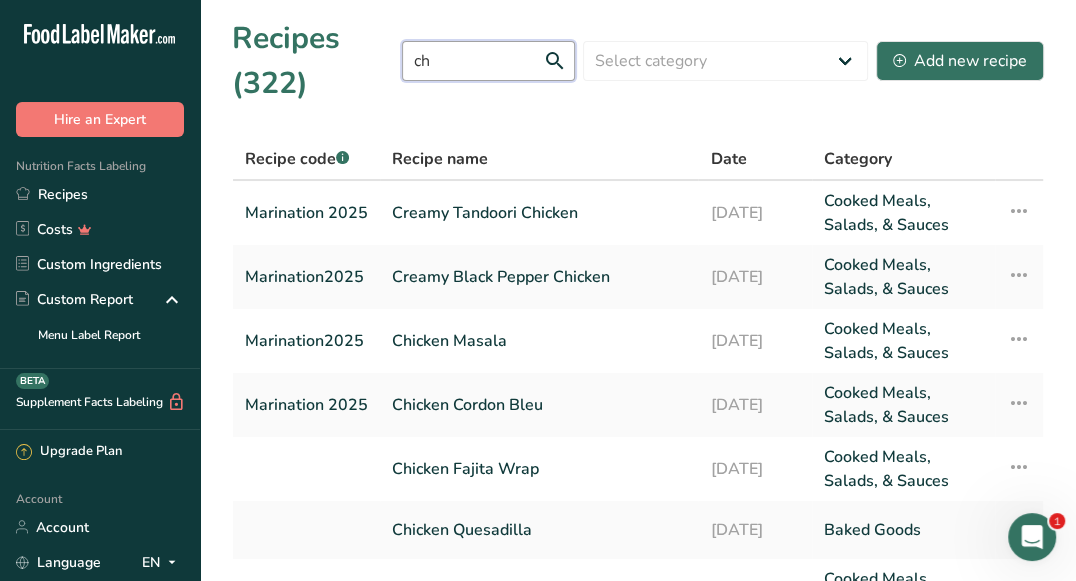 type on "c" 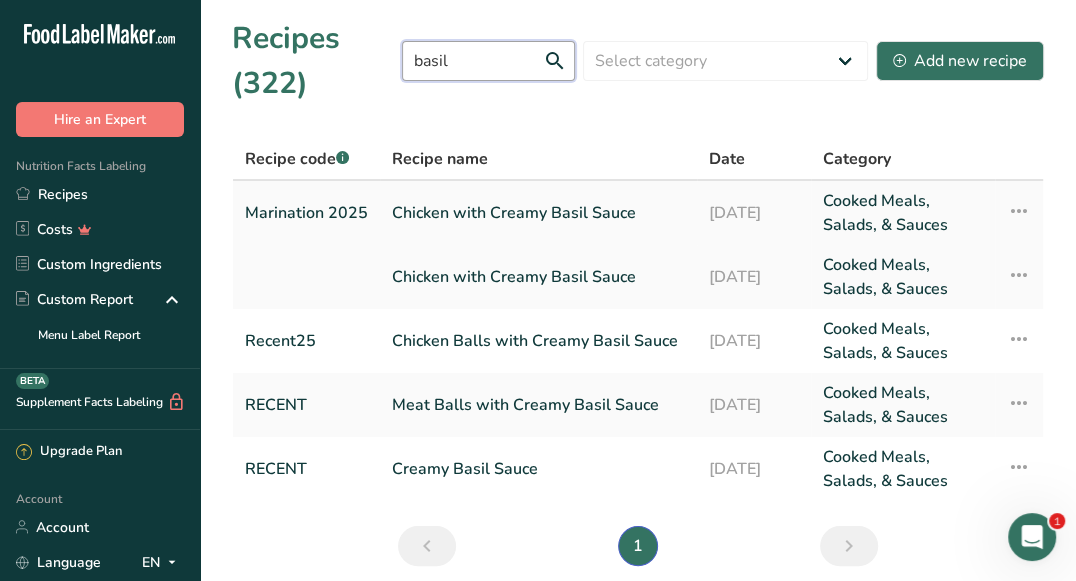 type on "basil" 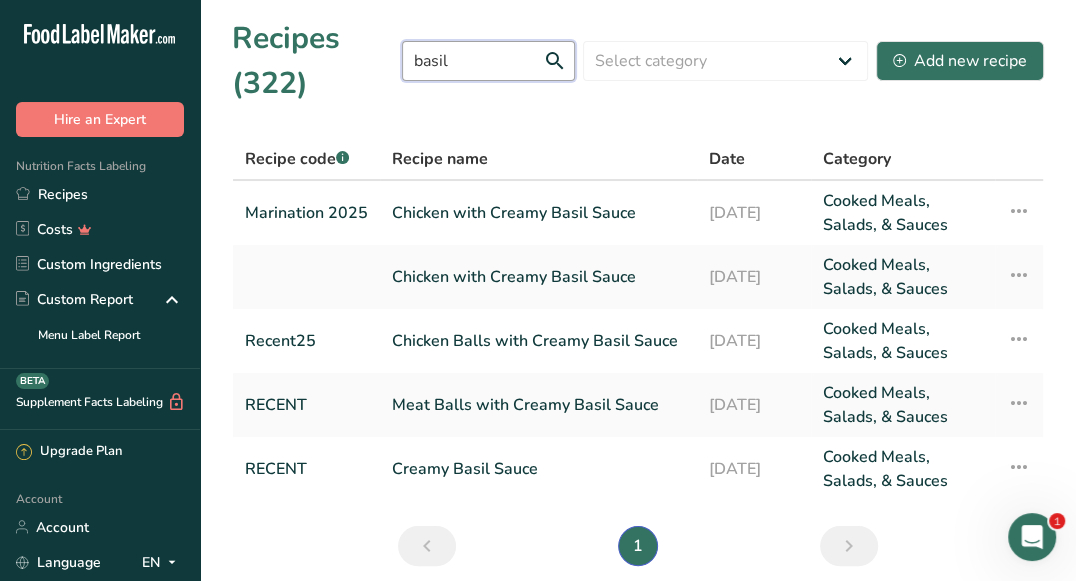 drag, startPoint x: 481, startPoint y: 72, endPoint x: 418, endPoint y: 54, distance: 65.52099 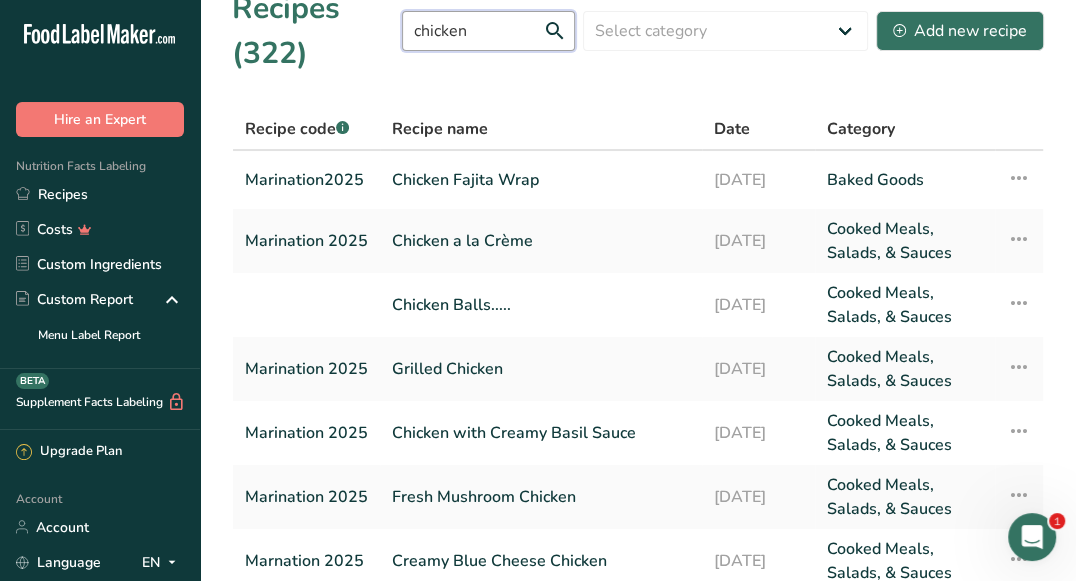 scroll, scrollTop: 0, scrollLeft: 0, axis: both 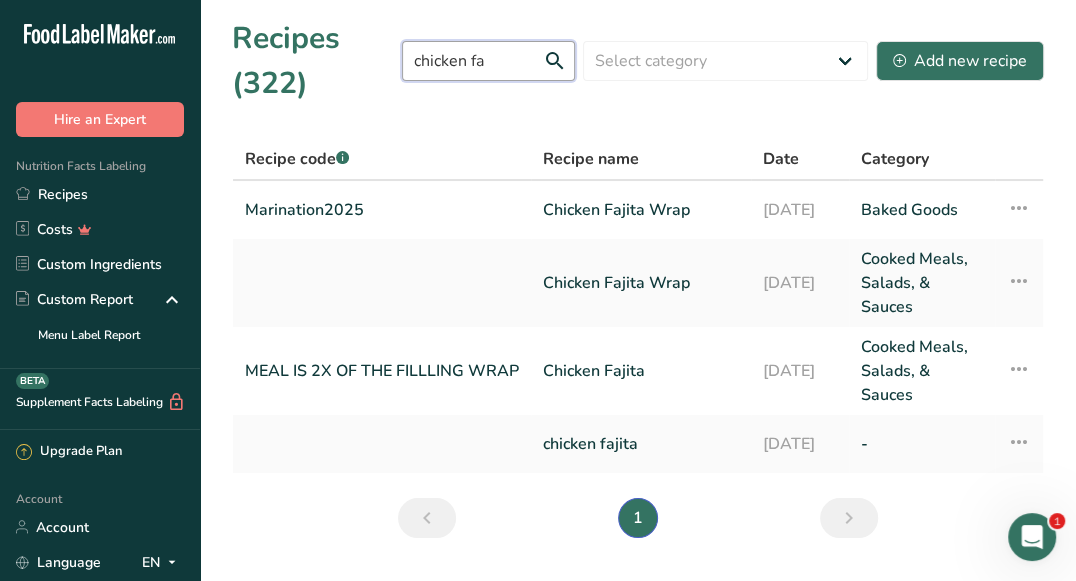 click on "chicken fa" at bounding box center (488, 61) 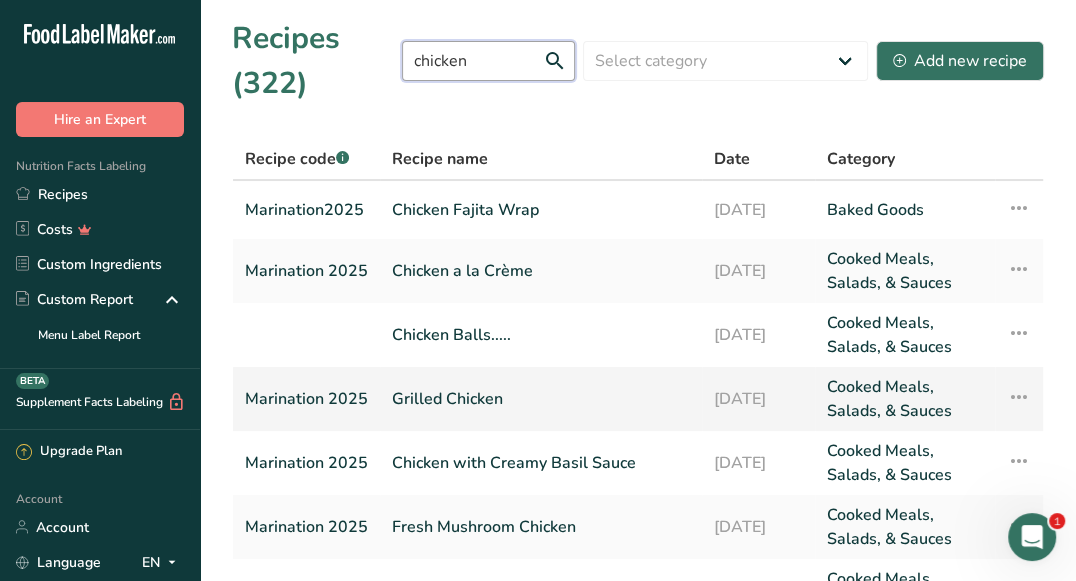 type on "chicken" 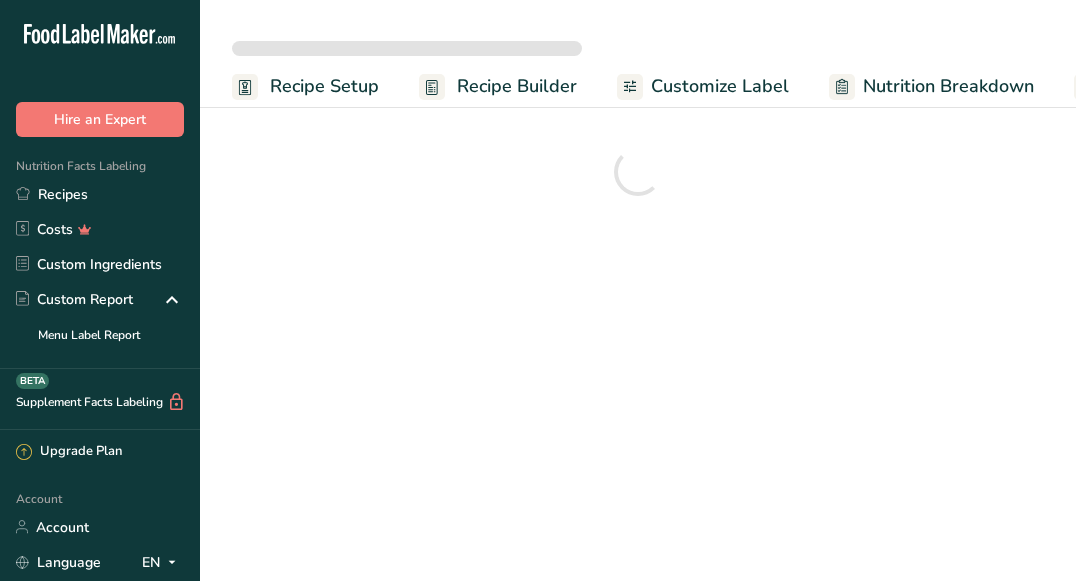 scroll, scrollTop: 0, scrollLeft: 0, axis: both 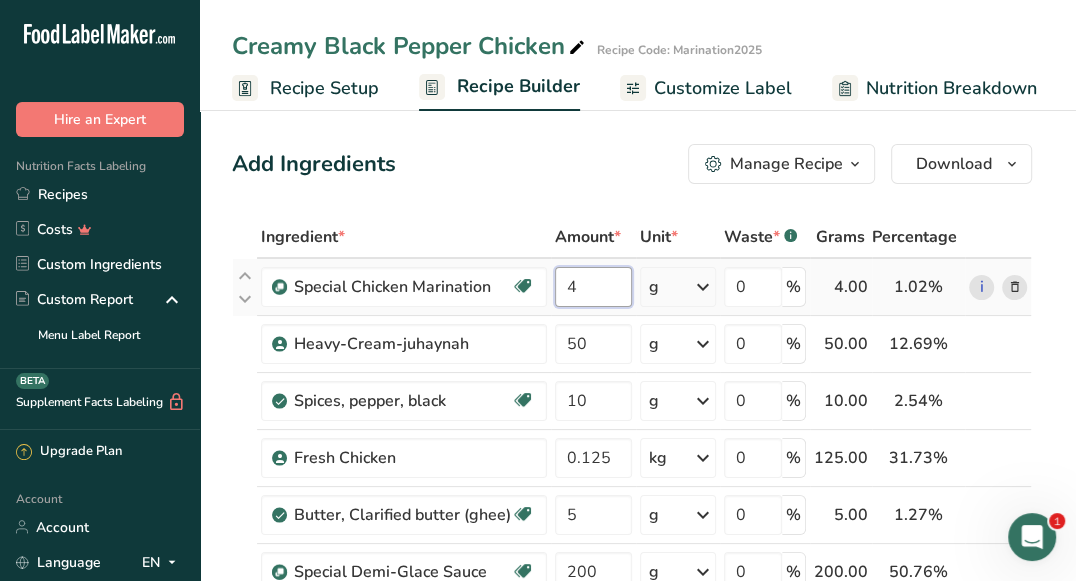 drag, startPoint x: 589, startPoint y: 288, endPoint x: 563, endPoint y: 283, distance: 26.476404 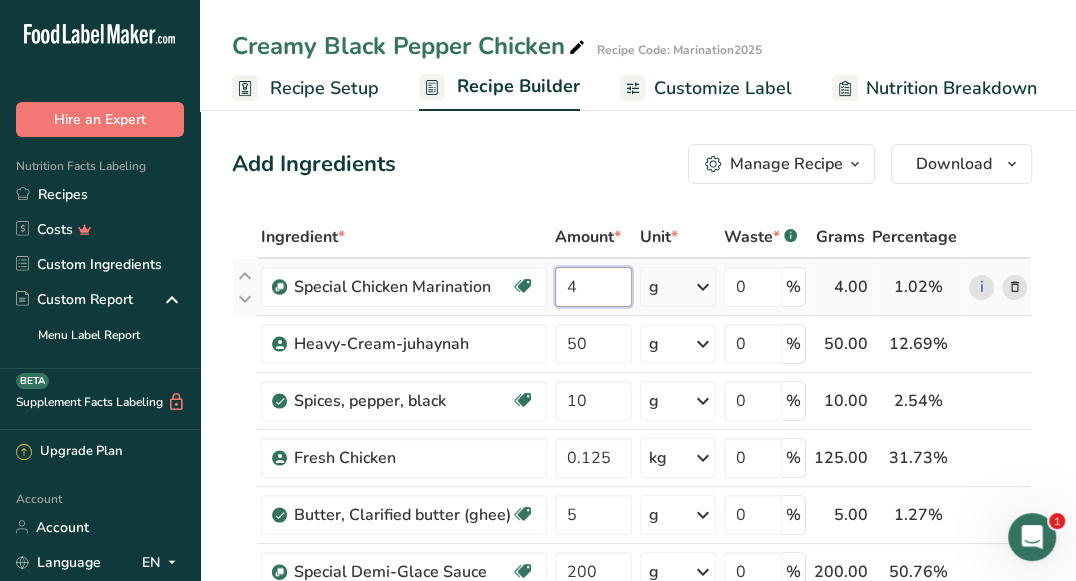 click on "4" at bounding box center [593, 287] 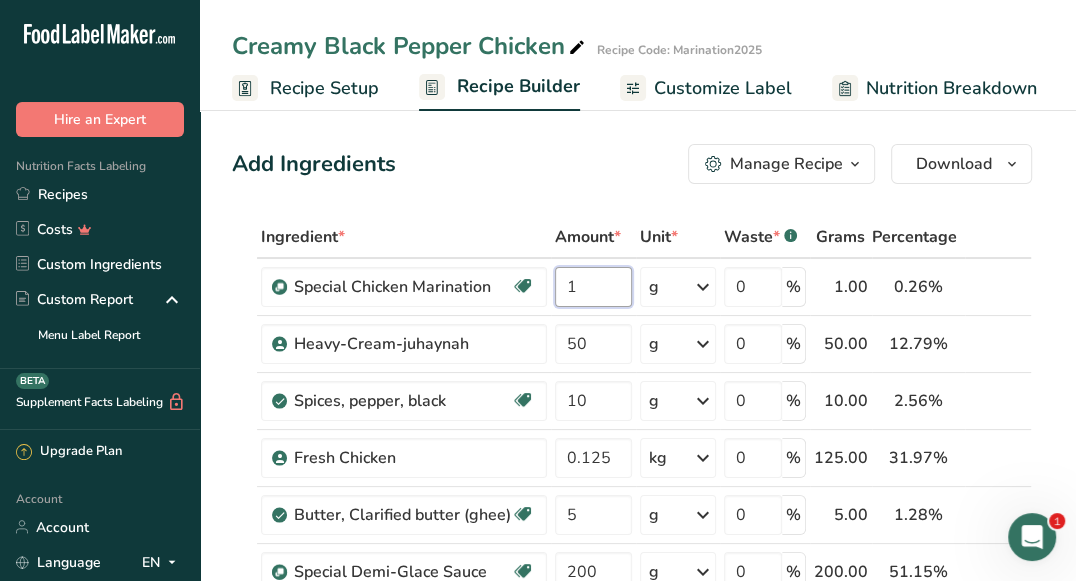 type on "1" 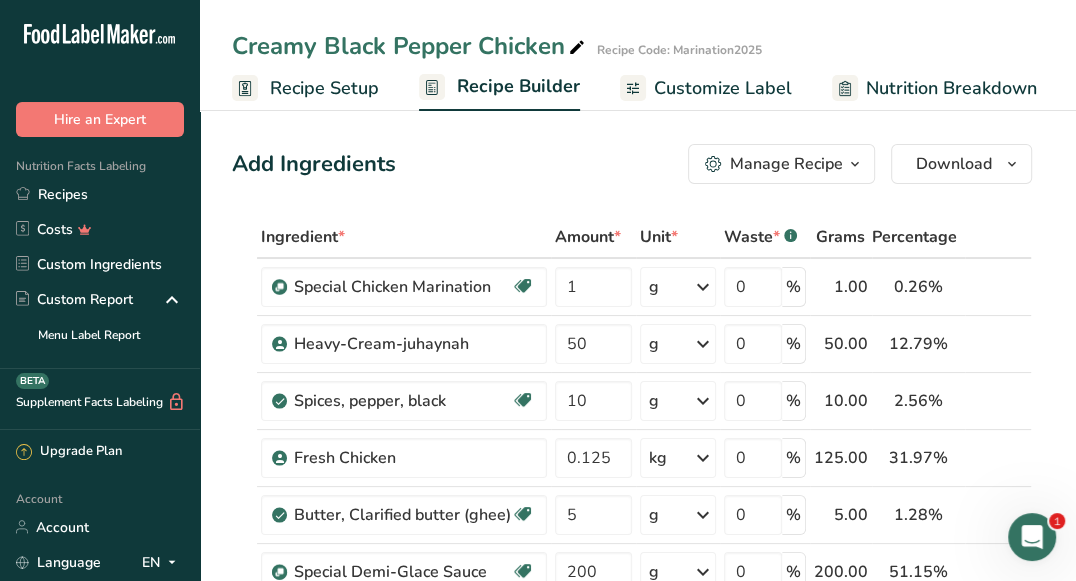 click on "Add Ingredients
Manage Recipe         Delete Recipe           Duplicate Recipe             Scale Recipe             Save as Sub-Recipe   .a-a{fill:#347362;}.b-a{fill:#fff;}                               Nutrition Breakdown                 Recipe Card
NEW
[MEDICAL_DATA] Pattern Report           Activity History
Download
Choose your preferred label style
Standard FDA label
Standard FDA label
The most common format for nutrition facts labels in compliance with the FDA's typeface, style and requirements
Tabular FDA label
A label format compliant with the FDA regulations presented in a tabular (horizontal) display.
Linear FDA label
A simple linear display for small sized packages.
Simplified FDA label" at bounding box center (632, 164) 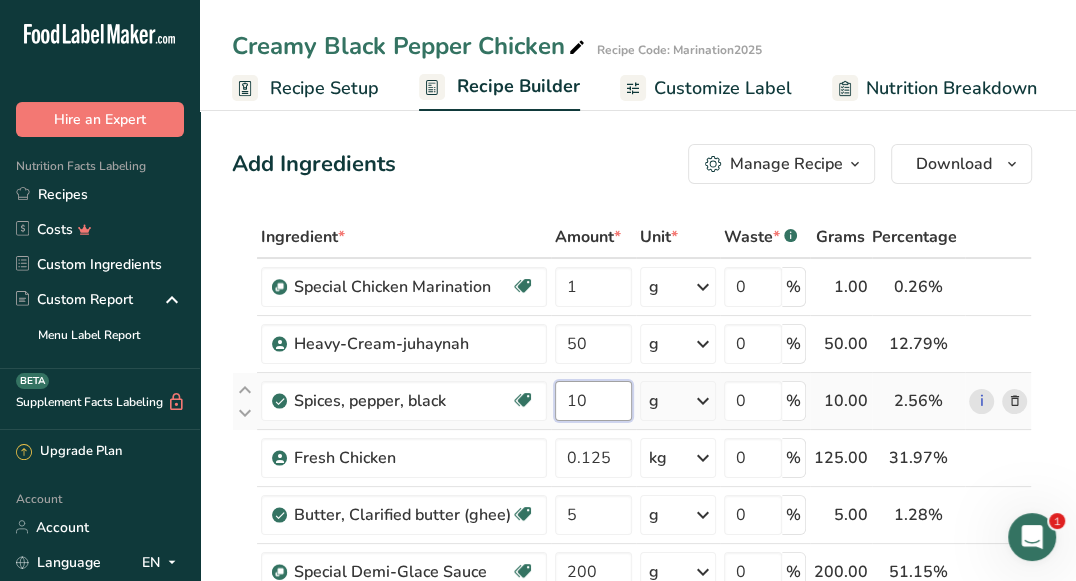 drag, startPoint x: 604, startPoint y: 404, endPoint x: 562, endPoint y: 398, distance: 42.426407 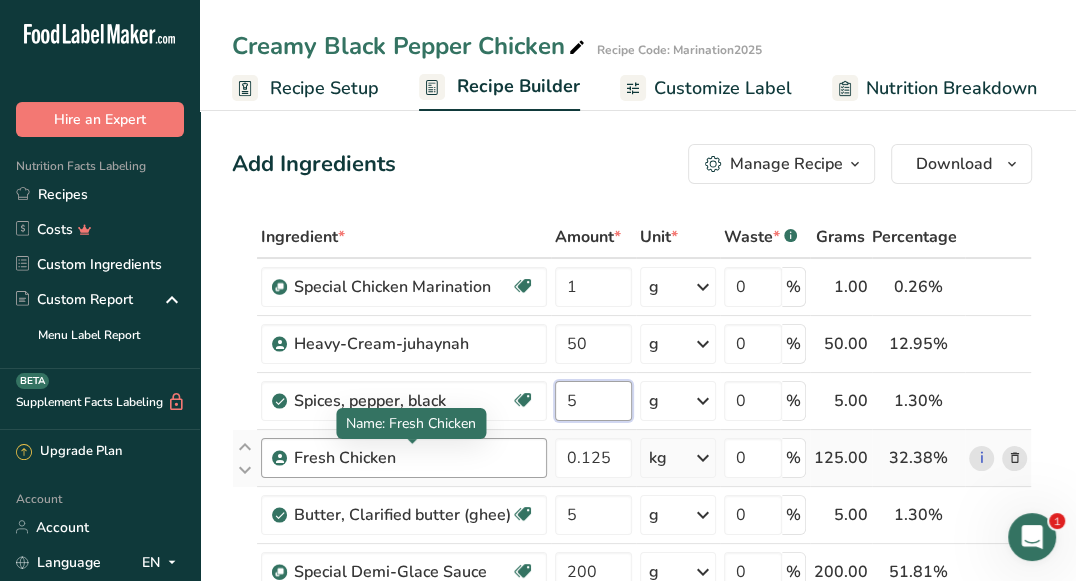 type on "5" 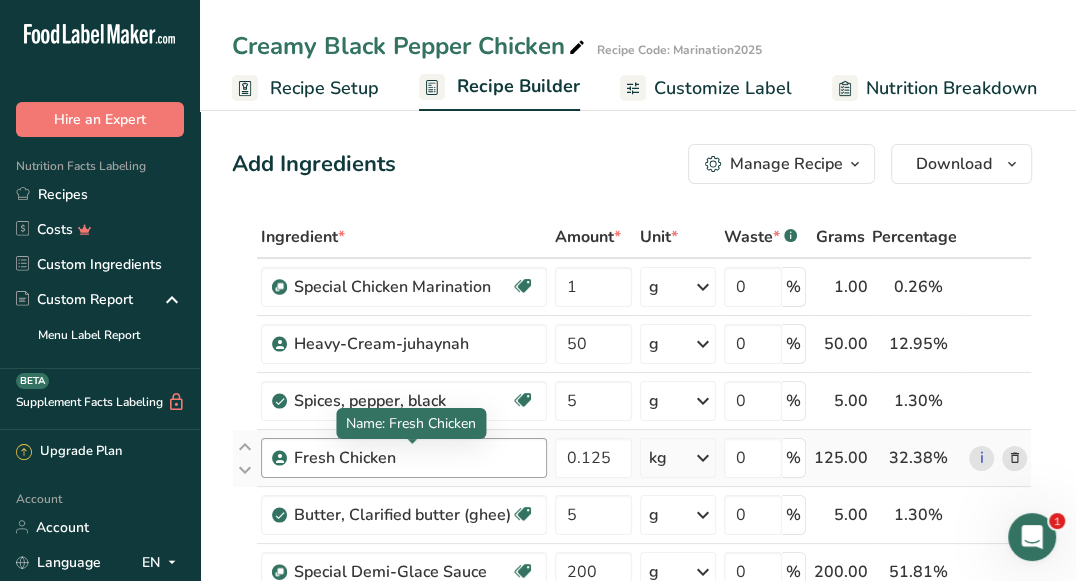 click on "Ingredient *
Amount *
Unit *
Waste *   .a-a{fill:#347362;}.b-a{fill:#fff;}          Grams
Percentage
Special Chicken Marination
Source of Antioxidants
Prebiotic Effect
Dairy free
Gluten free
Vegan
Vegetarian
Soy free
1
g
Weight Units
g
kg
mg
See more
Volume Units
l
mL
fl oz
See more
0
%
1.00
0.26%
i
Heavy-Cream-juhaynah
50
g
Weight Units
g
kg
mg
See more
Volume Units
l" at bounding box center (632, 499) 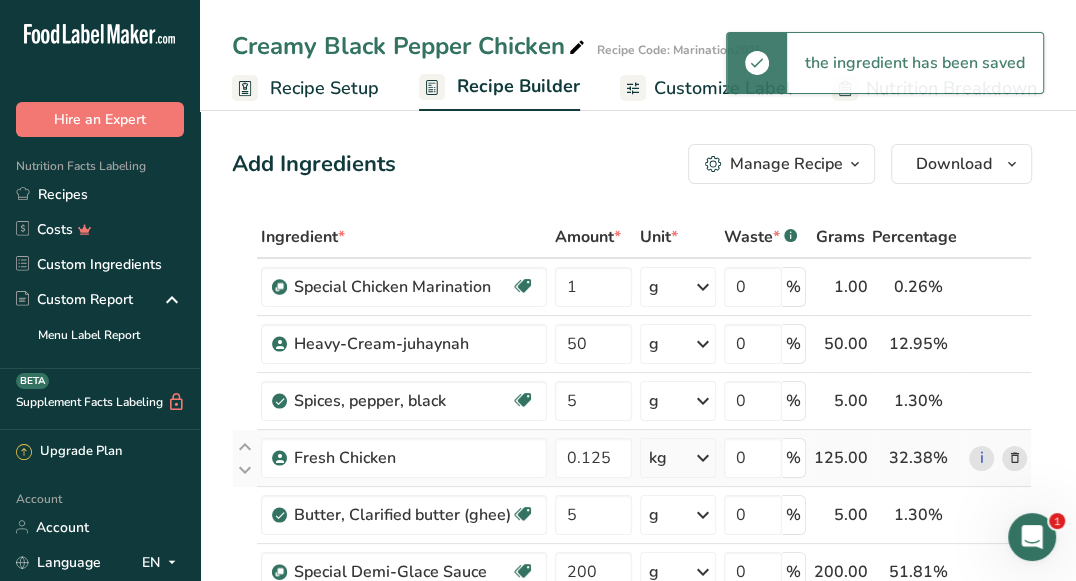 click at bounding box center [1014, 458] 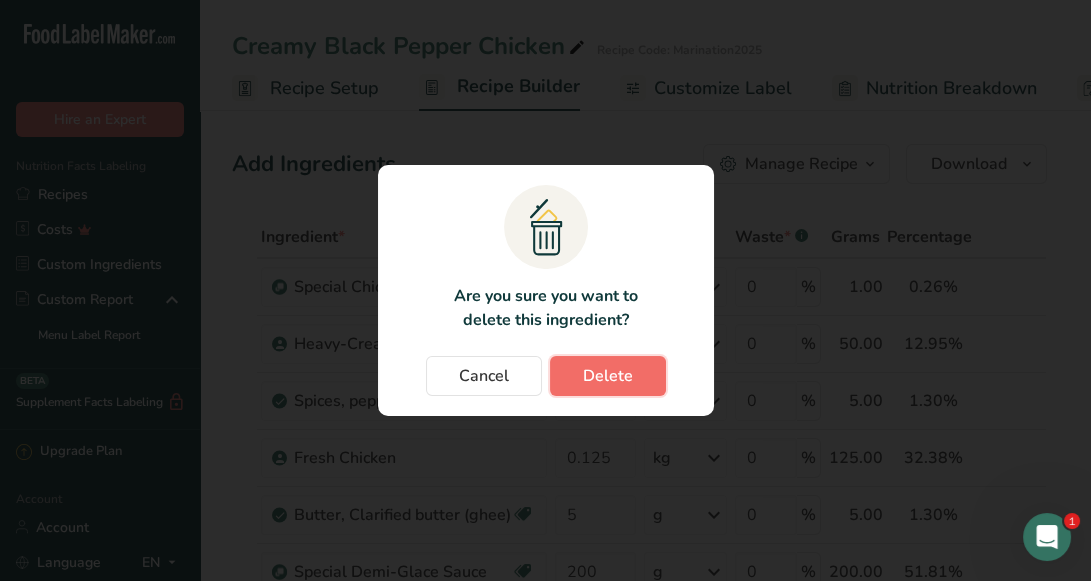 click on "Delete" at bounding box center [608, 376] 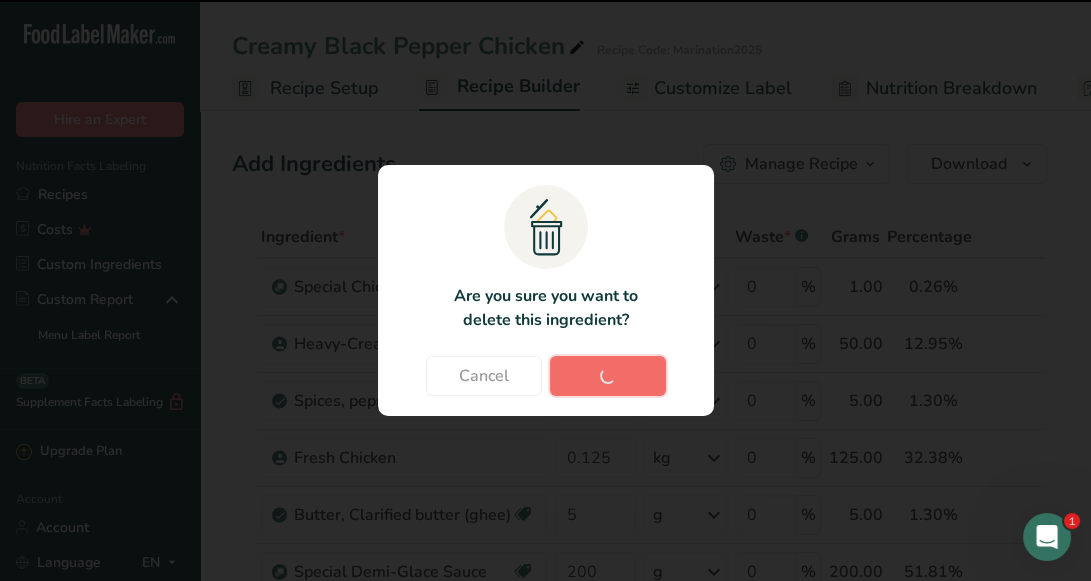 type on "5" 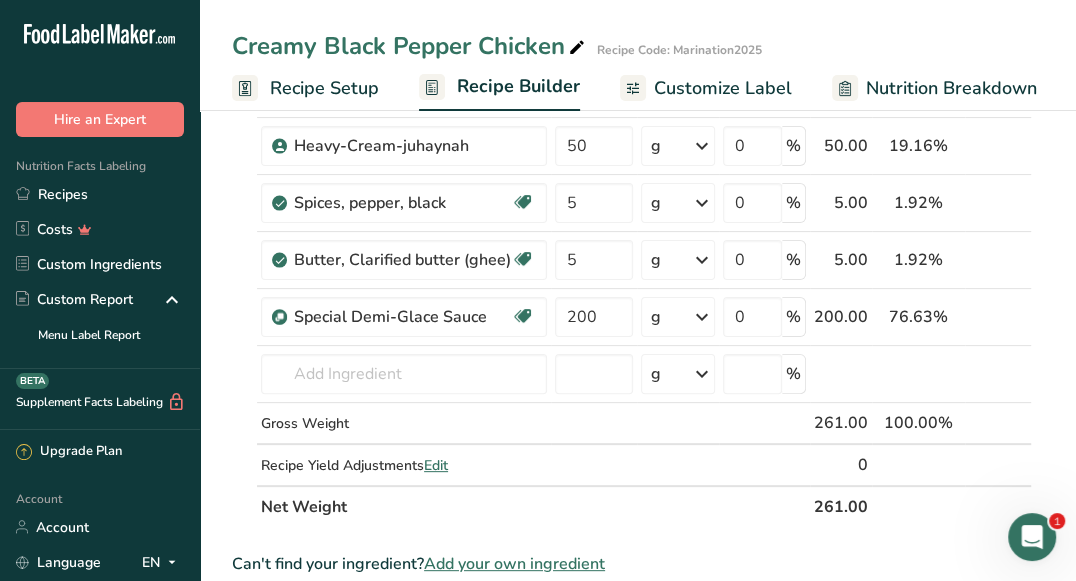 scroll, scrollTop: 196, scrollLeft: 0, axis: vertical 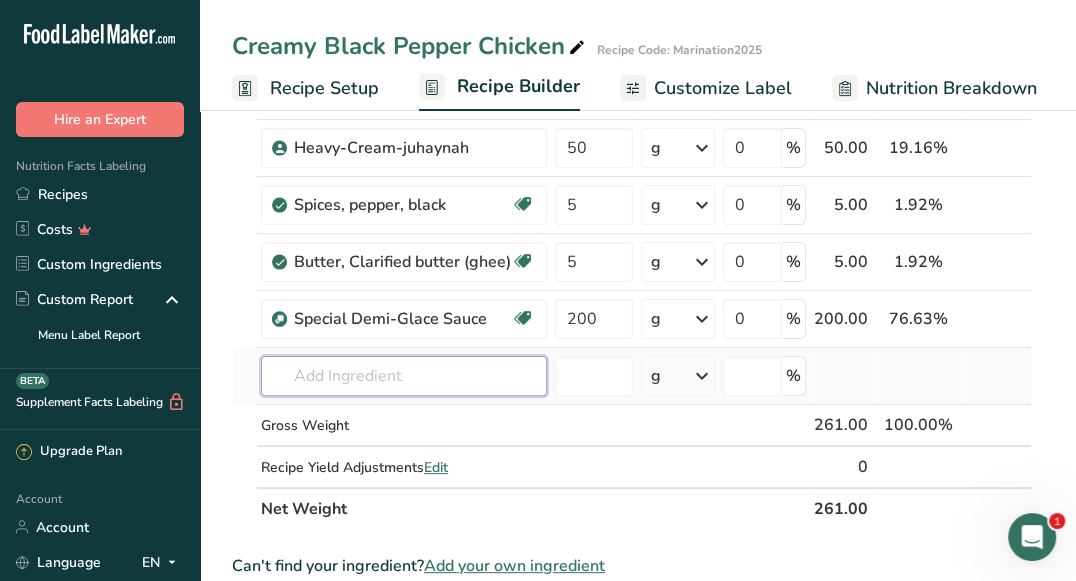 click at bounding box center (404, 376) 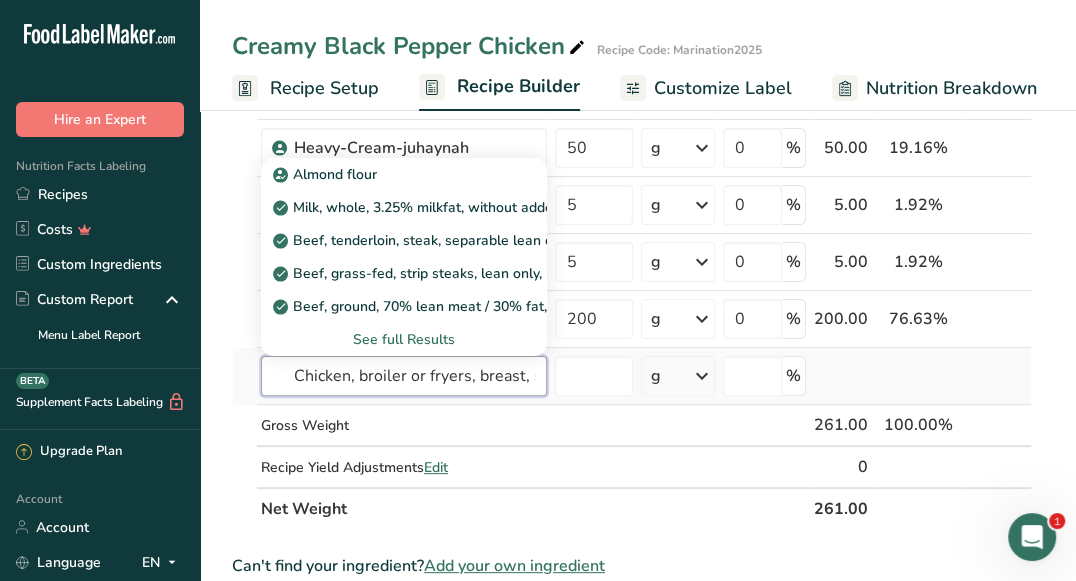 scroll, scrollTop: 0, scrollLeft: 316, axis: horizontal 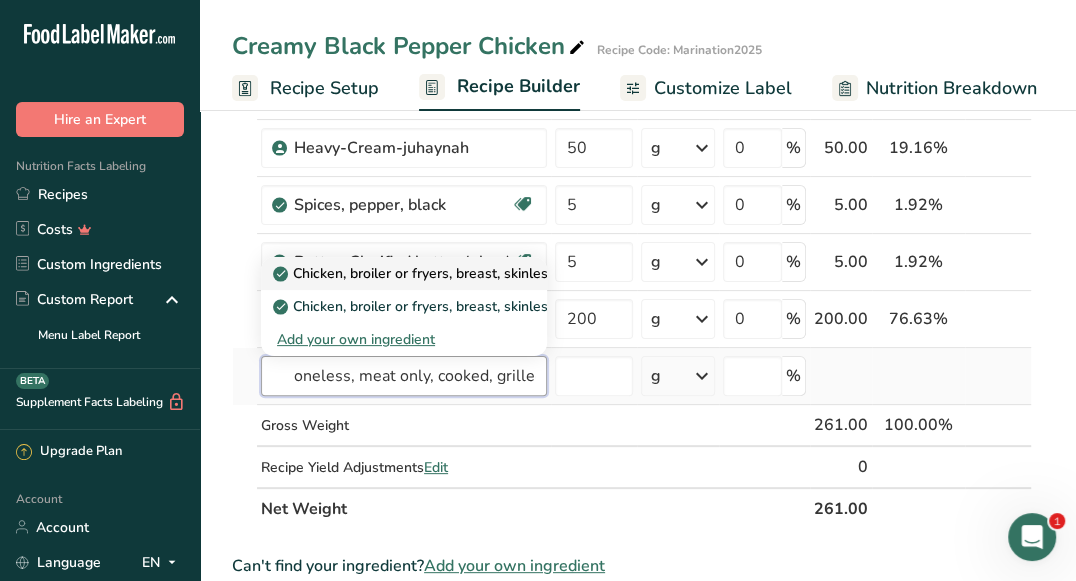 type on "Chicken, broiler or fryers, breast, skinless, boneless, meat only, cooked, grilled" 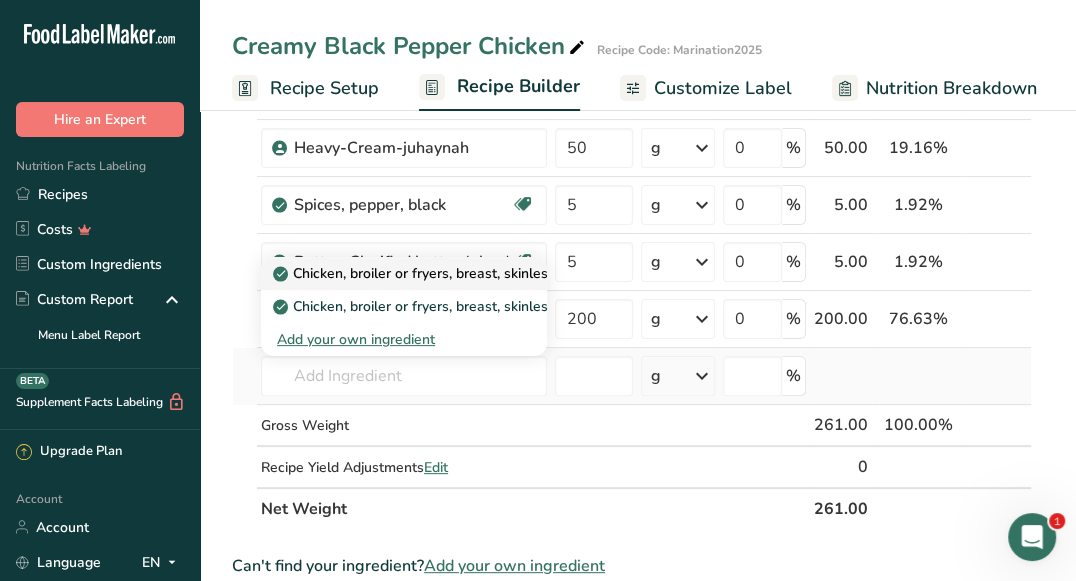 click on "Chicken, broiler or fryers, breast, skinless, boneless, meat only, cooked, grilled" at bounding box center [533, 273] 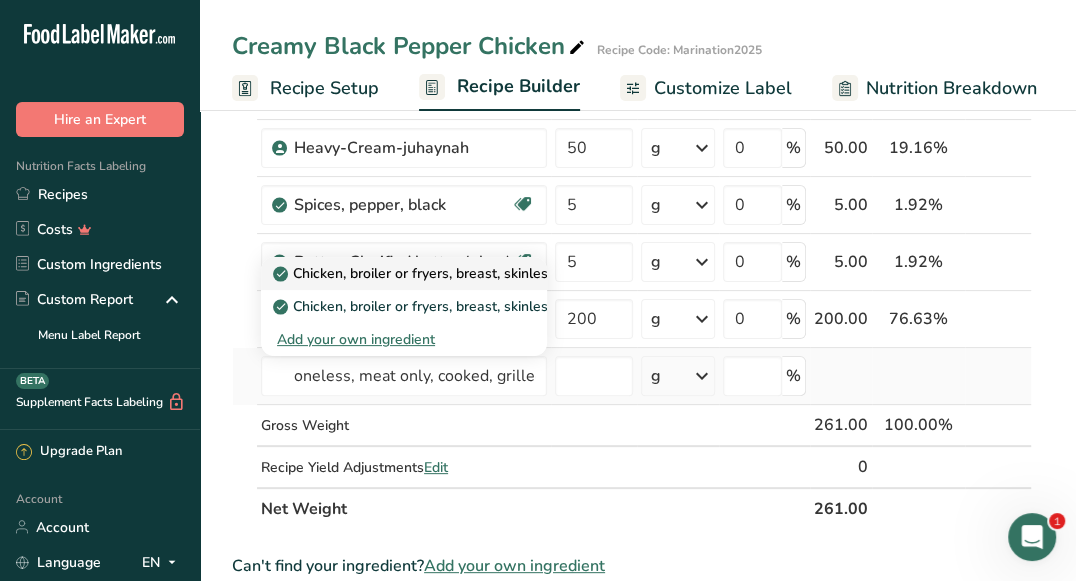 scroll, scrollTop: 0, scrollLeft: 0, axis: both 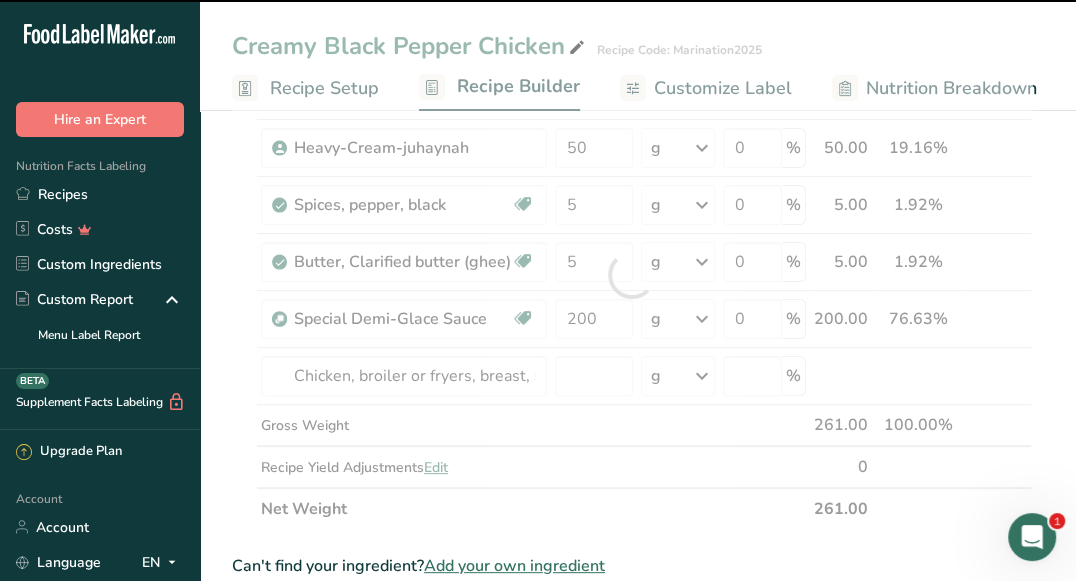 type on "0" 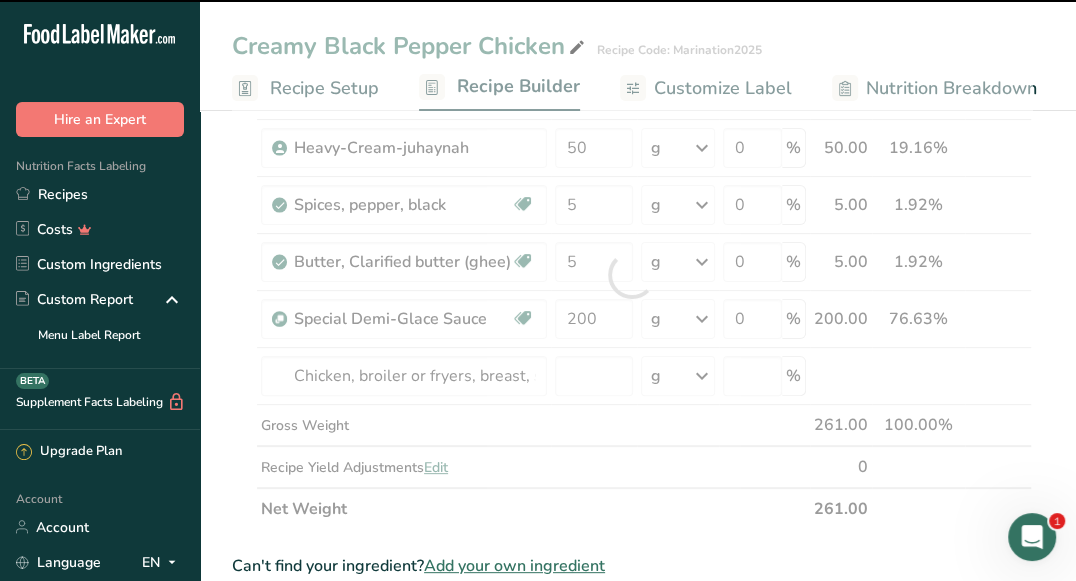 type on "0" 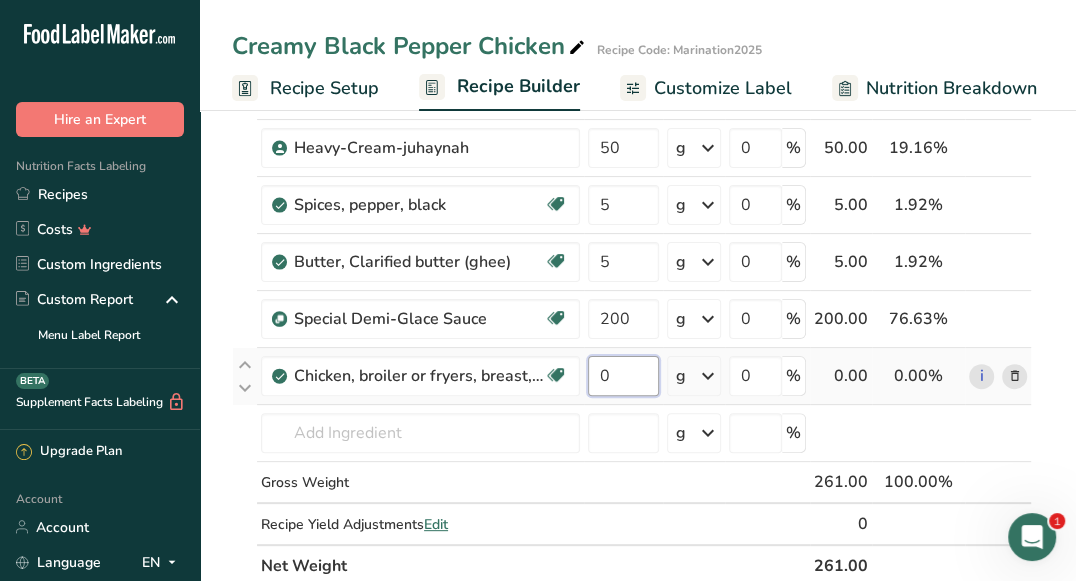 drag, startPoint x: 617, startPoint y: 380, endPoint x: 598, endPoint y: 371, distance: 21.023796 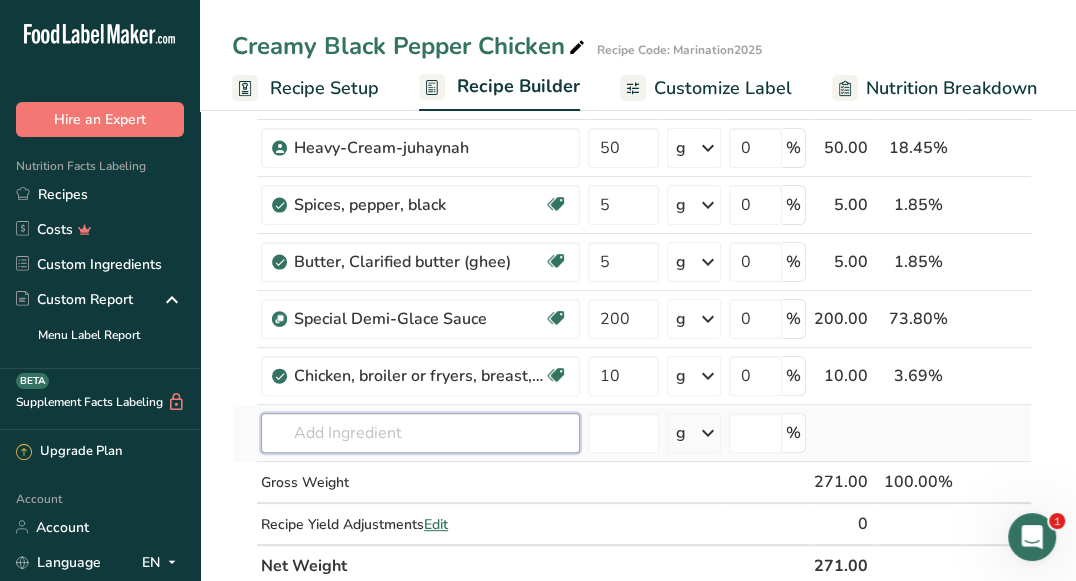 click on "Ingredient *
Amount *
Unit *
Waste *   .a-a{fill:#347362;}.b-a{fill:#fff;}          Grams
Percentage
Special Chicken Marination
Source of Antioxidants
Prebiotic Effect
Dairy free
Gluten free
Vegan
Vegetarian
Soy free
1
g
Weight Units
g
kg
mg
See more
Volume Units
l
mL
fl oz
See more
0
%
1.00
0.37%
i
Heavy-Cream-juhaynah
50
g
Weight Units
g
kg
mg
See more
Volume Units
l" at bounding box center (632, 303) 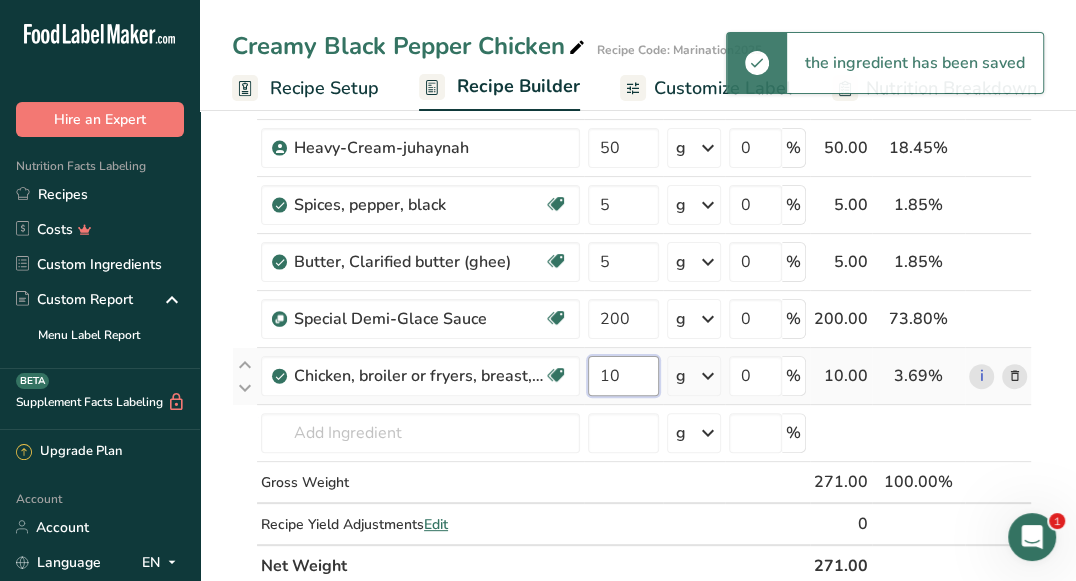 click on "10" at bounding box center (623, 376) 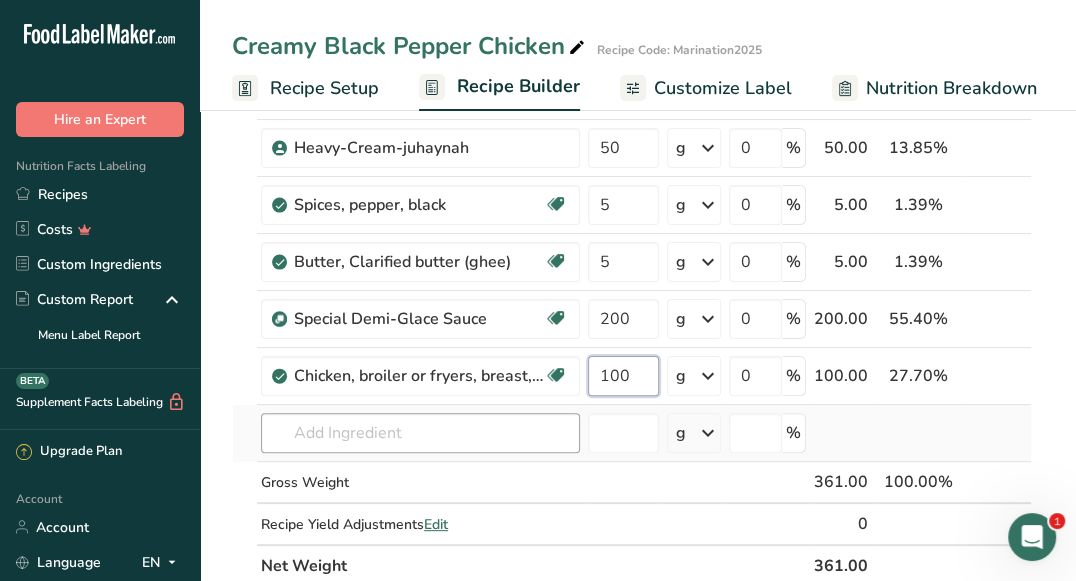 type on "100" 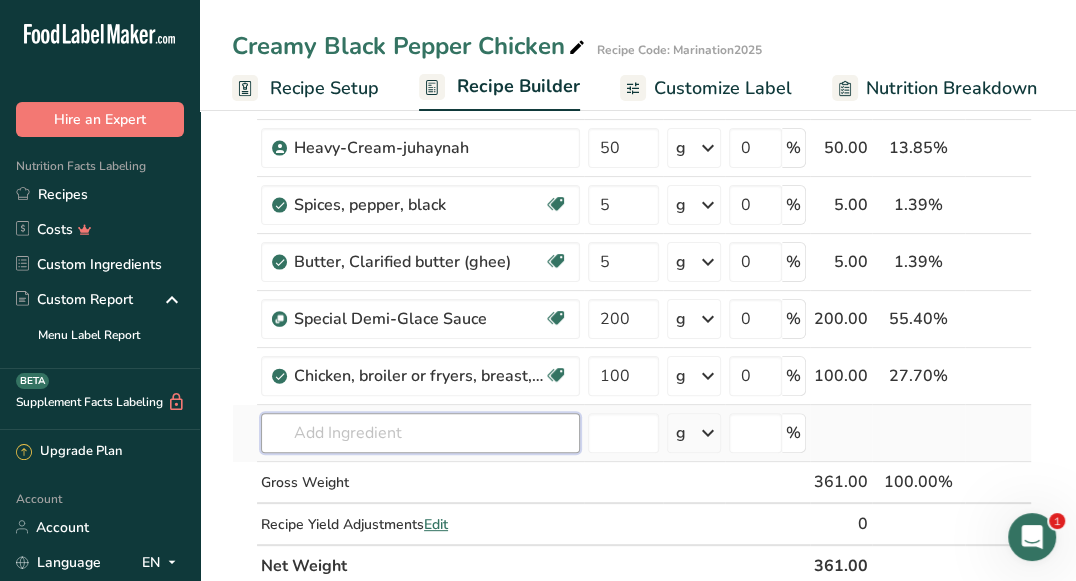 click on "Ingredient *
Amount *
Unit *
Waste *   .a-a{fill:#347362;}.b-a{fill:#fff;}          Grams
Percentage
Special Chicken Marination
Source of Antioxidants
[MEDICAL_DATA] Effect
Dairy free
Gluten free
Vegan
Vegetarian
Soy free
1
g
Weight Units
g
kg
mg
See more
Volume Units
l
mL
fl oz
See more
0
%
1.00
0.28%
i
Heavy-Cream-juhaynah
50
g
Weight Units
g
kg
mg
See more
Volume Units
l" at bounding box center (632, 303) 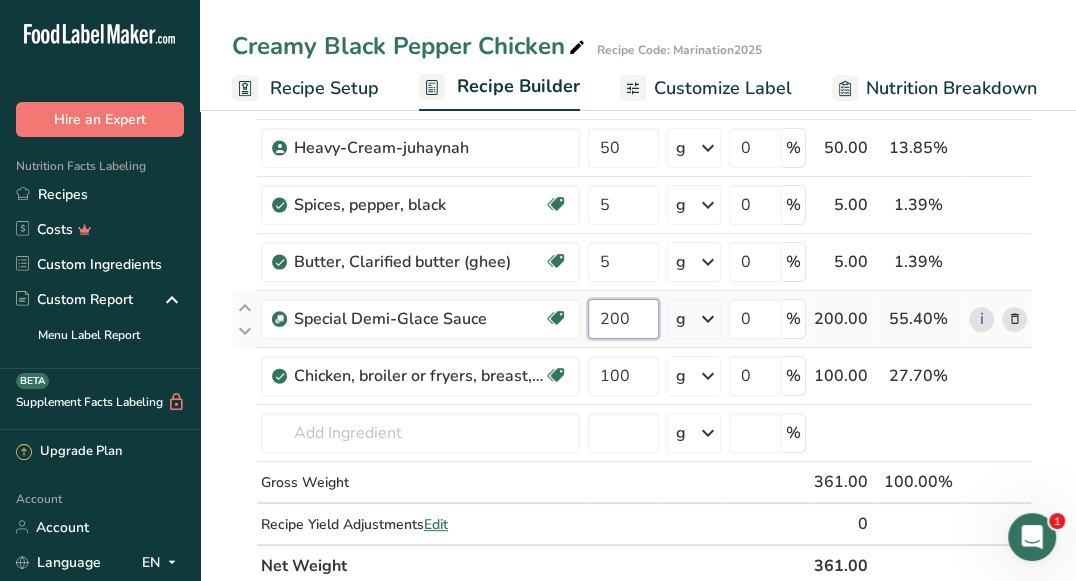 drag, startPoint x: 653, startPoint y: 315, endPoint x: 597, endPoint y: 314, distance: 56.008926 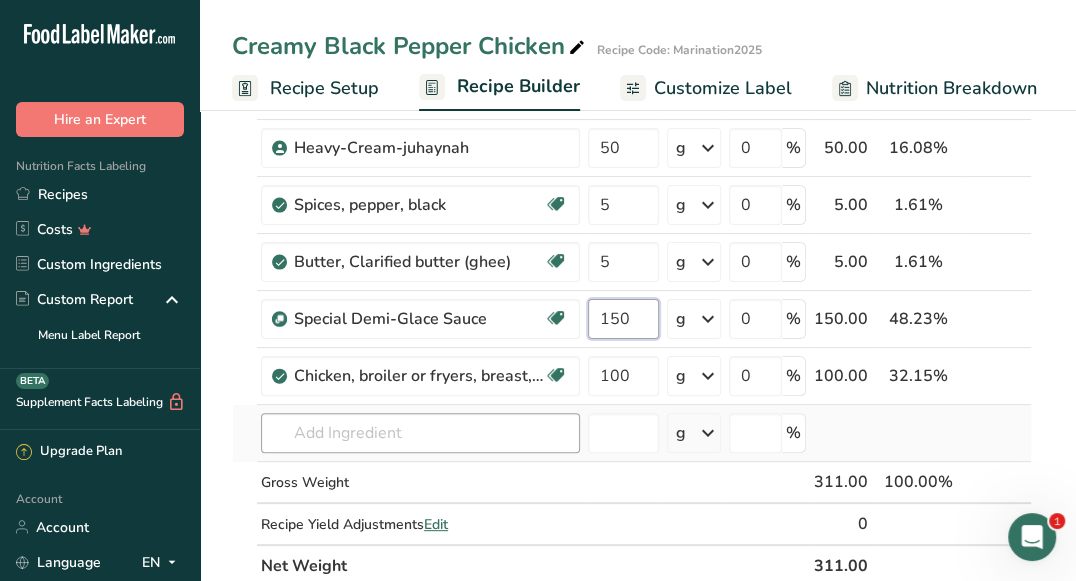 type on "150" 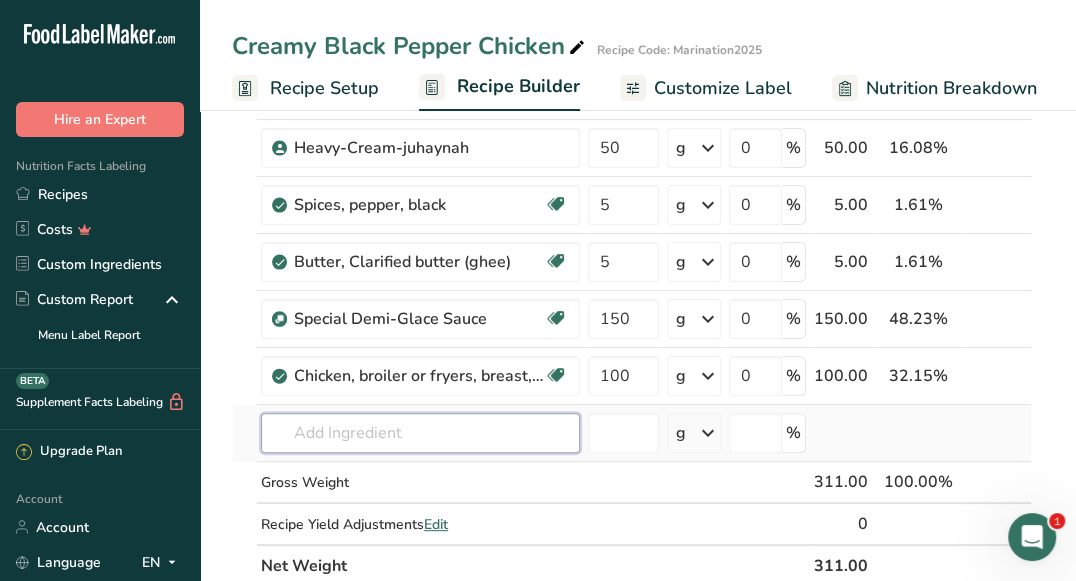click on "Ingredient *
Amount *
Unit *
Waste *   .a-a{fill:#347362;}.b-a{fill:#fff;}          Grams
Percentage
Special Chicken Marination
Source of Antioxidants
Prebiotic Effect
Dairy free
Gluten free
Vegan
Vegetarian
Soy free
1
g
Weight Units
g
kg
mg
See more
Volume Units
l
mL
fl oz
See more
0
%
1.00
0.32%
i
Heavy-Cream-juhaynah
50
g
Weight Units
g
kg
mg
See more
Volume Units
l" at bounding box center (632, 303) 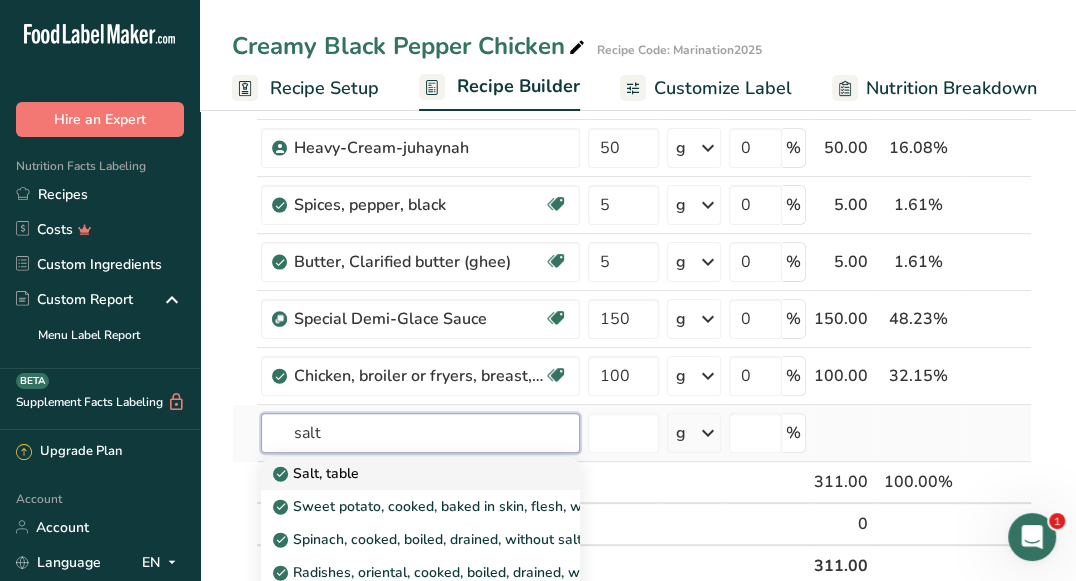 type on "salt" 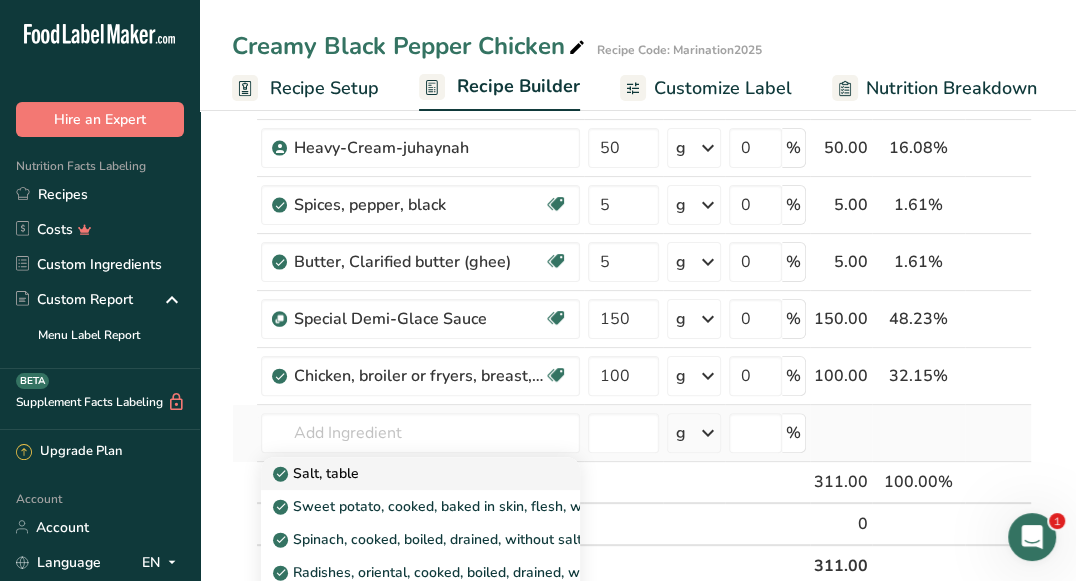 click on "Salt, table" at bounding box center [420, 473] 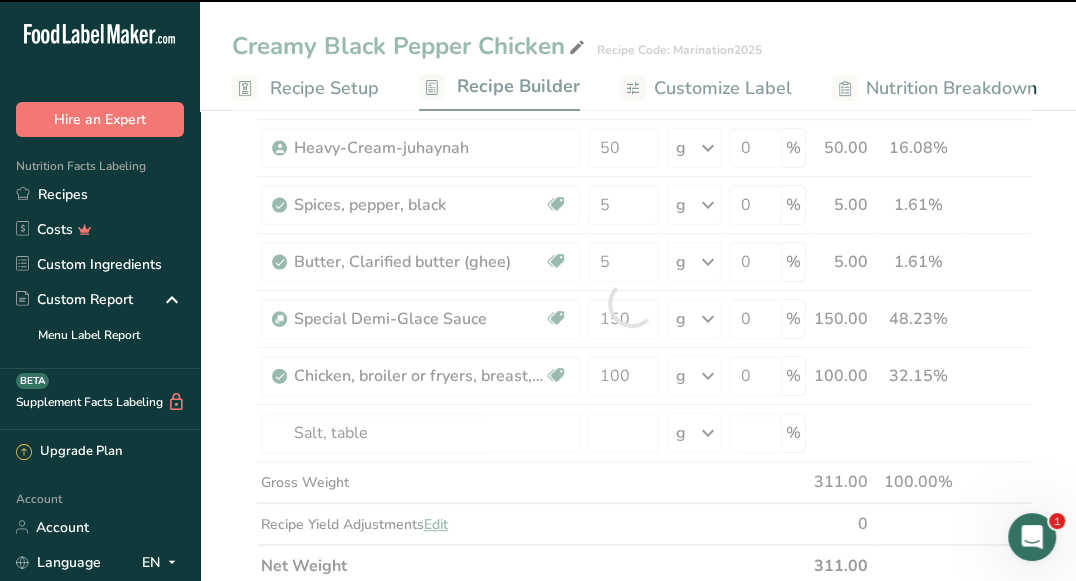 type on "0" 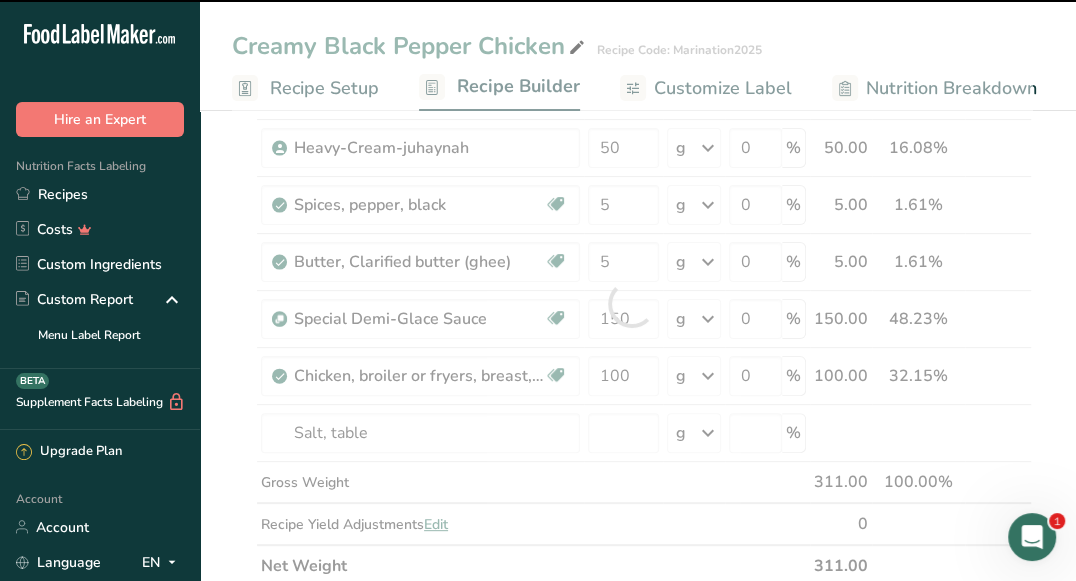 type on "0" 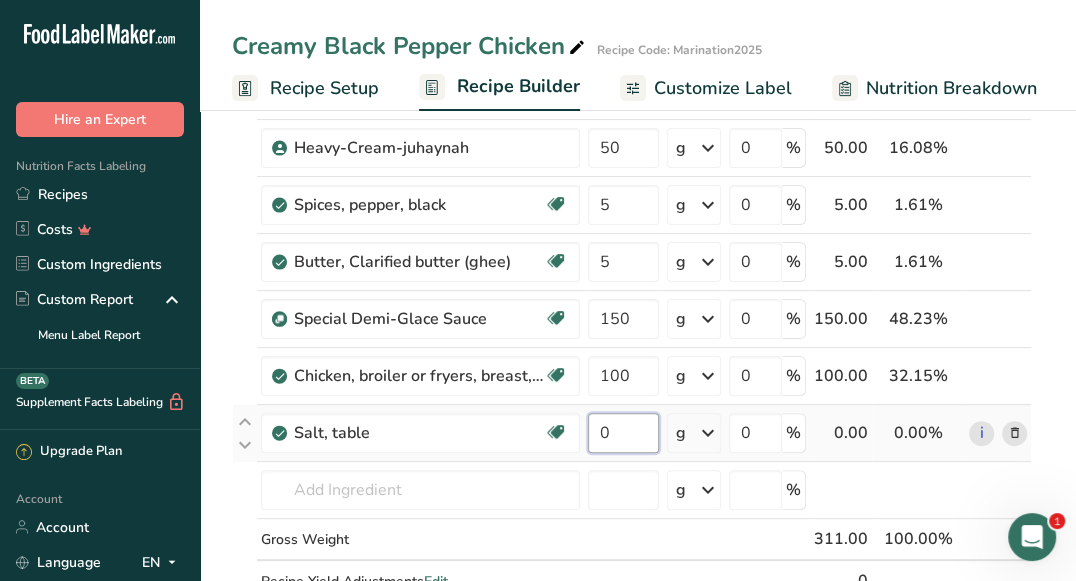 drag, startPoint x: 633, startPoint y: 438, endPoint x: 595, endPoint y: 423, distance: 40.853397 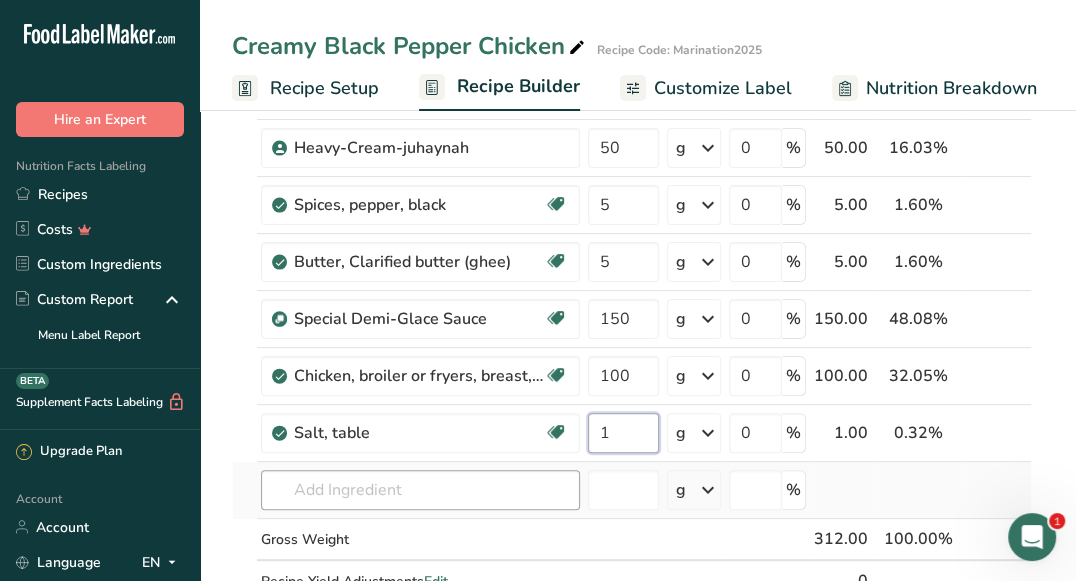 type on "1" 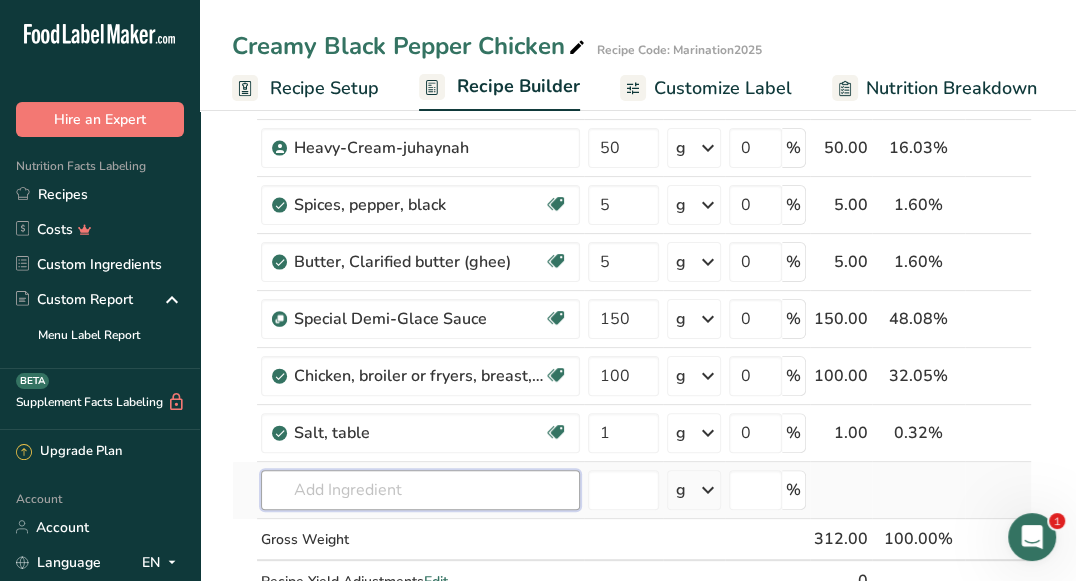 click on "Ingredient *
Amount *
Unit *
Waste *   .a-a{fill:#347362;}.b-a{fill:#fff;}          Grams
Percentage
Special Chicken Marination
Source of Antioxidants
Prebiotic Effect
Dairy free
Gluten free
Vegan
Vegetarian
Soy free
1
g
Weight Units
g
kg
mg
See more
Volume Units
l
mL
fl oz
See more
0
%
1.00
0.32%
i
Heavy-Cream-juhaynah
50
g
Weight Units
g
kg
mg
See more
Volume Units
l" at bounding box center [632, 332] 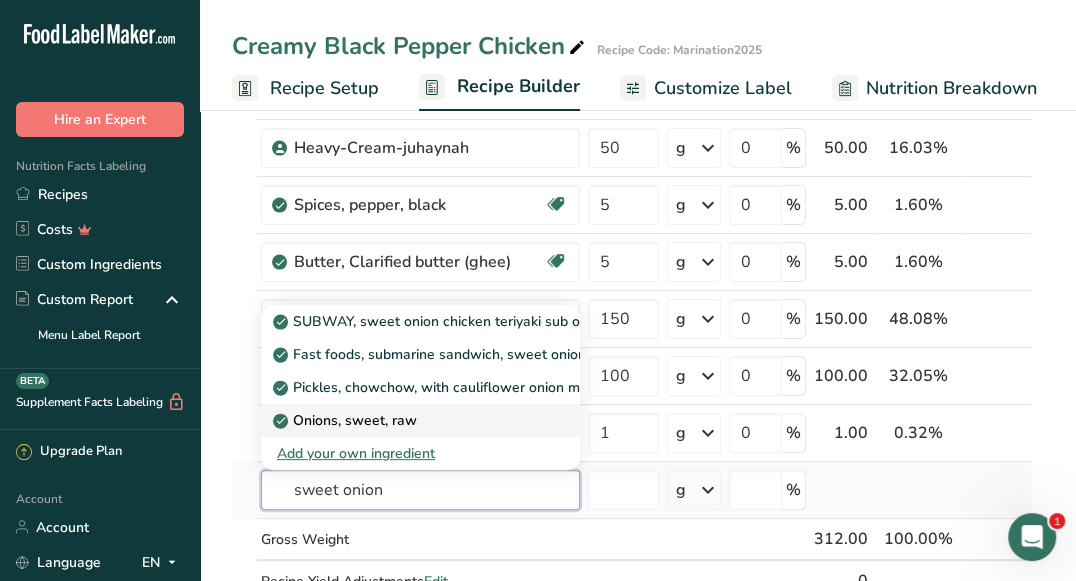 type on "sweet onion" 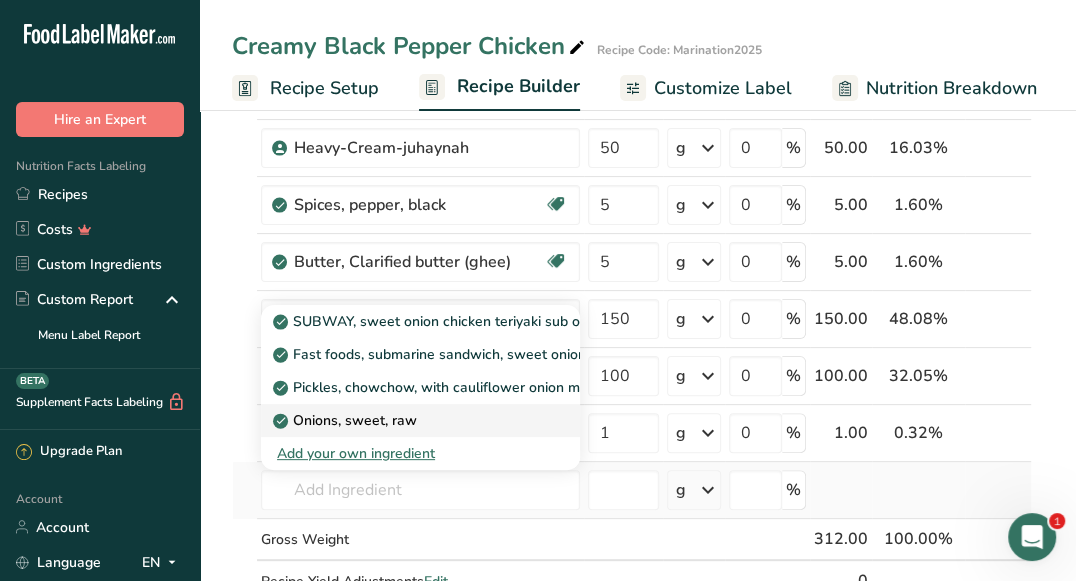 click on "Onions, sweet, raw" at bounding box center (347, 420) 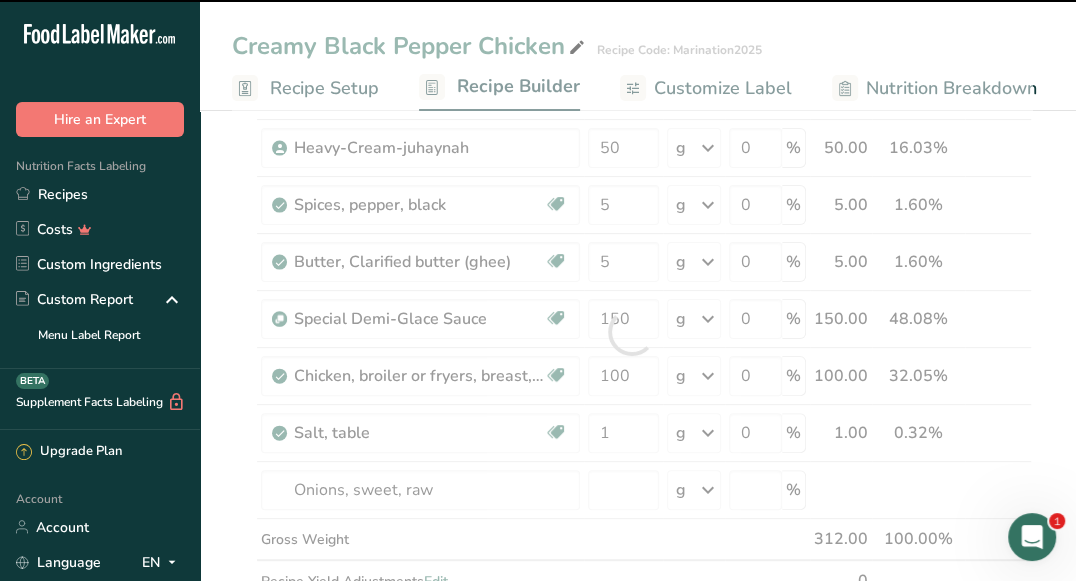 type on "0" 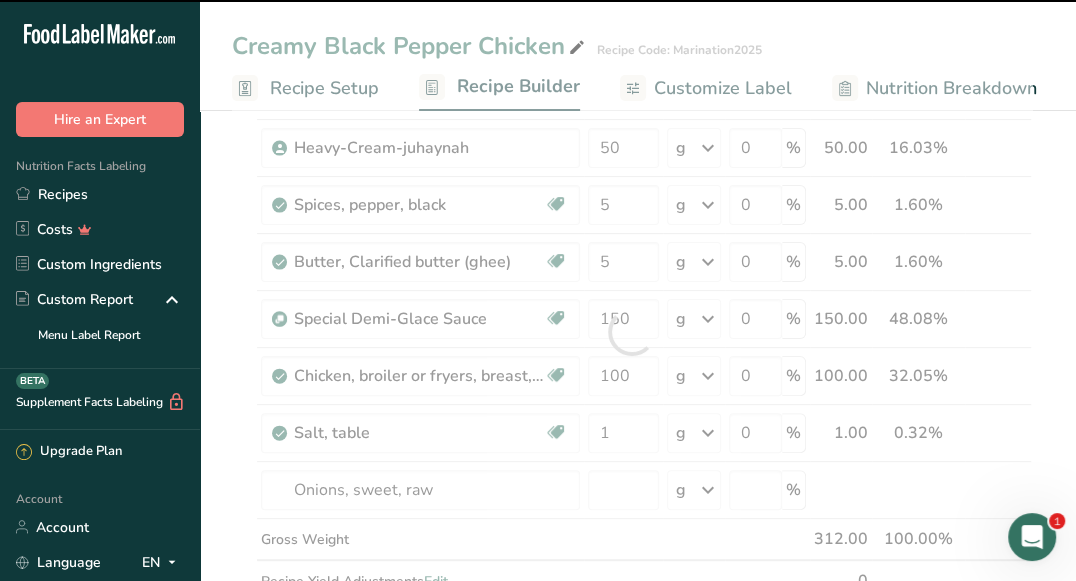 type on "0" 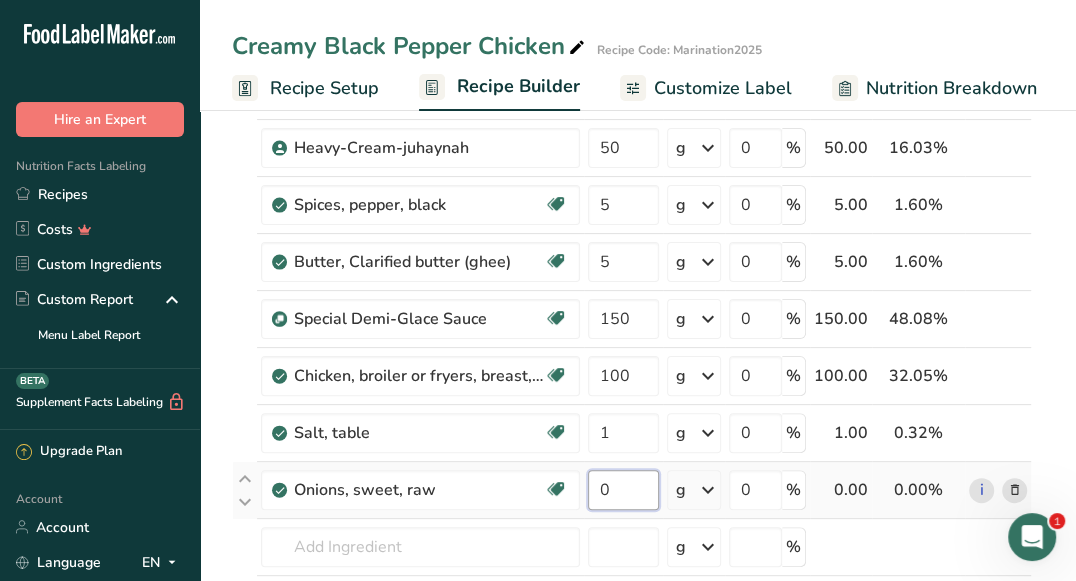 drag, startPoint x: 627, startPoint y: 486, endPoint x: 598, endPoint y: 479, distance: 29.832869 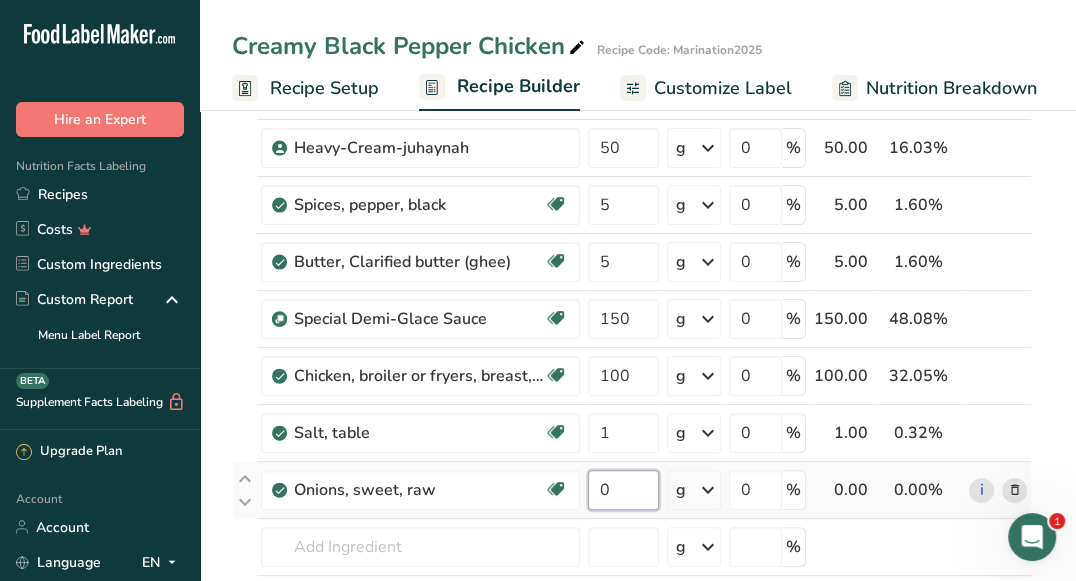 click on "0" at bounding box center (623, 490) 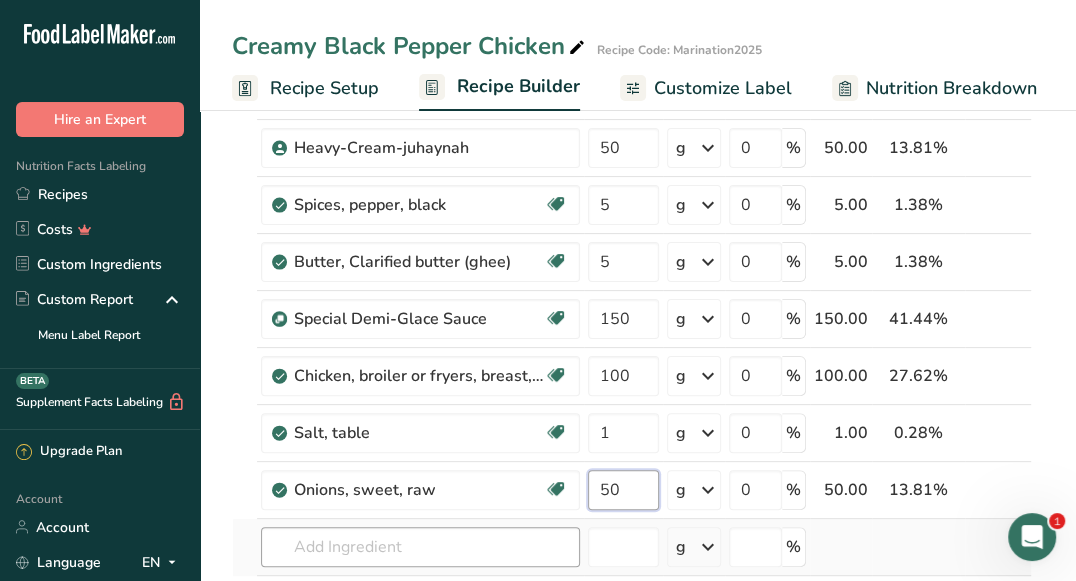 type on "50" 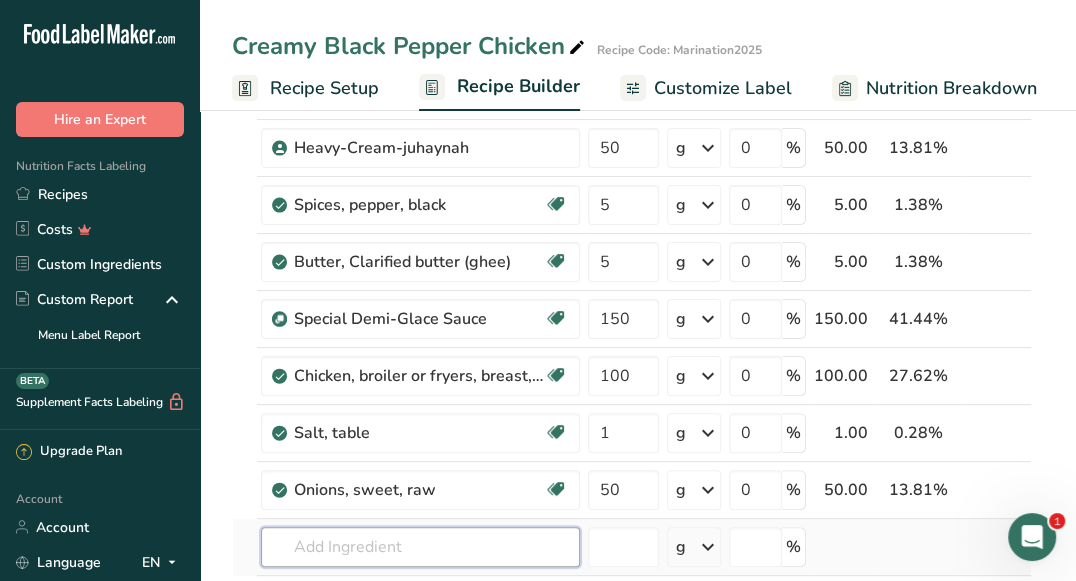 click on "Ingredient *
Amount *
Unit *
Waste *   .a-a{fill:#347362;}.b-a{fill:#fff;}          Grams
Percentage
Special Chicken Marination
Source of Antioxidants
Prebiotic Effect
Dairy free
Gluten free
Vegan
Vegetarian
Soy free
1
g
Weight Units
g
kg
mg
See more
Volume Units
l
mL
fl oz
See more
0
%
1.00
0.28%
i
Heavy-Cream-juhaynah
50
g
Weight Units
g
kg
mg
See more
Volume Units
l" at bounding box center [632, 360] 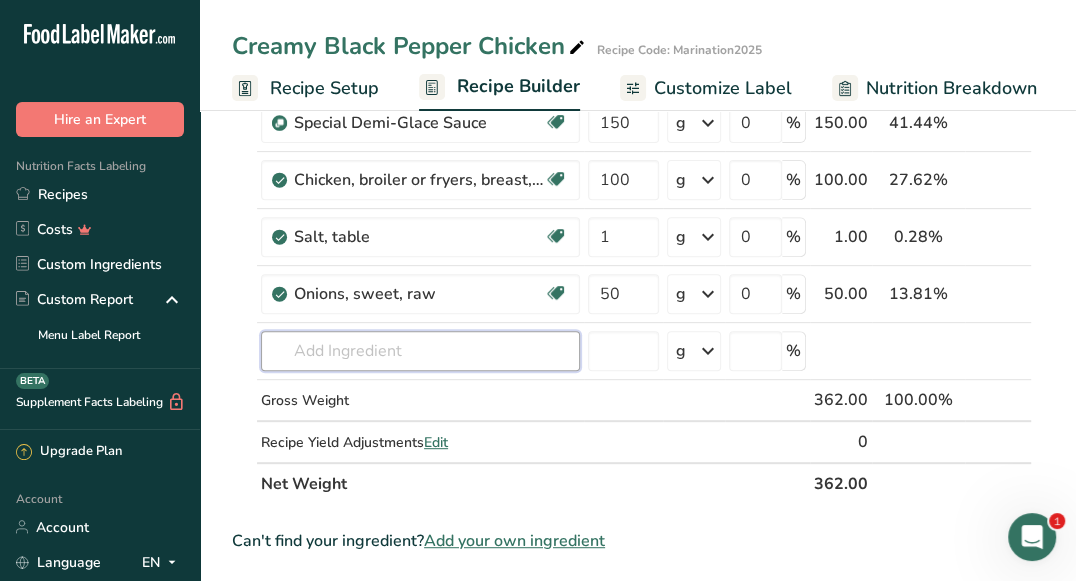 scroll, scrollTop: 339, scrollLeft: 0, axis: vertical 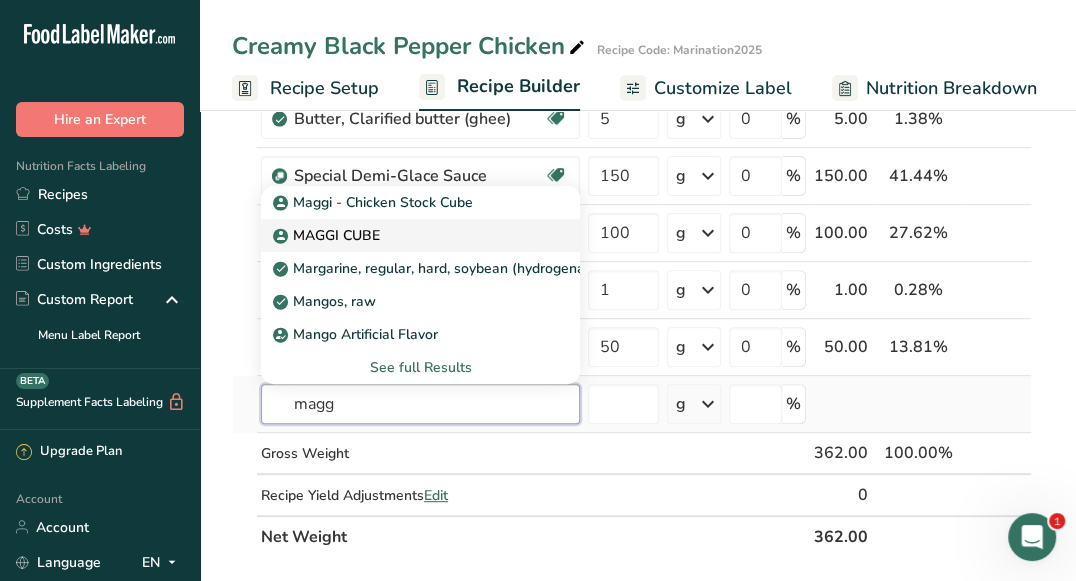 type on "magg" 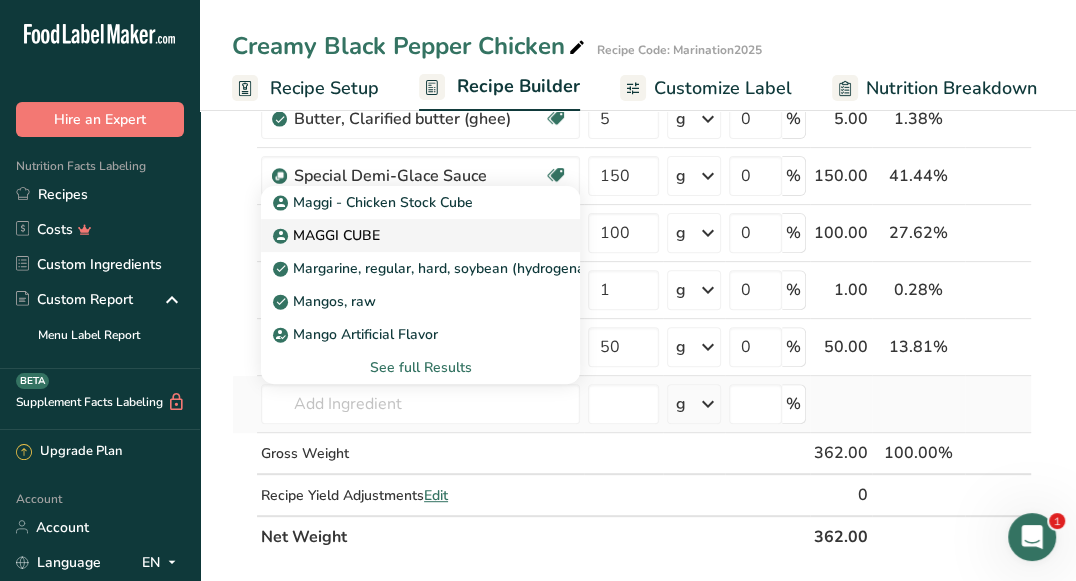 click on "MAGGI CUBE" at bounding box center (404, 235) 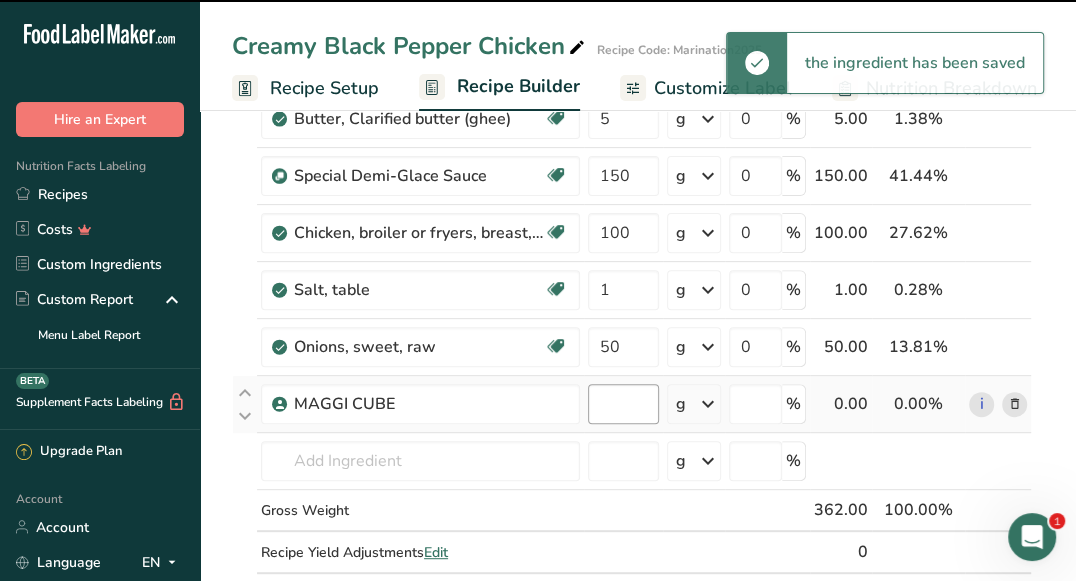 type on "0" 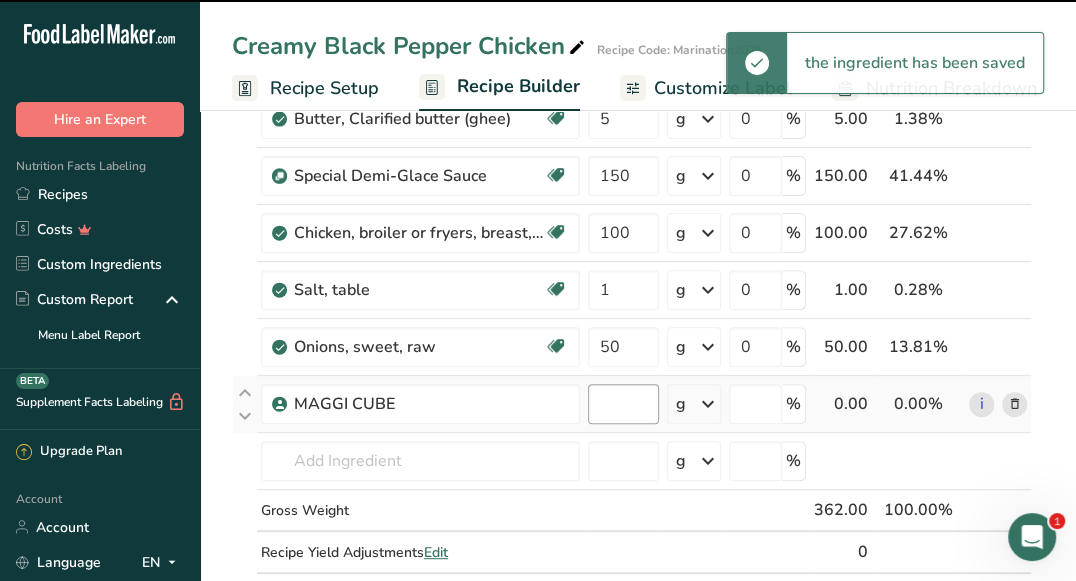 type on "0" 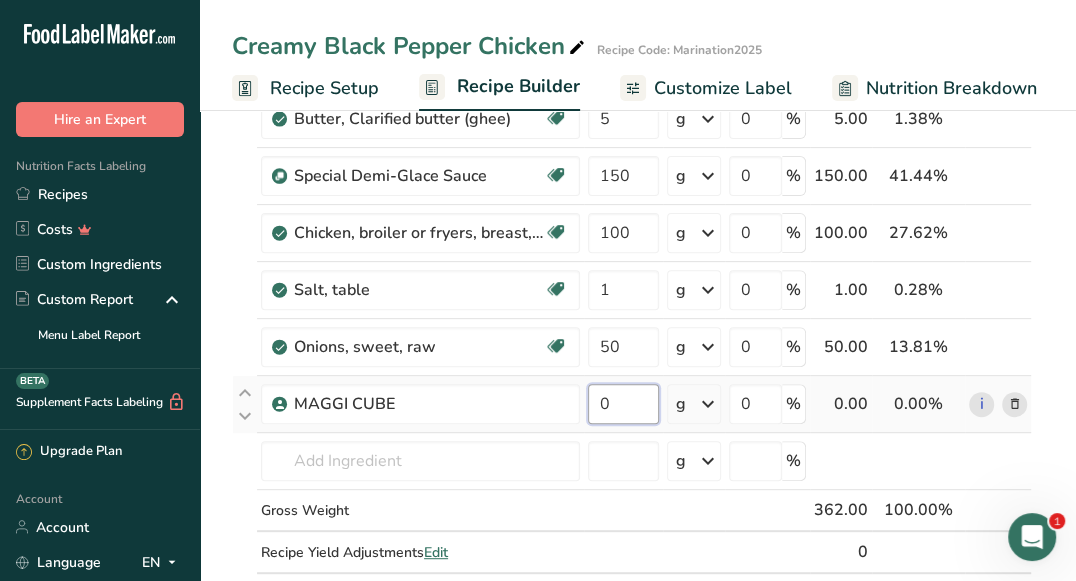 click on "0" at bounding box center [623, 404] 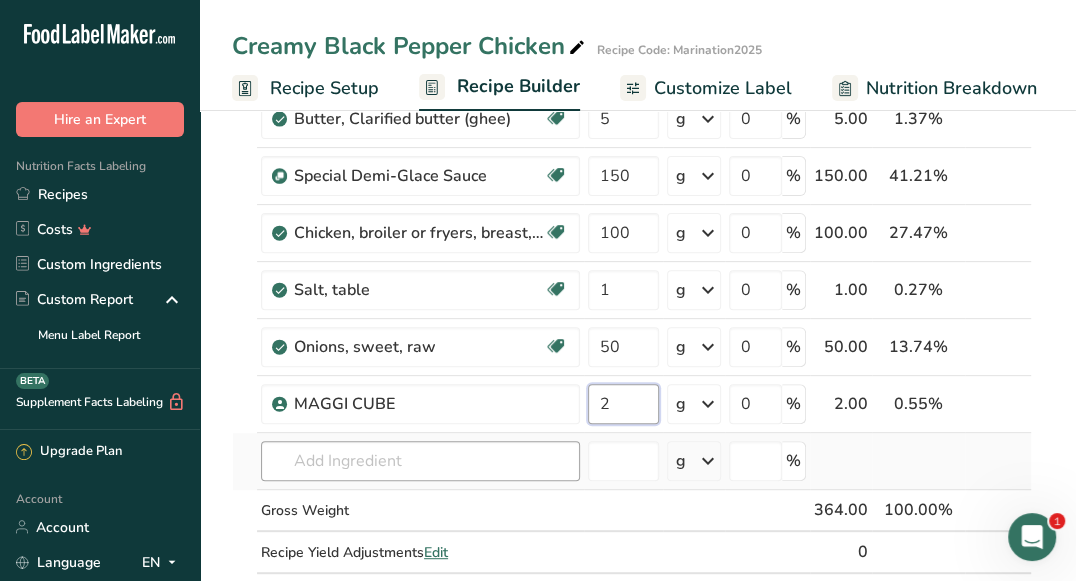 type on "2" 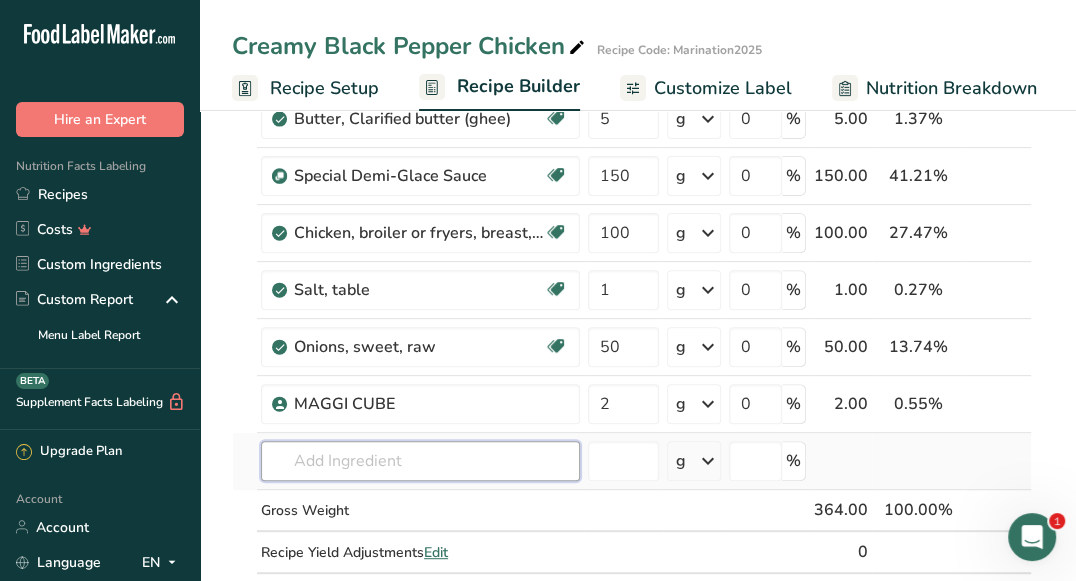 click on "Ingredient *
Amount *
Unit *
Waste *   .a-a{fill:#347362;}.b-a{fill:#fff;}          Grams
Percentage
Special Chicken Marination
Source of Antioxidants
Prebiotic Effect
Dairy free
Gluten free
Vegan
Vegetarian
Soy free
1
g
Weight Units
g
kg
mg
See more
Volume Units
l
mL
fl oz
See more
0
%
1.00
0.27%
i
Heavy-Cream-juhaynah
50
g
Weight Units
g
kg
mg
See more
Volume Units
l" at bounding box center [632, 246] 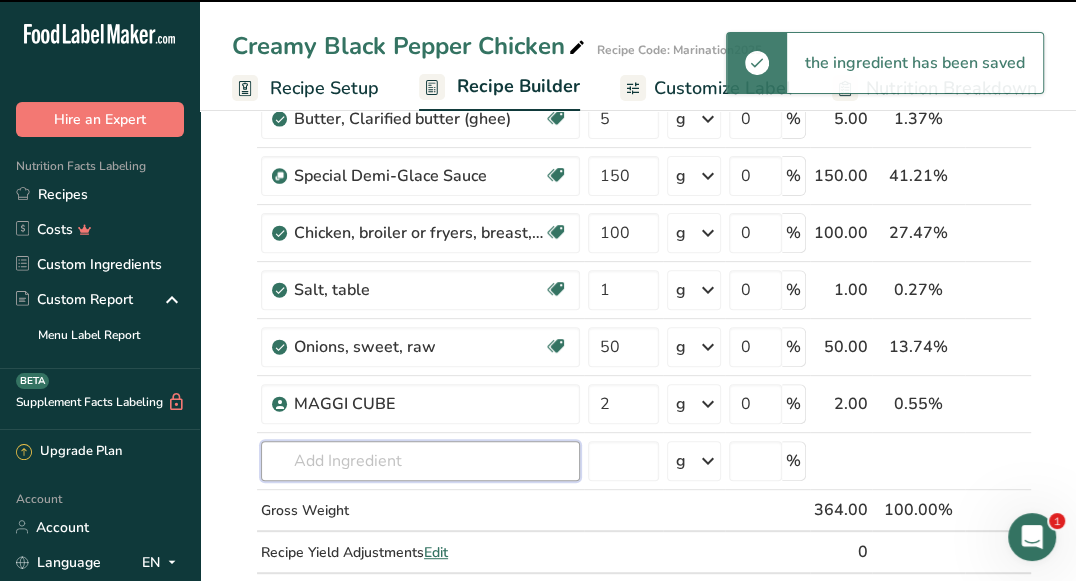 scroll, scrollTop: 0, scrollLeft: 0, axis: both 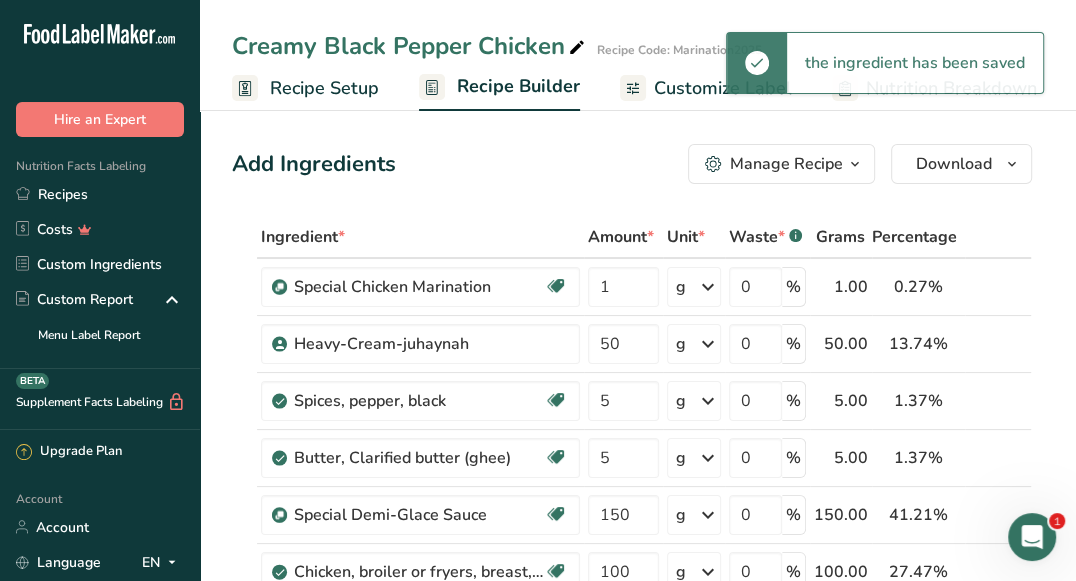 click on "Customize Label" at bounding box center [723, 88] 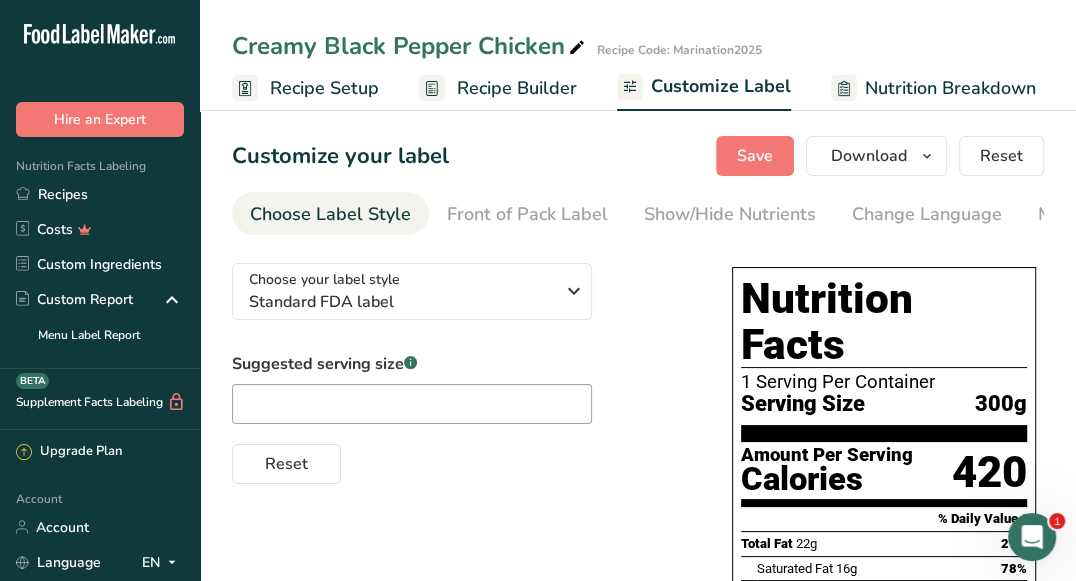 scroll, scrollTop: 0, scrollLeft: 390, axis: horizontal 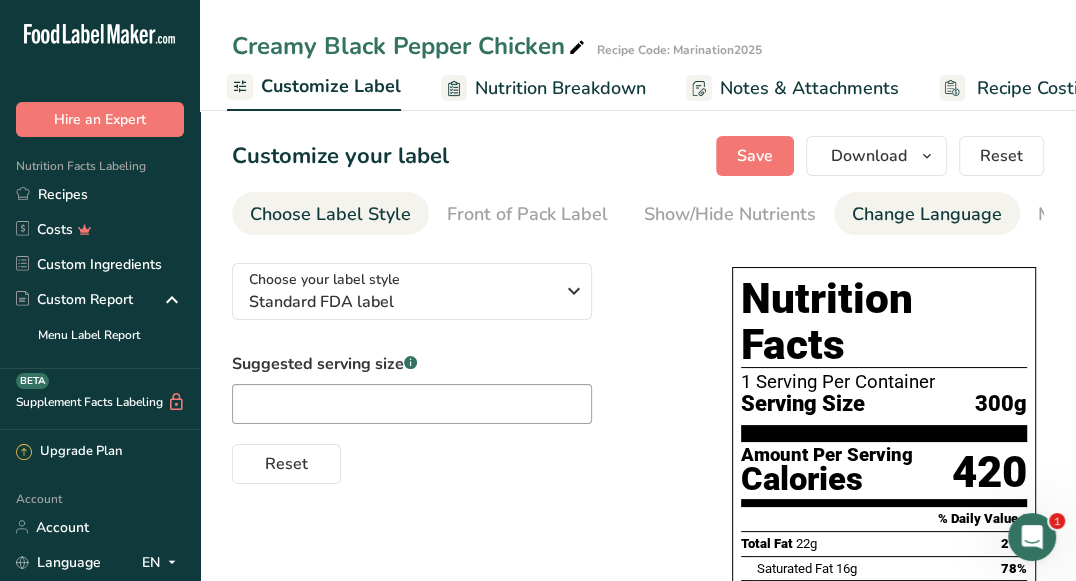 click on "Change Language" at bounding box center (927, 214) 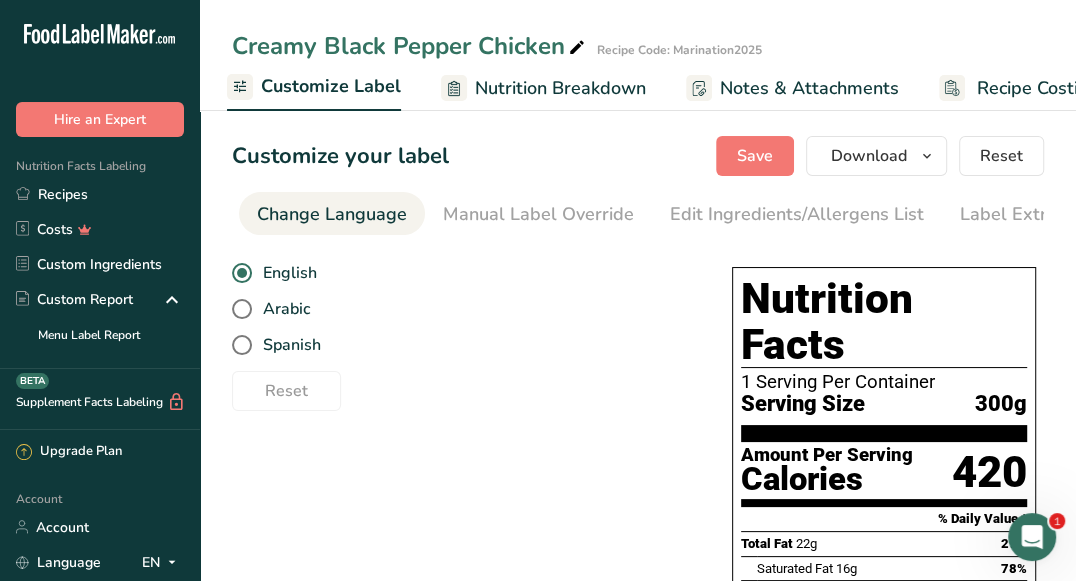 click on "Label Extra Info" at bounding box center [1026, 214] 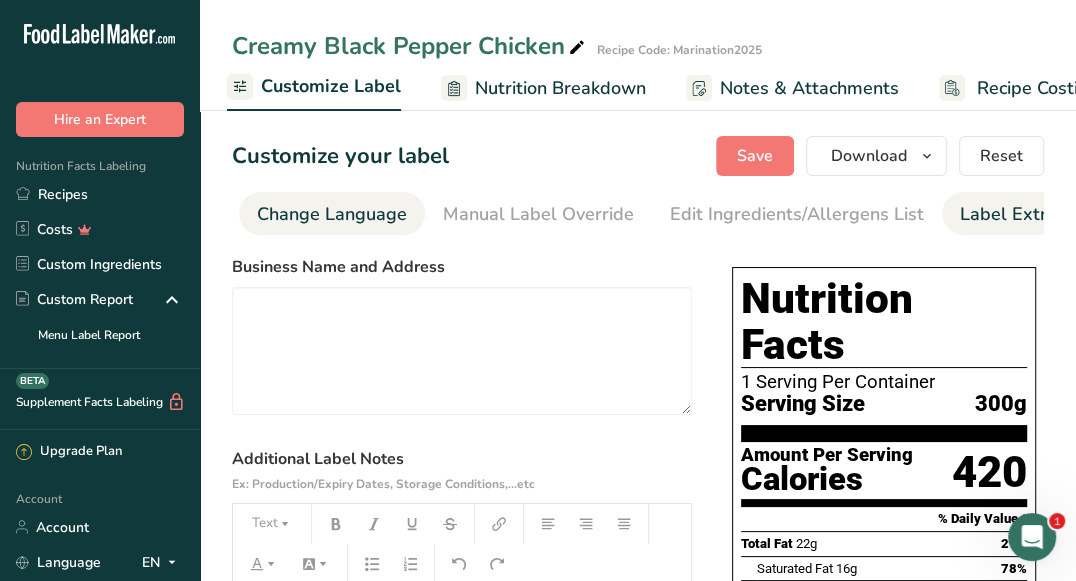 scroll, scrollTop: 0, scrollLeft: 641, axis: horizontal 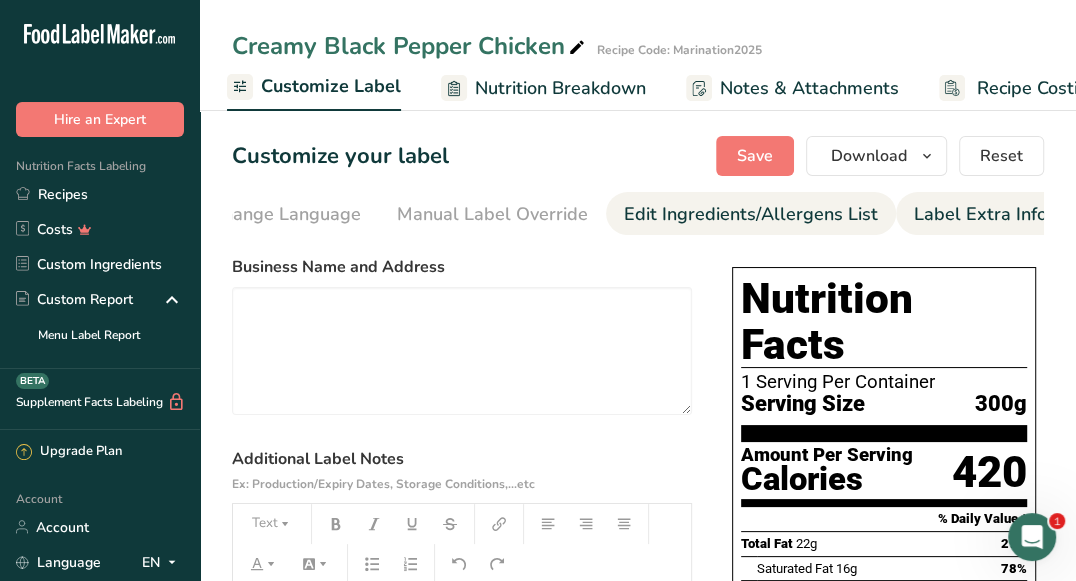 click on "Edit Ingredients/Allergens List" at bounding box center (751, 214) 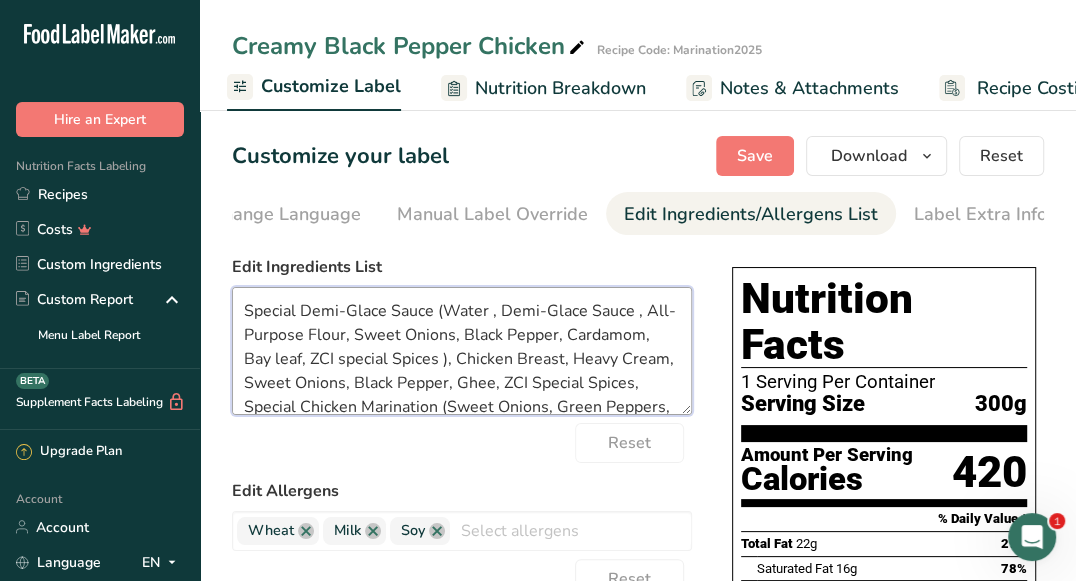 drag, startPoint x: 296, startPoint y: 310, endPoint x: 242, endPoint y: 312, distance: 54.037025 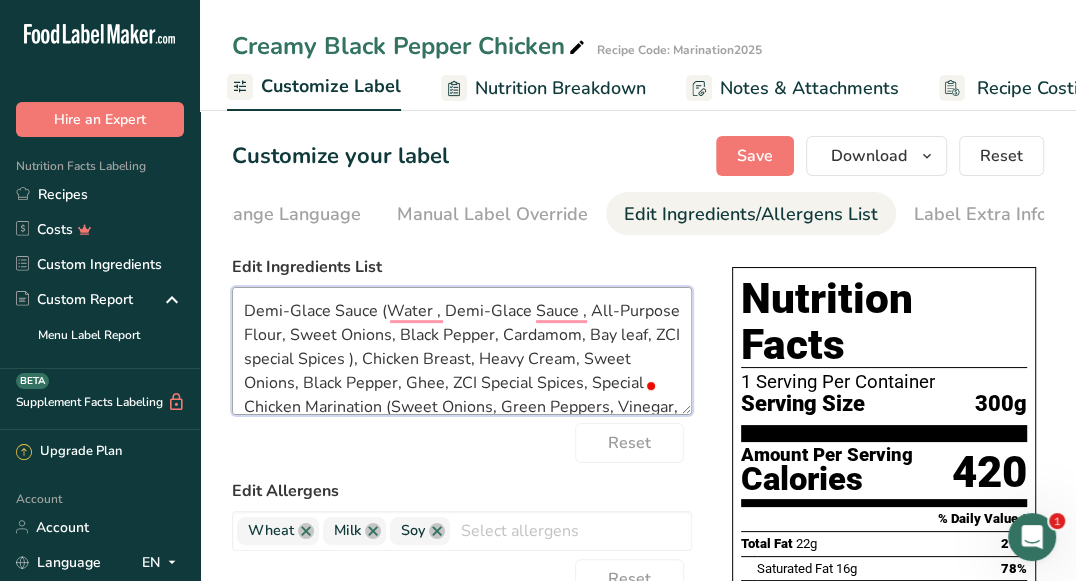 drag, startPoint x: 383, startPoint y: 317, endPoint x: 451, endPoint y: 361, distance: 80.99383 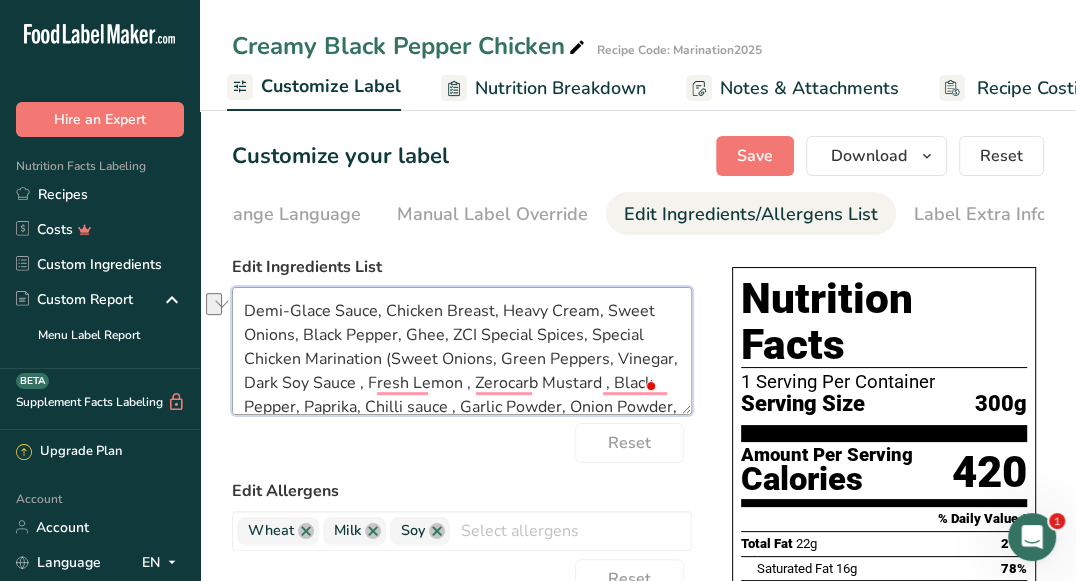 drag, startPoint x: 499, startPoint y: 318, endPoint x: 392, endPoint y: 312, distance: 107.16809 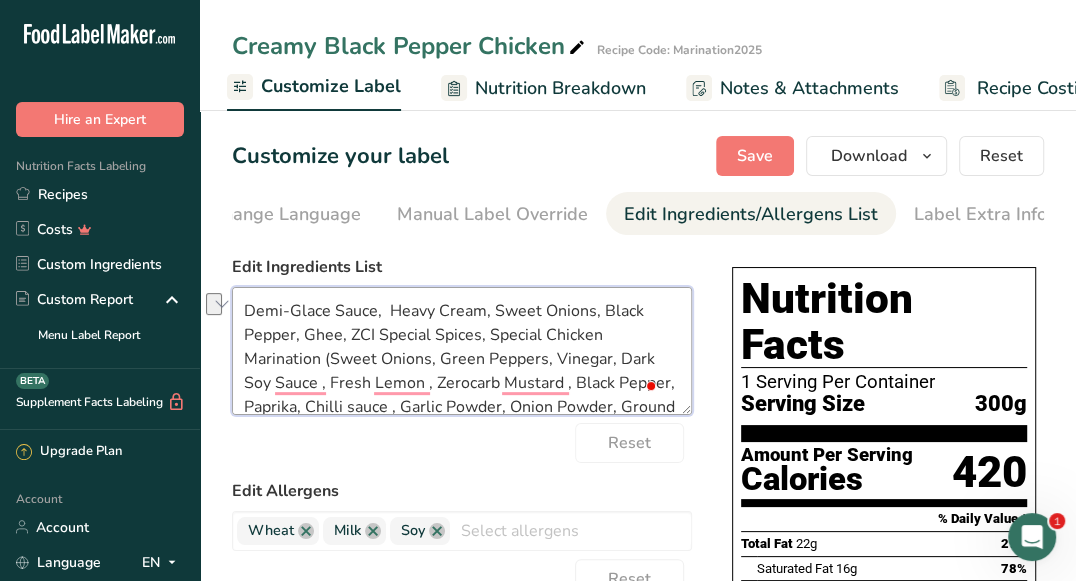 click on "Demi-Glace Sauce,  Heavy Cream, Sweet Onions, Black Pepper, Ghee, ZCI Special Spices, Special Chicken Marination (Sweet Onions, Green Peppers, Vinegar, Dark Soy Sauce , Fresh Lemon , Zerocarb Mustard , Black Pepper, Paprika, Chilli sauce , Garlic Powder, Onion Powder, Ground ginger), Salt" at bounding box center [462, 351] 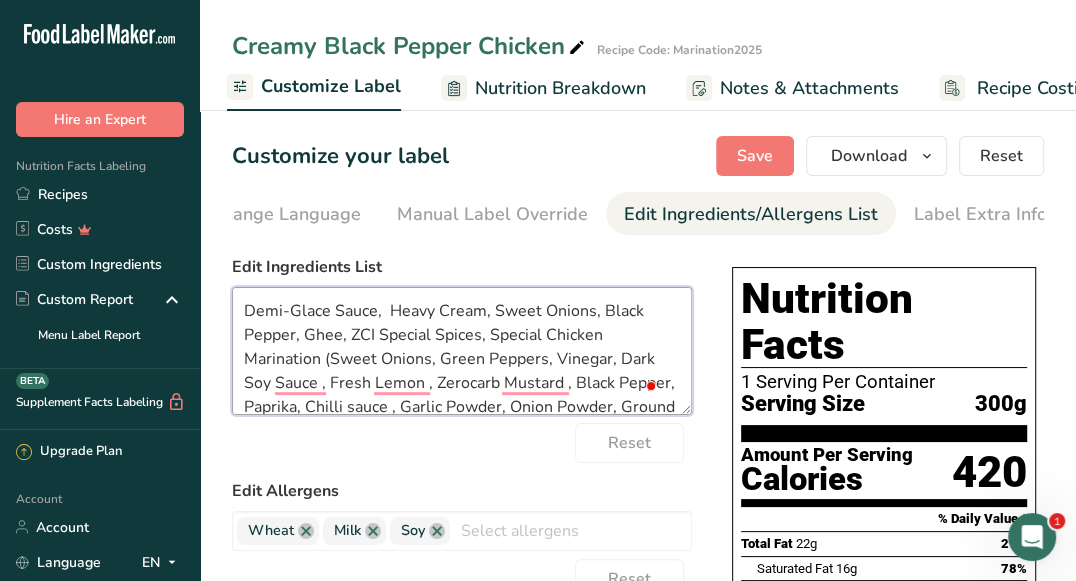 paste on "Chicken Breast," 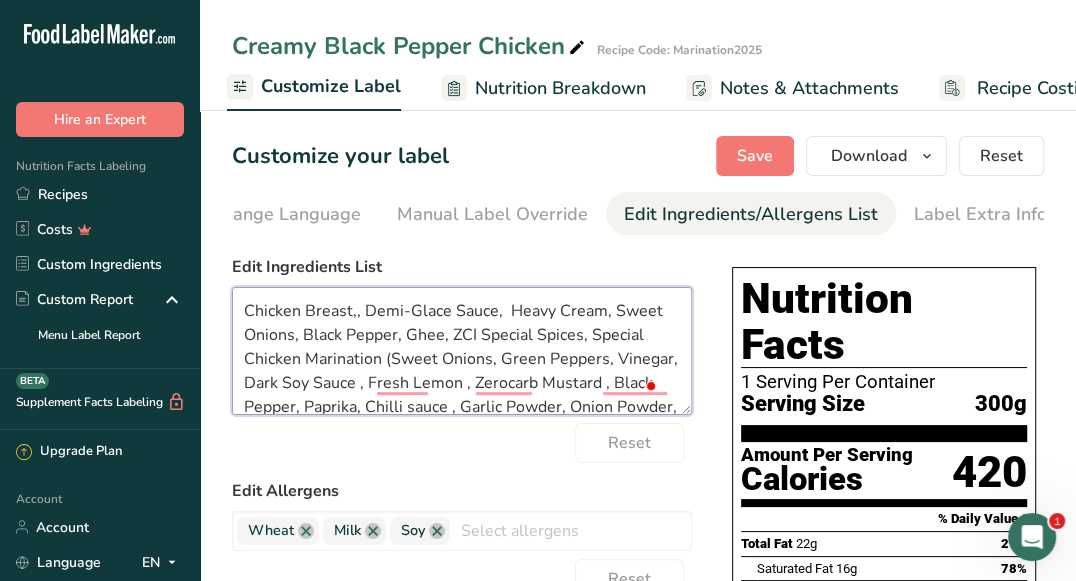click on "Chicken Breast,, Demi-Glace Sauce,  Heavy Cream, Sweet Onions, Black Pepper, Ghee, ZCI Special Spices, Special Chicken Marination (Sweet Onions, Green Peppers, Vinegar, Dark Soy Sauce , Fresh Lemon , Zerocarb Mustard , Black Pepper, Paprika, Chilli sauce , Garlic Powder, Onion Powder, Ground ginger), Salt" at bounding box center (462, 351) 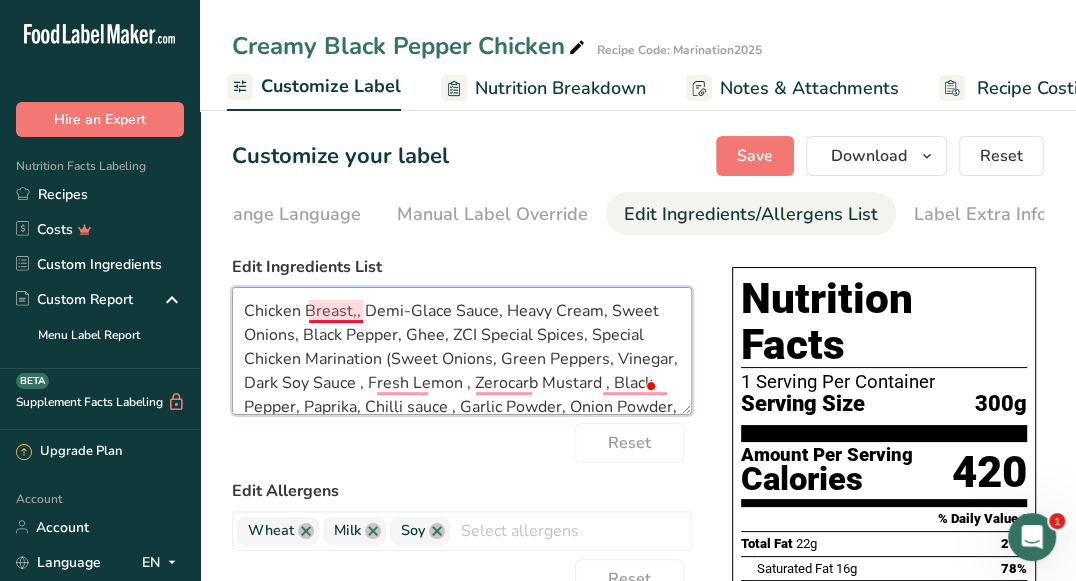click on "Chicken Breast,, Demi-Glace Sauce, Heavy Cream, Sweet Onions, Black Pepper, Ghee, ZCI Special Spices, Special Chicken Marination (Sweet Onions, Green Peppers, Vinegar, Dark Soy Sauce , Fresh Lemon , Zerocarb Mustard , Black Pepper, Paprika, Chilli sauce , Garlic Powder, Onion Powder, Ground ginger), Salt" at bounding box center [462, 351] 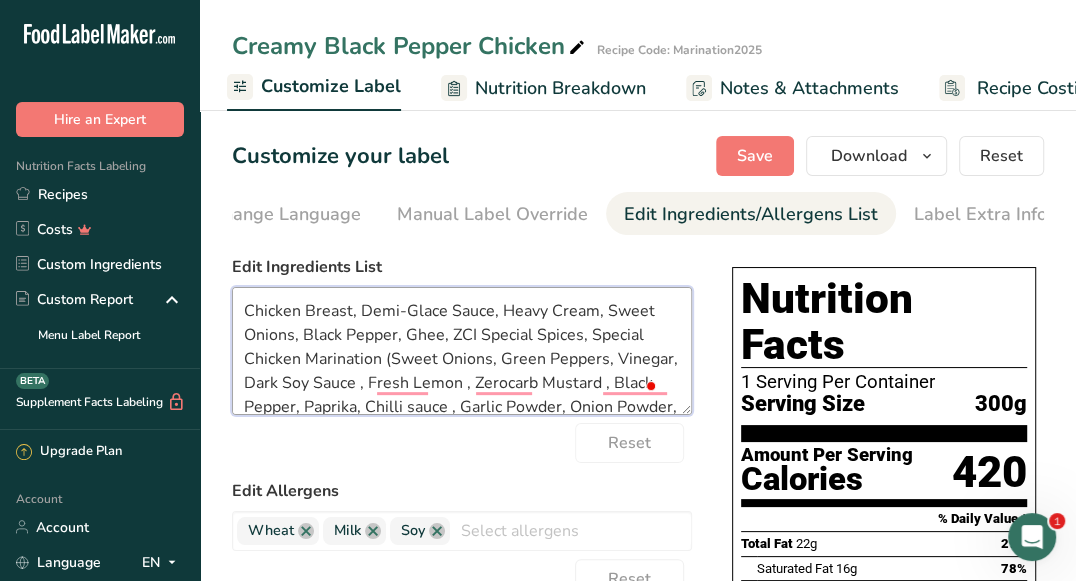drag, startPoint x: 657, startPoint y: 319, endPoint x: 607, endPoint y: 315, distance: 50.159744 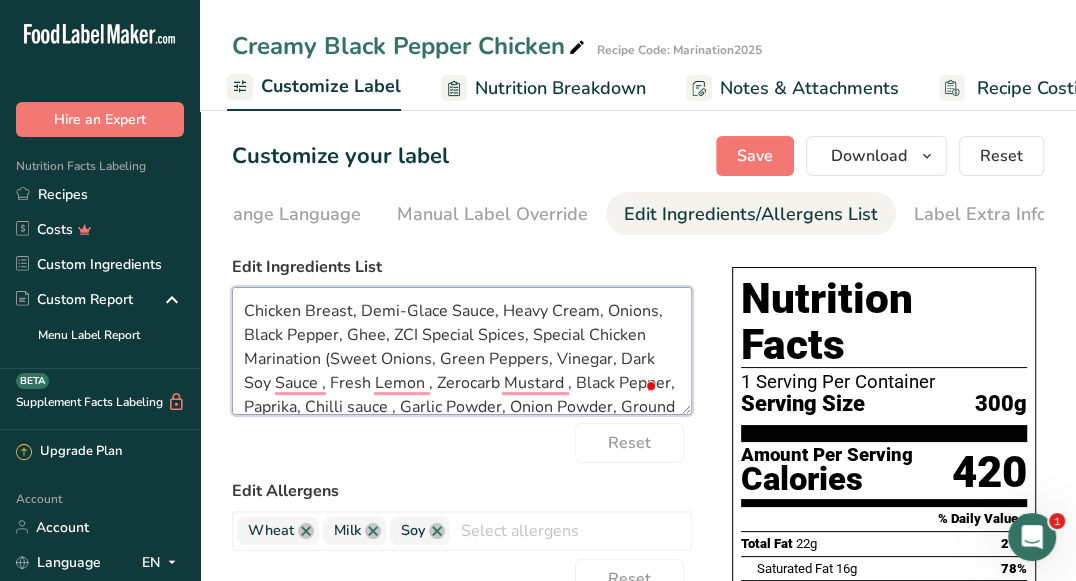 drag, startPoint x: 416, startPoint y: 335, endPoint x: 389, endPoint y: 338, distance: 27.166155 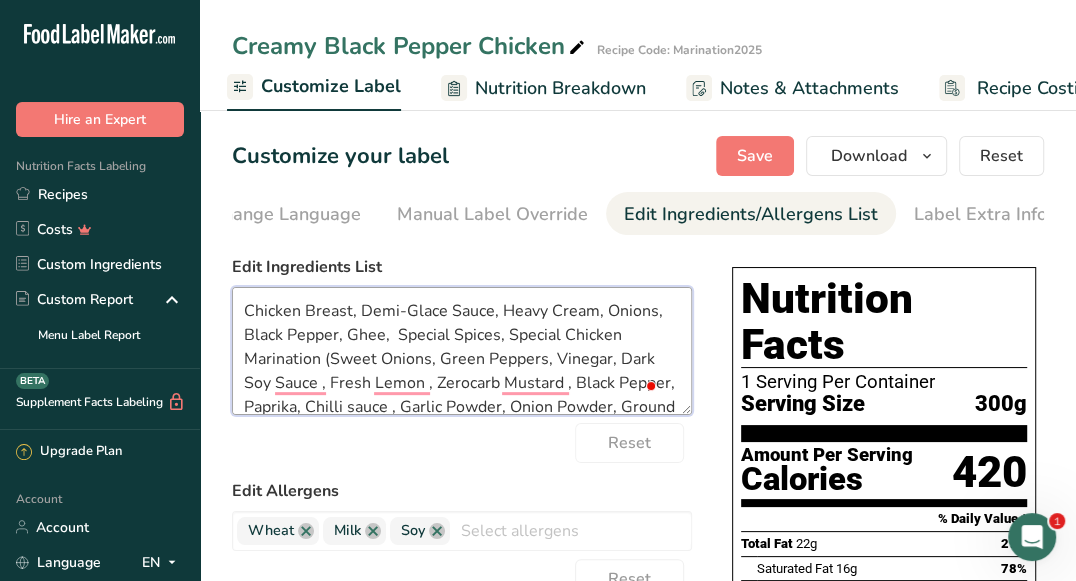 drag, startPoint x: 506, startPoint y: 337, endPoint x: 559, endPoint y: 337, distance: 53 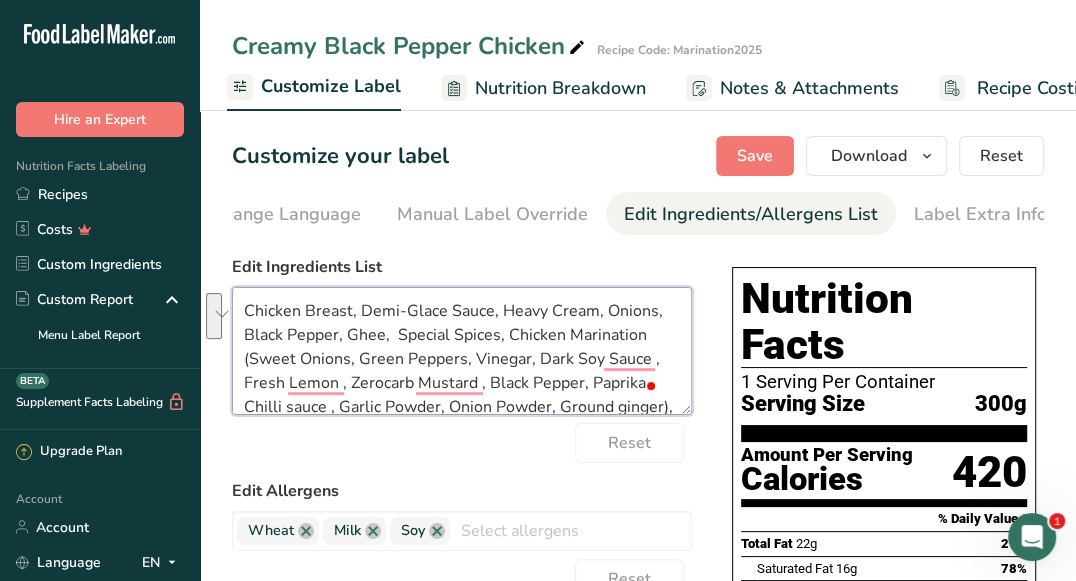 scroll, scrollTop: 39, scrollLeft: 0, axis: vertical 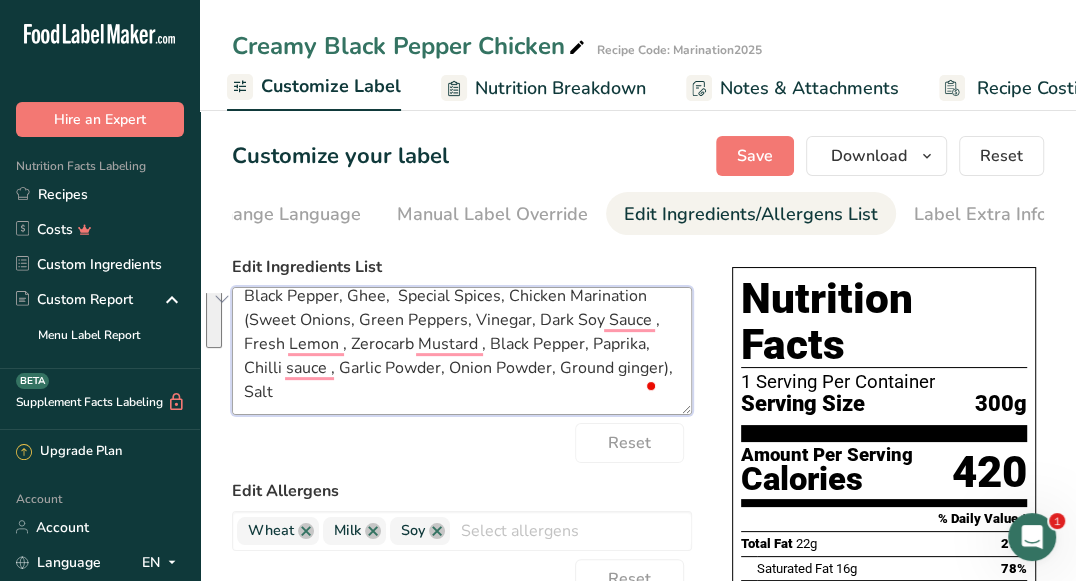drag, startPoint x: 246, startPoint y: 357, endPoint x: 292, endPoint y: 392, distance: 57.801384 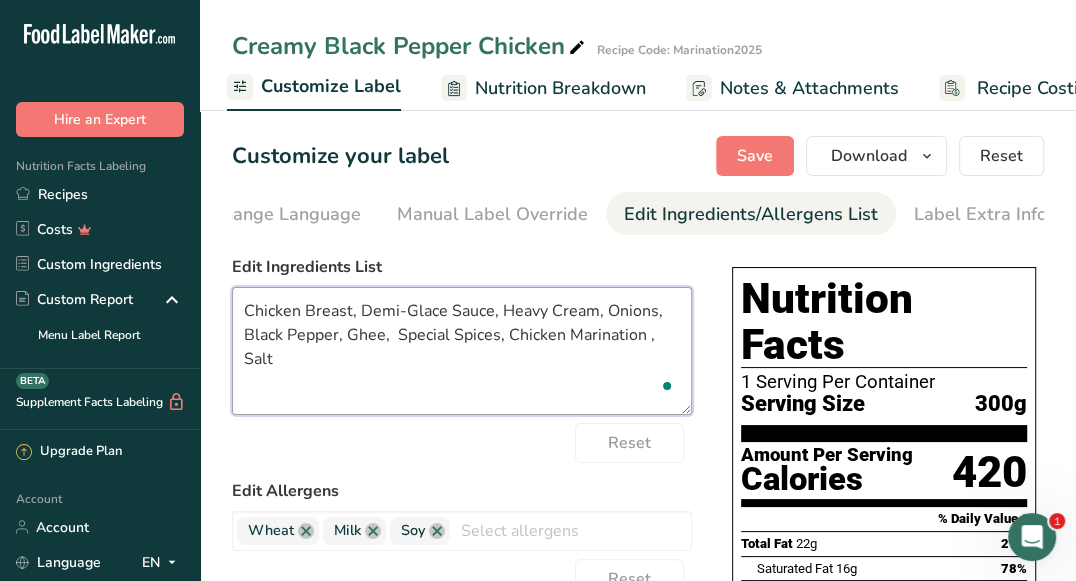 scroll, scrollTop: 0, scrollLeft: 0, axis: both 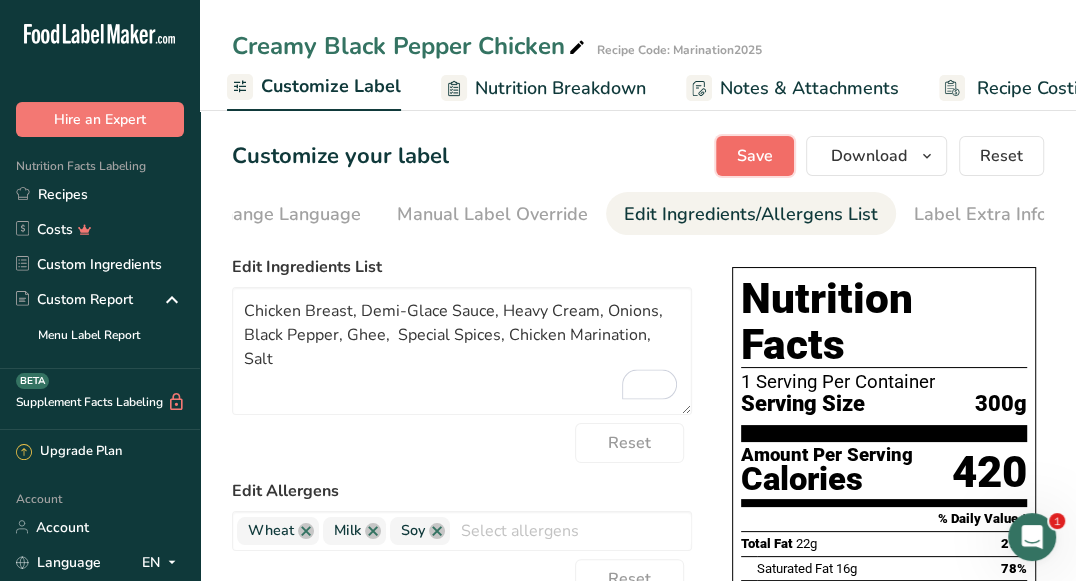 click on "Save" at bounding box center (755, 156) 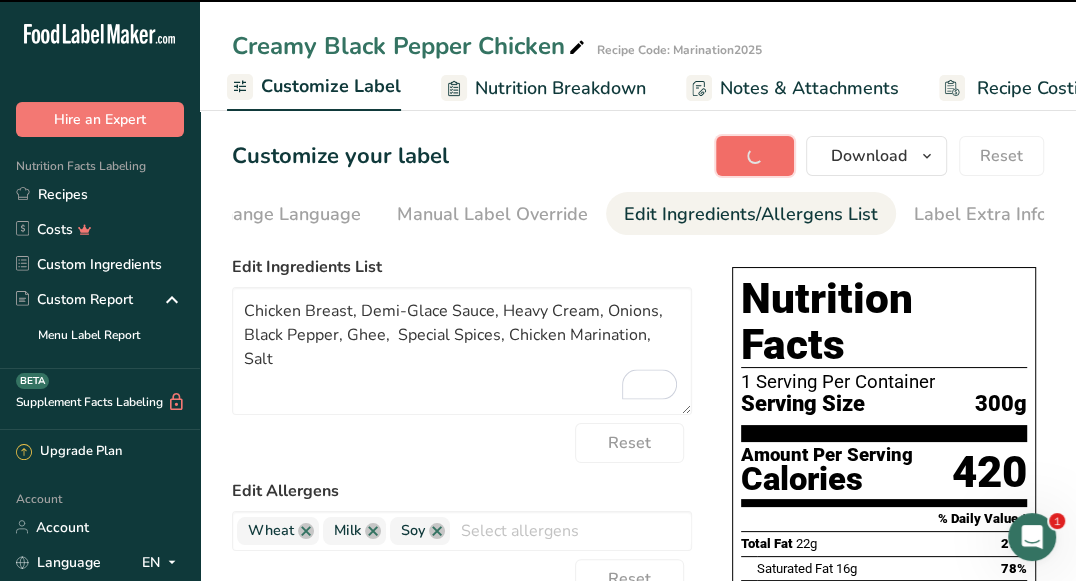 type on "Chicken Breast, Demi-Glace Sauce, Heavy Cream, Onions, Black Pepper, Ghee,  Special Spices, Chicken Marination, Salt" 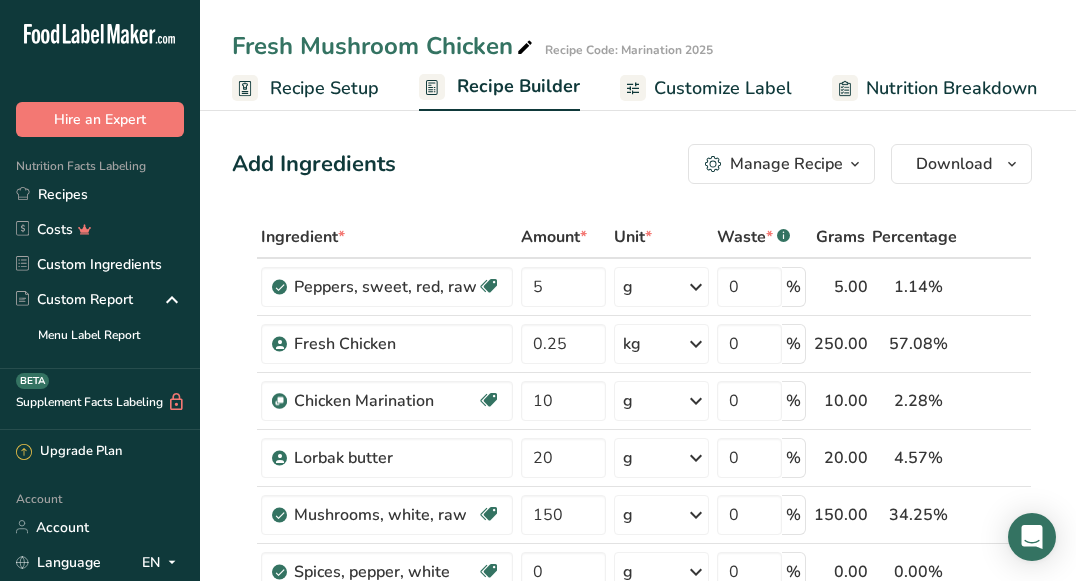 scroll, scrollTop: 0, scrollLeft: 0, axis: both 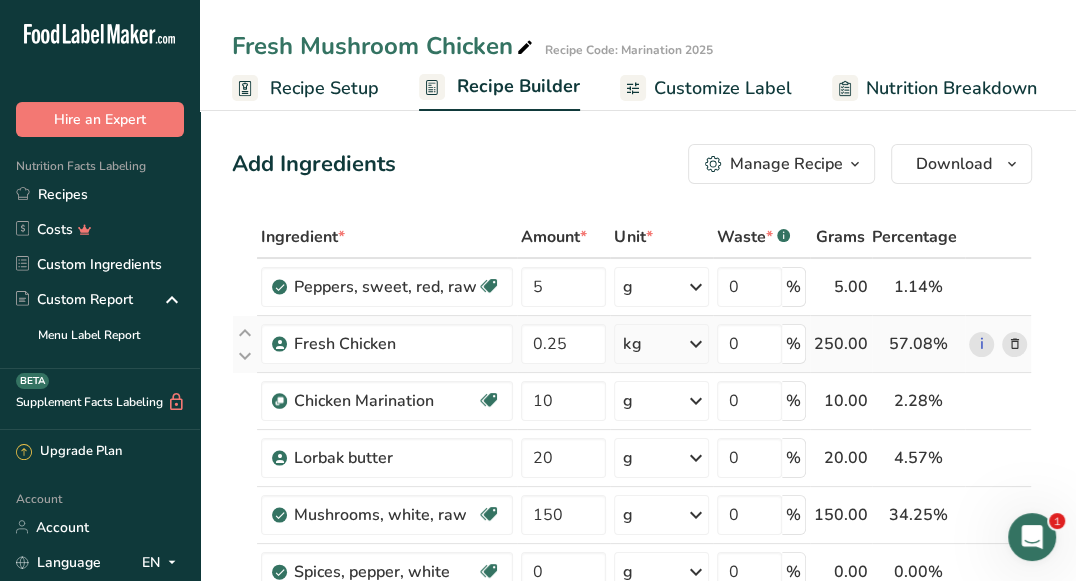 click at bounding box center [1014, 344] 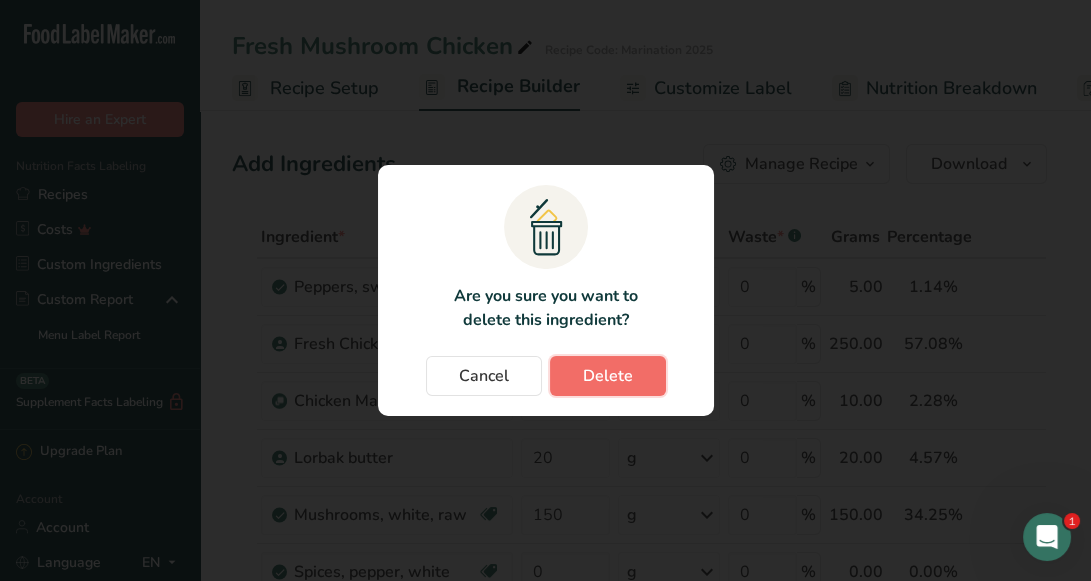 click on "Delete" at bounding box center (608, 376) 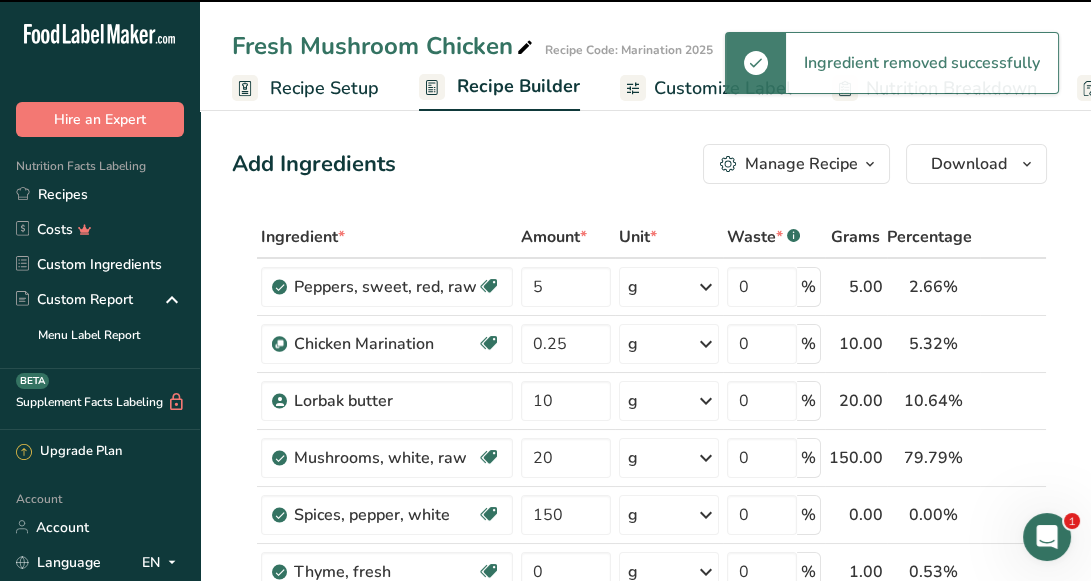 type on "10" 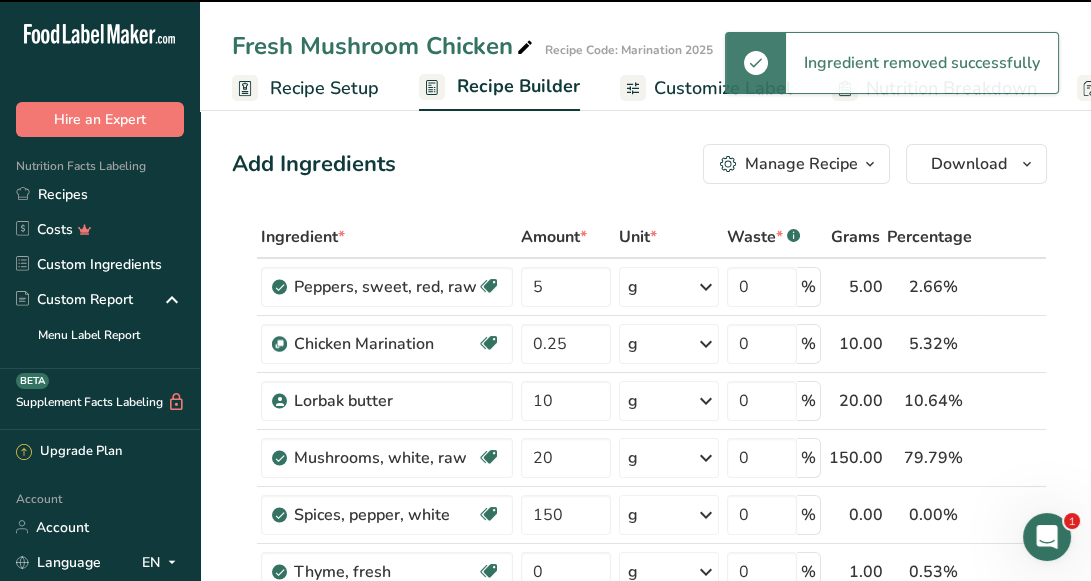 type on "150" 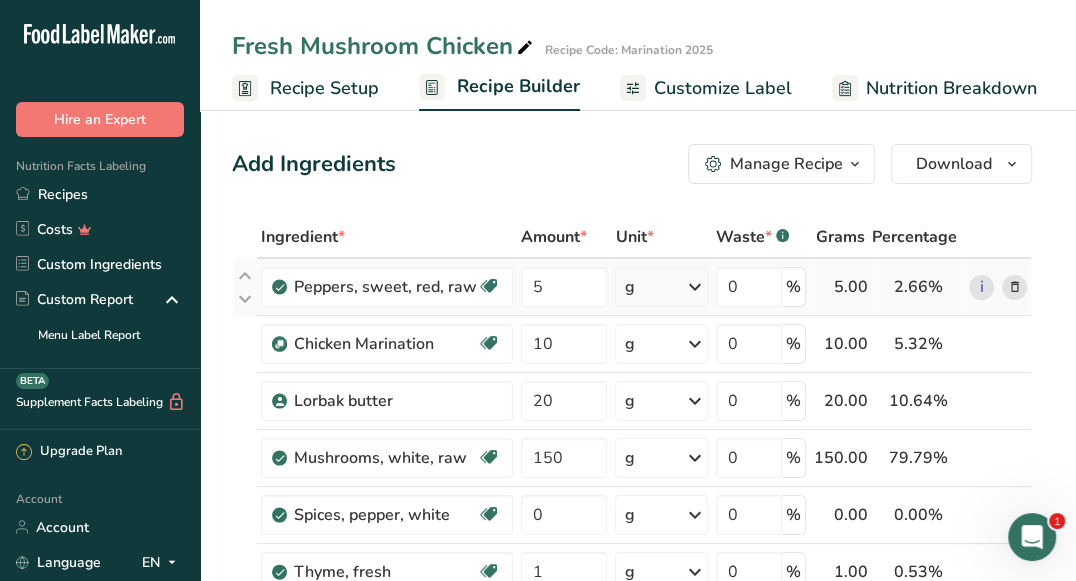 click at bounding box center [1014, 287] 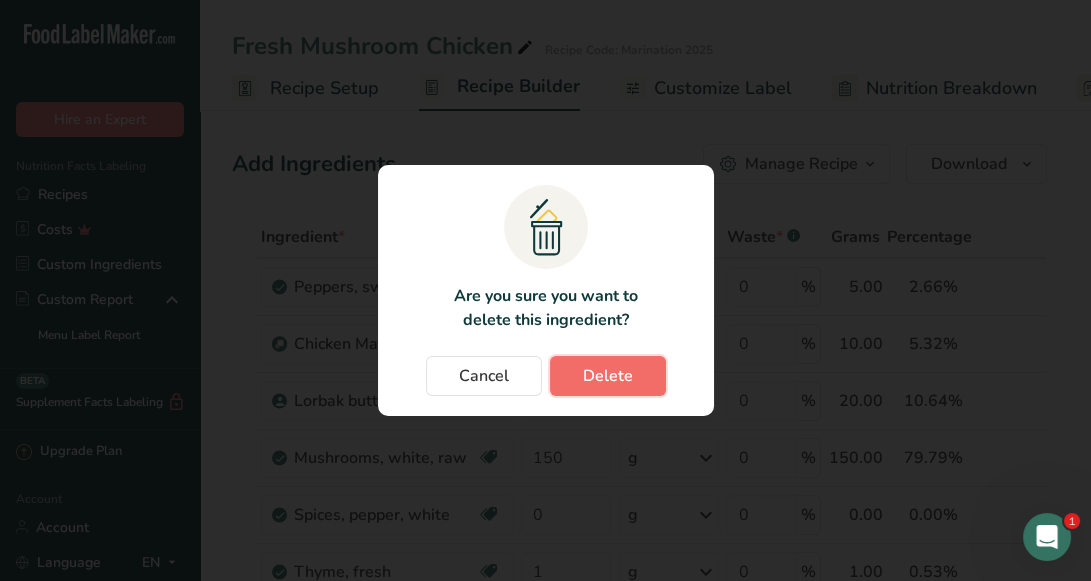 click on "Delete" at bounding box center [608, 376] 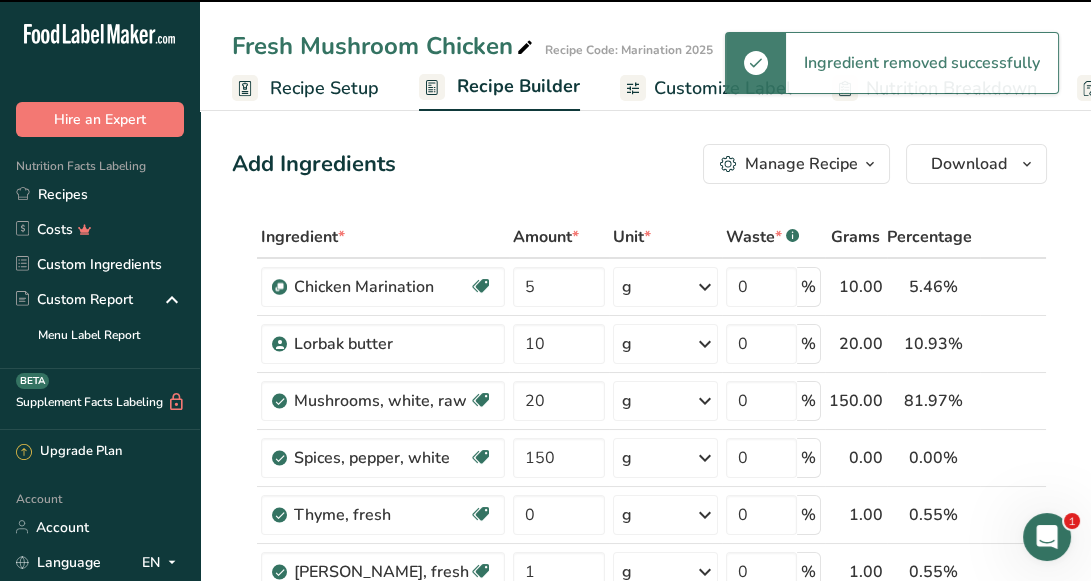 type on "10" 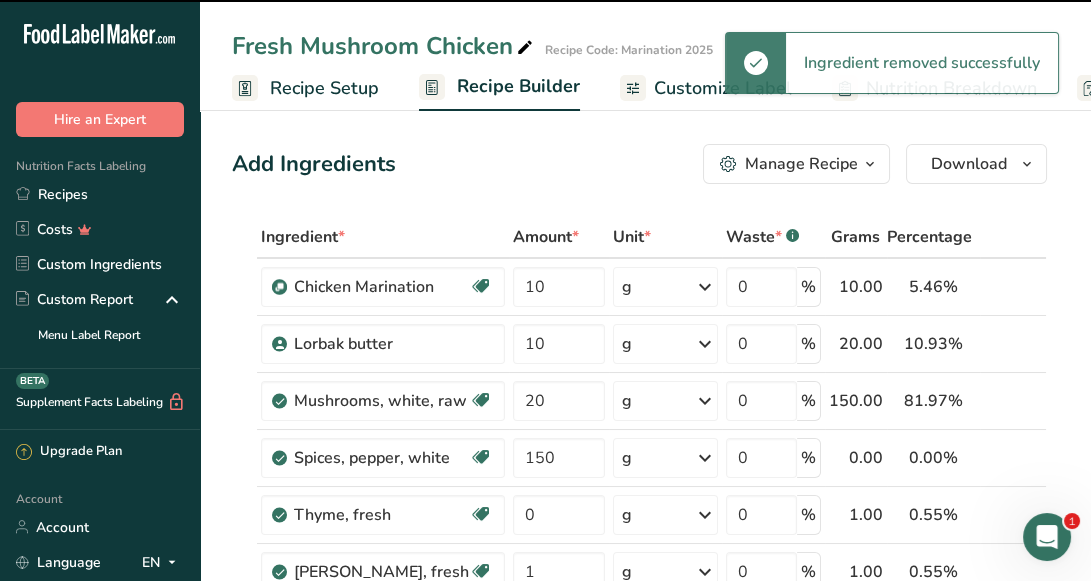 type on "20" 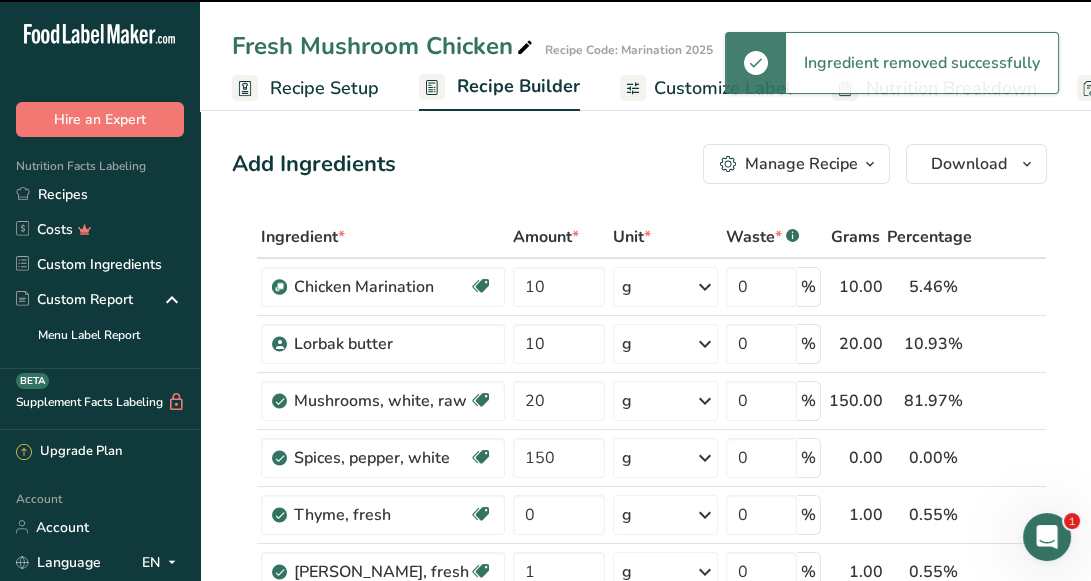 type on "150" 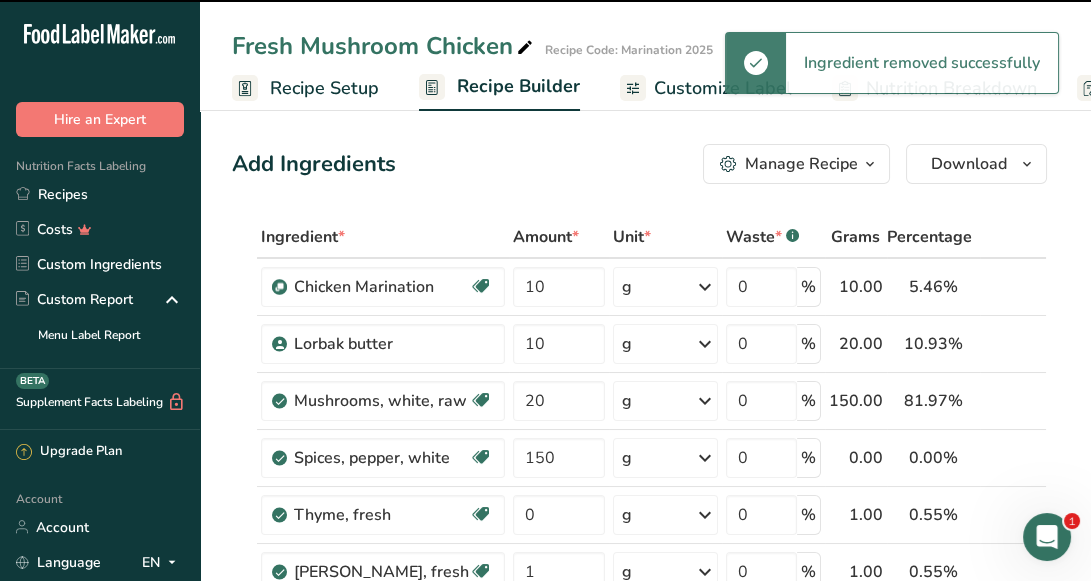 type on "0" 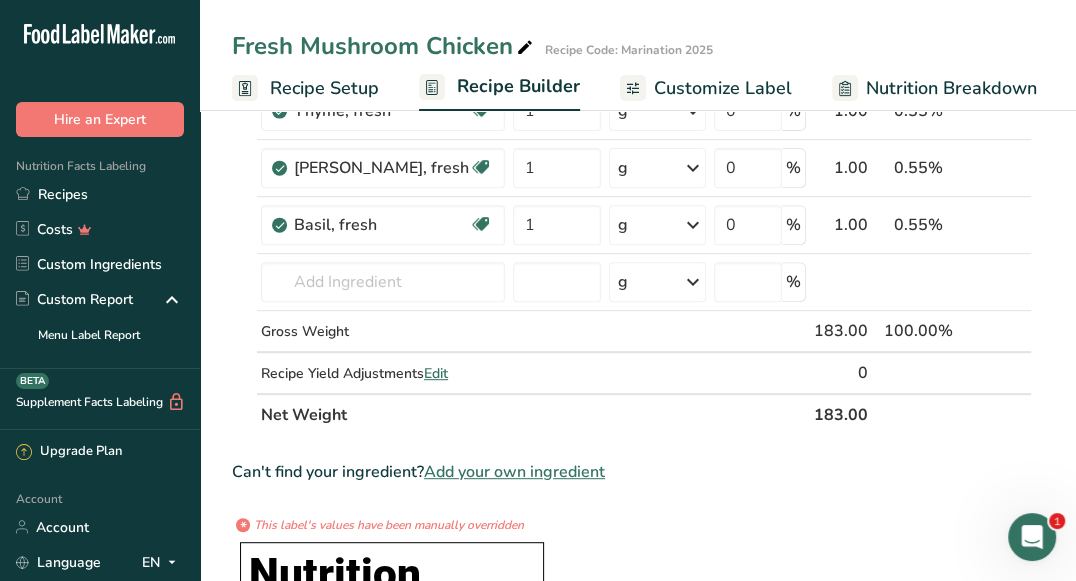 scroll, scrollTop: 393, scrollLeft: 0, axis: vertical 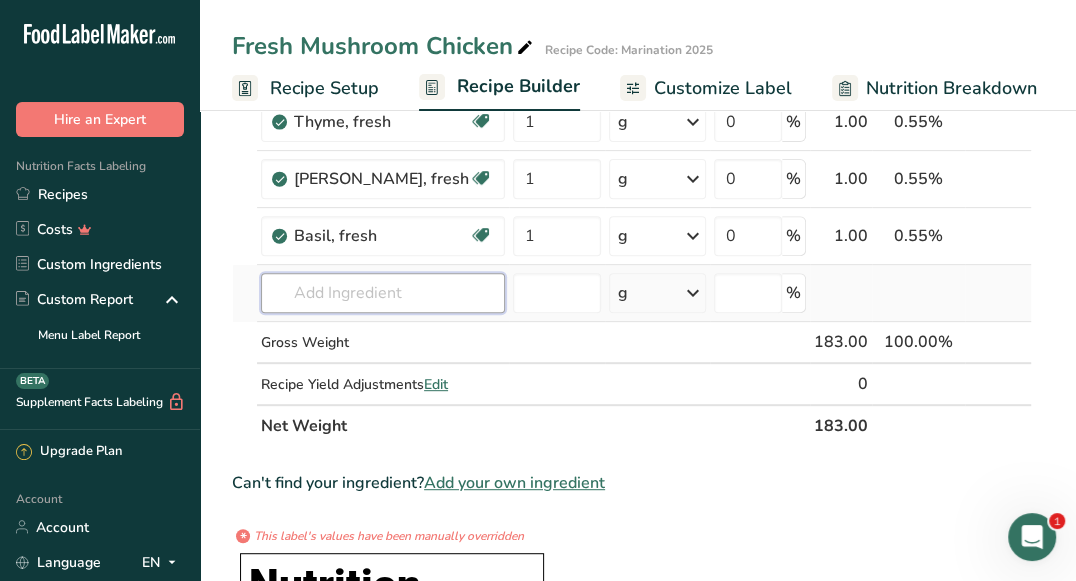 click at bounding box center (383, 293) 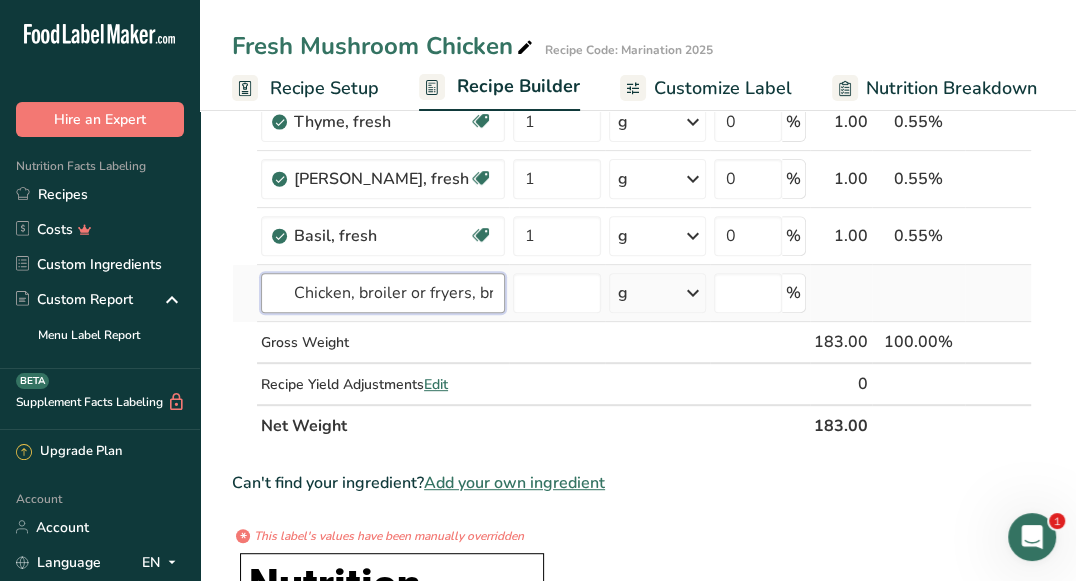 scroll, scrollTop: 0, scrollLeft: 360, axis: horizontal 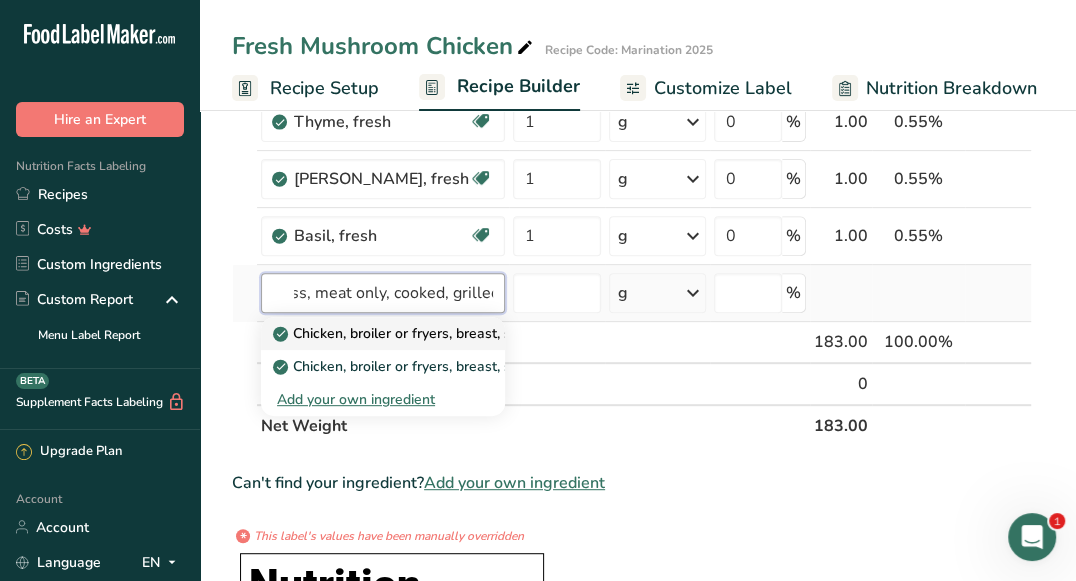 type on "Chicken, broiler or fryers, breast, skinless, boneless, meat only, cooked, grilled" 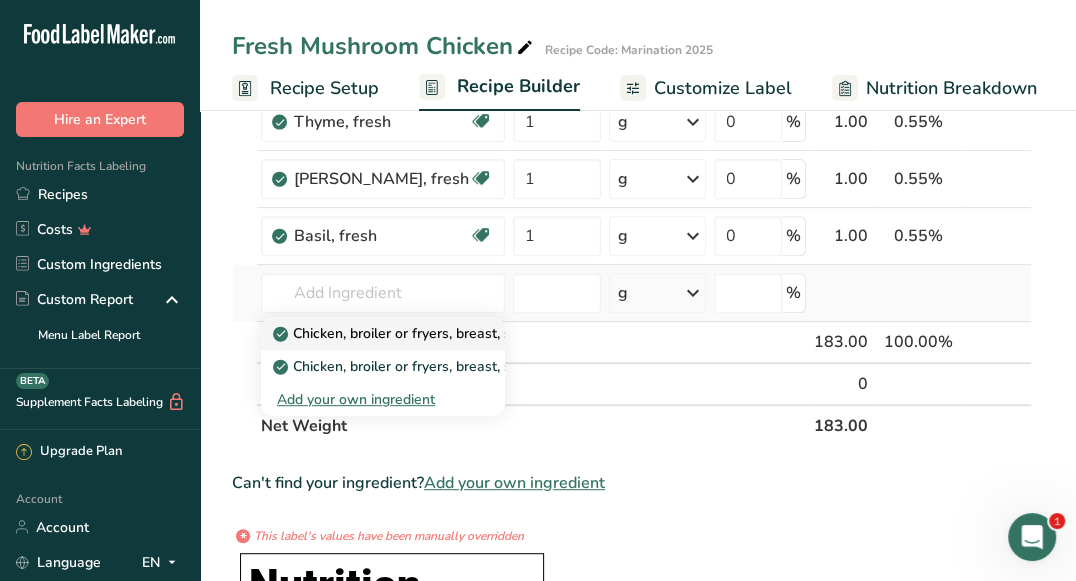 click on "Chicken, broiler or fryers, breast, skinless, boneless, meat only, cooked, grilled" at bounding box center (533, 333) 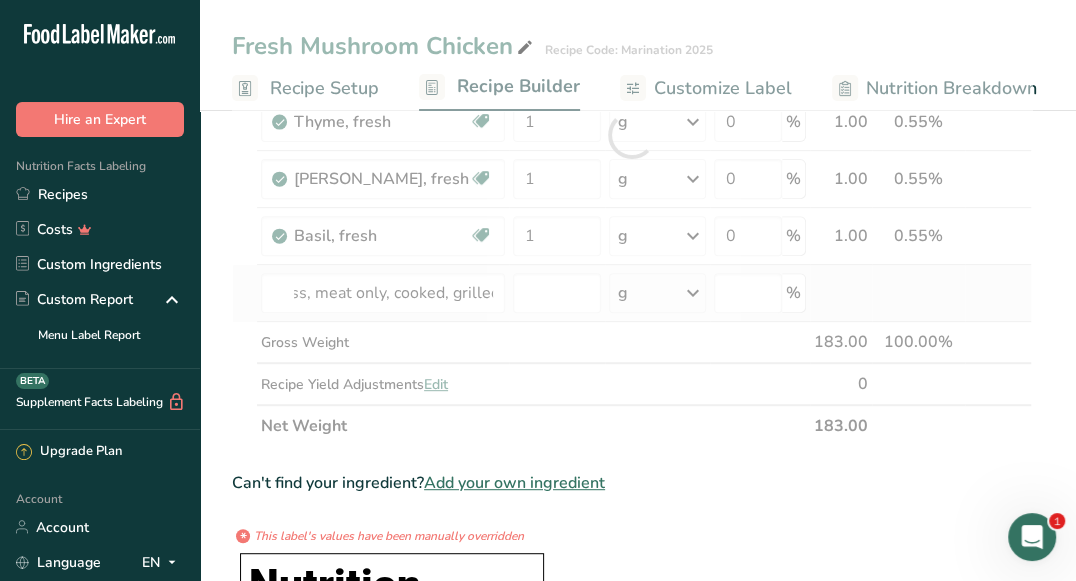 scroll, scrollTop: 0, scrollLeft: 0, axis: both 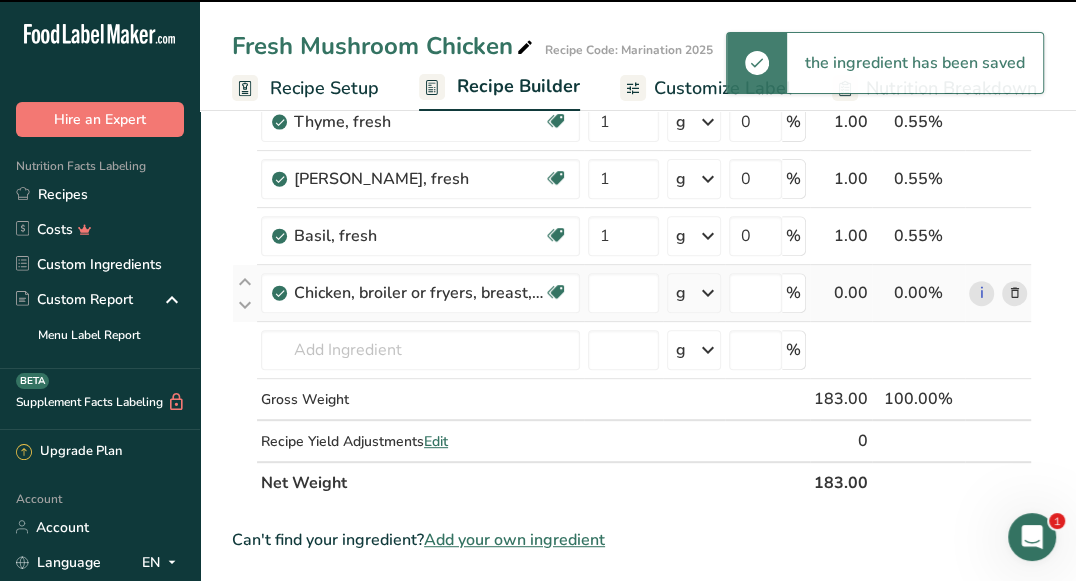type on "0" 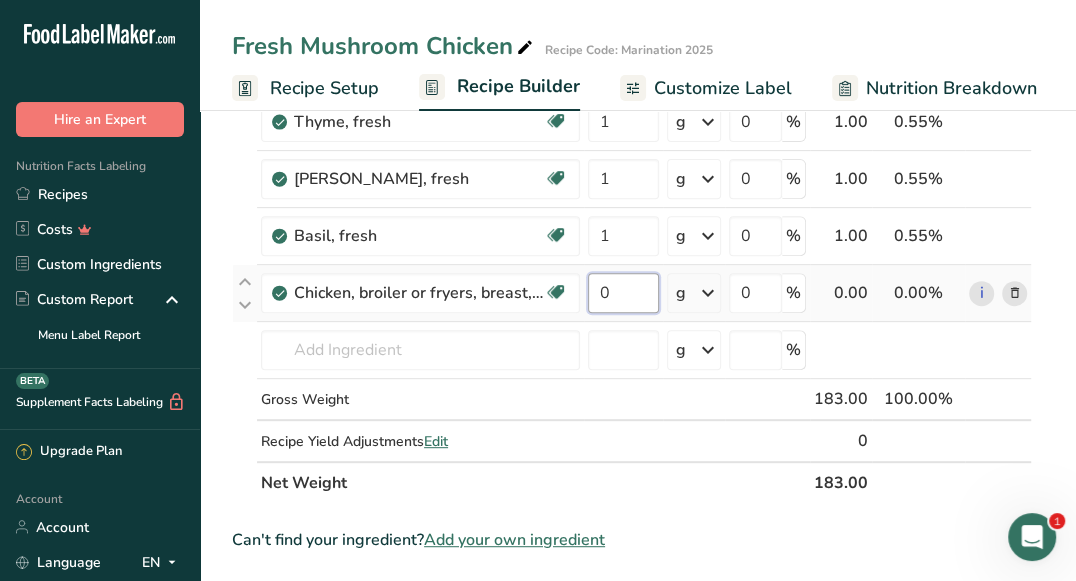 drag, startPoint x: 618, startPoint y: 294, endPoint x: 595, endPoint y: 294, distance: 23 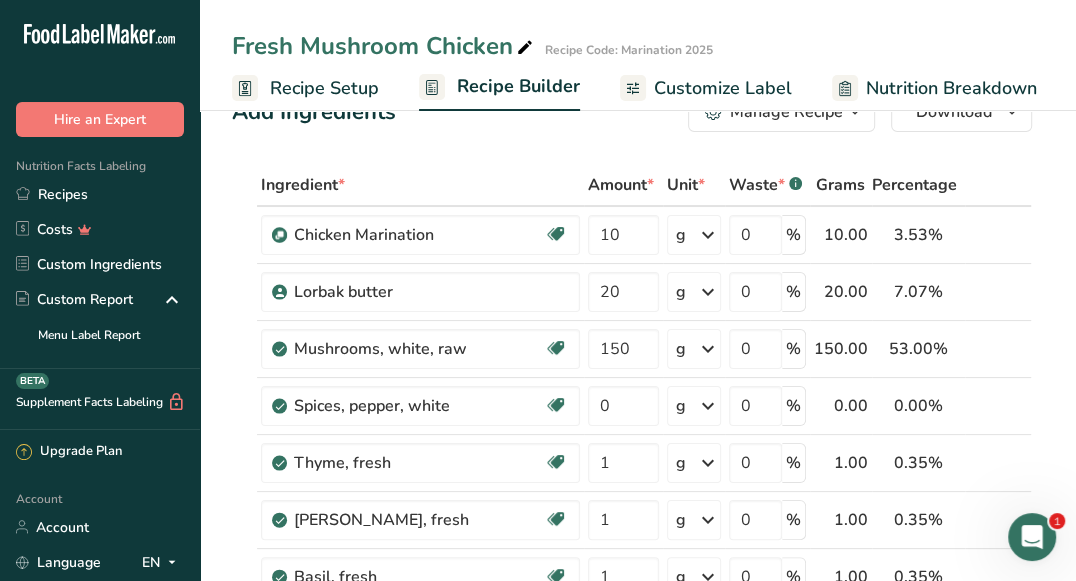 scroll, scrollTop: 0, scrollLeft: 0, axis: both 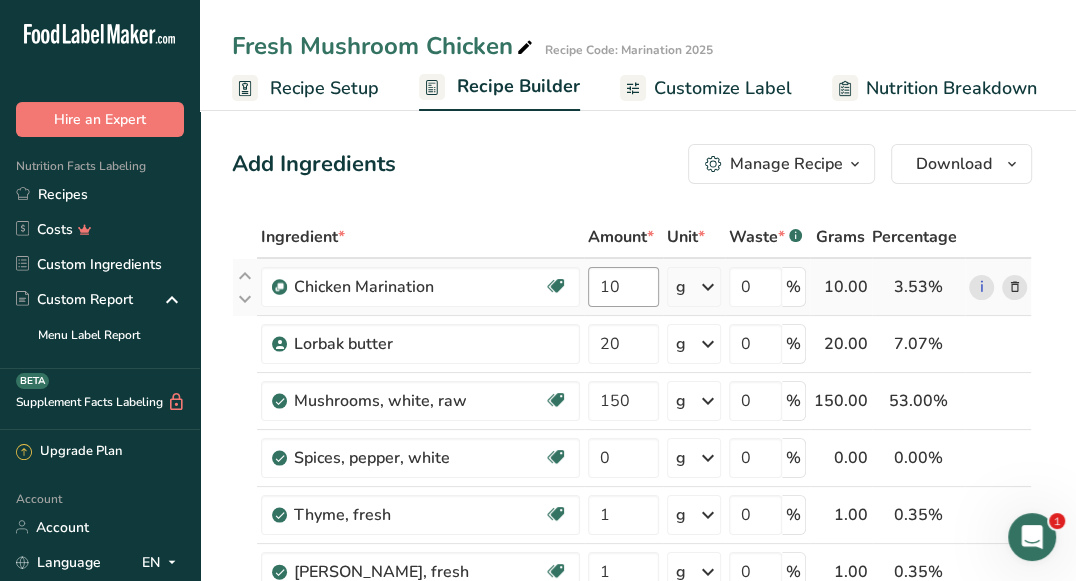 type on "100" 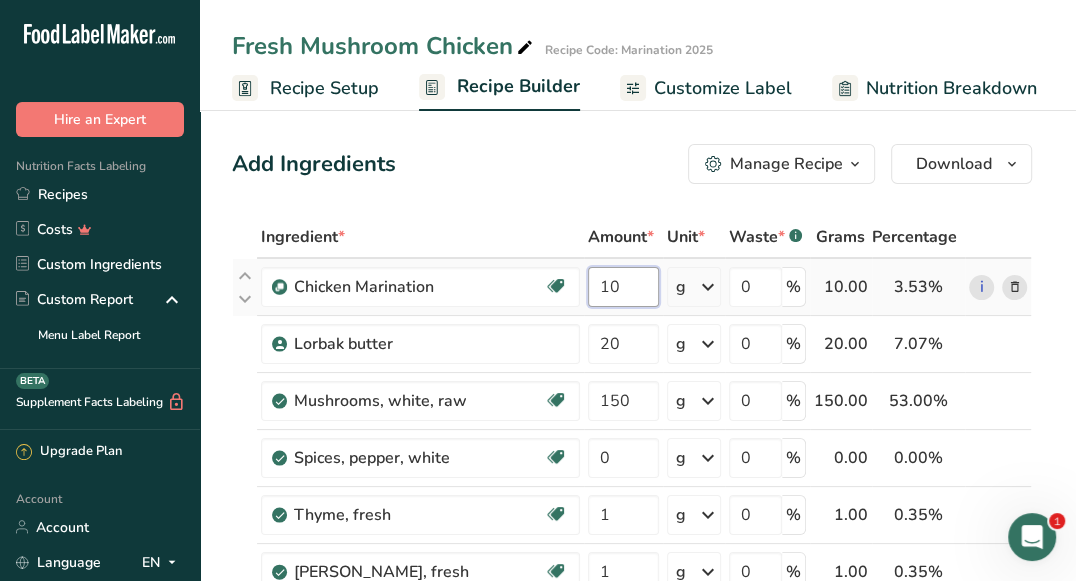 click on "Ingredient *
Amount *
Unit *
Waste *   .a-a{fill:#347362;}.b-a{fill:#fff;}          Grams
Percentage
Chicken Marination
Source of Antioxidants
Dairy free
Gluten free
Vegan
Vegetarian
Soy free
10
g
Weight Units
g
kg
mg
See more
Volume Units
l
mL
fl oz
See more
0
%
10.00
3.53%
i
Lorbak butter
20
g
Weight Units
g
kg
mg
See more
Volume Units
l
mL
fl oz" at bounding box center [632, 556] 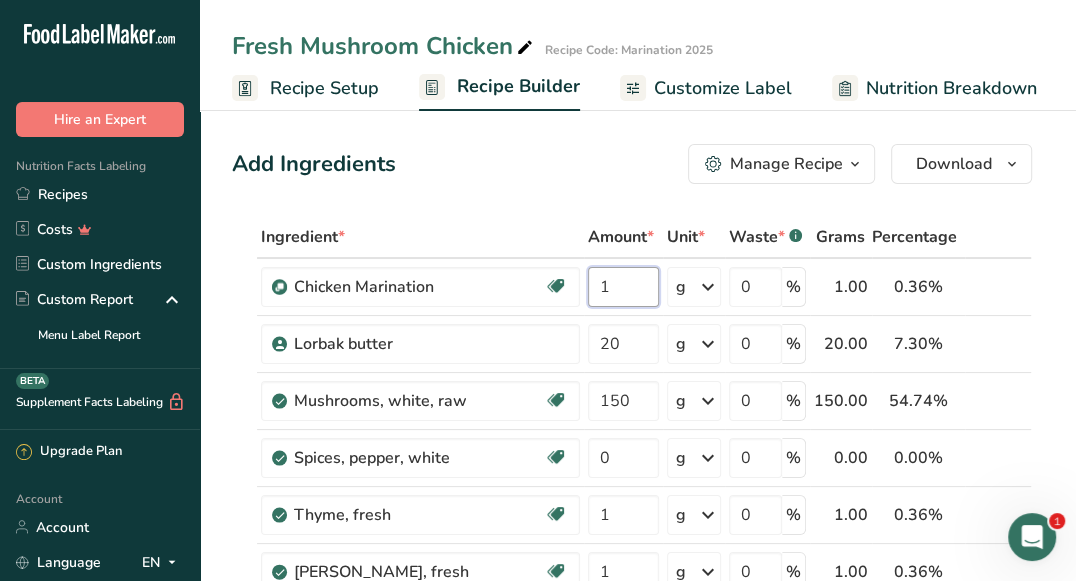 type on "1" 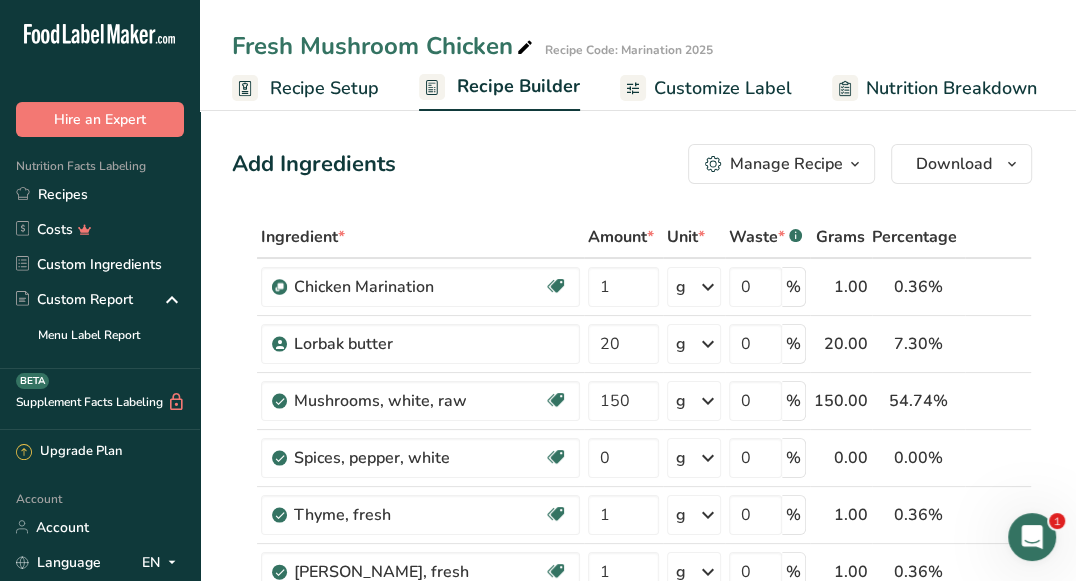 click on "Add Ingredients
Manage Recipe         Delete Recipe           Duplicate Recipe             Scale Recipe             Save as Sub-Recipe   .a-a{fill:#347362;}.b-a{fill:#fff;}                               Nutrition Breakdown                 Recipe Card
NEW
Amino Acids Pattern Report           Activity History
Download
Choose your preferred label style
Standard FDA label
Standard FDA label
The most common format for nutrition facts labels in compliance with the FDA's typeface, style and requirements
Tabular FDA label
A label format compliant with the FDA regulations presented in a tabular (horizontal) display.
Linear FDA label
A simple linear display for small sized packages.
Simplified FDA label" at bounding box center [638, 1304] 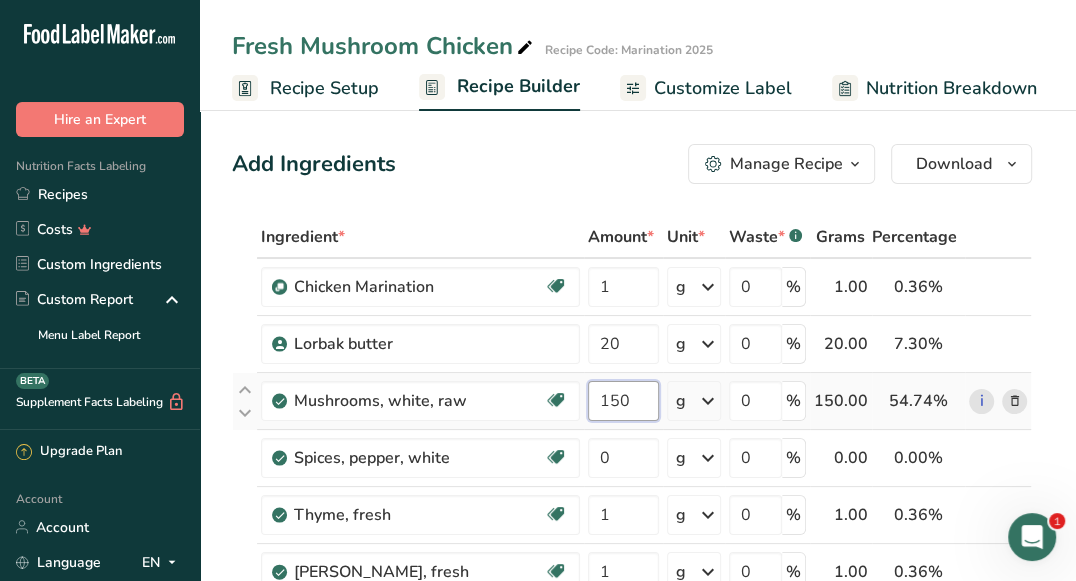 drag, startPoint x: 640, startPoint y: 400, endPoint x: 598, endPoint y: 396, distance: 42.190044 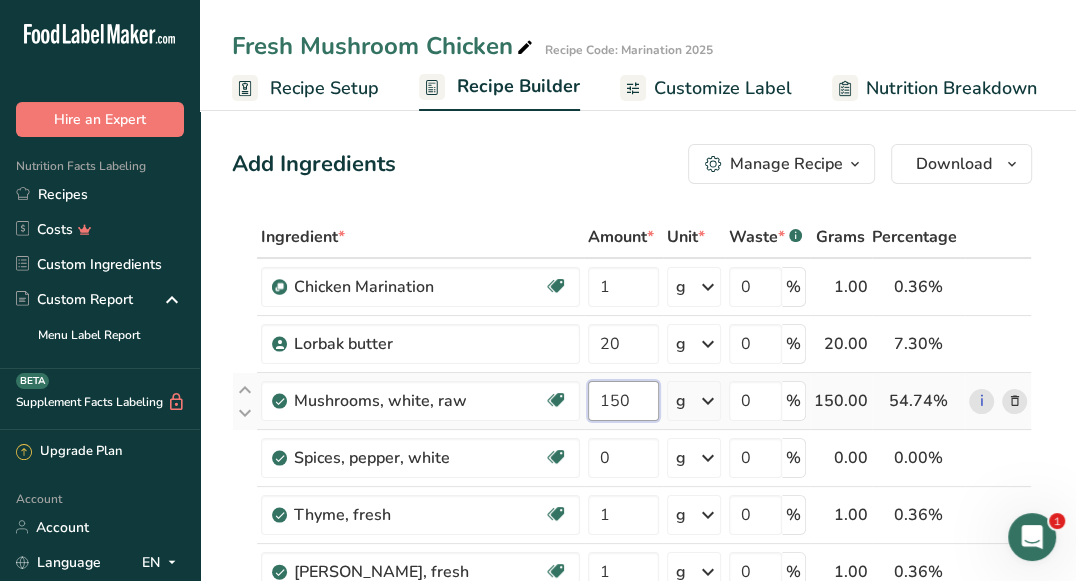 click on "150" at bounding box center [623, 401] 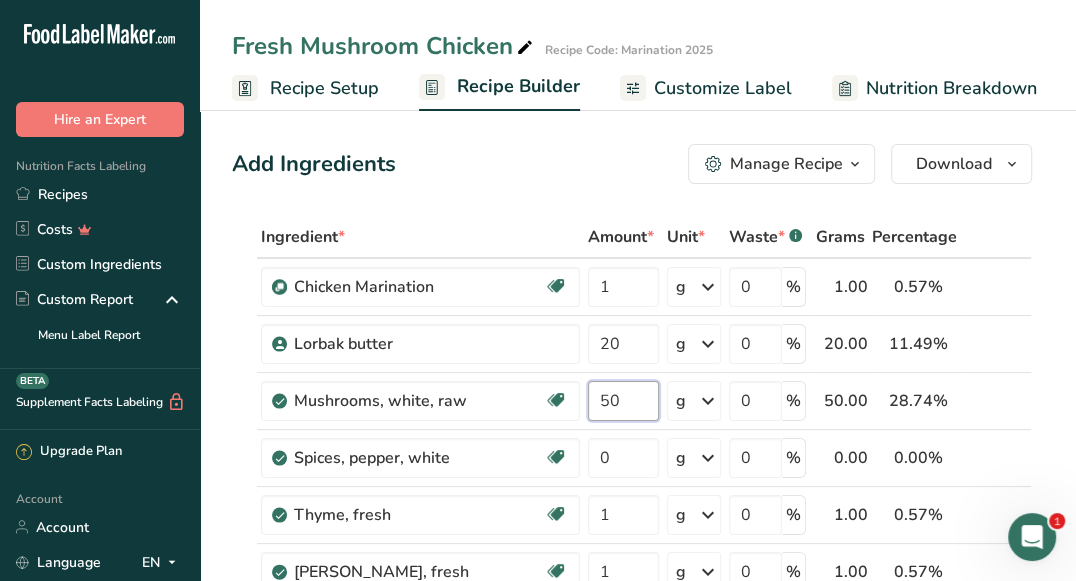 type on "50" 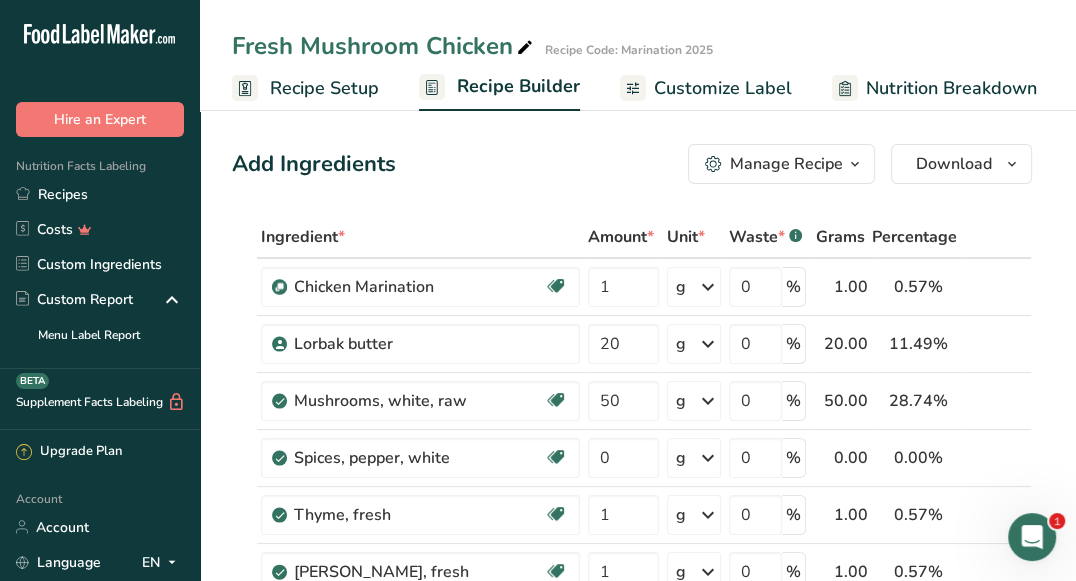 click on "Add Ingredients
Manage Recipe         Delete Recipe           Duplicate Recipe             Scale Recipe             Save as Sub-Recipe   .a-a{fill:#347362;}.b-a{fill:#fff;}                               Nutrition Breakdown                 Recipe Card
NEW
Amino Acids Pattern Report           Activity History
Download
Choose your preferred label style
Standard FDA label
Standard FDA label
The most common format for nutrition facts labels in compliance with the FDA's typeface, style and requirements
Tabular FDA label
A label format compliant with the FDA regulations presented in a tabular (horizontal) display.
Linear FDA label
A simple linear display for small sized packages.
Simplified FDA label" at bounding box center (638, 1304) 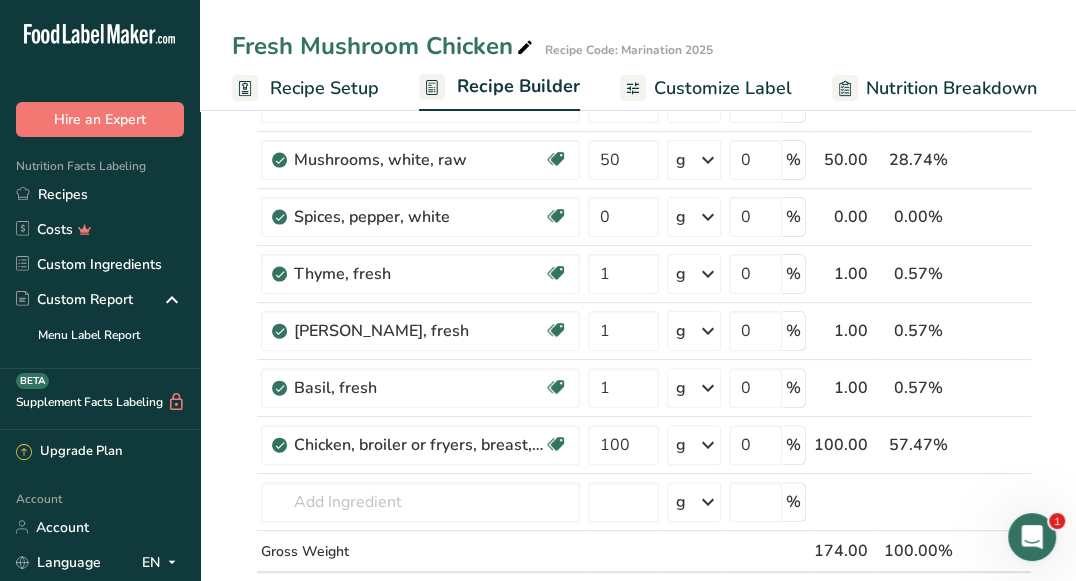 scroll, scrollTop: 244, scrollLeft: 0, axis: vertical 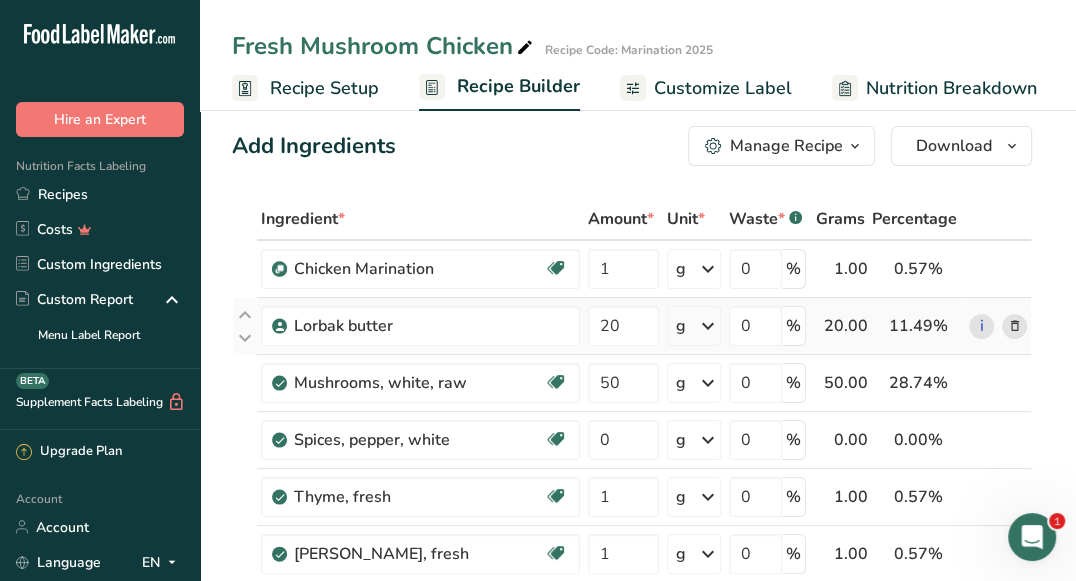 click at bounding box center (1014, 326) 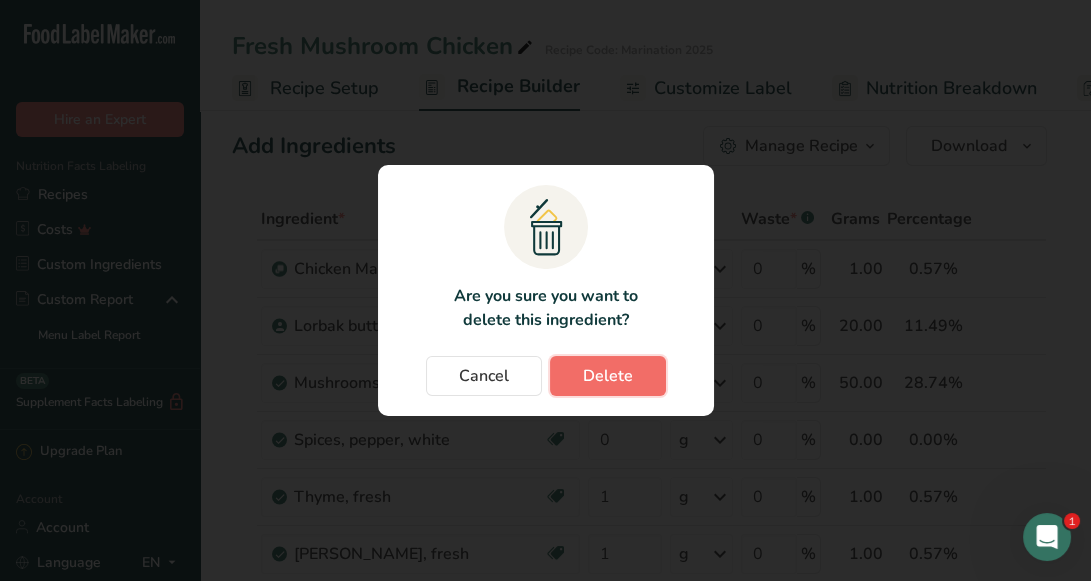 click on "Delete" at bounding box center [608, 376] 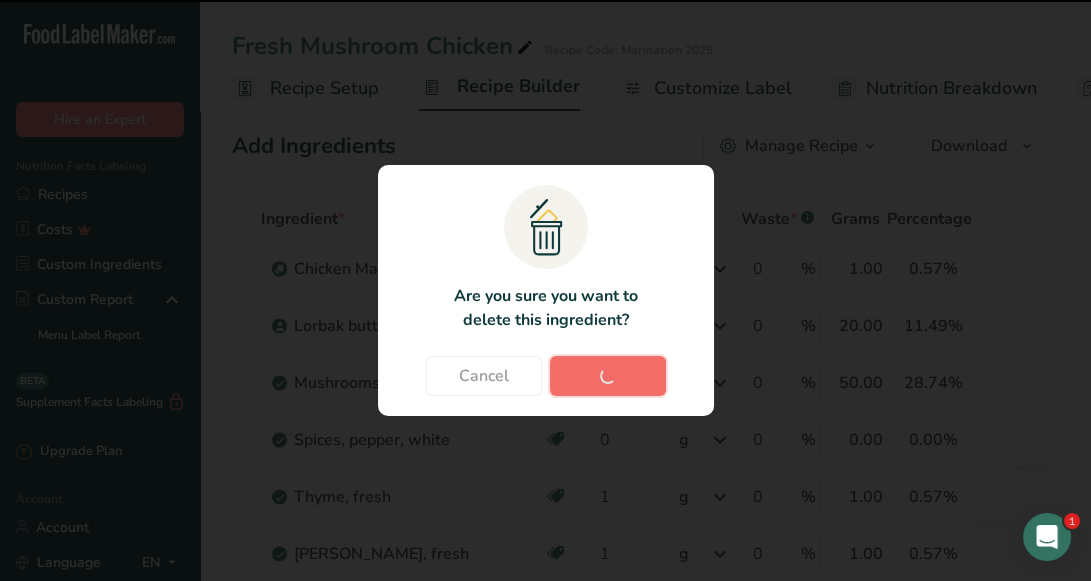 type on "50" 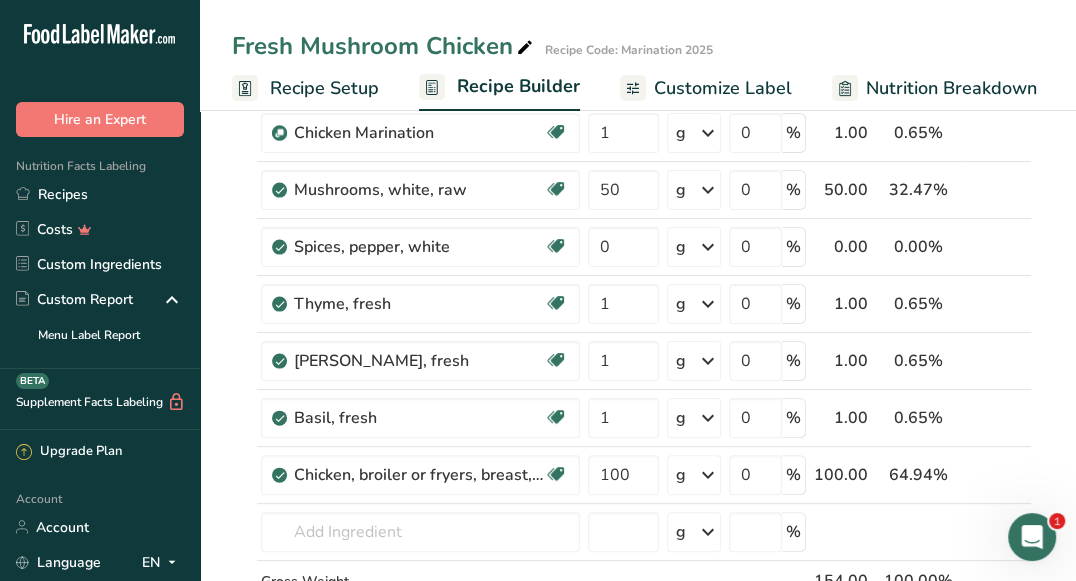 scroll, scrollTop: 286, scrollLeft: 0, axis: vertical 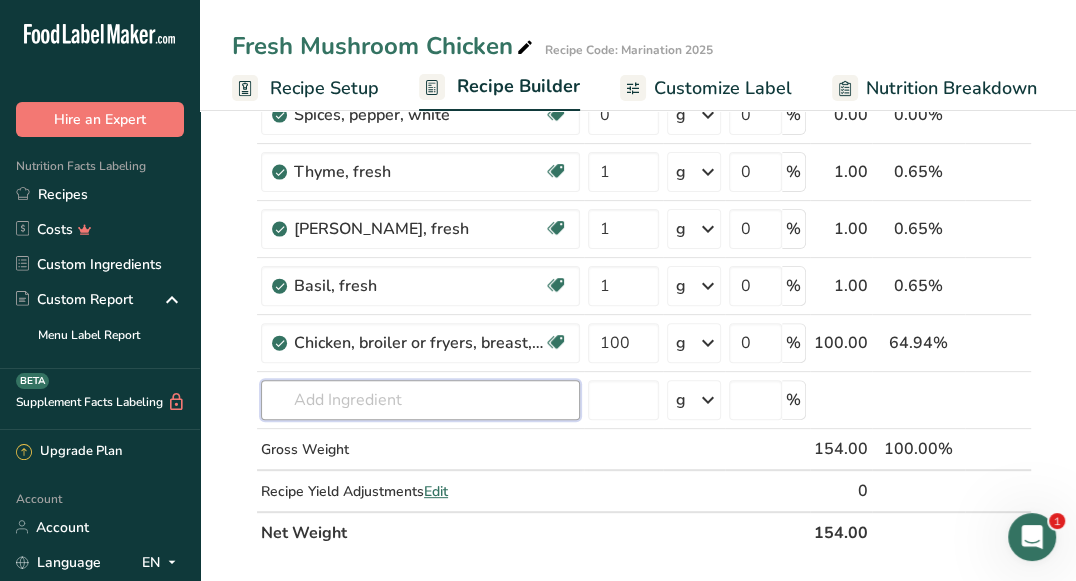 click at bounding box center (420, 400) 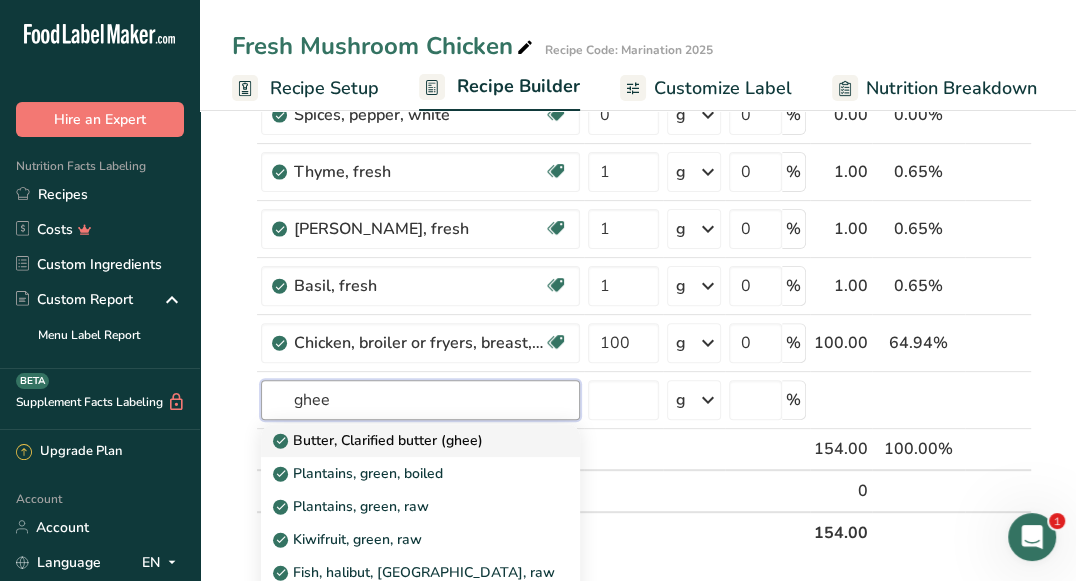 type on "ghee" 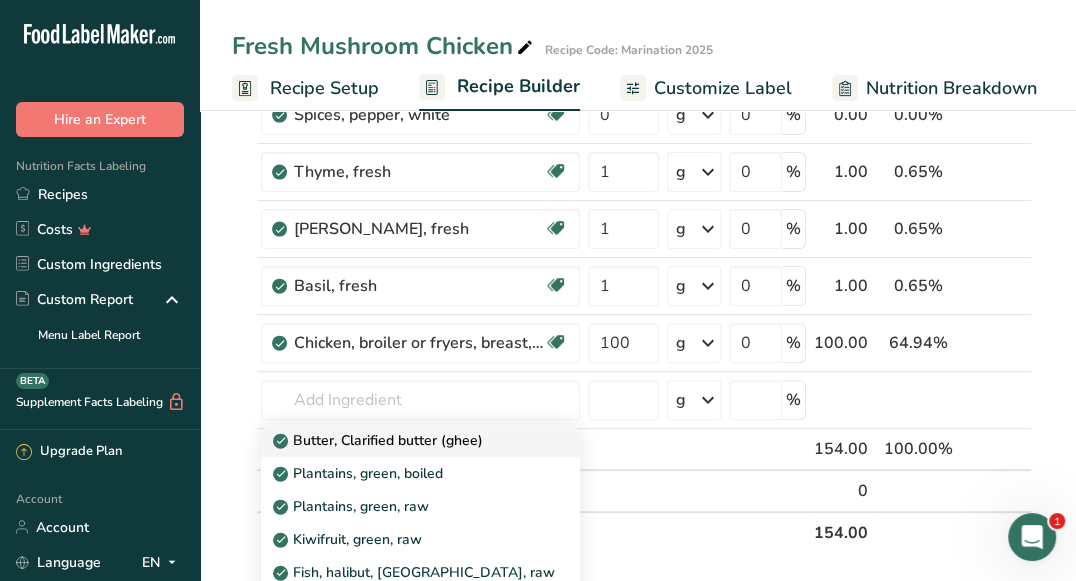 click on "Butter, Clarified butter (ghee)" at bounding box center [380, 440] 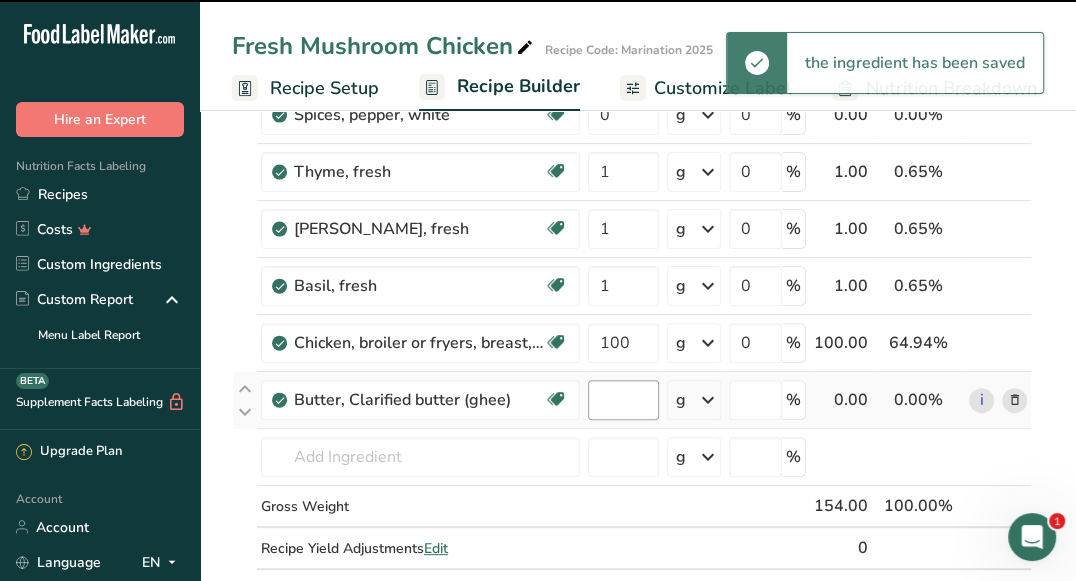 type on "0" 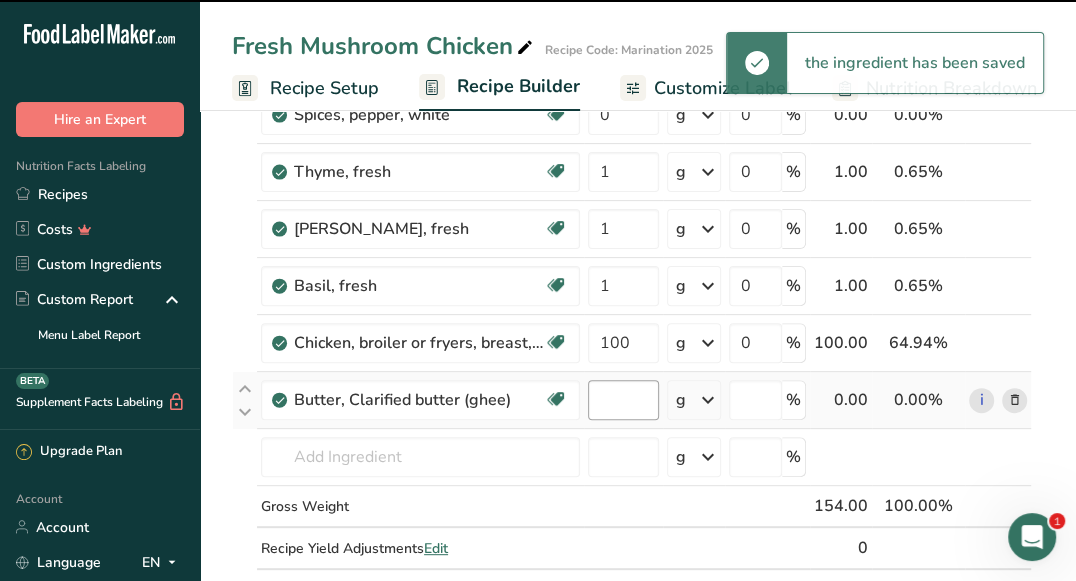 type on "0" 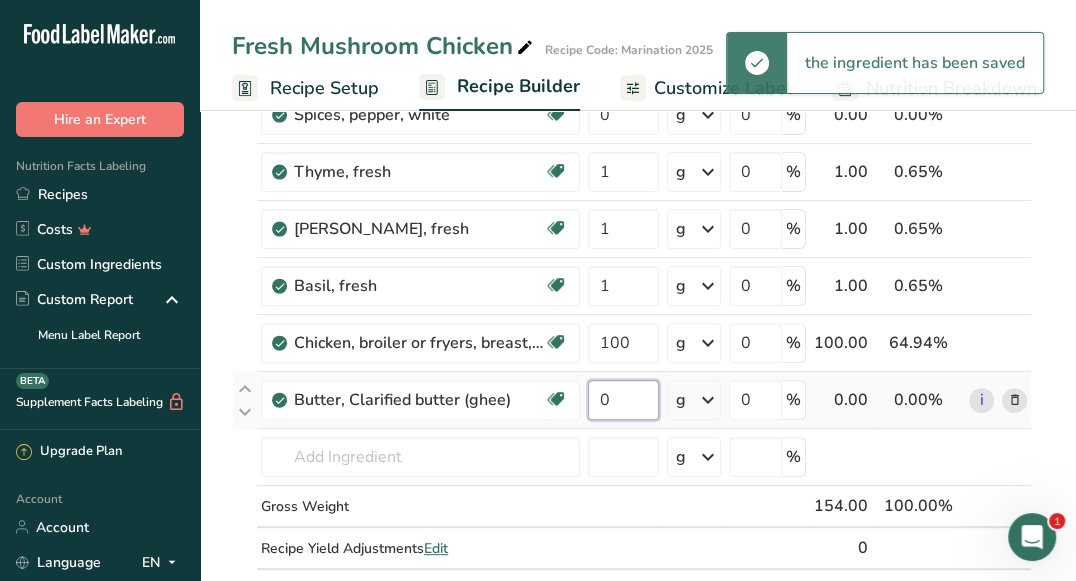 click on "0" at bounding box center (623, 400) 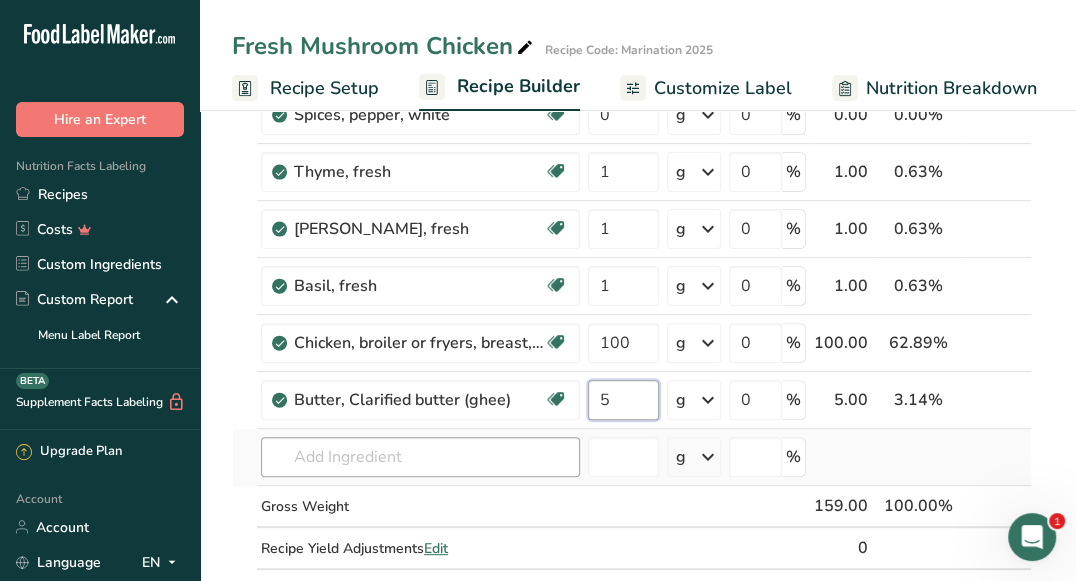 type on "5" 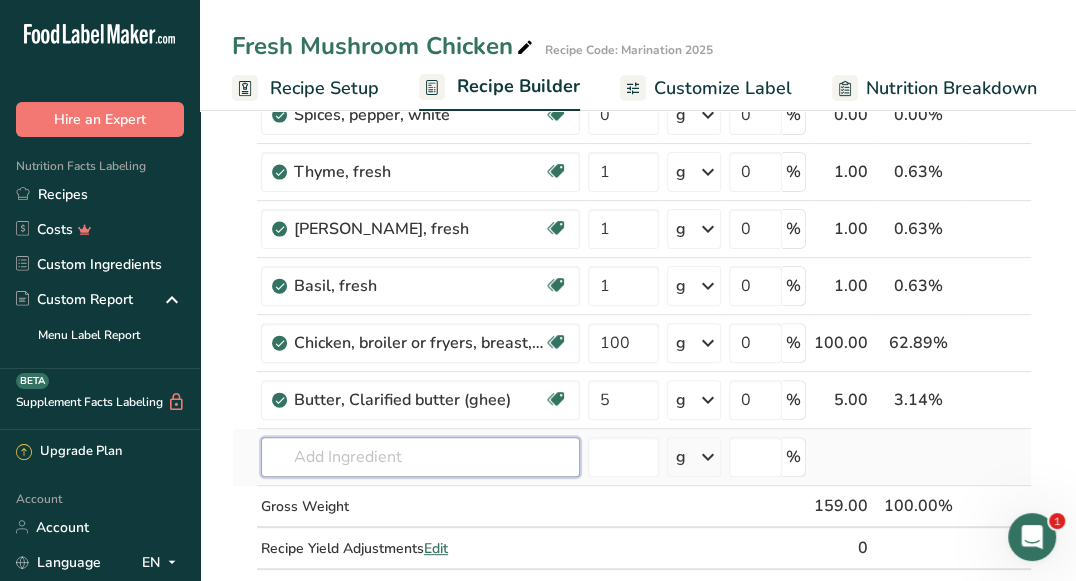 click on "Ingredient *
Amount *
Unit *
Waste *   .a-a{fill:#347362;}.b-a{fill:#fff;}          Grams
Percentage
Chicken Marination
Source of Antioxidants
Dairy free
Gluten free
Vegan
Vegetarian
Soy free
1
g
Weight Units
g
kg
mg
See more
Volume Units
l
mL
fl oz
See more
0
%
1.00
0.63%
i
Mushrooms, white, raw
Source of Antioxidants
Dairy free
Gluten free
Vegan
Vegetarian
Soy free
50
g" at bounding box center (632, 270) 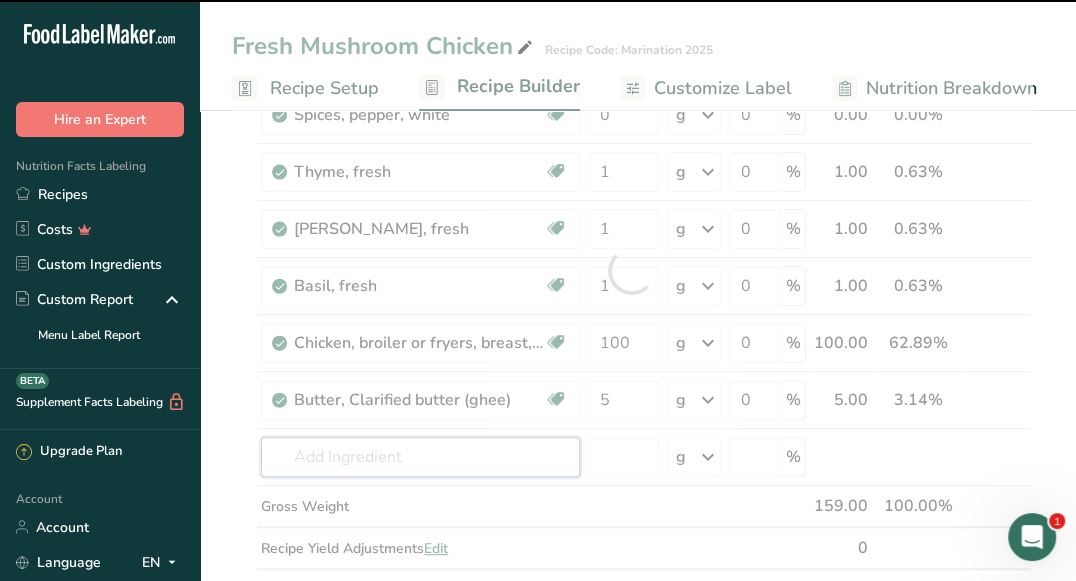 scroll, scrollTop: 0, scrollLeft: 0, axis: both 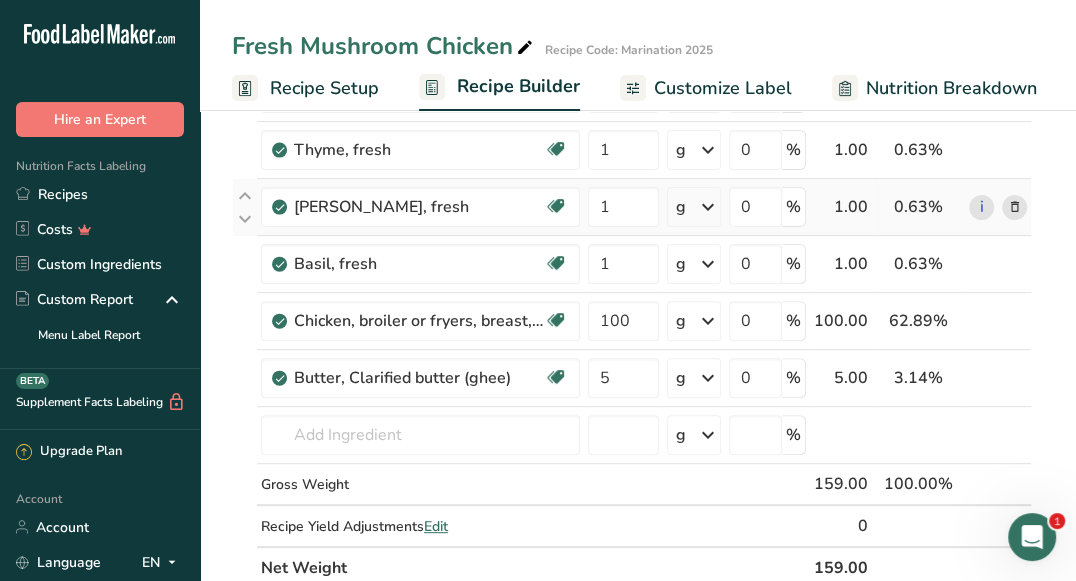 click at bounding box center (1014, 207) 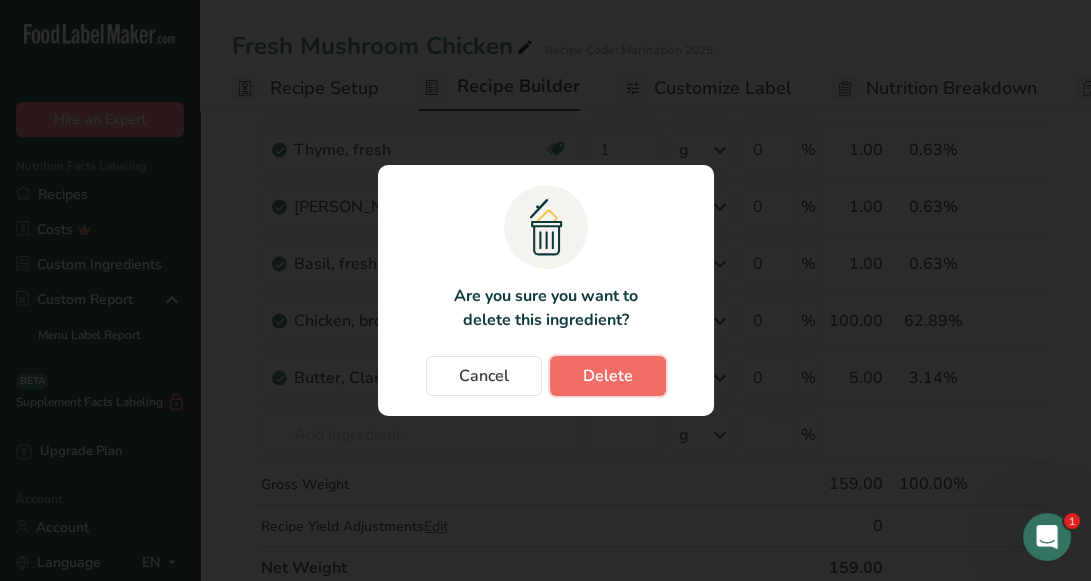click on "Delete" at bounding box center (608, 376) 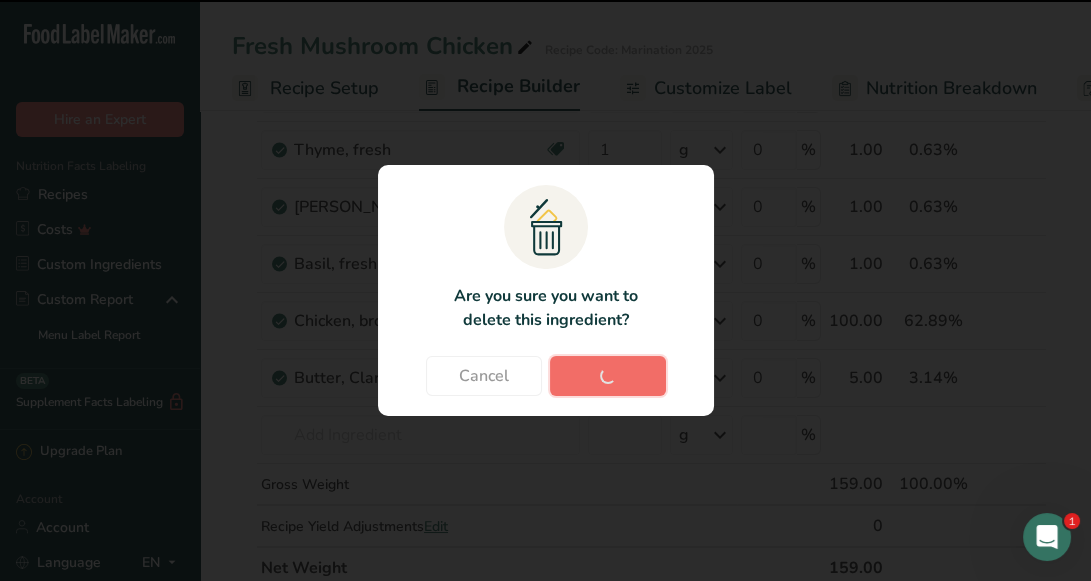 type on "100" 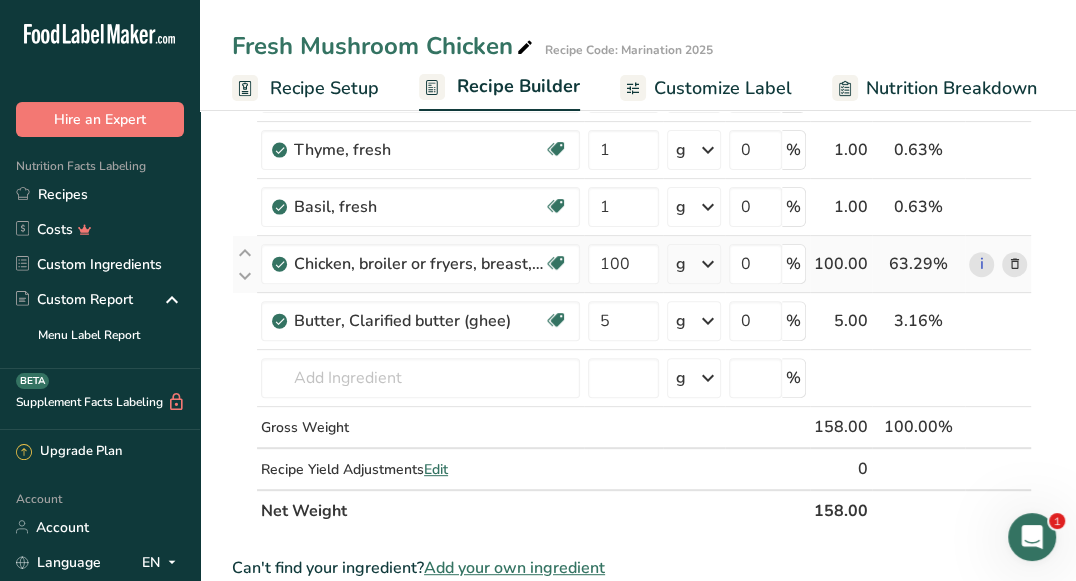 click at bounding box center [1014, 264] 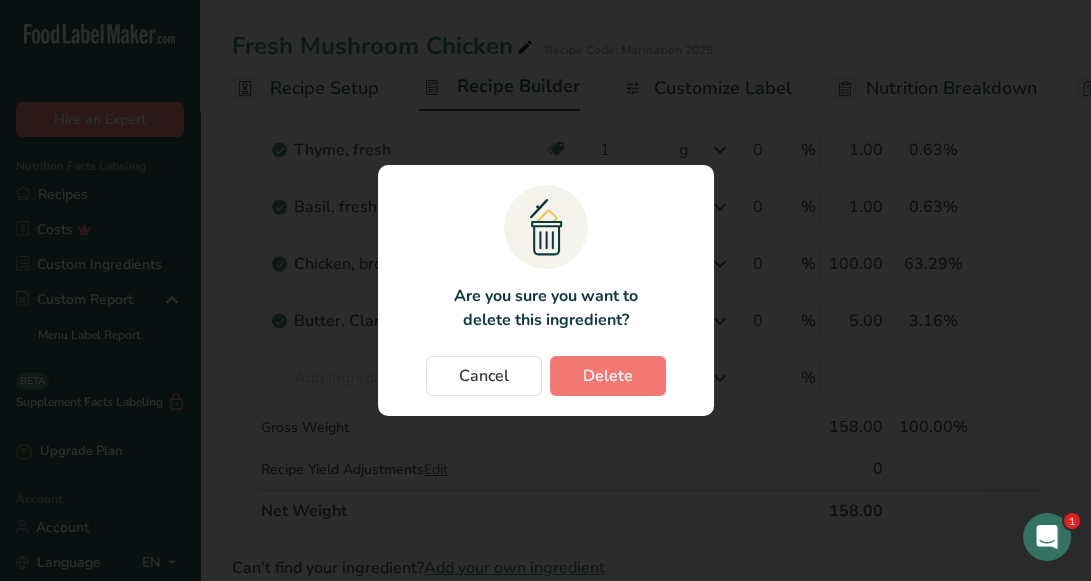 click on ".a{fill:#f5f3ed;}.b,.e{fill:#0f393a;}.c{fill:none;}.d{fill:#f2c549;}.e{stroke:rgba(0,0,0,0);stroke-miterlimit:10;}
Are you sure you want to delete this ingredient?
Cancel
Delete" at bounding box center [546, 290] 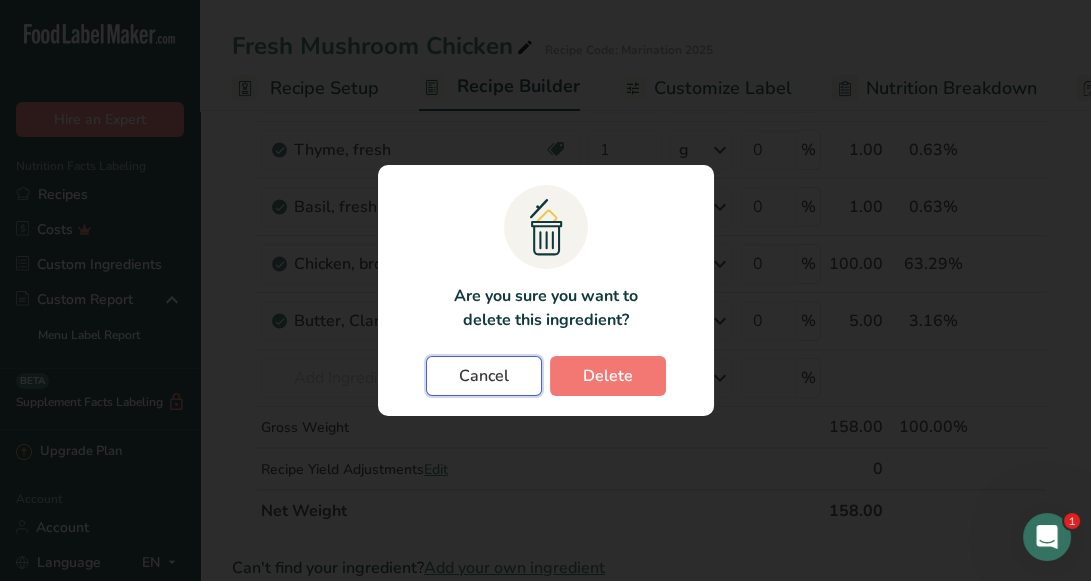 click on "Cancel" at bounding box center [484, 376] 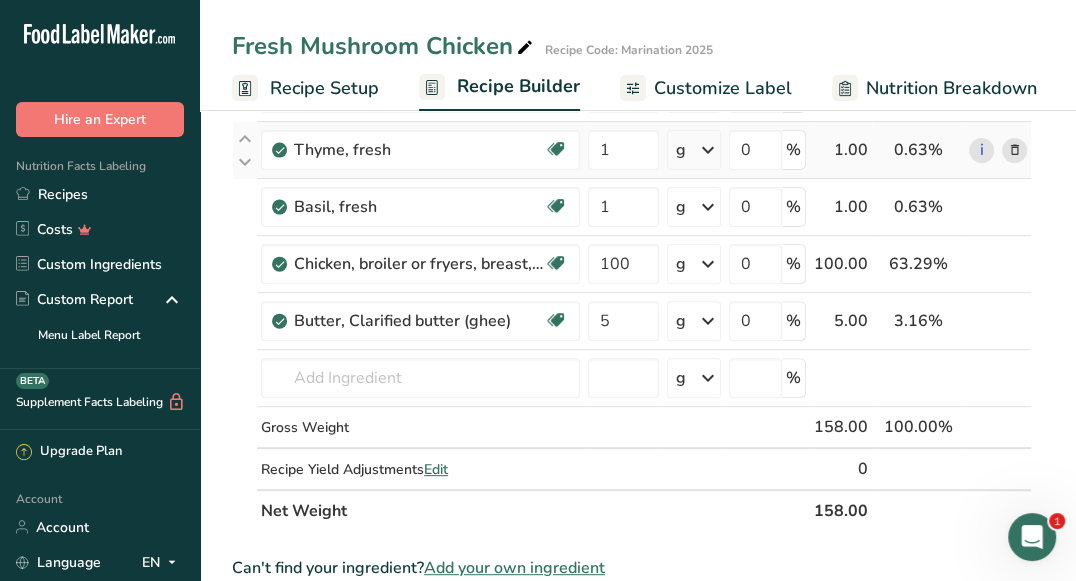 click at bounding box center [1014, 150] 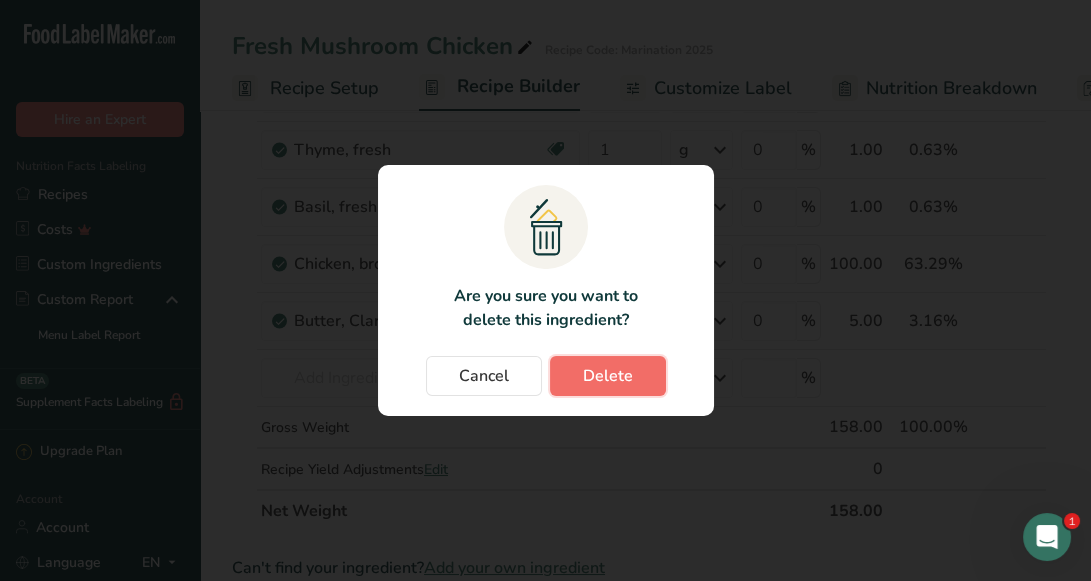 click on "Delete" at bounding box center [608, 376] 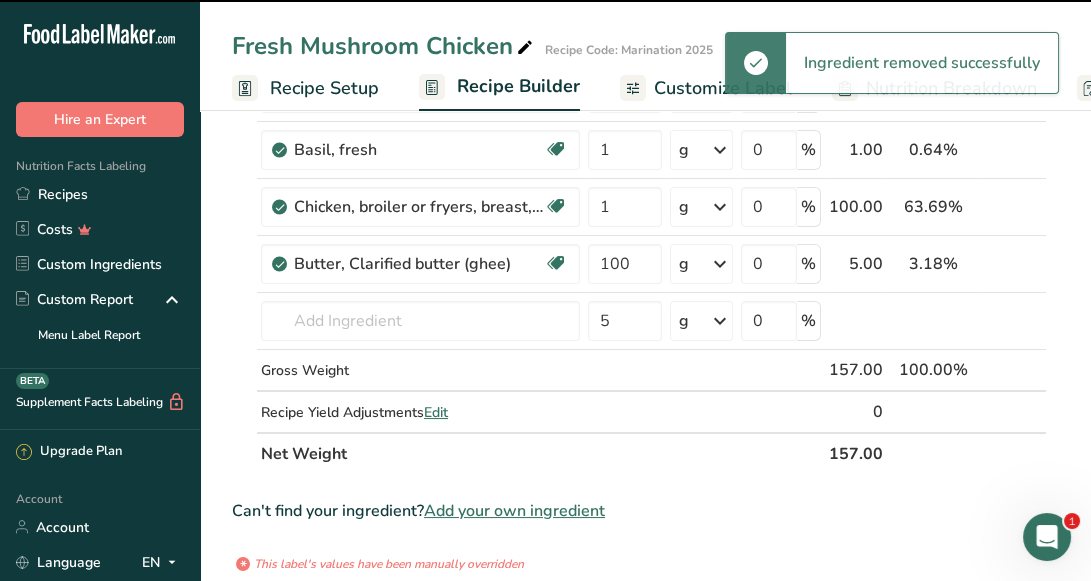 type on "100" 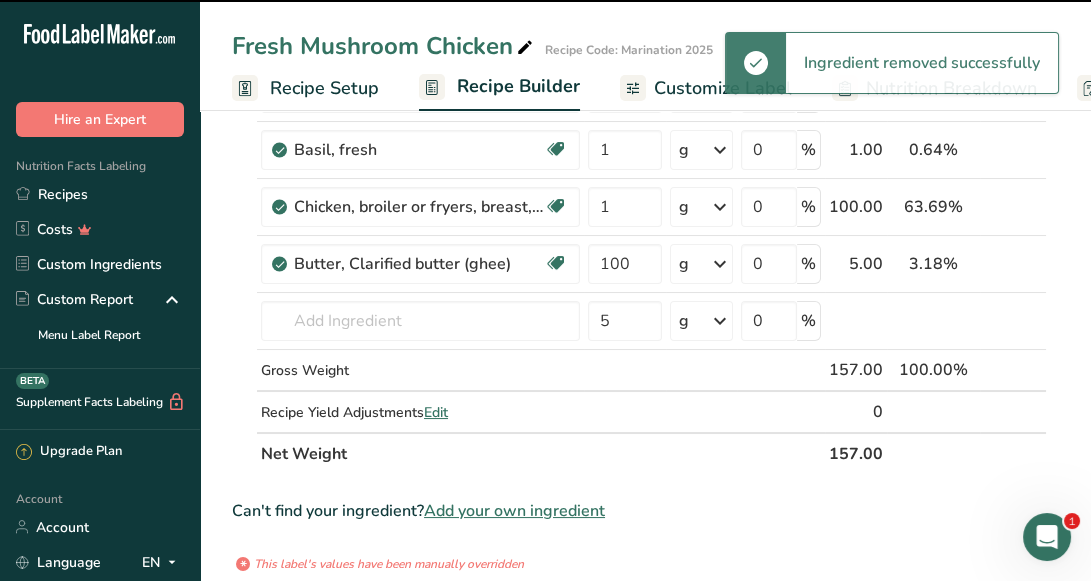 type on "5" 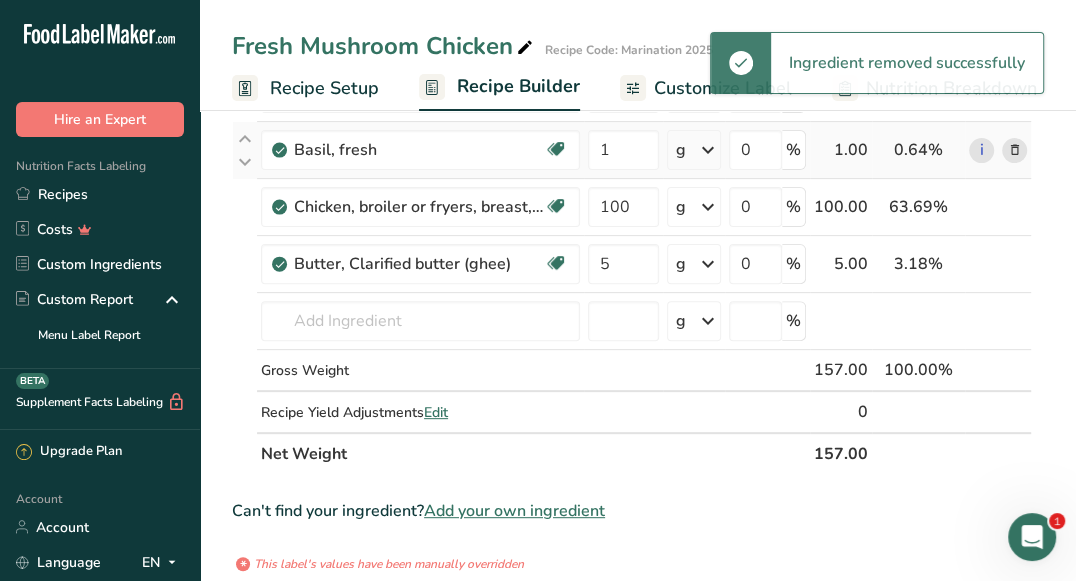 click at bounding box center (1014, 150) 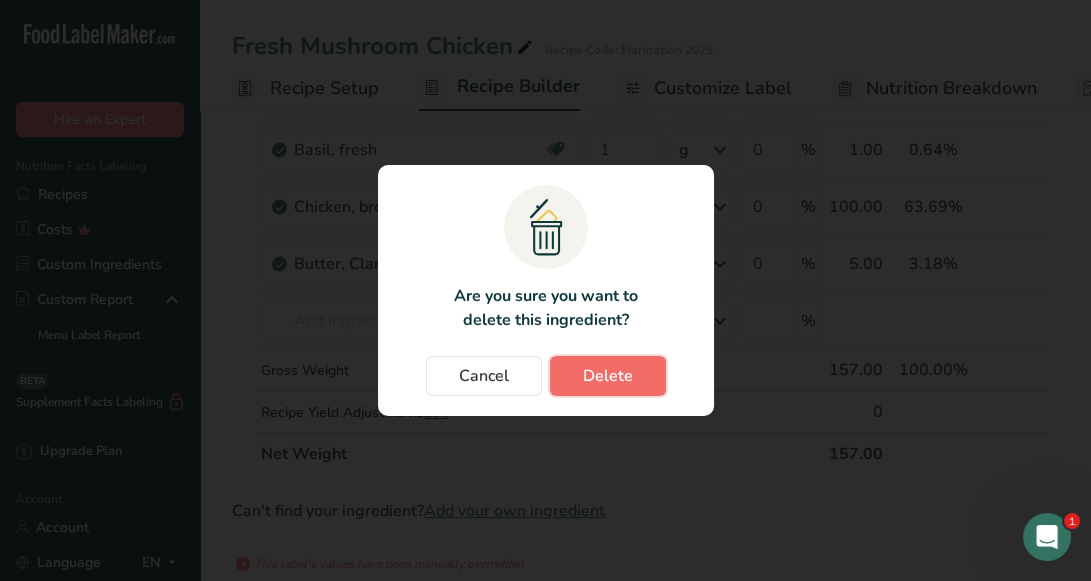 click on "Delete" at bounding box center (608, 376) 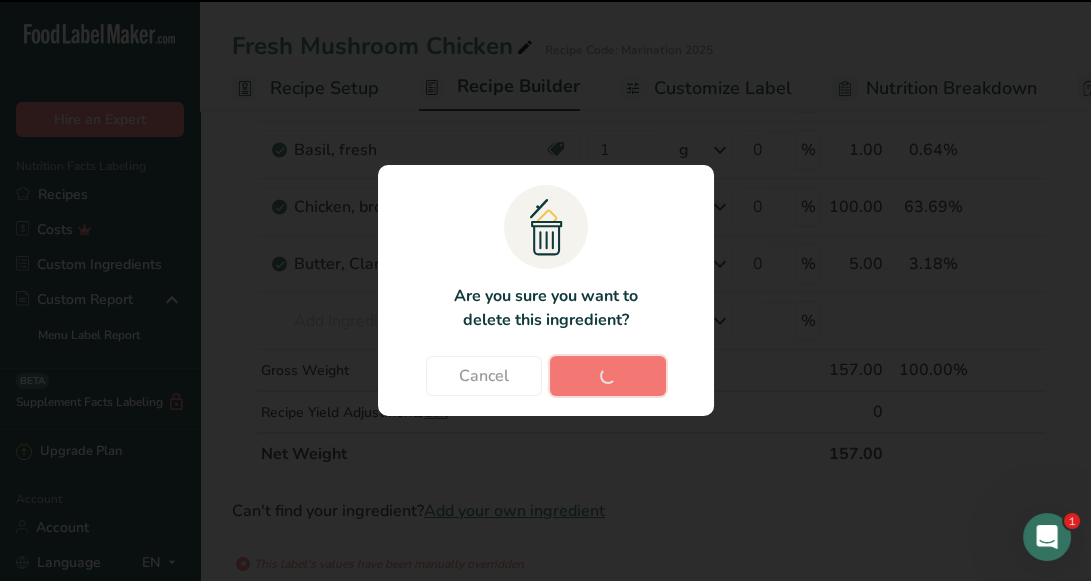 type on "100" 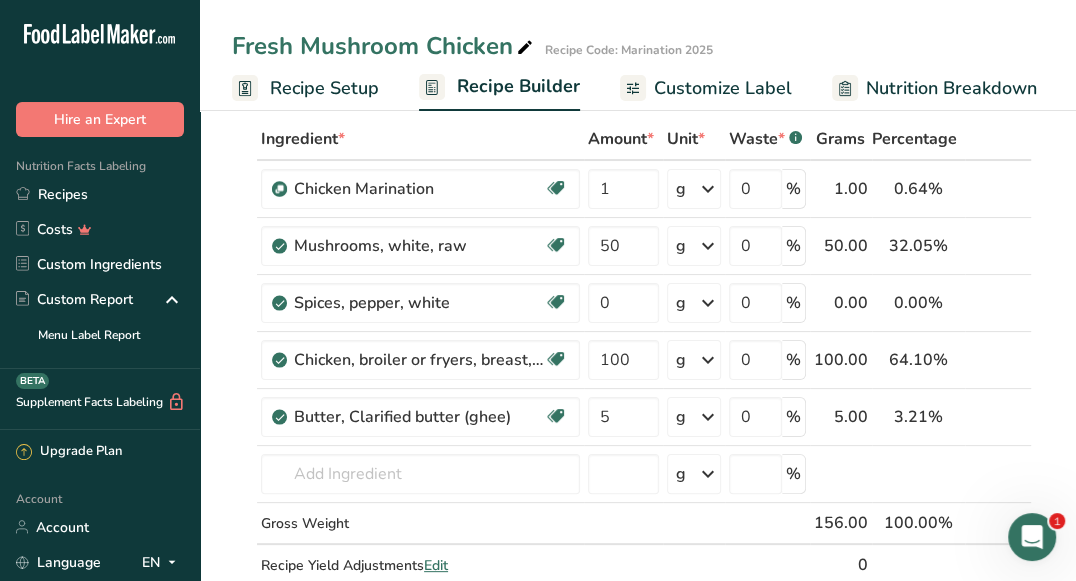 scroll, scrollTop: 95, scrollLeft: 0, axis: vertical 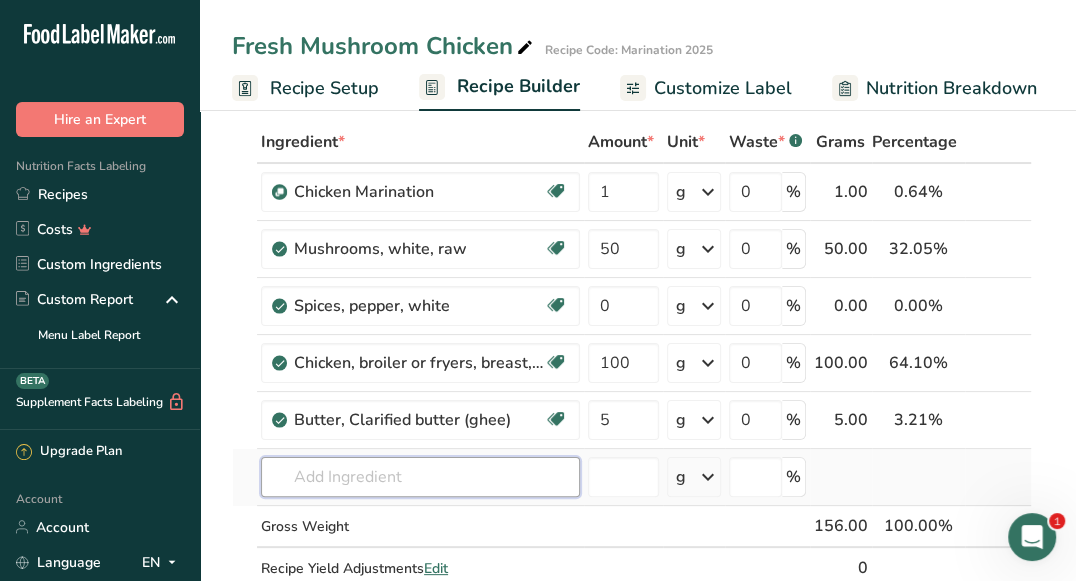 click at bounding box center (420, 477) 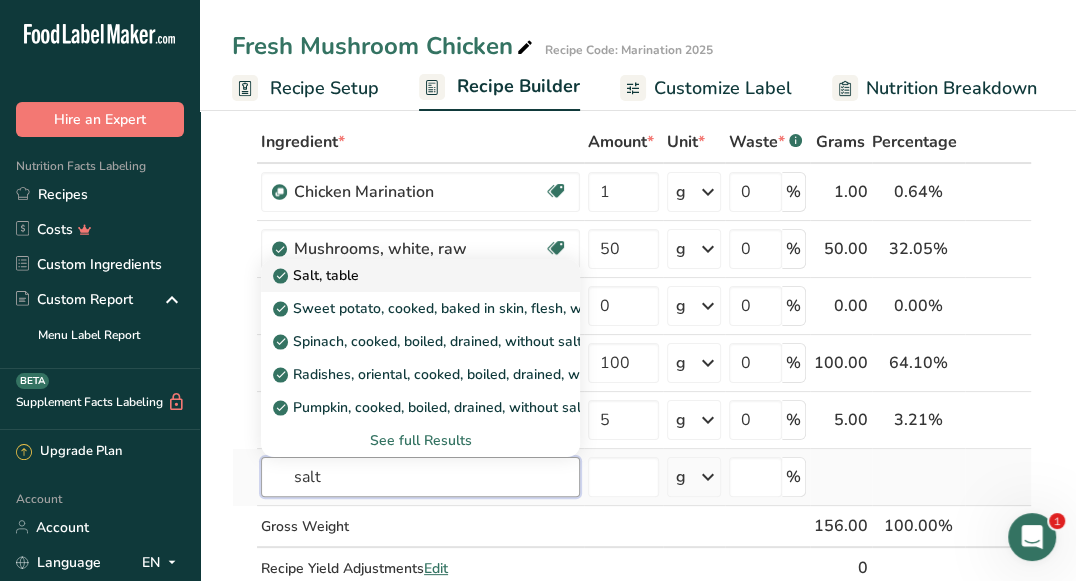 type on "salt" 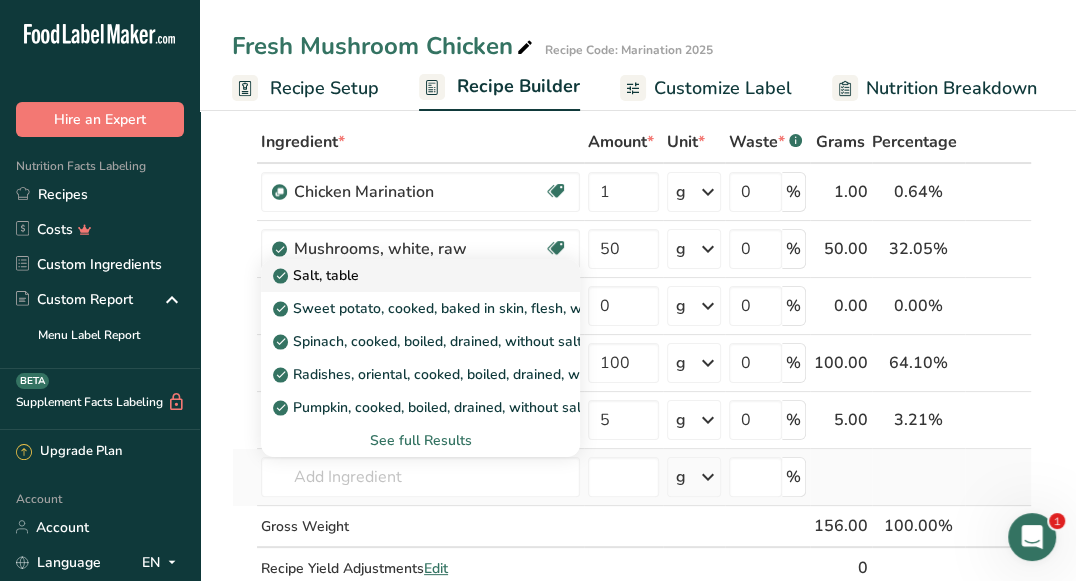 click on "Salt, table" at bounding box center (404, 275) 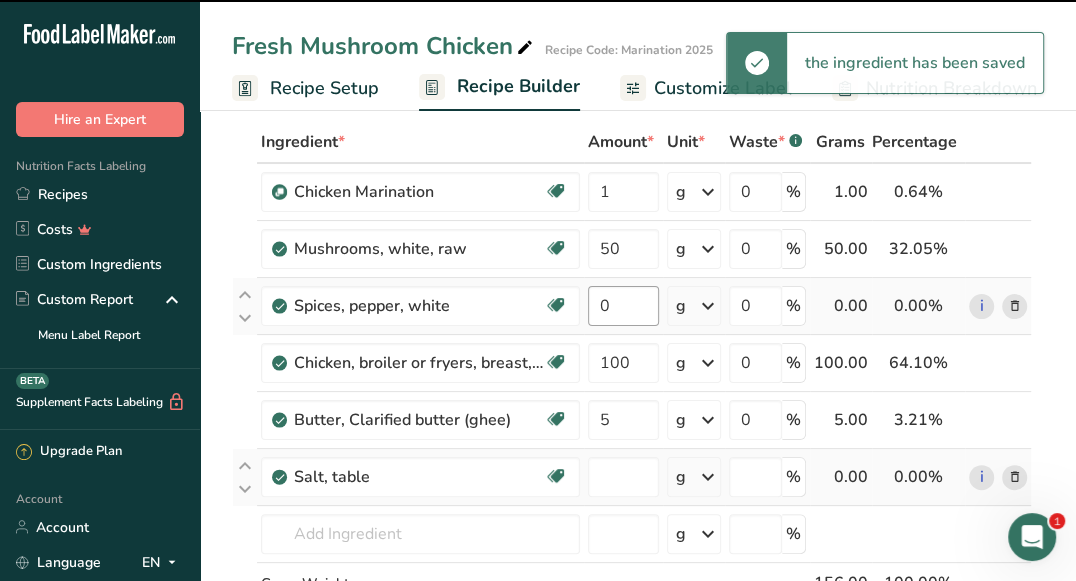 type on "0" 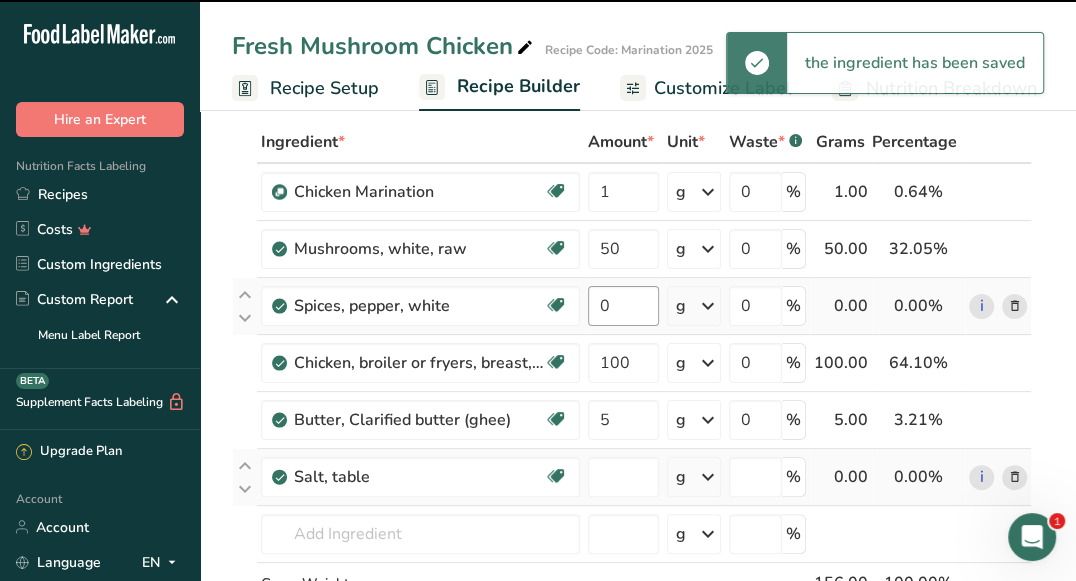 type on "0" 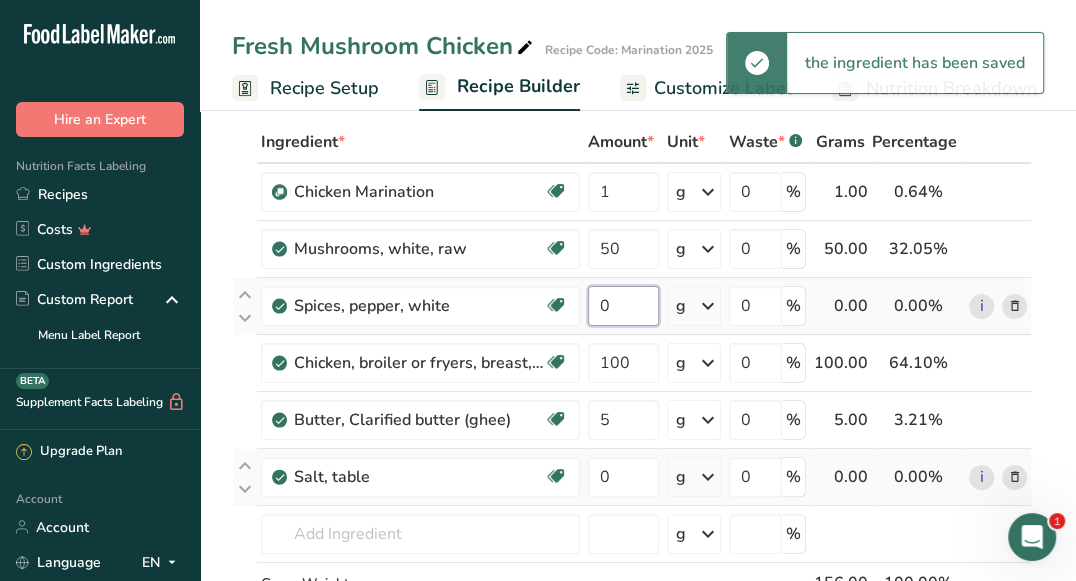 click on "0" at bounding box center (623, 306) 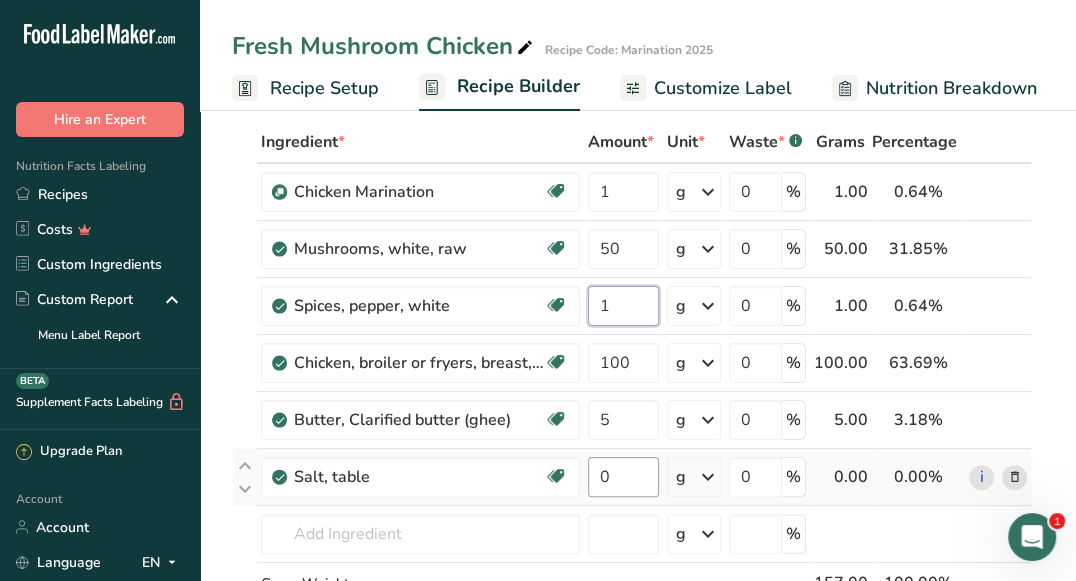 type on "1" 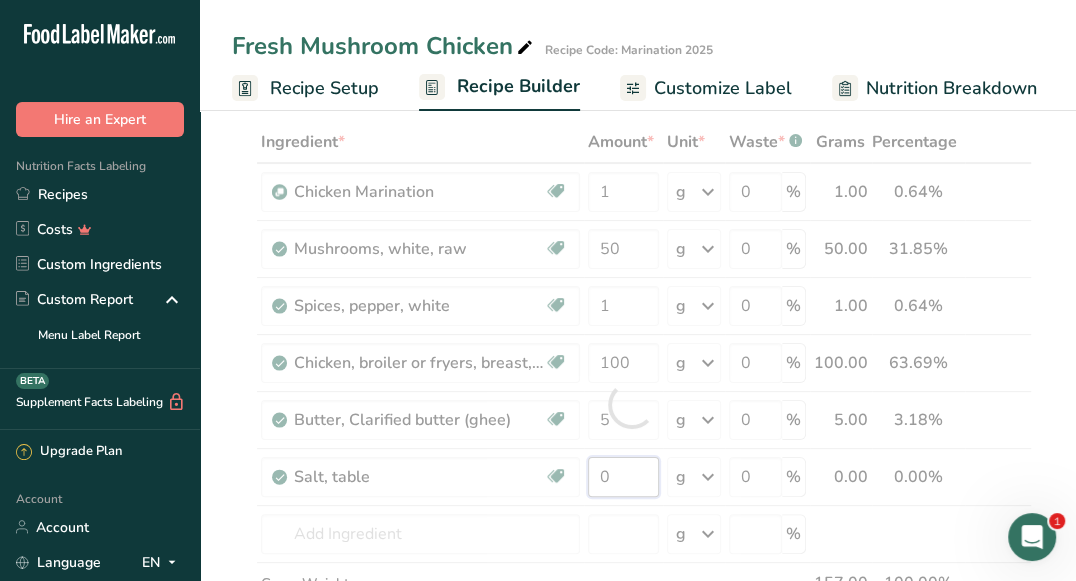 drag, startPoint x: 621, startPoint y: 480, endPoint x: 598, endPoint y: 479, distance: 23.021729 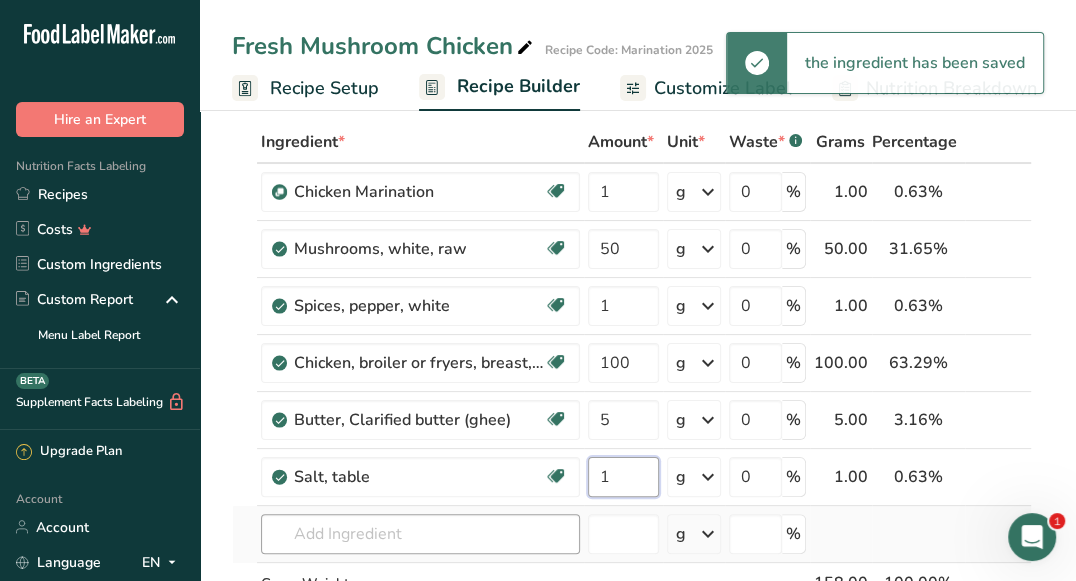 type on "1" 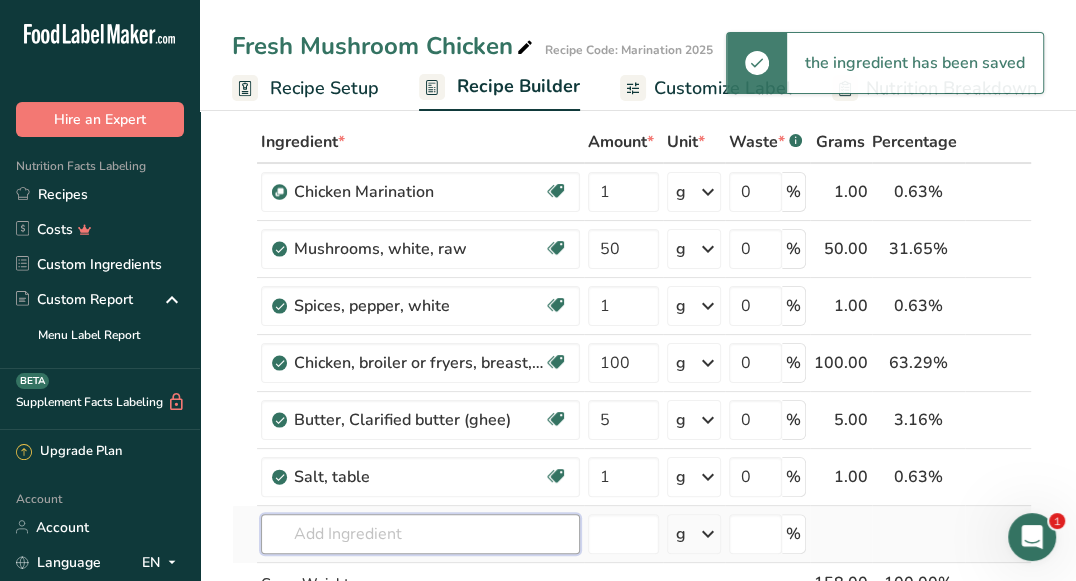 click on "Ingredient *
Amount *
Unit *
Waste *   .a-a{fill:#347362;}.b-a{fill:#fff;}          Grams
Percentage
Chicken Marination
Source of Antioxidants
Dairy free
Gluten free
Vegan
Vegetarian
Soy free
1
g
Weight Units
g
kg
mg
See more
Volume Units
l
mL
fl oz
See more
0
%
1.00
0.63%
i
Mushrooms, white, raw
Source of Antioxidants
Dairy free
Gluten free
Vegan
Vegetarian
Soy free
50
g" at bounding box center [632, 404] 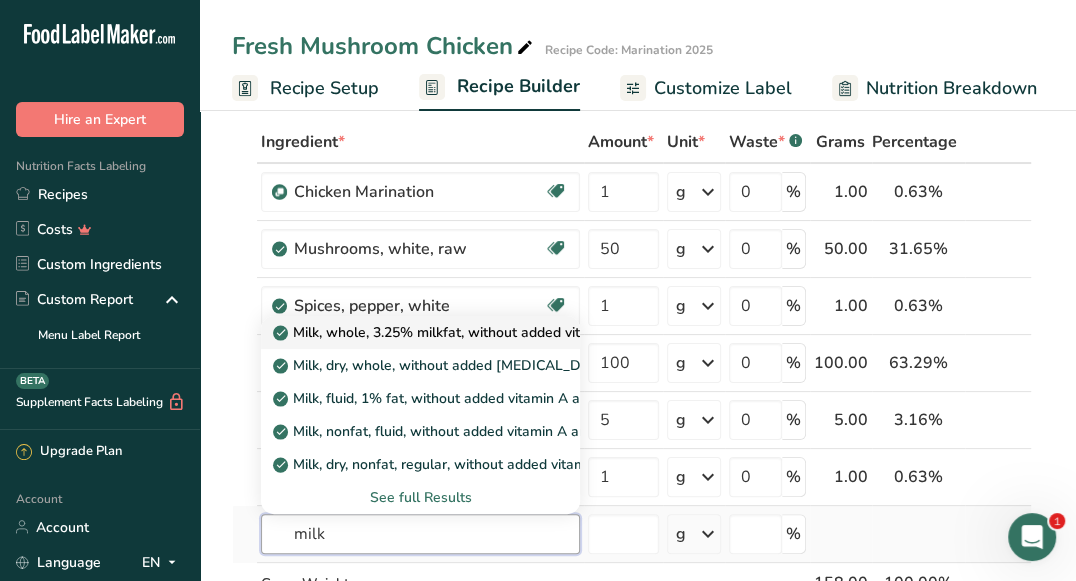 type on "milk" 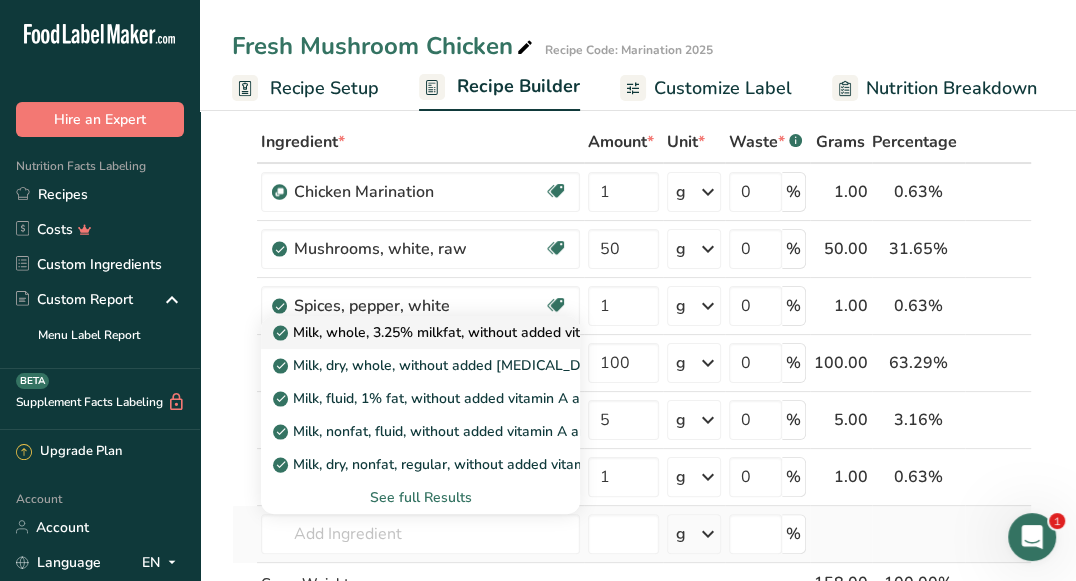 click on "Milk, whole, 3.25% milkfat, without added vitamin A and [MEDICAL_DATA]" at bounding box center (525, 332) 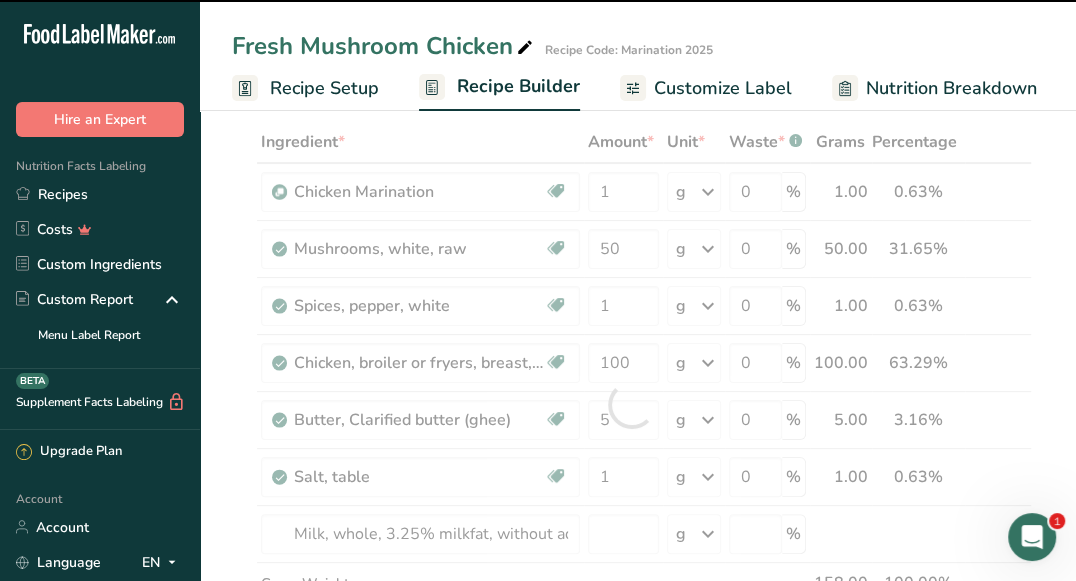 type on "0" 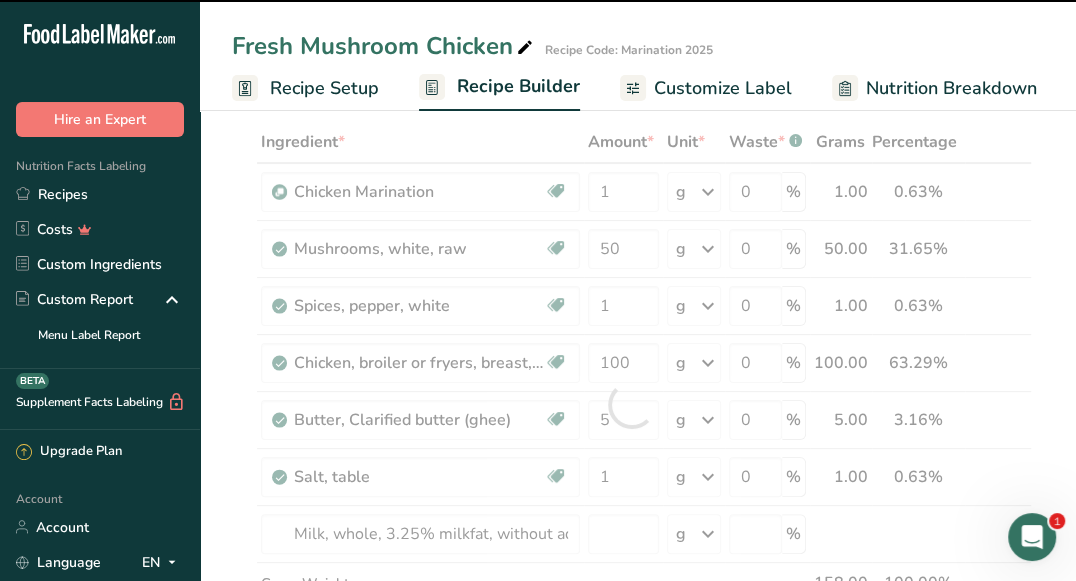 type on "0" 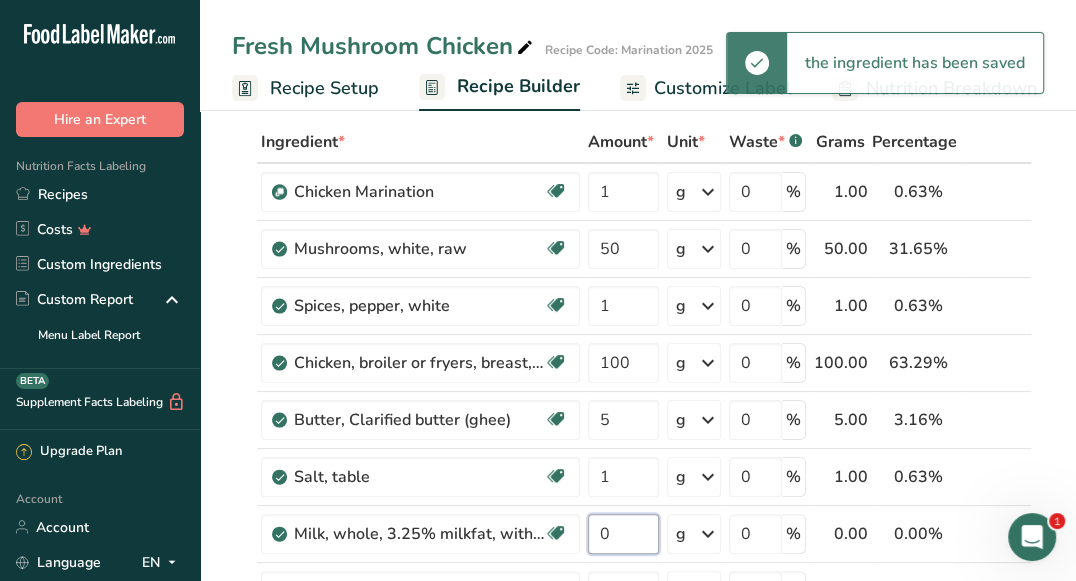click on "0" at bounding box center (623, 534) 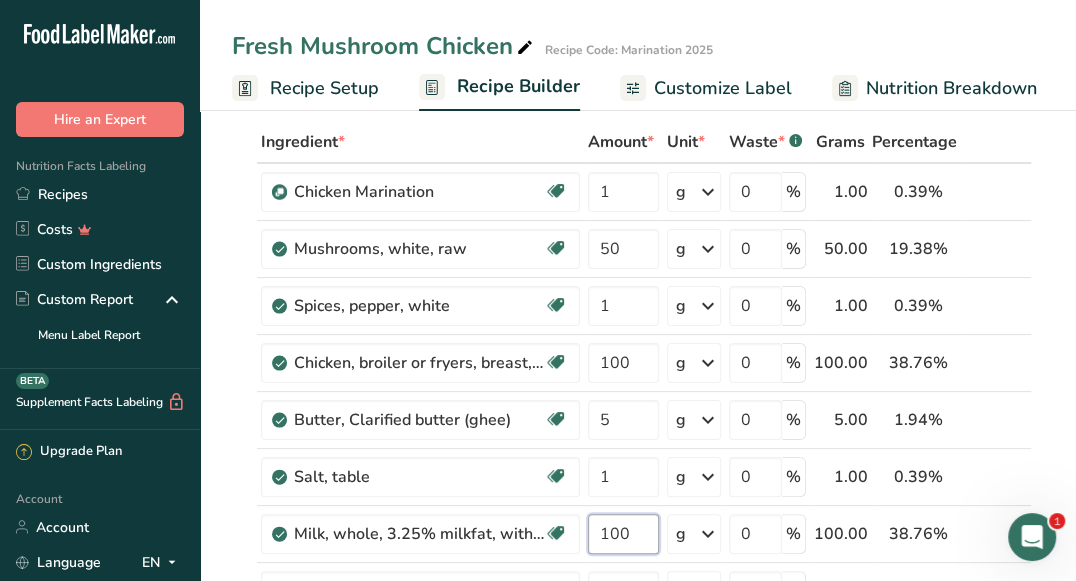 type on "100" 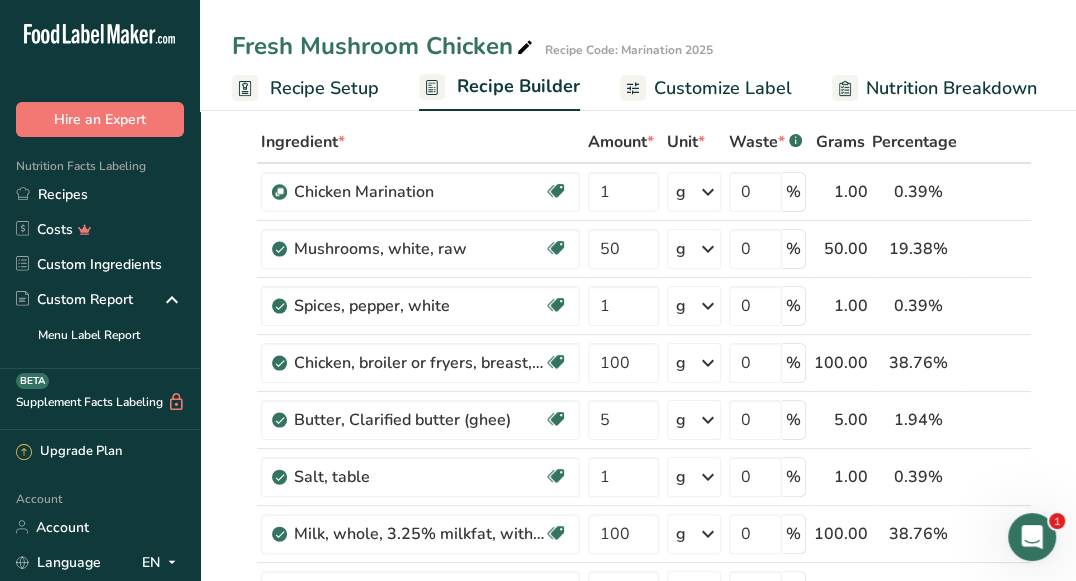 click on "Add Ingredients
Manage Recipe         Delete Recipe           Duplicate Recipe             Scale Recipe             Save as Sub-Recipe   .a-a{fill:#347362;}.b-a{fill:#fff;}                               Nutrition Breakdown                 Recipe Card
NEW
Amino Acids Pattern Report           Activity History
Download
Choose your preferred label style
Standard FDA label
Standard FDA label
The most common format for nutrition facts labels in compliance with the FDA's typeface, style and requirements
Tabular FDA label
A label format compliant with the FDA regulations presented in a tabular (horizontal) display.
Linear FDA label
A simple linear display for small sized packages.
Simplified FDA label" at bounding box center (638, 1171) 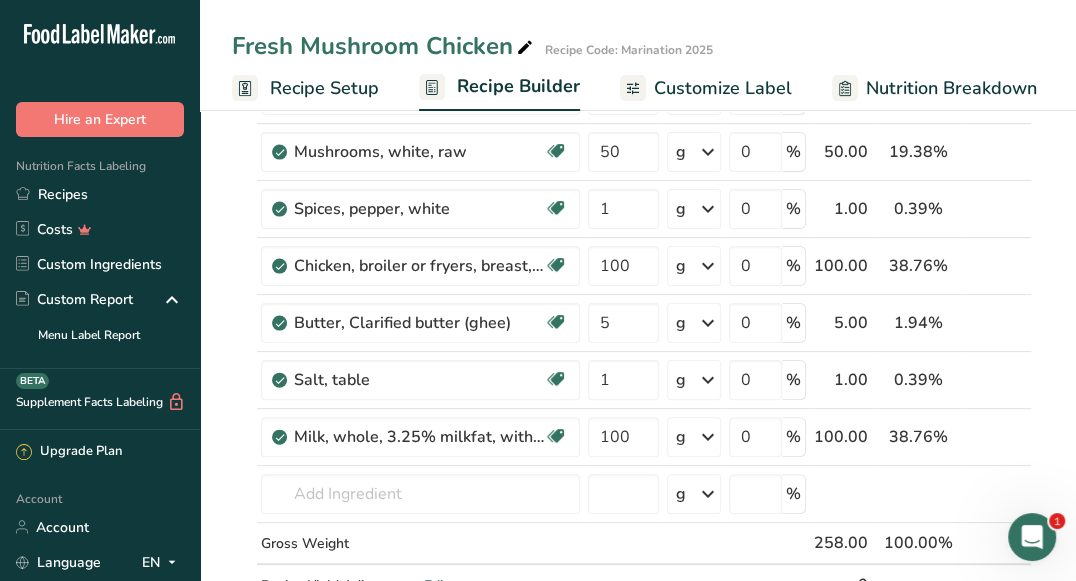 scroll, scrollTop: 255, scrollLeft: 0, axis: vertical 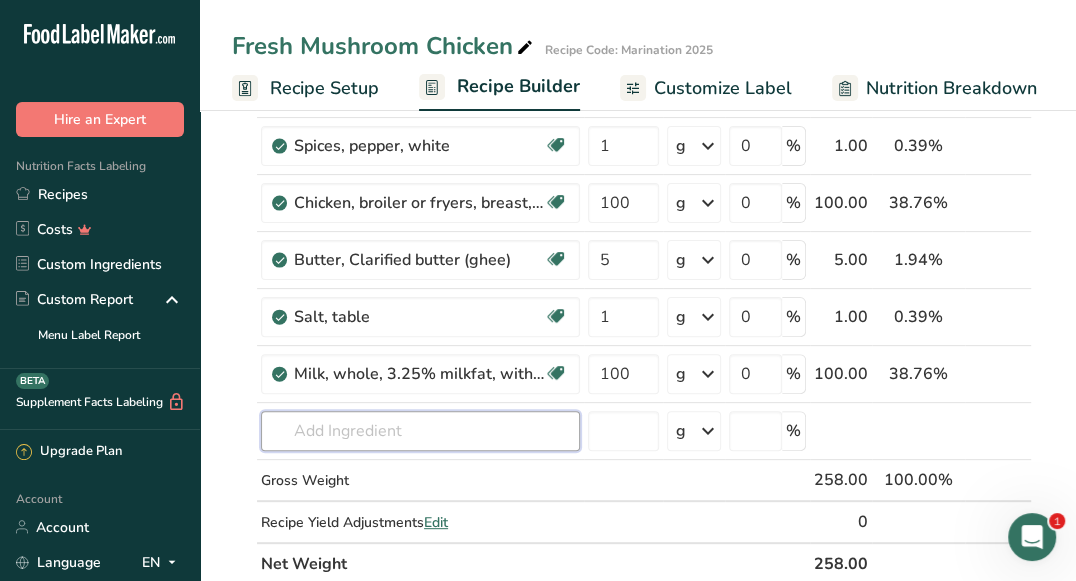 click at bounding box center (420, 431) 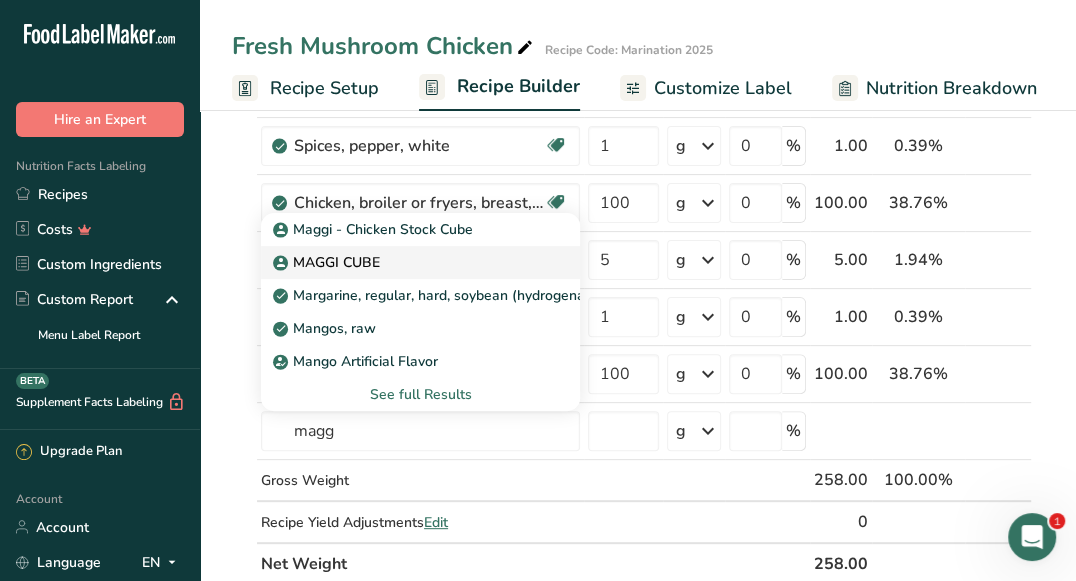 click on "MAGGI CUBE" at bounding box center [404, 262] 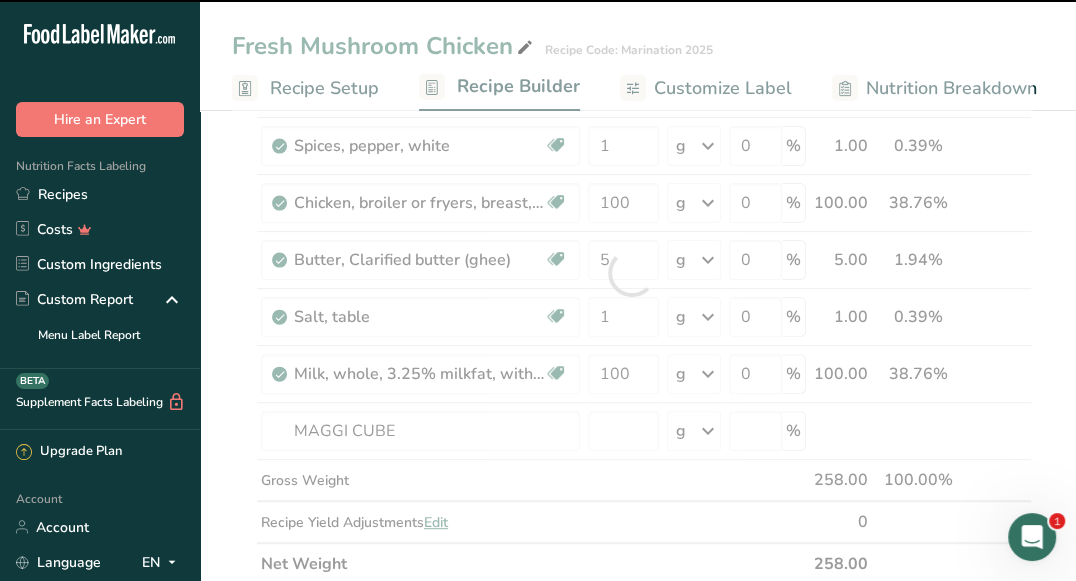 type on "0" 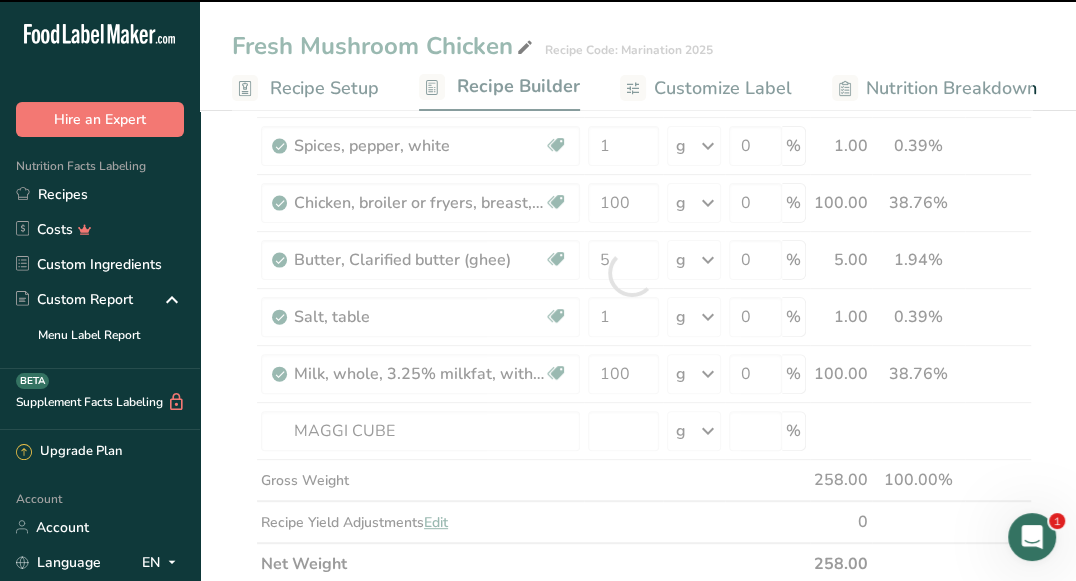 type on "0" 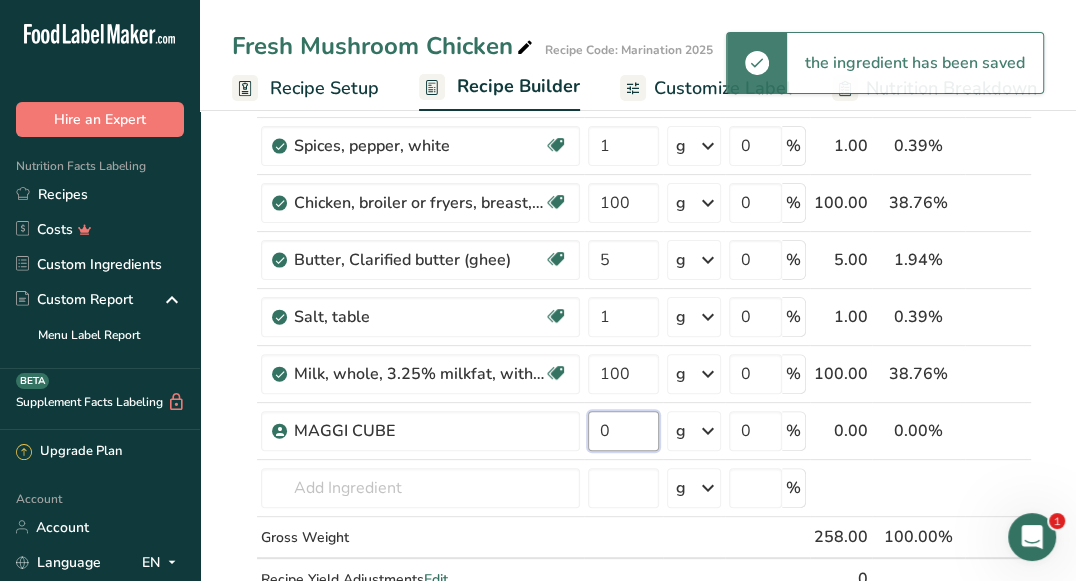 click on "0" at bounding box center (623, 431) 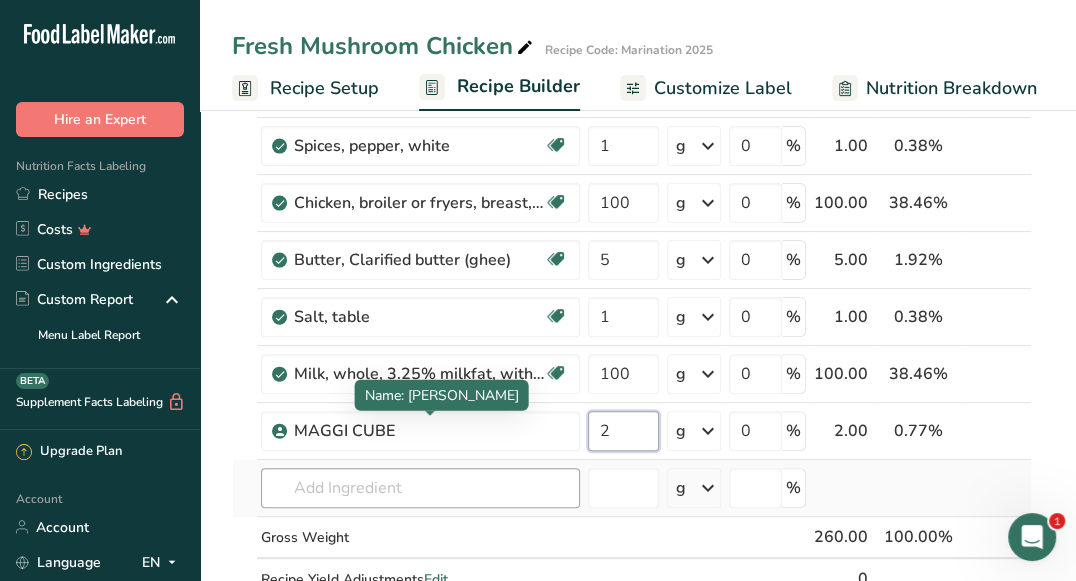 type on "2" 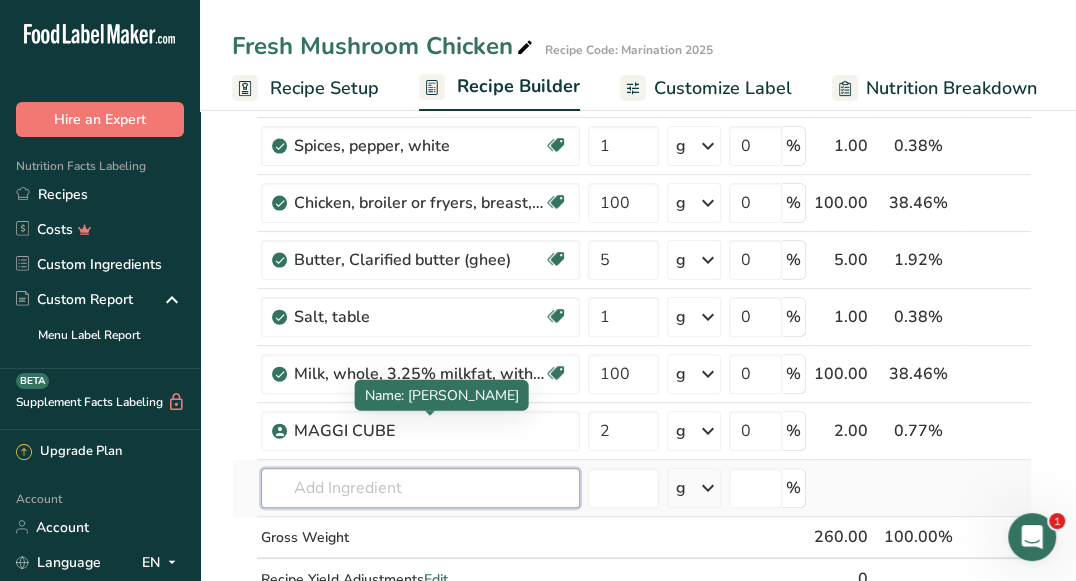 click on "Ingredient *
Amount *
Unit *
Waste *   .a-a{fill:#347362;}.b-a{fill:#fff;}          Grams
Percentage
Chicken Marination
Source of Antioxidants
Dairy free
Gluten free
Vegan
Vegetarian
Soy free
1
g
Weight Units
g
kg
mg
See more
Volume Units
l
mL
fl oz
See more
0
%
1.00
0.38%
i
Mushrooms, white, raw
Source of Antioxidants
Dairy free
Gluten free
Vegan
Vegetarian
Soy free
50
g" at bounding box center [632, 301] 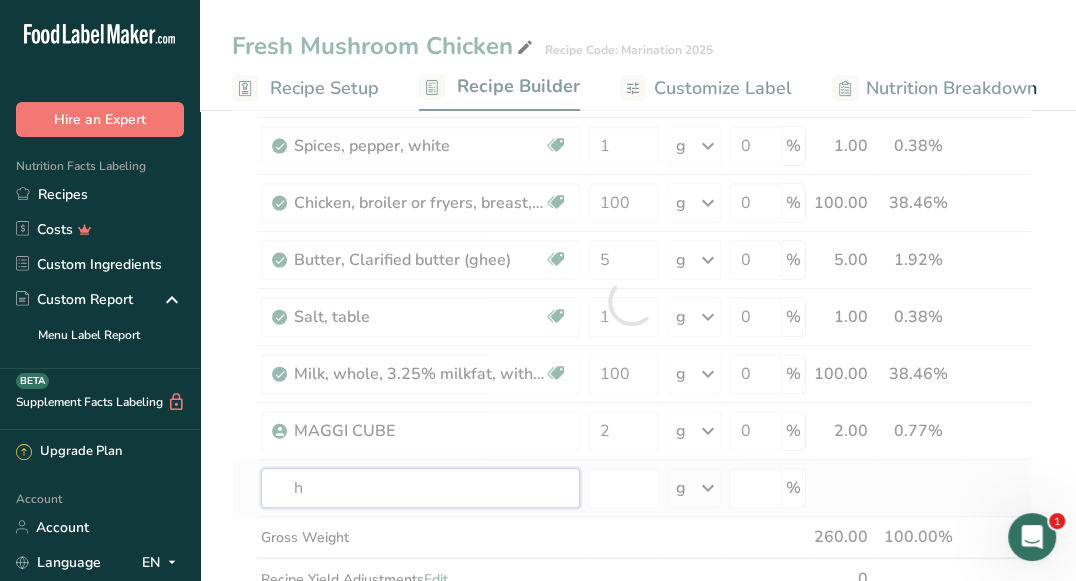 type on "he" 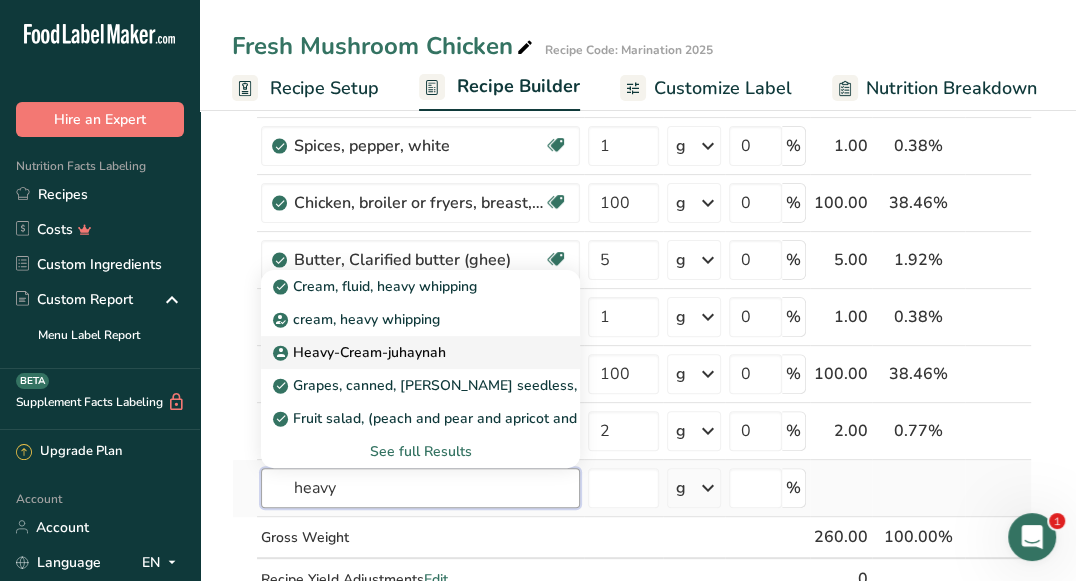 type on "heavy" 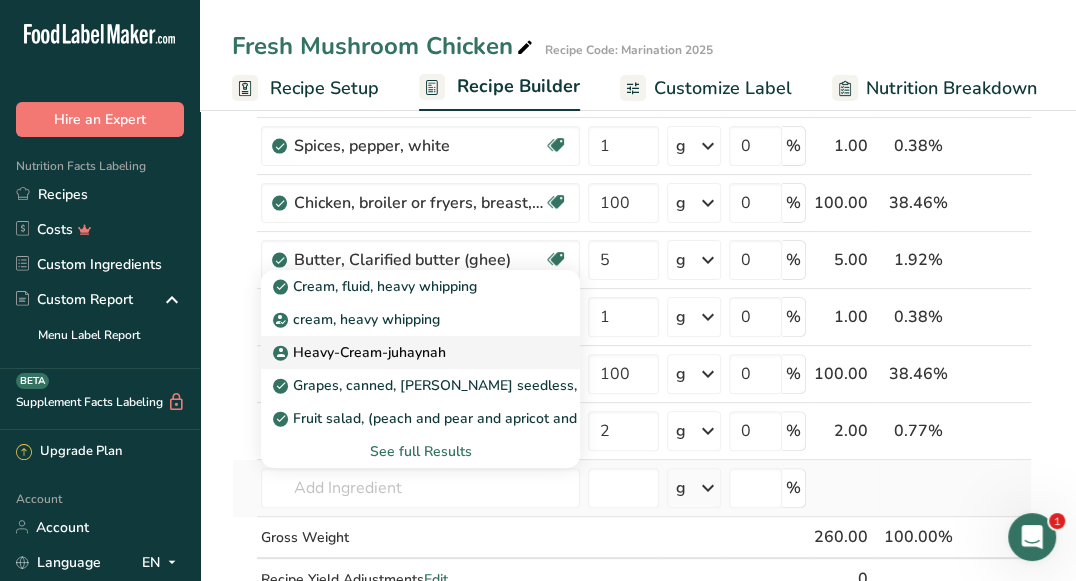 click on "Heavy-Cream-juhaynah" at bounding box center [361, 352] 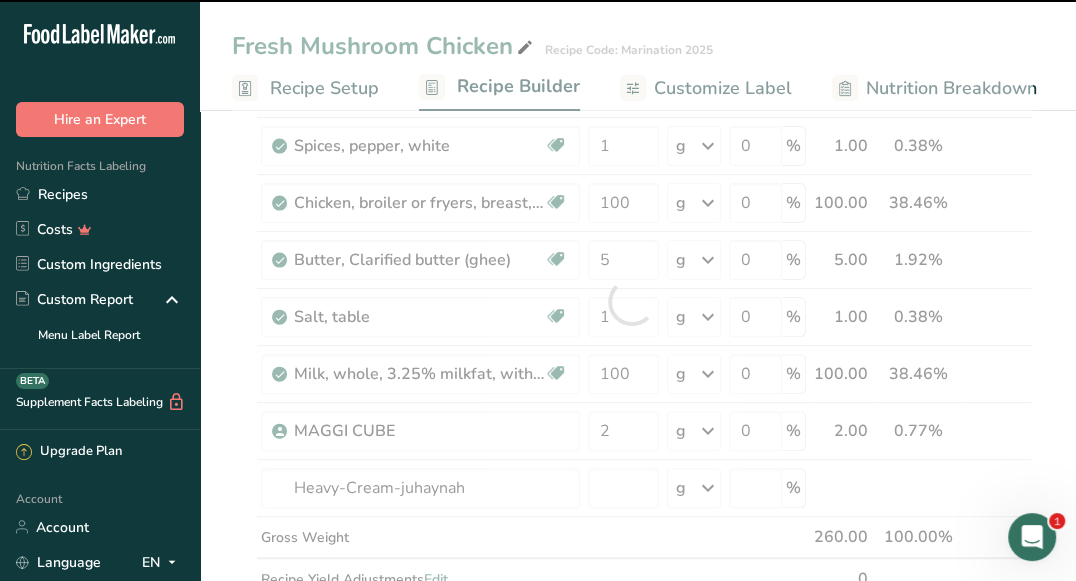 type on "0" 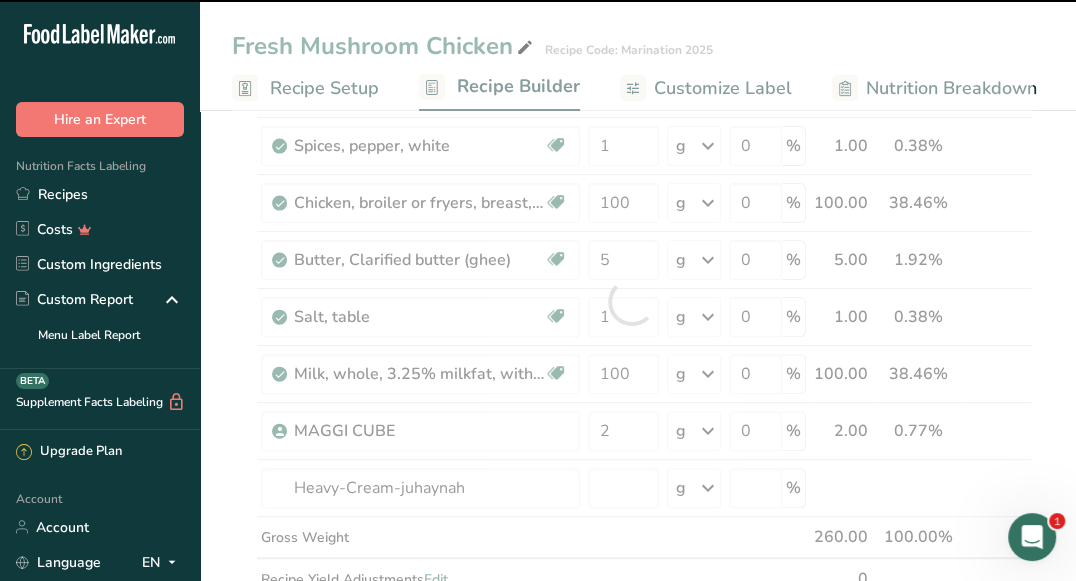 type on "0" 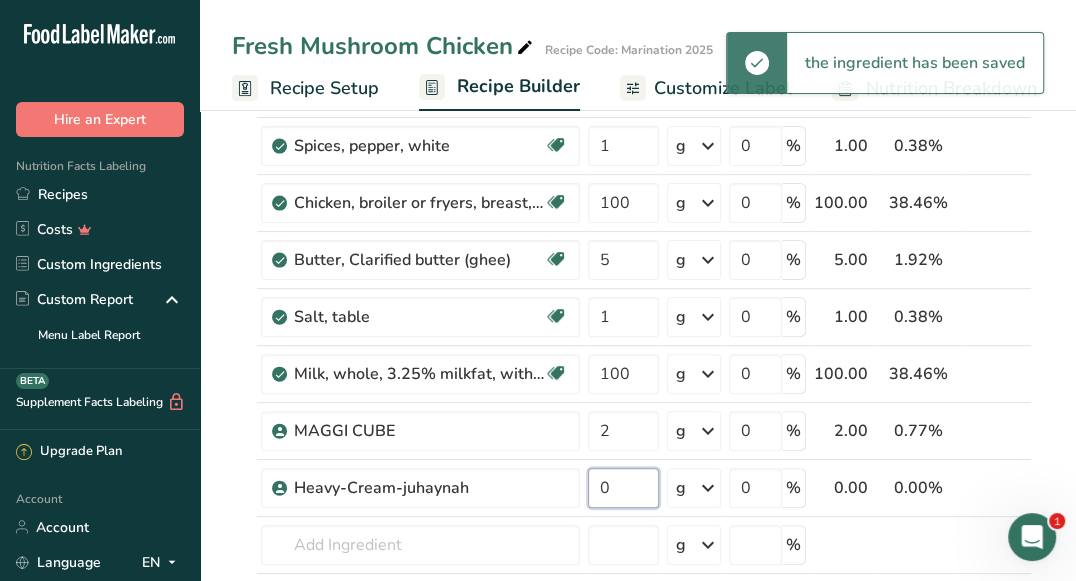click on "0" at bounding box center (623, 488) 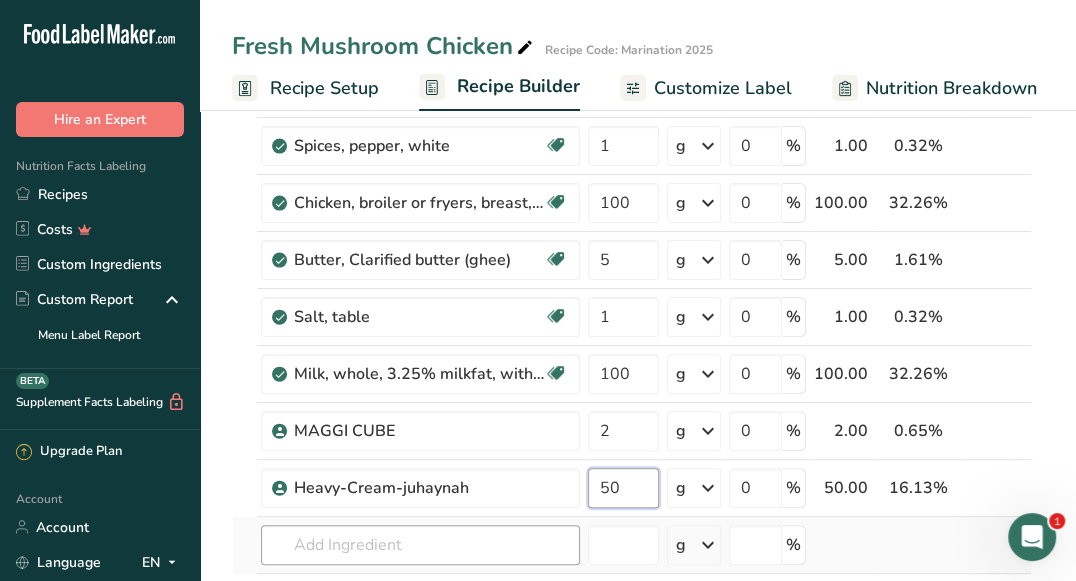 type on "50" 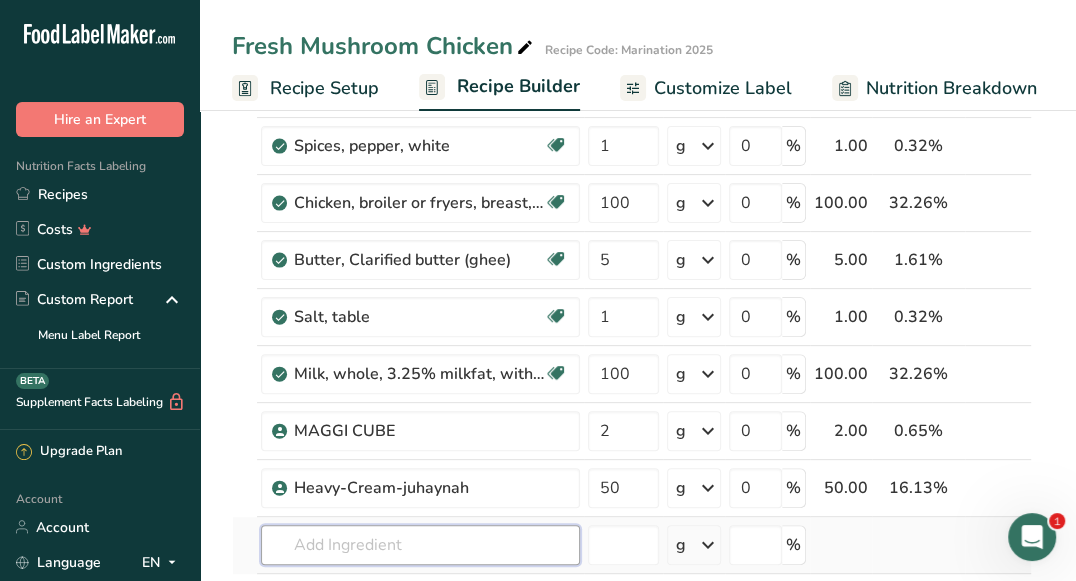 click on "Ingredient *
Amount *
Unit *
Waste *   .a-a{fill:#347362;}.b-a{fill:#fff;}          Grams
Percentage
Chicken Marination
Source of Antioxidants
Dairy free
Gluten free
Vegan
Vegetarian
Soy free
1
g
Weight Units
g
kg
mg
See more
Volume Units
l
mL
fl oz
See more
0
%
1.00
0.32%
i
Mushrooms, white, raw
Source of Antioxidants
Dairy free
Gluten free
Vegan
Vegetarian
Soy free
50
g" at bounding box center (632, 330) 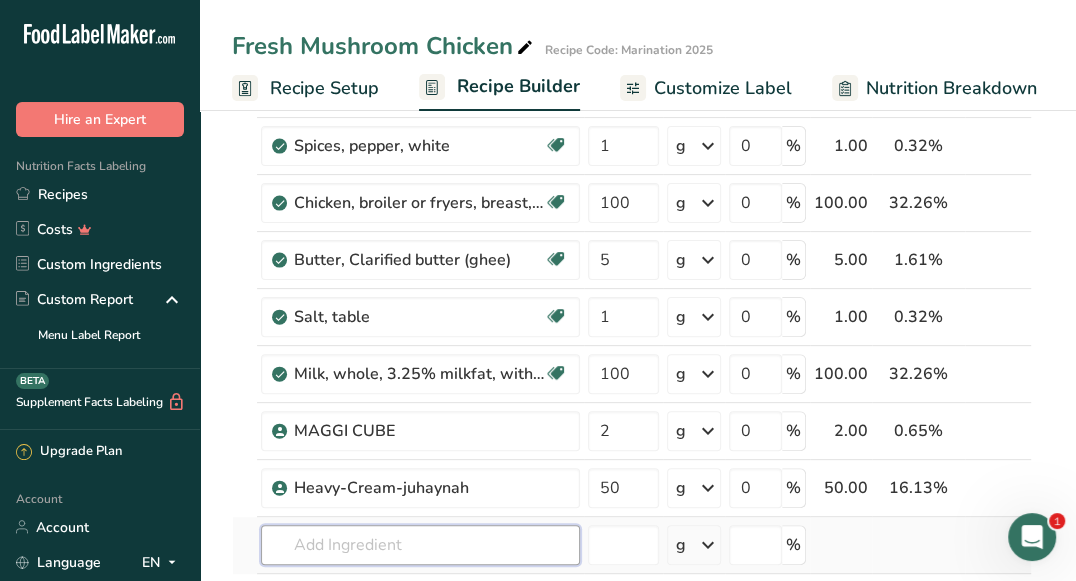 type on "w" 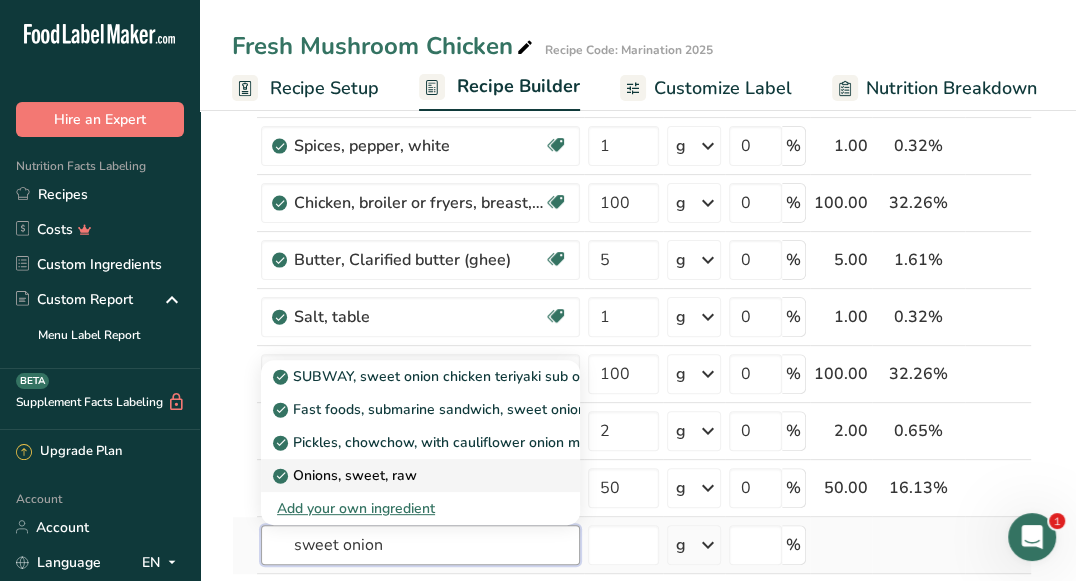 type on "sweet onion" 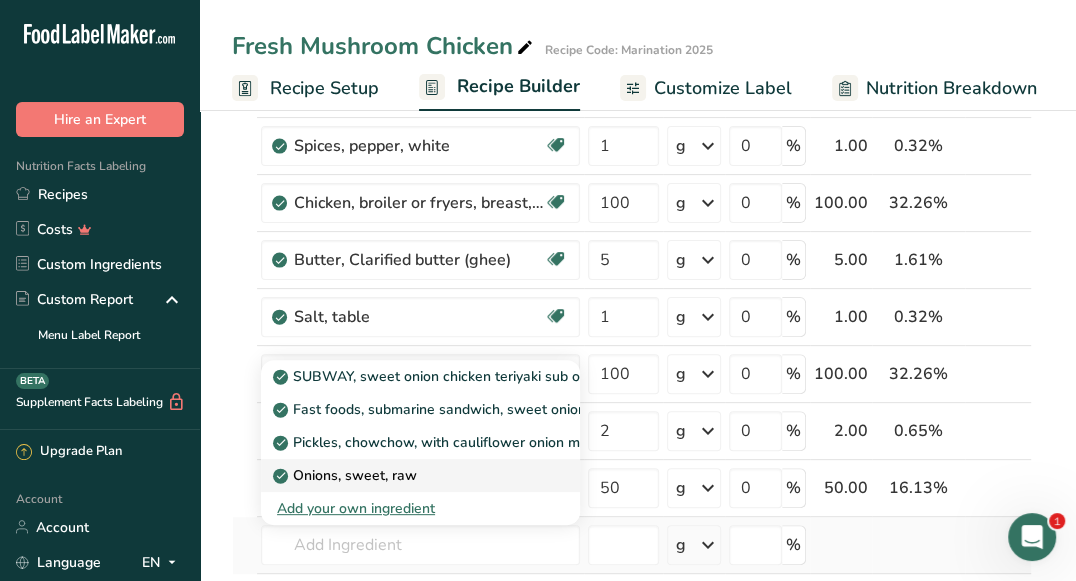 click on "Onions, sweet, raw" at bounding box center [420, 475] 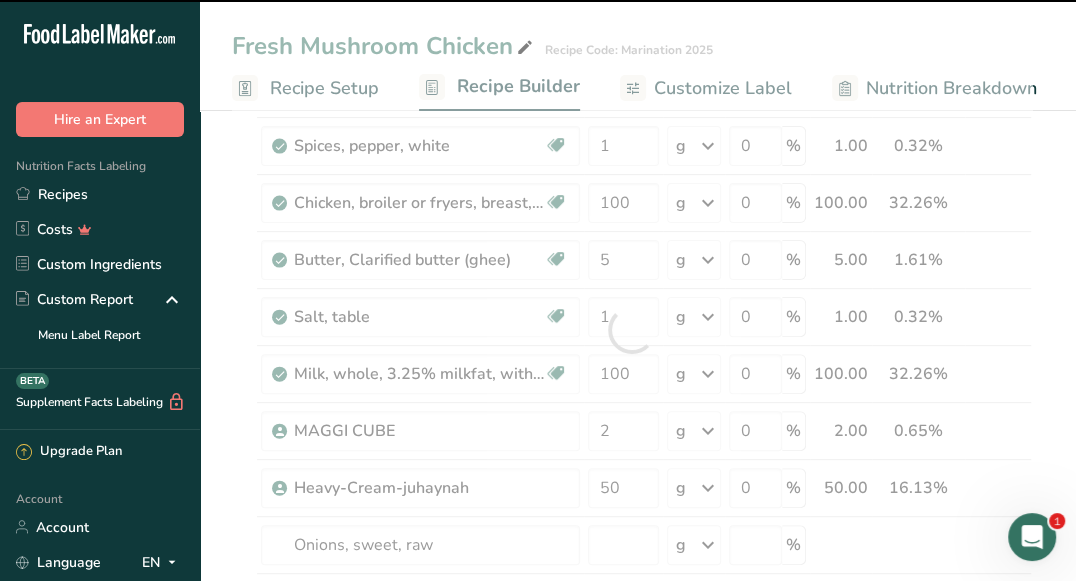 type on "0" 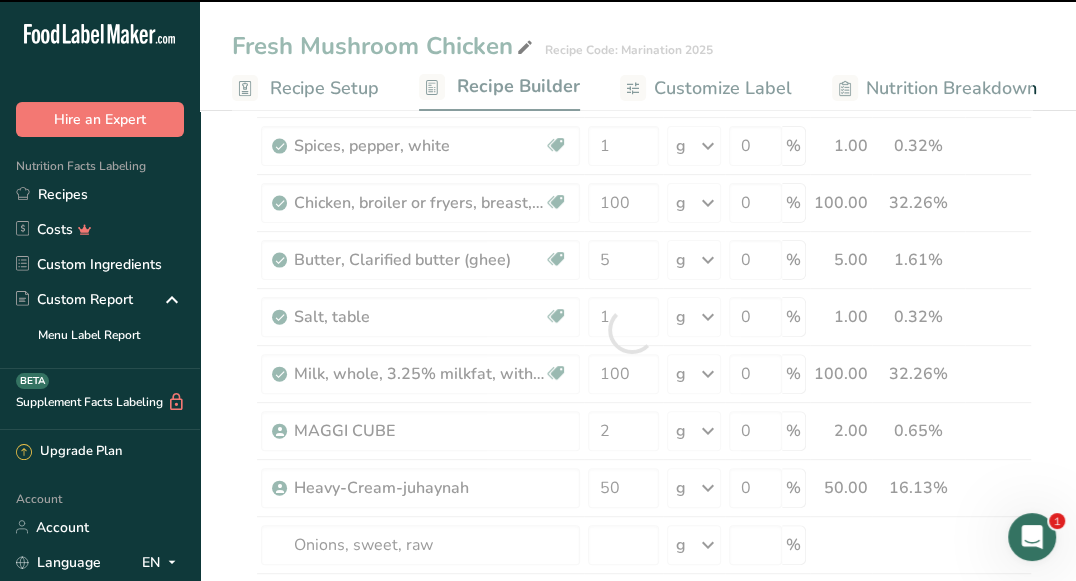 type on "0" 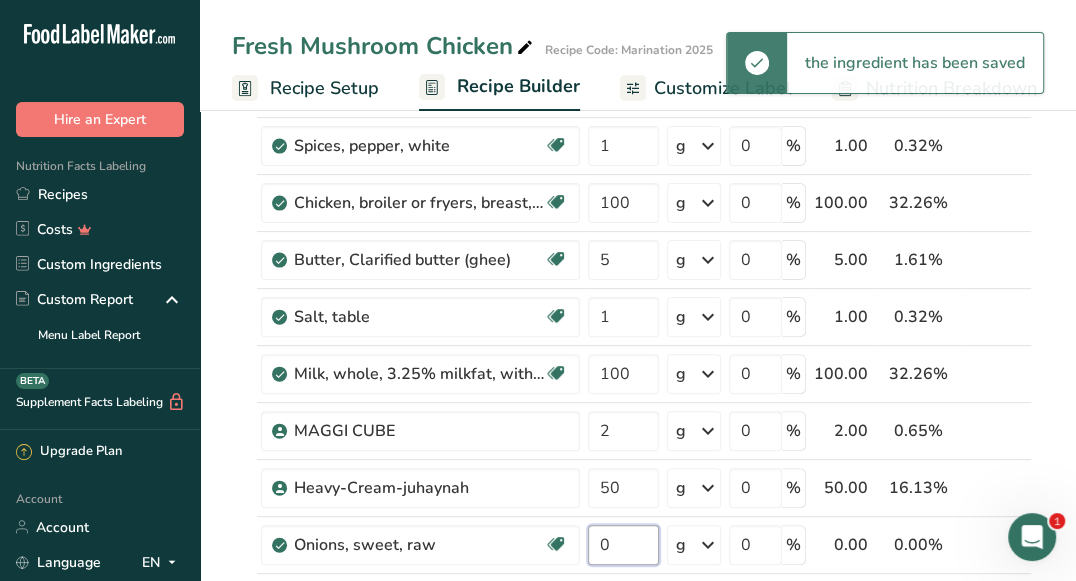click on "0" at bounding box center [623, 545] 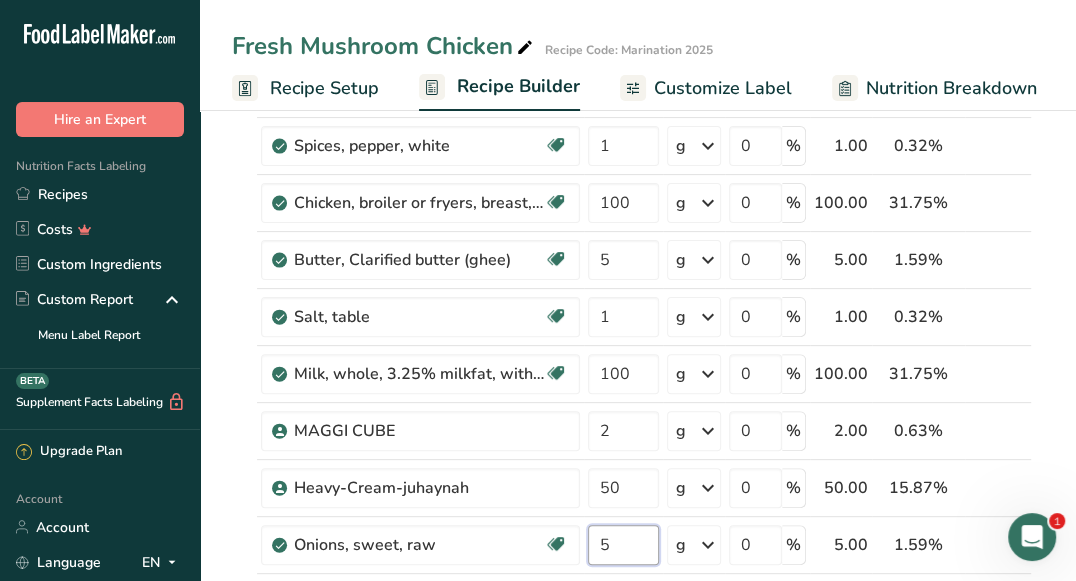 scroll, scrollTop: 432, scrollLeft: 0, axis: vertical 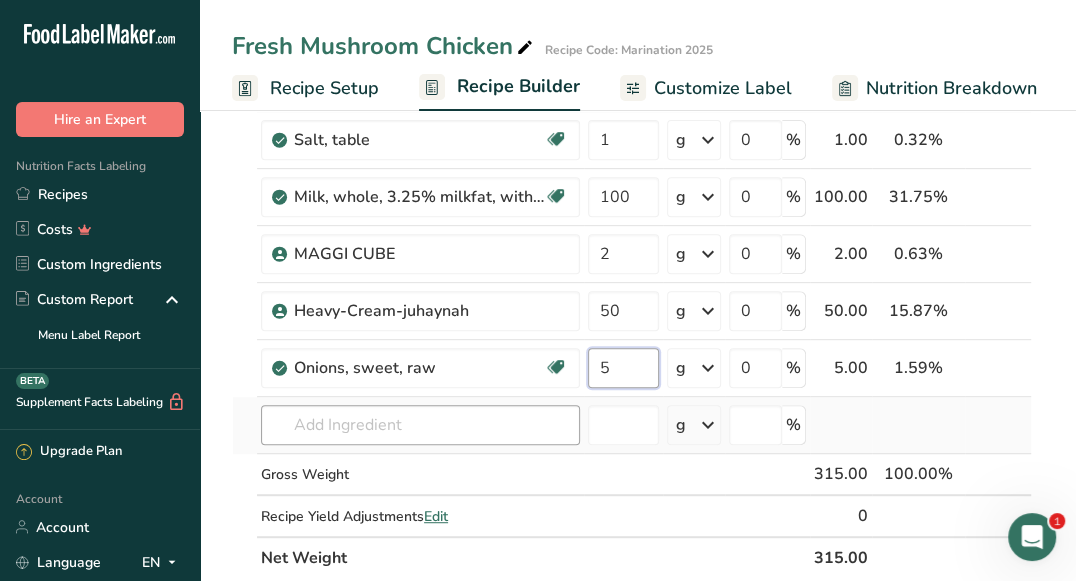 type on "5" 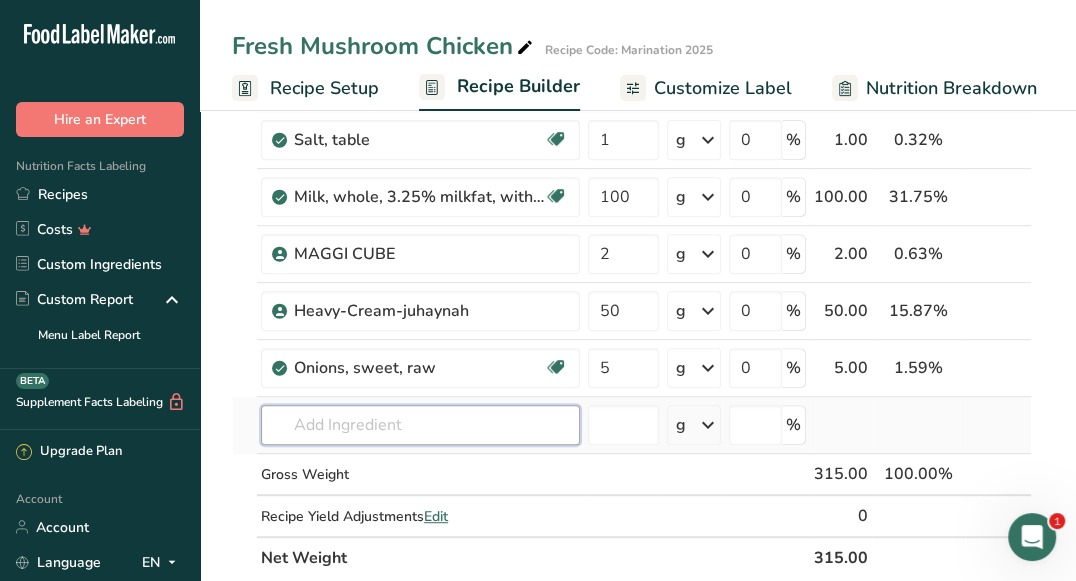 click on "Ingredient *
Amount *
Unit *
Waste *   .a-a{fill:#347362;}.b-a{fill:#fff;}          Grams
Percentage
Chicken Marination
Source of Antioxidants
Dairy free
Gluten free
Vegan
Vegetarian
Soy free
1
g
Weight Units
g
kg
mg
See more
Volume Units
l
mL
fl oz
See more
0
%
1.00
0.32%
i
Mushrooms, white, raw
Source of Antioxidants
Dairy free
Gluten free
Vegan
Vegetarian
Soy free
50
g" at bounding box center (632, 181) 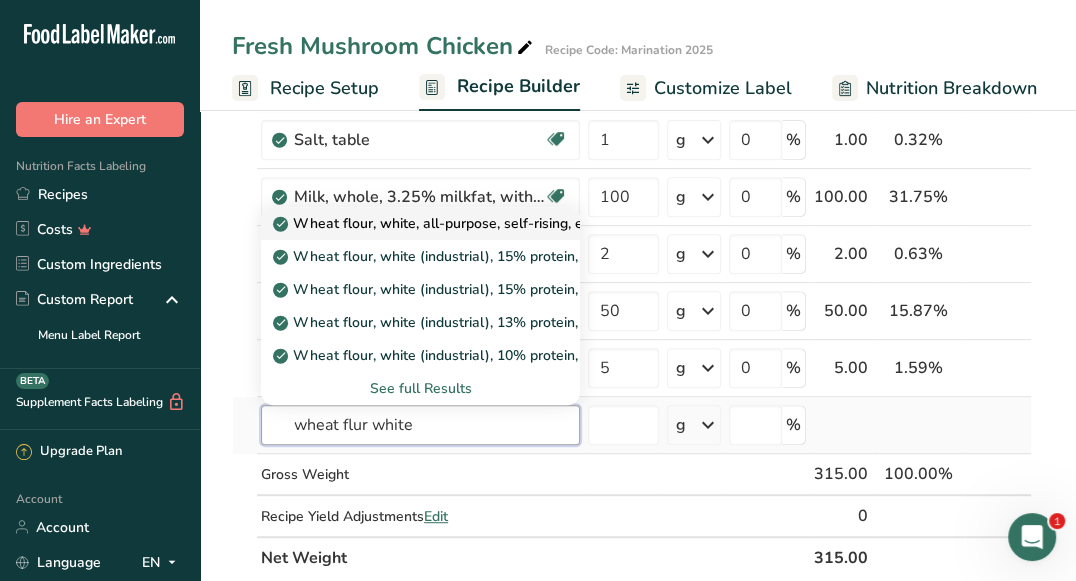 type on "wheat flur white" 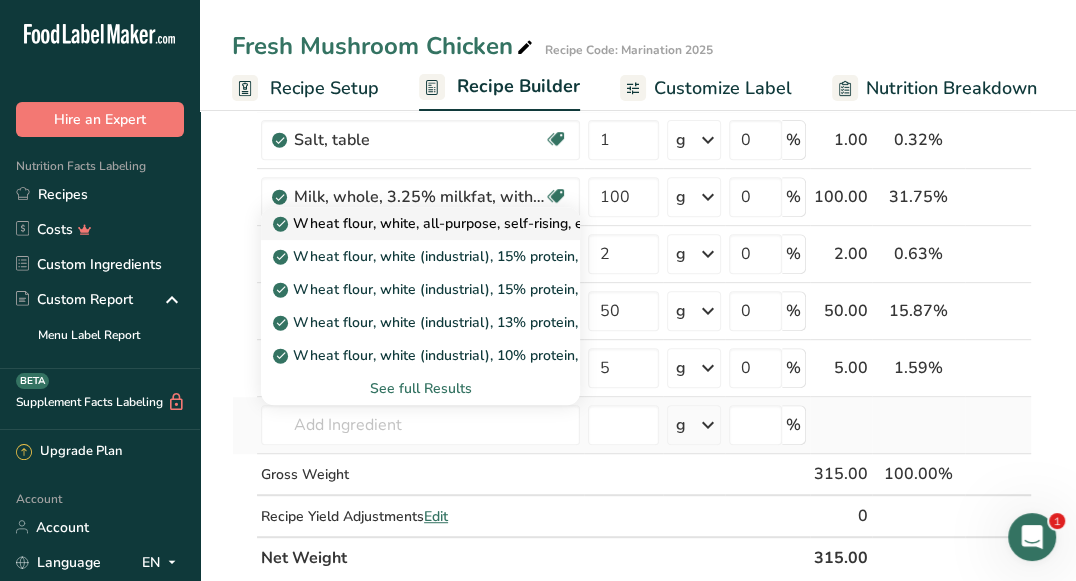 click on "Wheat flour, white, all-purpose, self-rising, enriched" at bounding box center (453, 223) 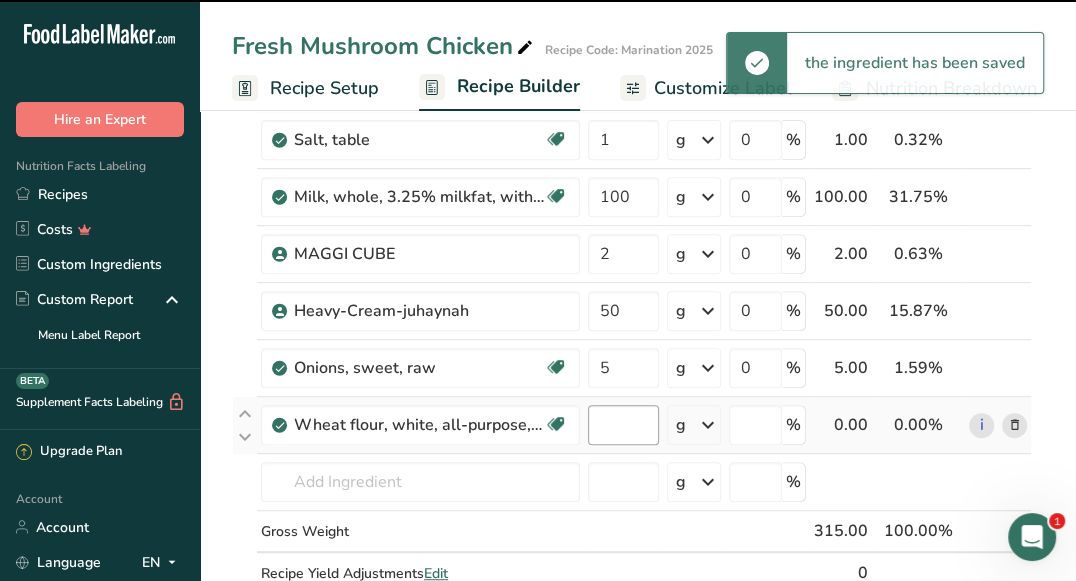 type on "0" 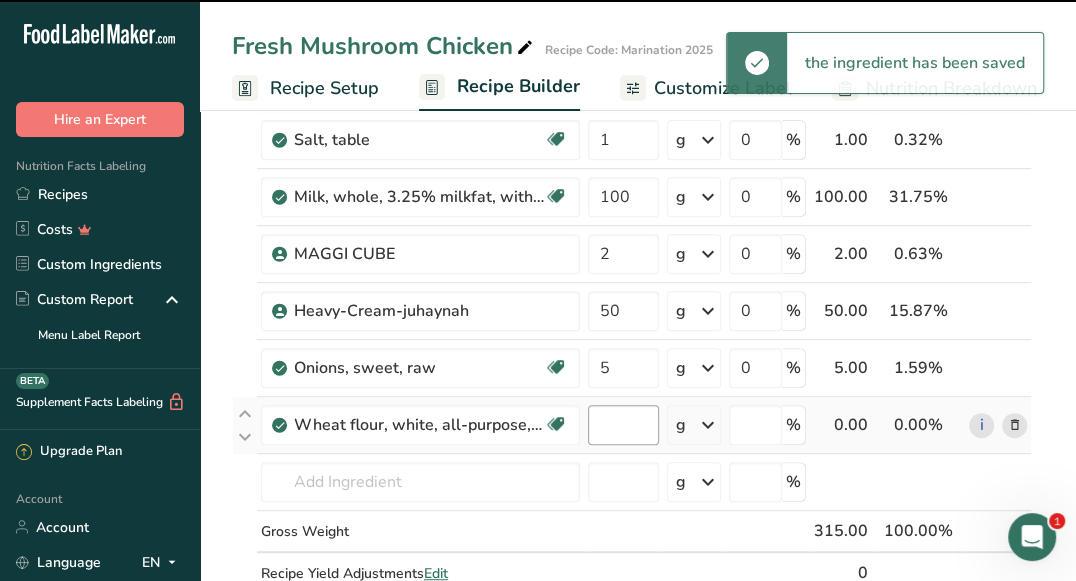 type on "0" 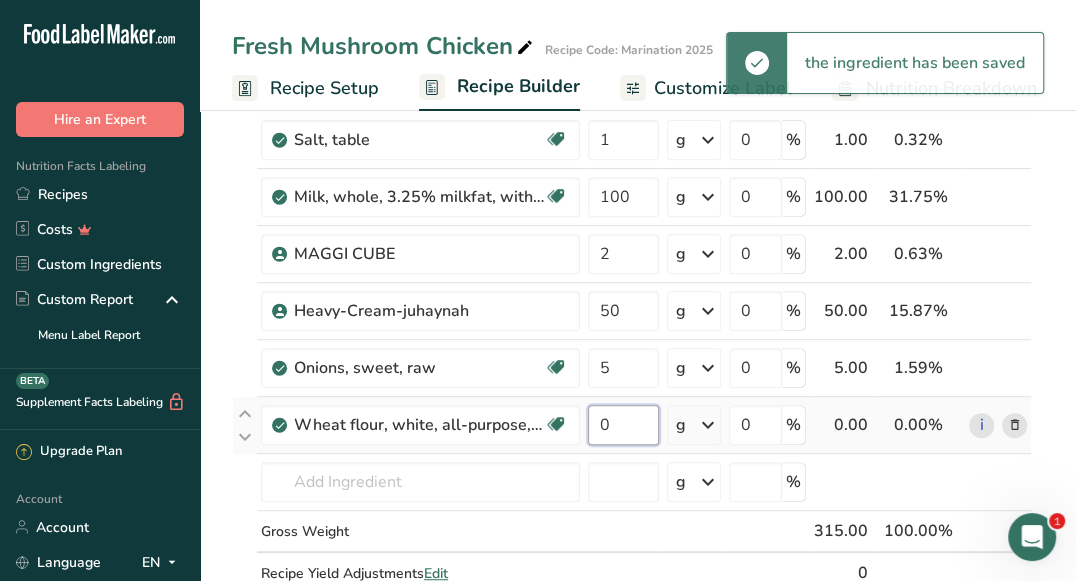click on "0" at bounding box center (623, 425) 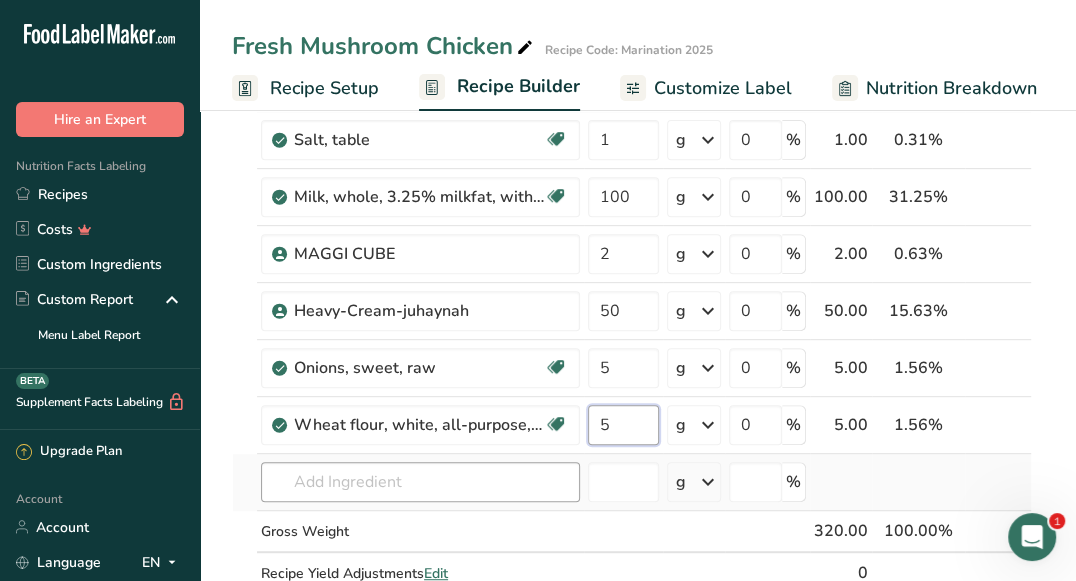 type on "5" 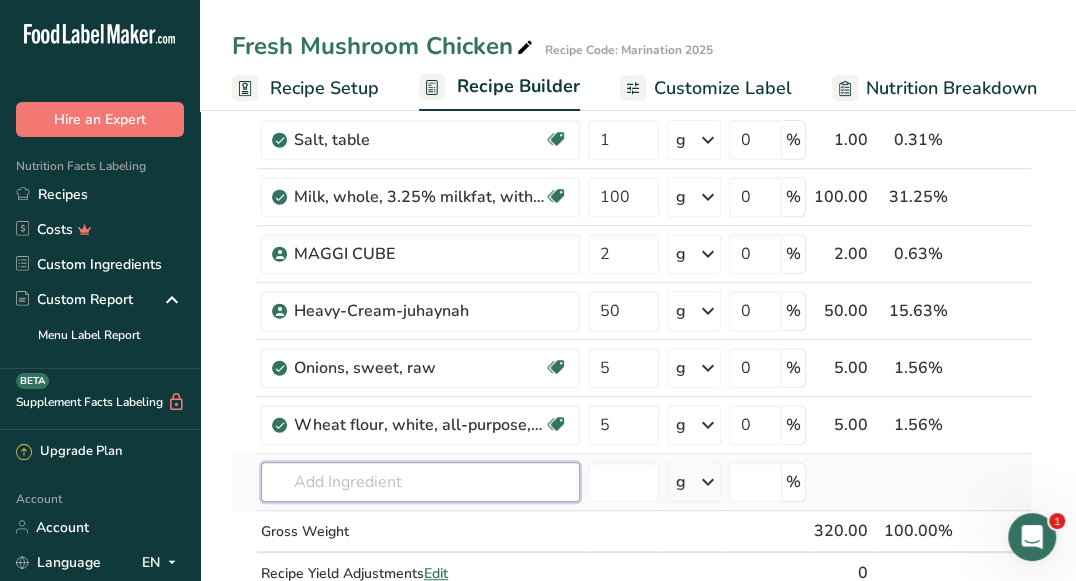 click on "Ingredient *
Amount *
Unit *
Waste *   .a-a{fill:#347362;}.b-a{fill:#fff;}          Grams
Percentage
Chicken Marination
Source of Antioxidants
Dairy free
Gluten free
Vegan
Vegetarian
Soy free
1
g
Weight Units
g
kg
mg
See more
Volume Units
l
mL
fl oz
See more
0
%
1.00
0.31%
i
Mushrooms, white, raw
Source of Antioxidants
Dairy free
Gluten free
Vegan
Vegetarian
Soy free
50
g" at bounding box center [632, 210] 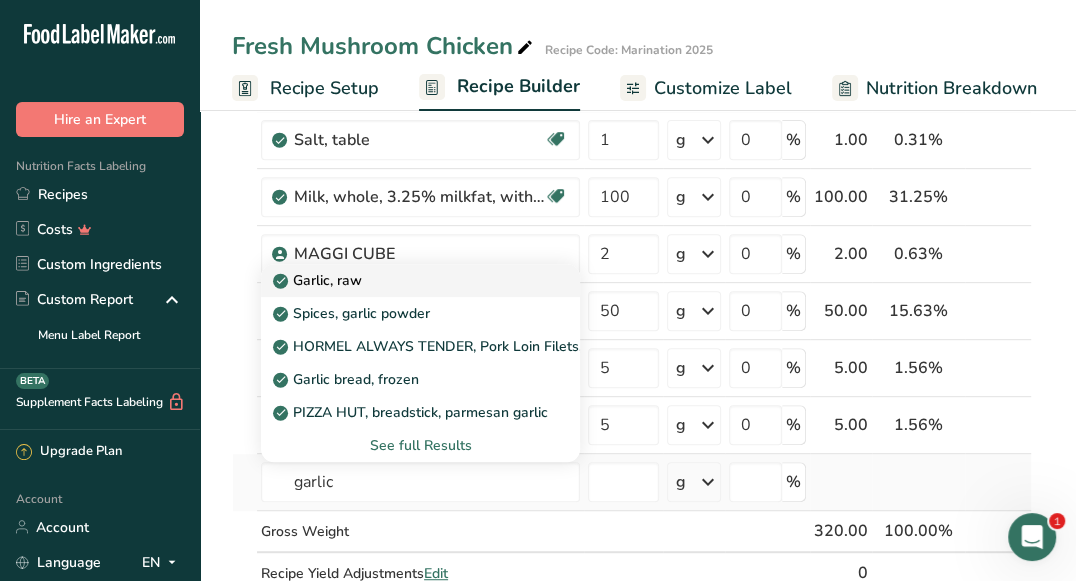 click on "Garlic, raw" at bounding box center (404, 280) 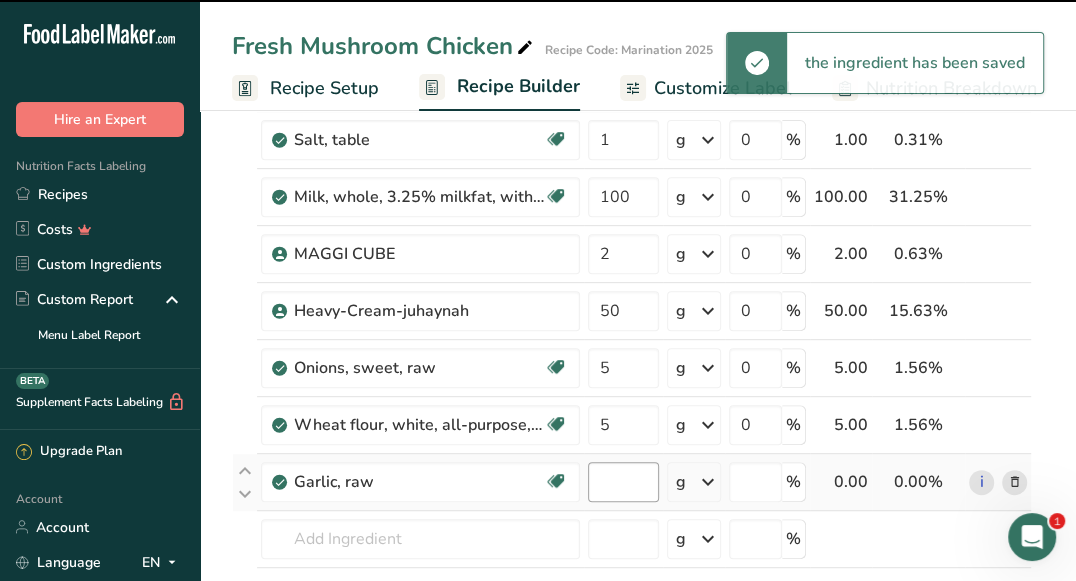 type on "0" 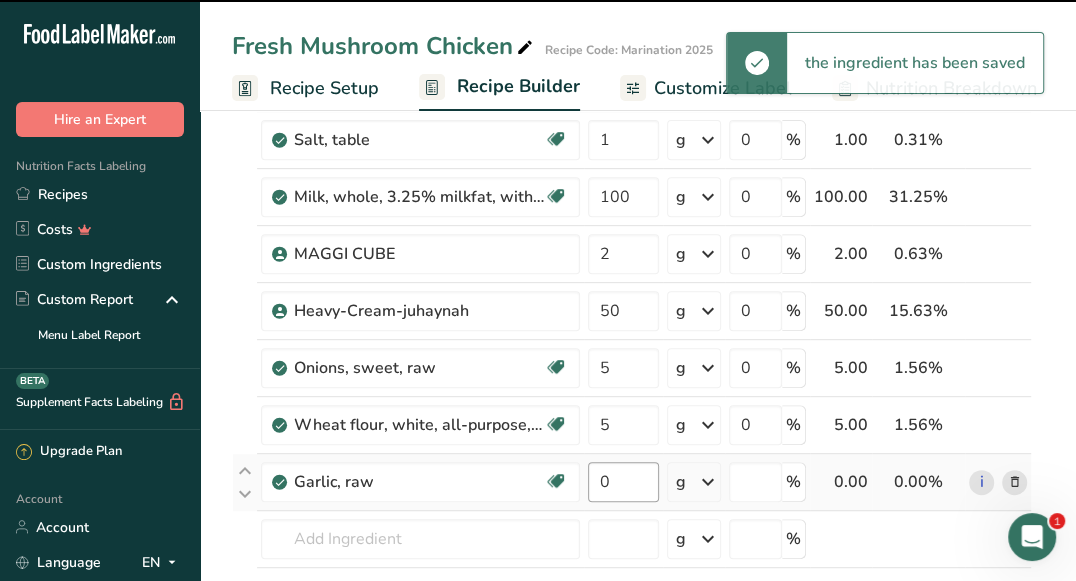 type on "0" 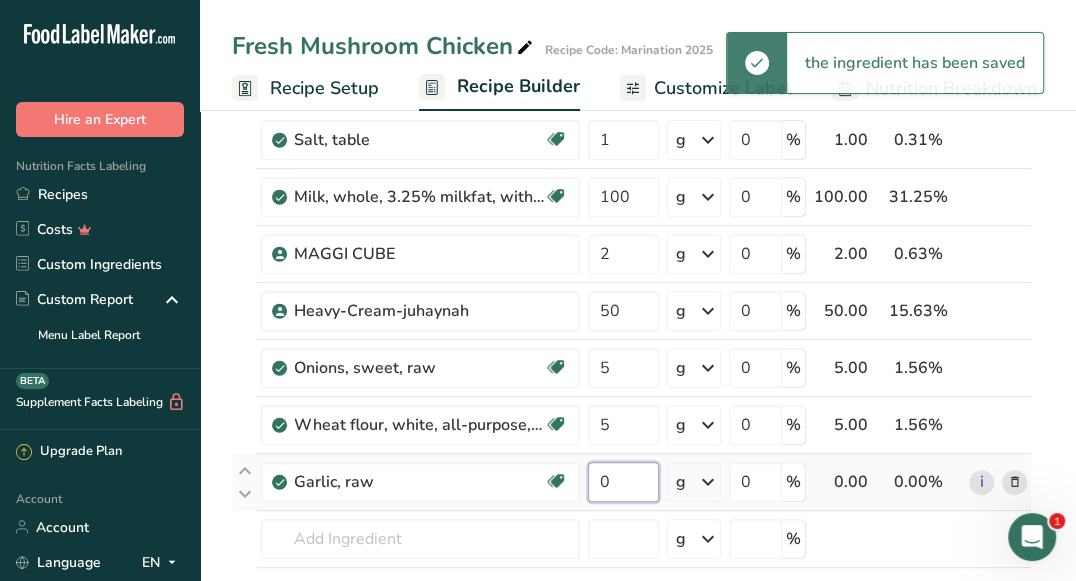 drag, startPoint x: 632, startPoint y: 472, endPoint x: 598, endPoint y: 471, distance: 34.0147 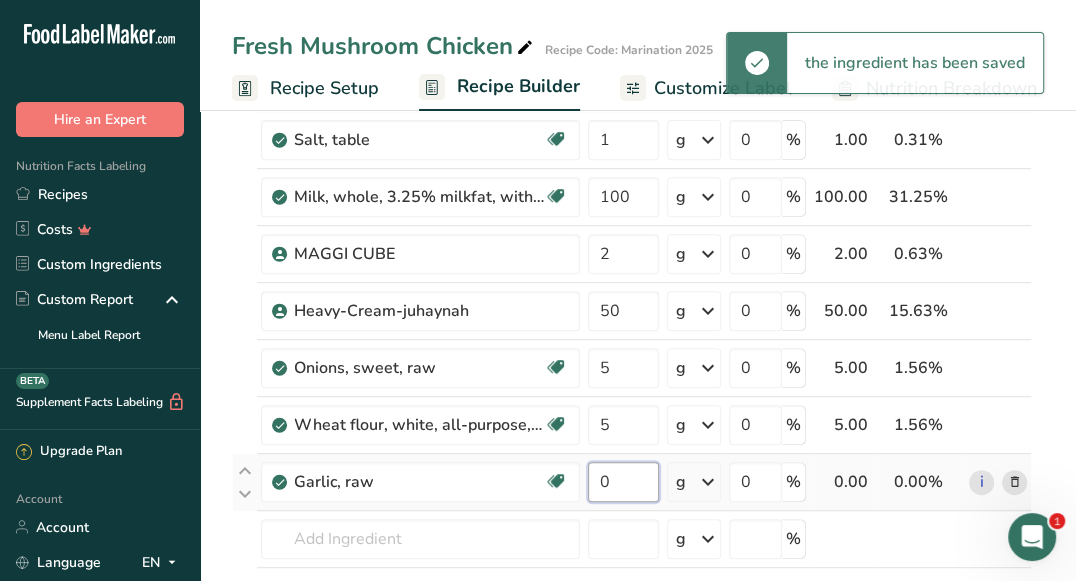 click on "0" at bounding box center [623, 482] 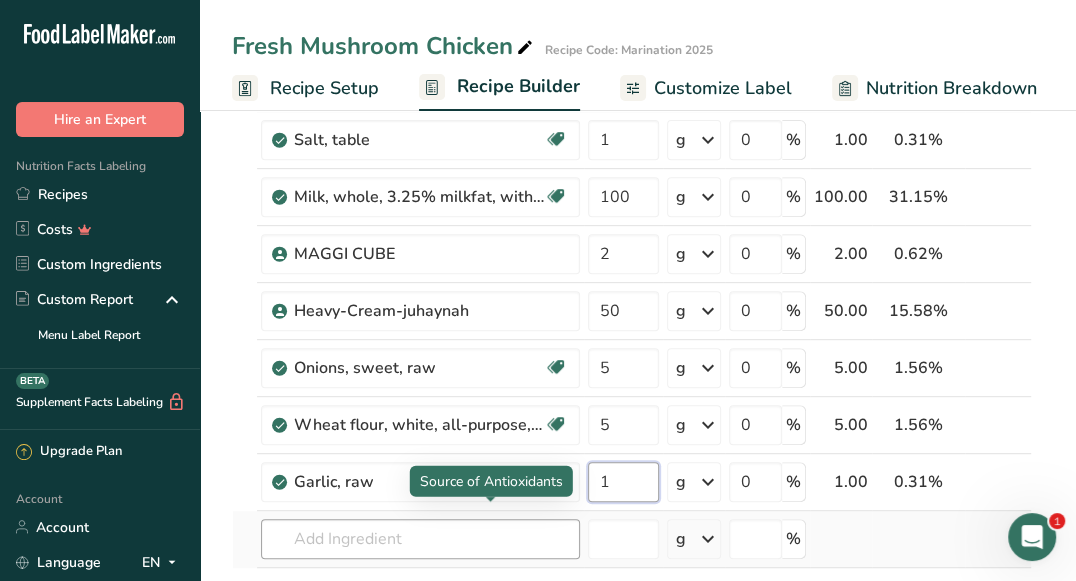 type on "1" 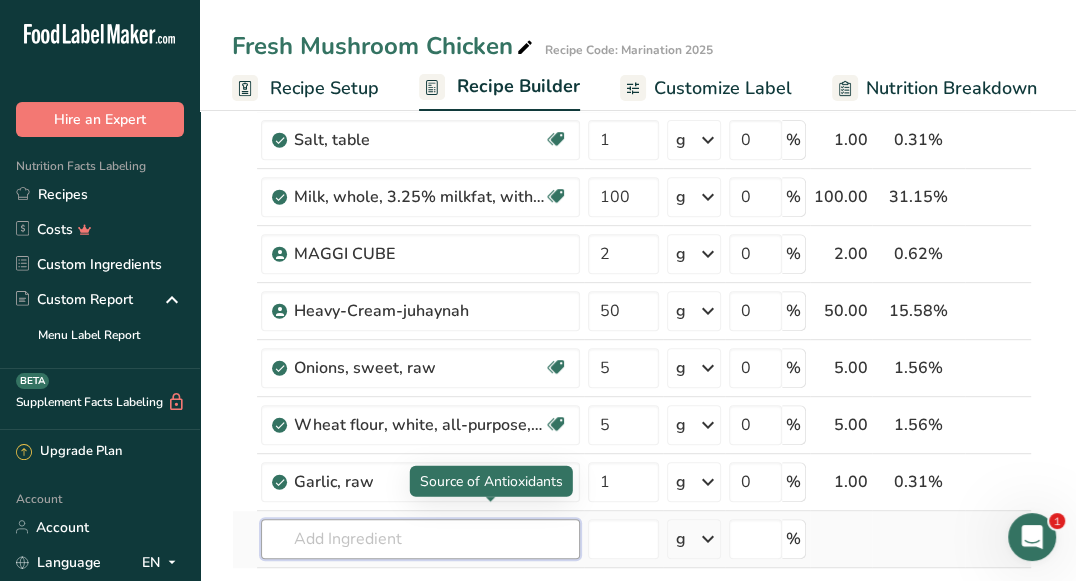 click on "Ingredient *
Amount *
Unit *
Waste *   .a-a{fill:#347362;}.b-a{fill:#fff;}          Grams
Percentage
Chicken Marination
Source of Antioxidants
Dairy free
Gluten free
Vegan
Vegetarian
Soy free
1
g
Weight Units
g
kg
mg
See more
Volume Units
l
mL
fl oz
See more
0
%
1.00
0.31%
i
Mushrooms, white, raw
Source of Antioxidants
Dairy free
Gluten free
Vegan
Vegetarian
Soy free
50
g" at bounding box center (632, 238) 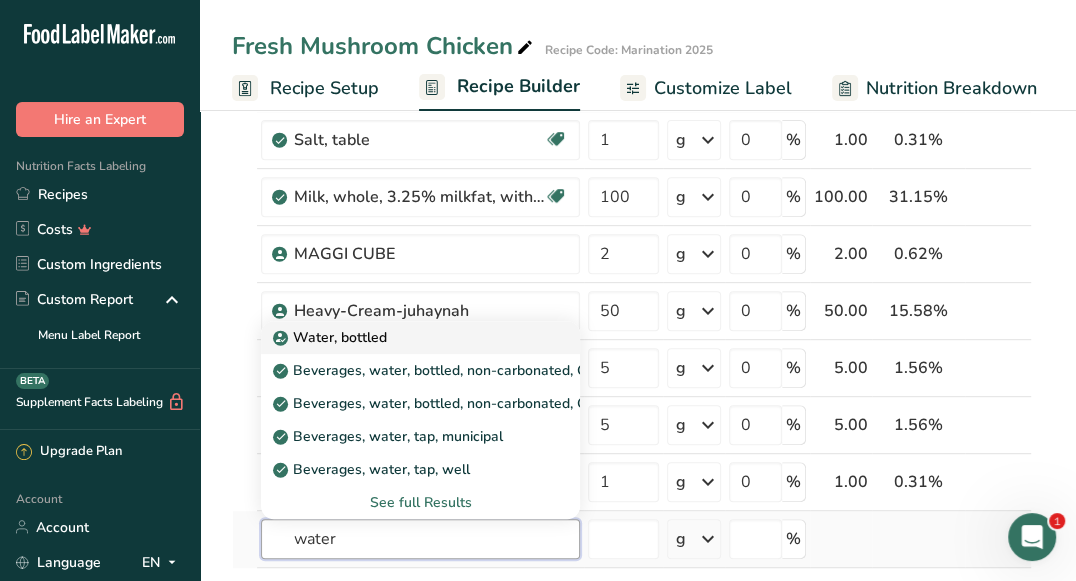 type on "water" 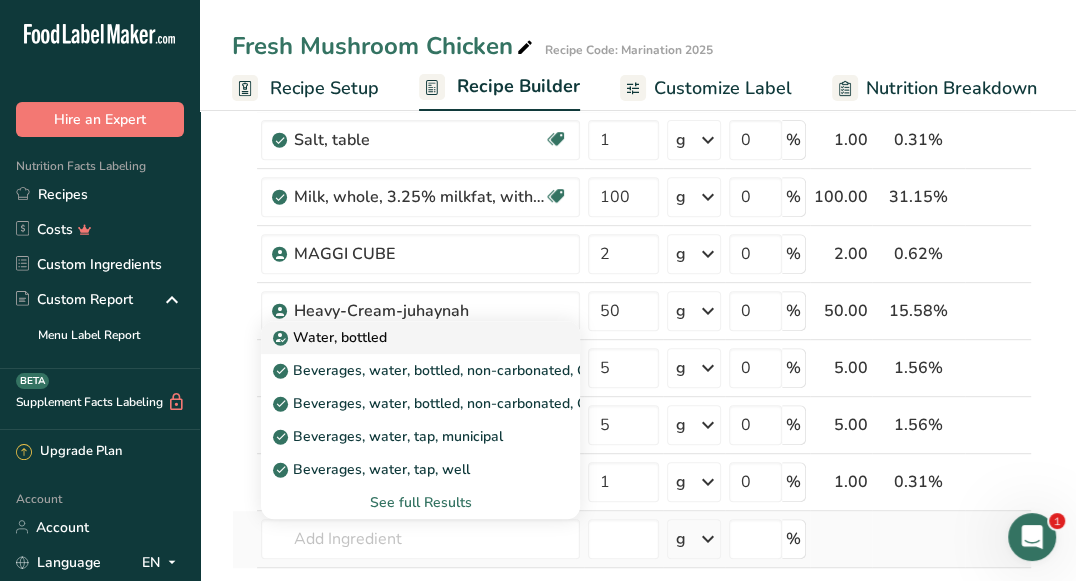 click on "Water, bottled" at bounding box center [404, 337] 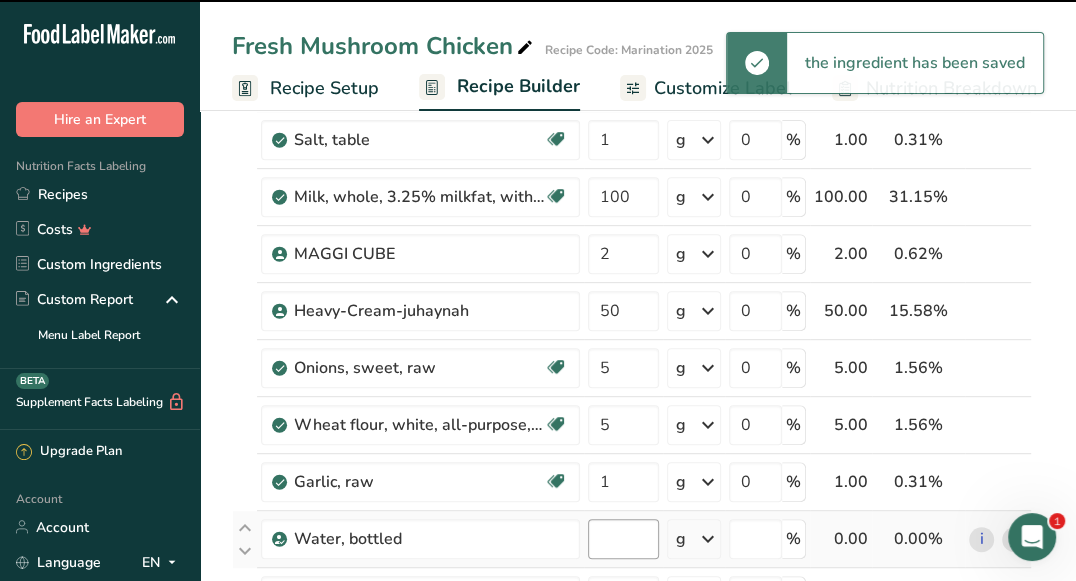 type on "0" 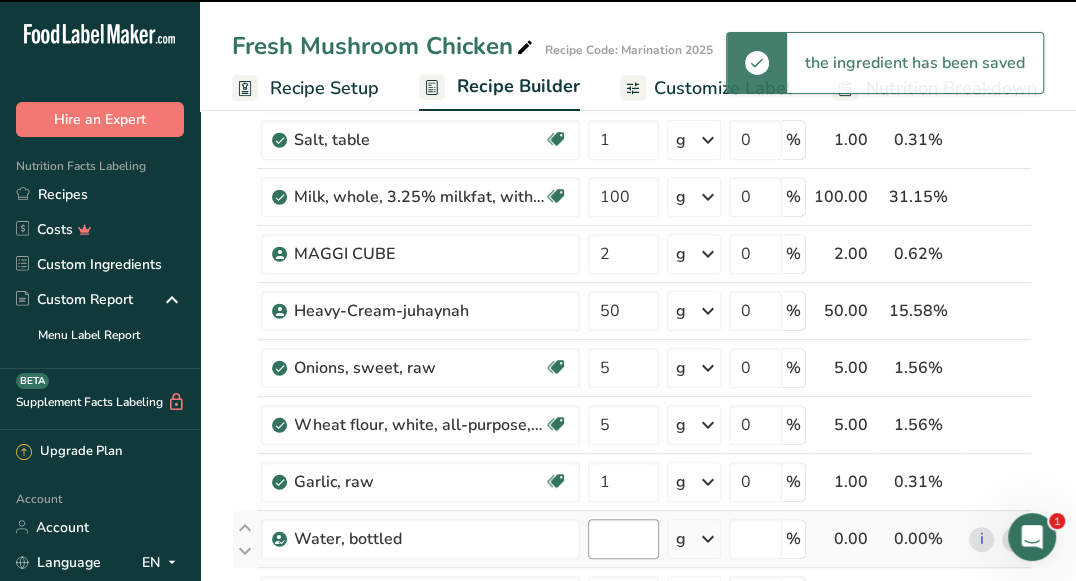 type on "0" 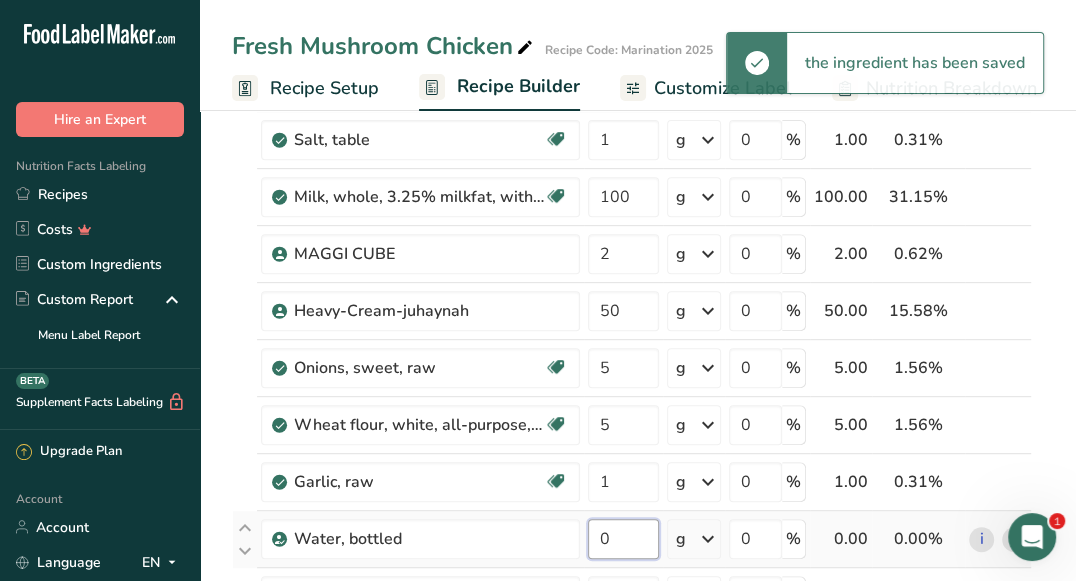 click on "0" at bounding box center (623, 539) 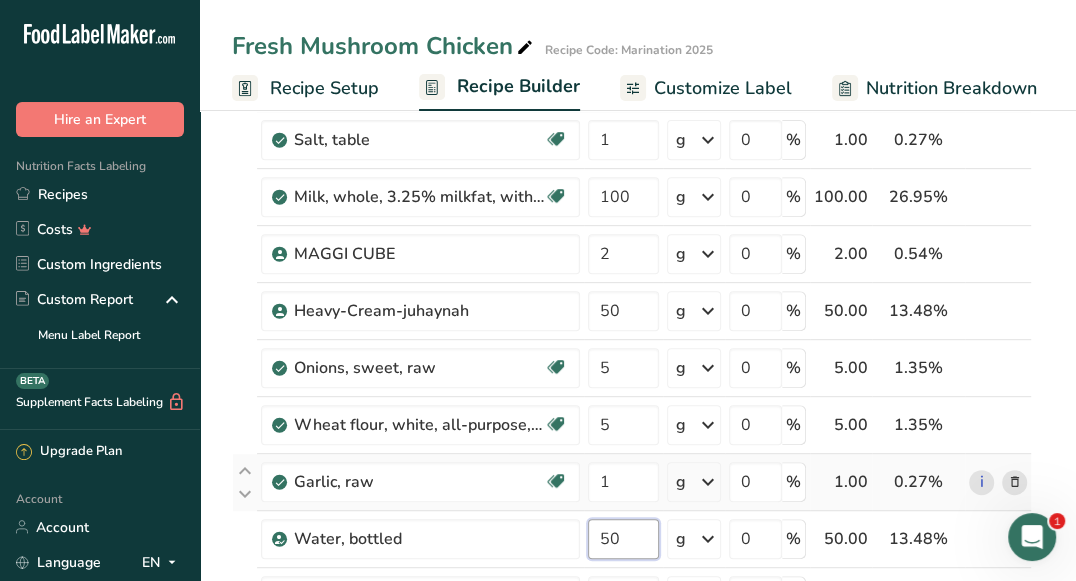 scroll, scrollTop: 625, scrollLeft: 0, axis: vertical 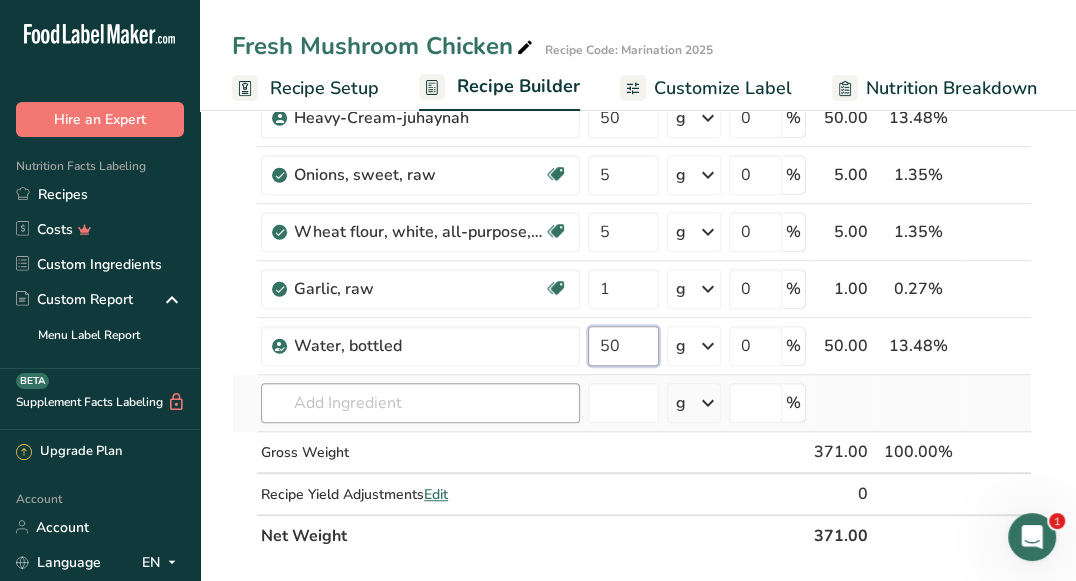 type on "50" 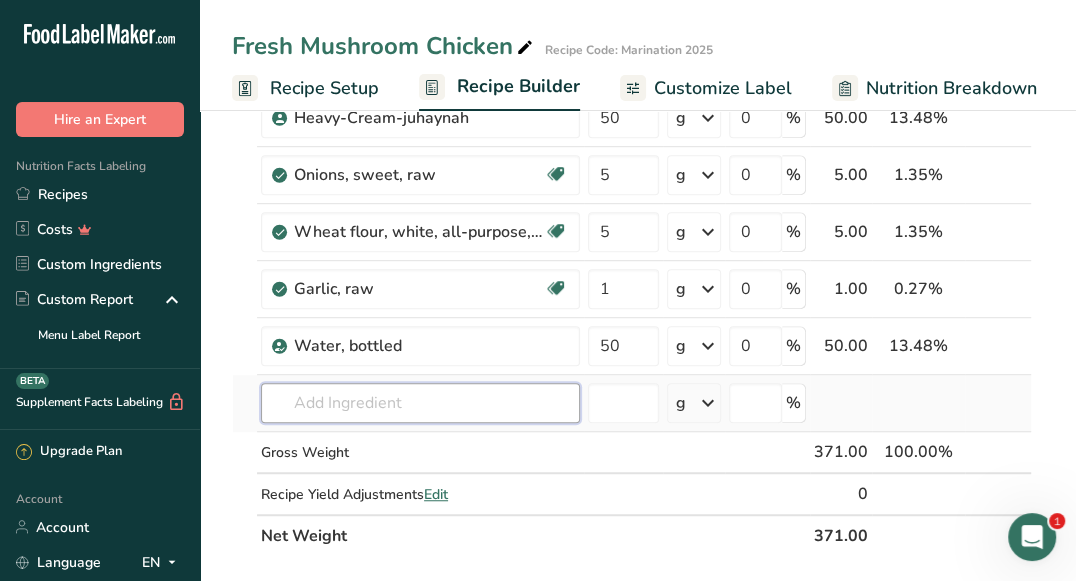 click on "Ingredient *
Amount *
Unit *
Waste *   .a-a{fill:#347362;}.b-a{fill:#fff;}          Grams
Percentage
Chicken Marination
Source of Antioxidants
Dairy free
Gluten free
Vegan
Vegetarian
Soy free
1
g
Weight Units
g
kg
mg
See more
Volume Units
l
mL
fl oz
See more
0
%
1.00
0.27%
i
Mushrooms, white, raw
Source of Antioxidants
Dairy free
Gluten free
Vegan
Vegetarian
Soy free
50
g" at bounding box center [632, 74] 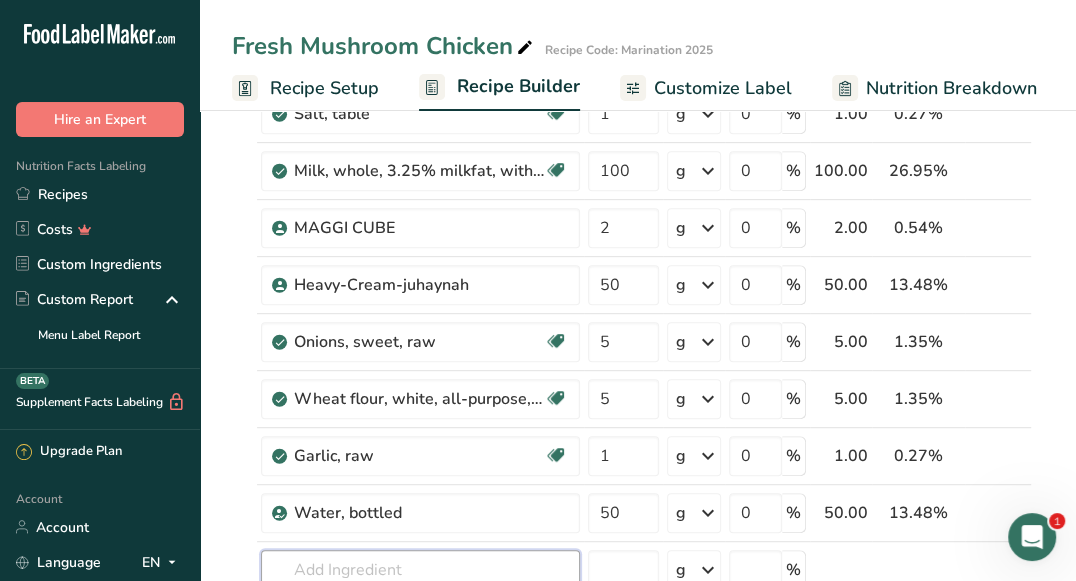scroll, scrollTop: 472, scrollLeft: 0, axis: vertical 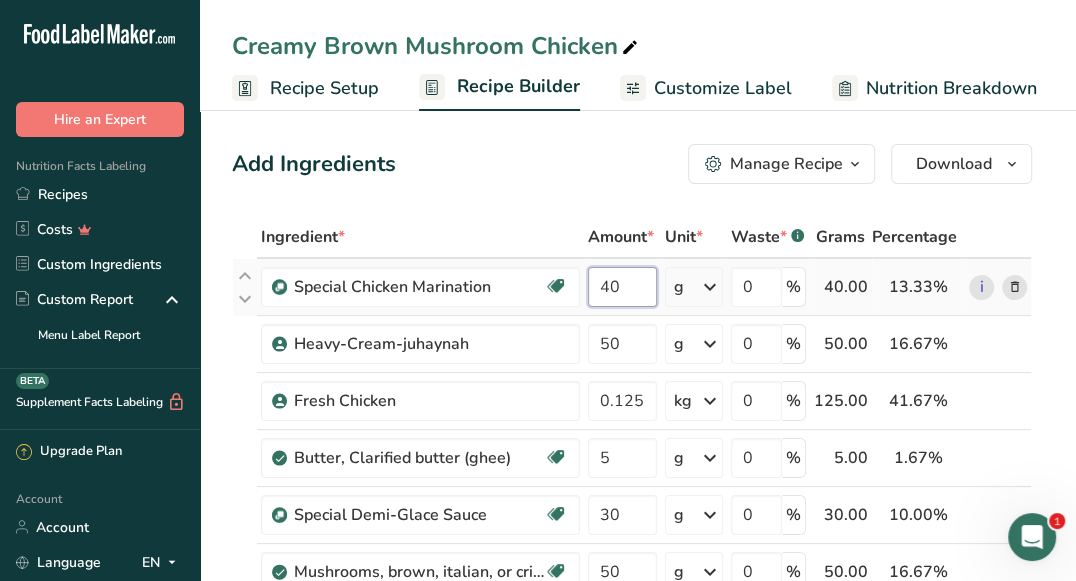 drag, startPoint x: 628, startPoint y: 288, endPoint x: 598, endPoint y: 281, distance: 30.805843 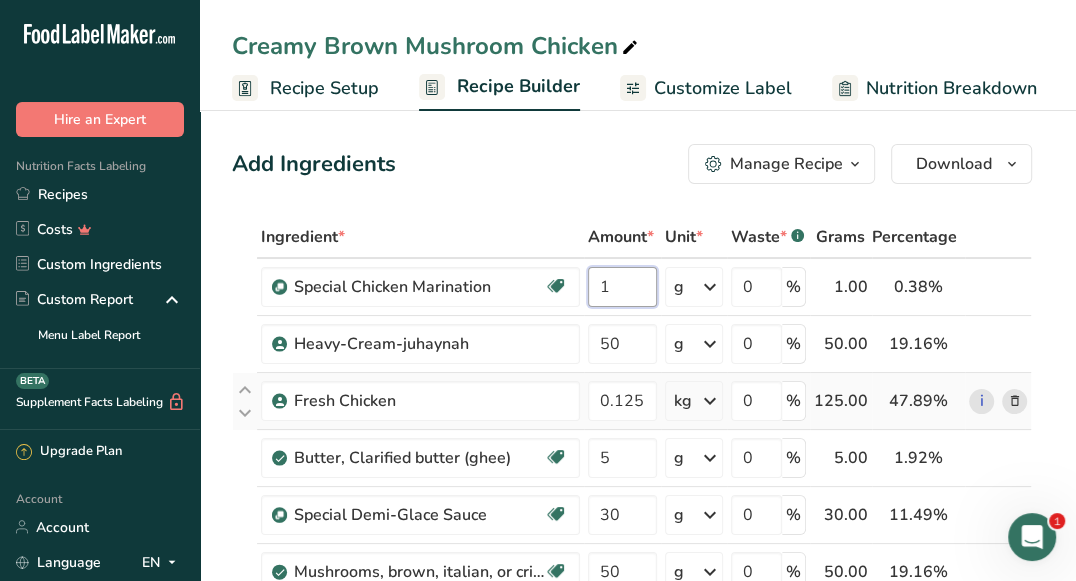 type on "1" 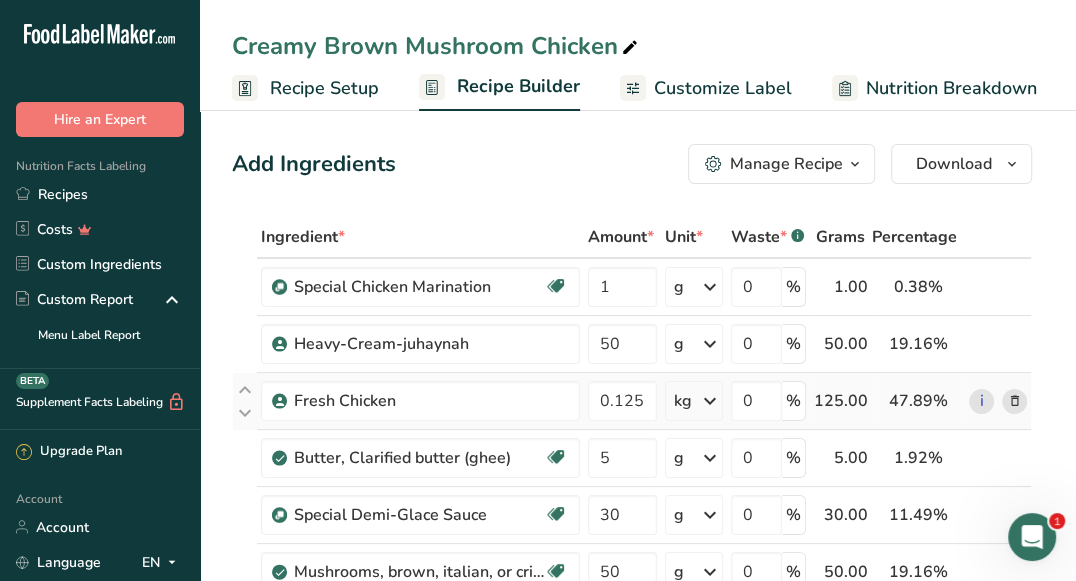 click on "Ingredient *
Amount *
Unit *
Waste *   .a-a{fill:#347362;}.b-a{fill:#fff;}          Grams
Percentage
Special Chicken Marination
Source of Antioxidants
[MEDICAL_DATA] Effect
Dairy free
Gluten free
Vegan
Vegetarian
Soy free
1
g
Weight Units
g
kg
mg
See more
Volume Units
l
mL
fl oz
See more
0
%
1.00
0.38%
i
Heavy-Cream-juhaynah
50
g
Weight Units
g
kg
mg
See more
Volume Units
l" at bounding box center (632, 499) 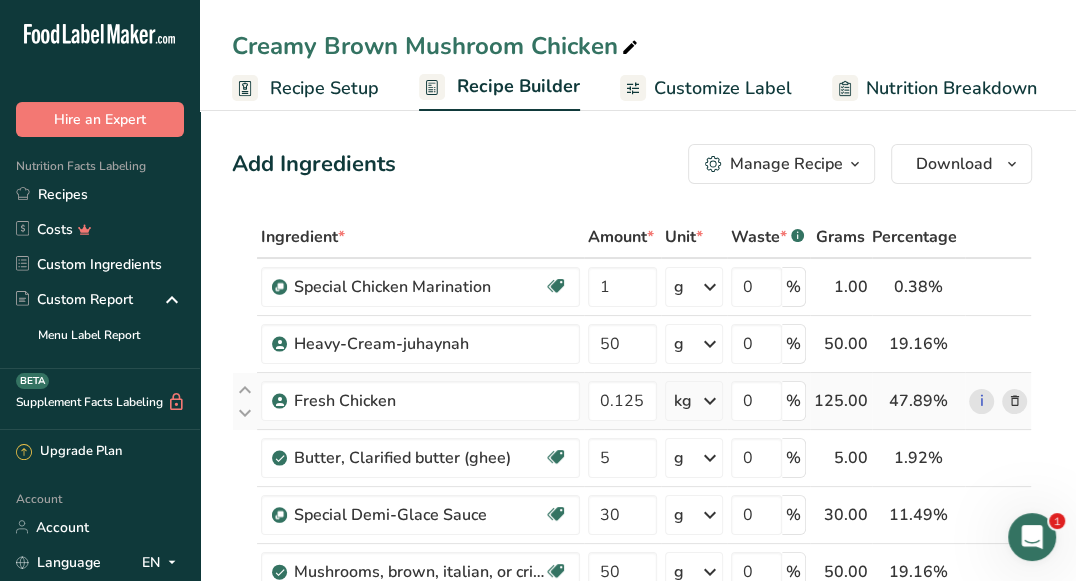 click at bounding box center (1014, 401) 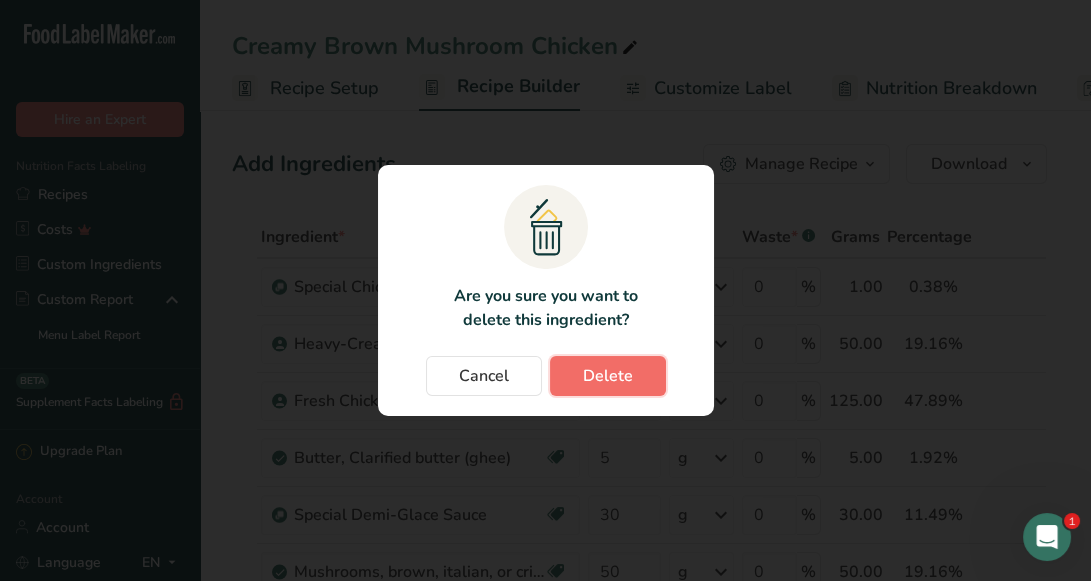 click on "Delete" at bounding box center [608, 376] 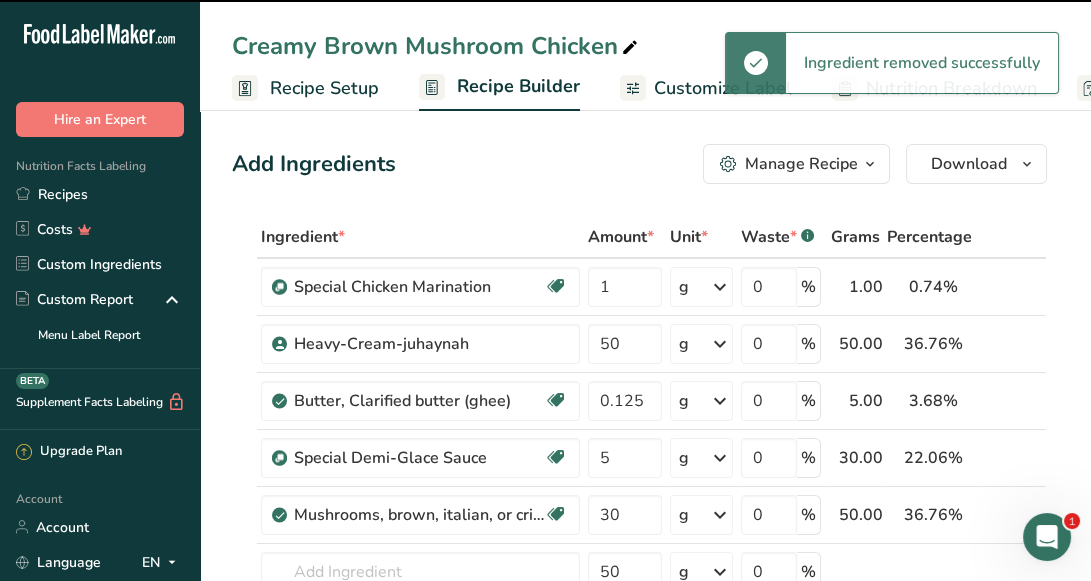 type on "5" 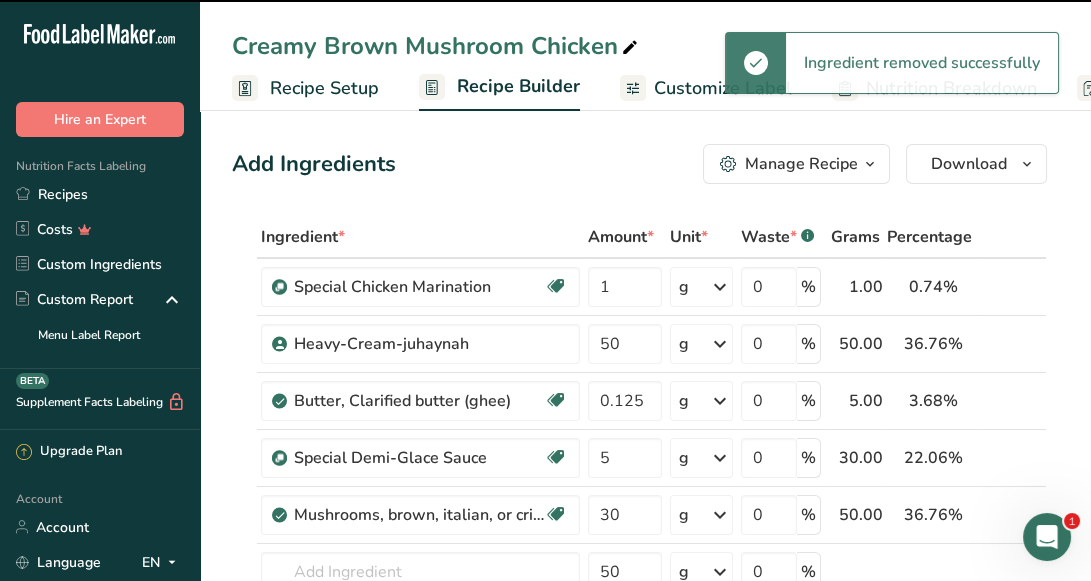 type on "30" 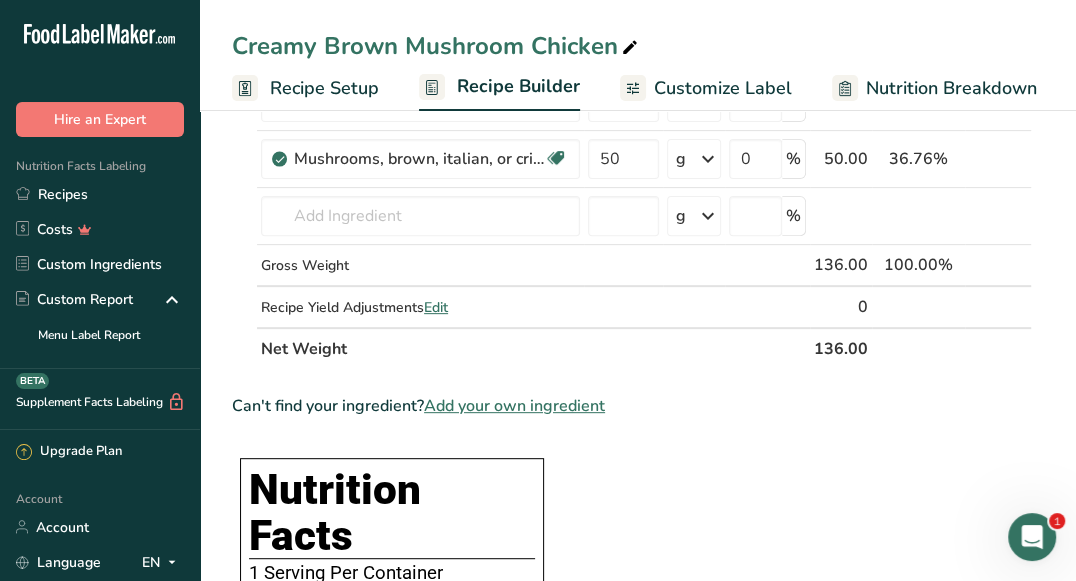 scroll, scrollTop: 350, scrollLeft: 0, axis: vertical 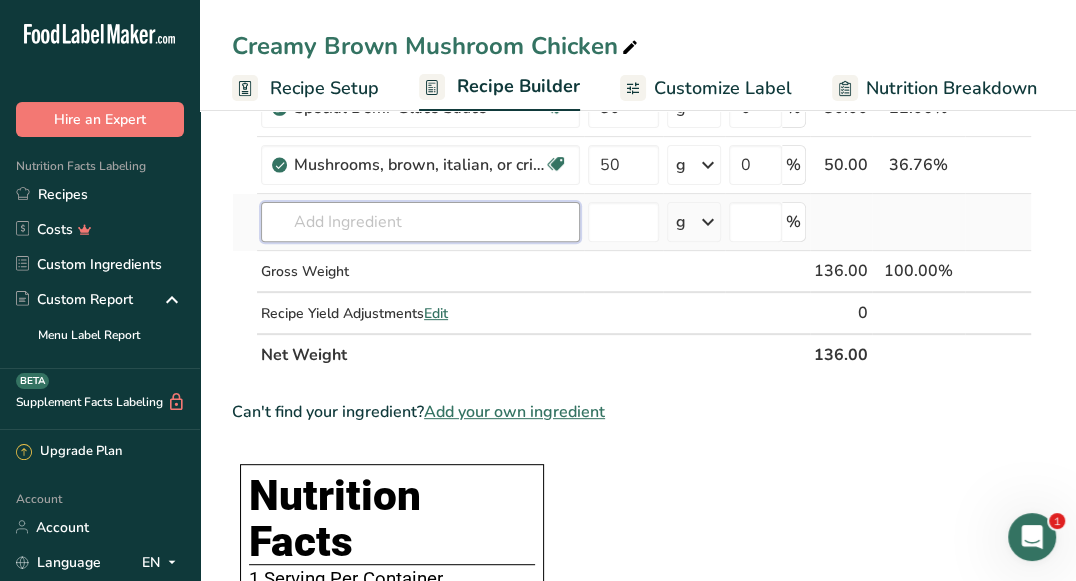 click at bounding box center [420, 222] 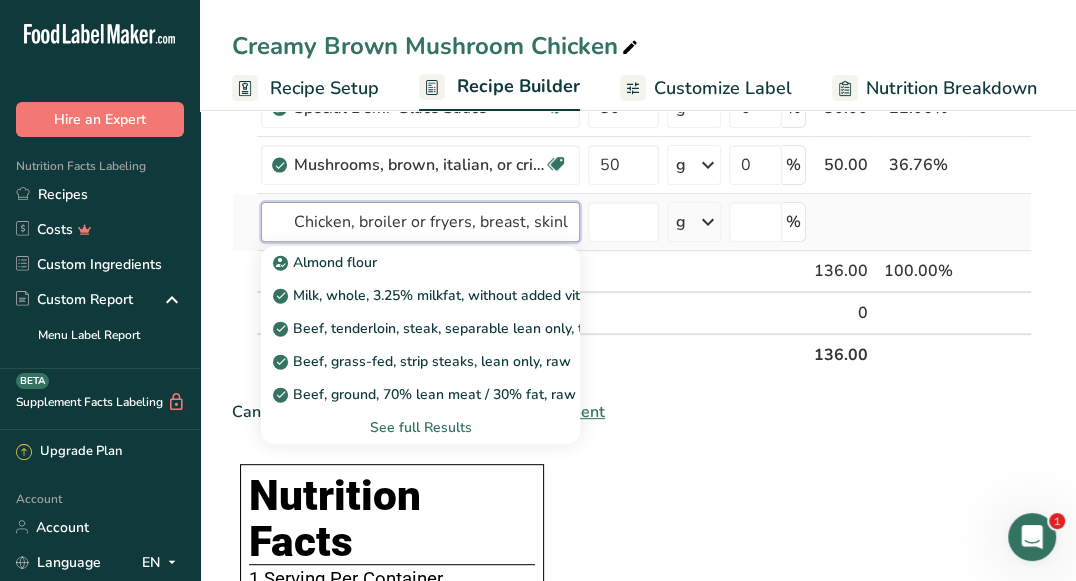 scroll, scrollTop: 0, scrollLeft: 281, axis: horizontal 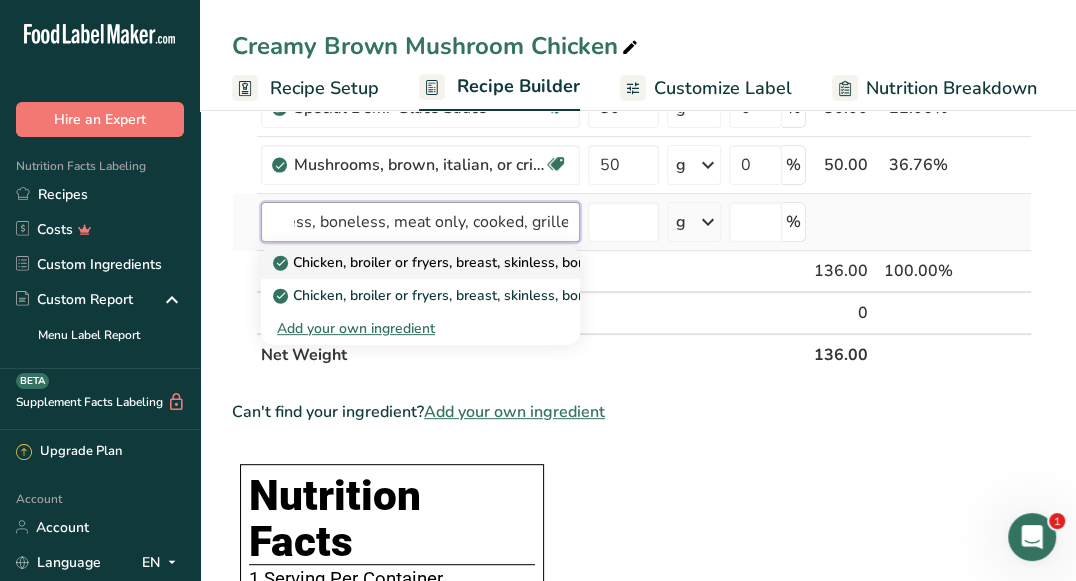 type on "Chicken, broiler or fryers, breast, skinless, boneless, meat only, cooked, grilled" 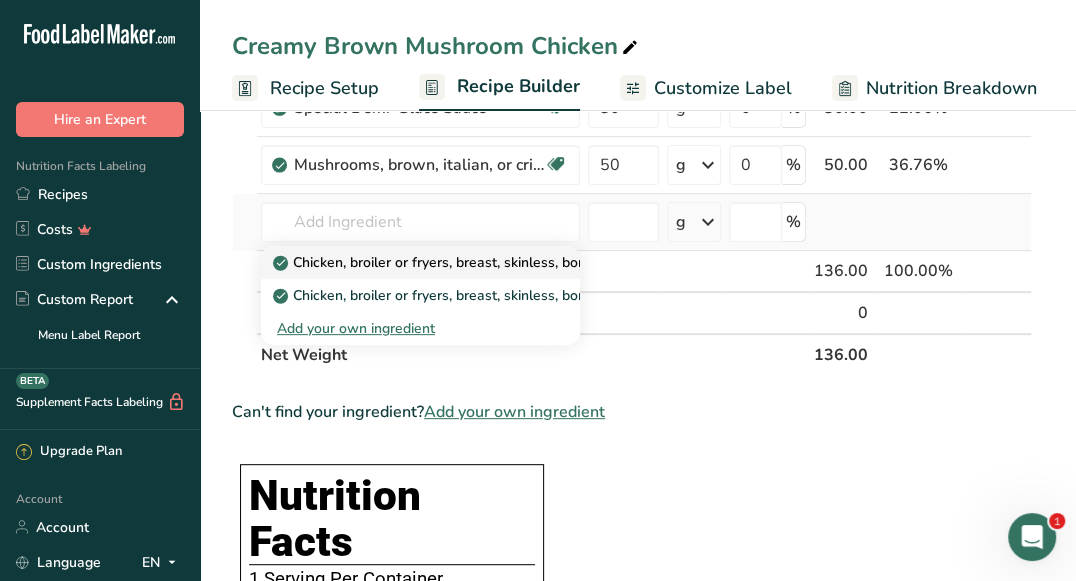 click on "Chicken, broiler or fryers, breast, skinless, boneless, meat only, cooked, grilled" at bounding box center (533, 262) 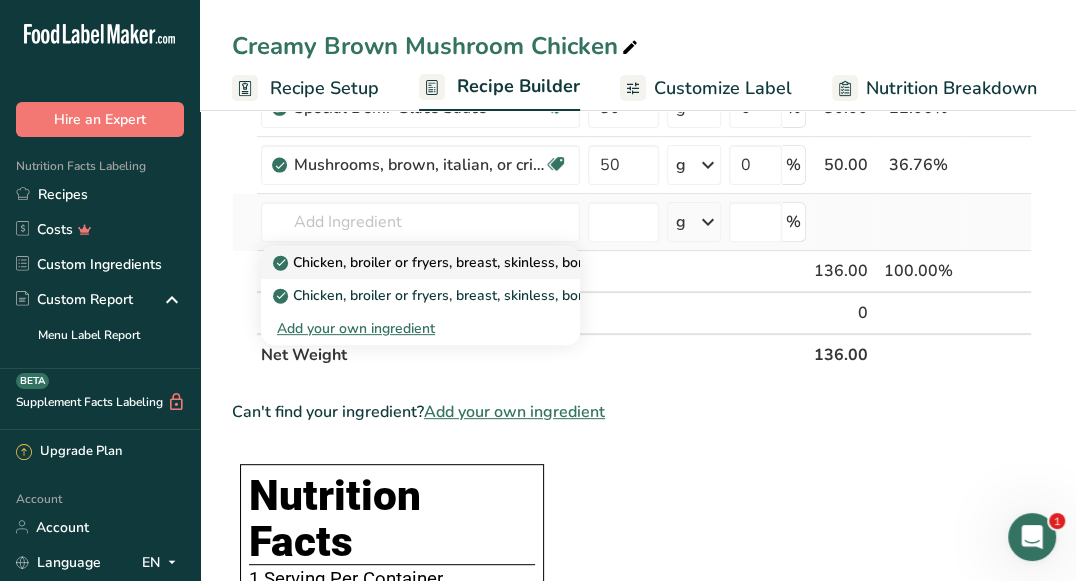 type on "Chicken, broiler or fryers, breast, skinless, boneless, meat only, cooked, grilled" 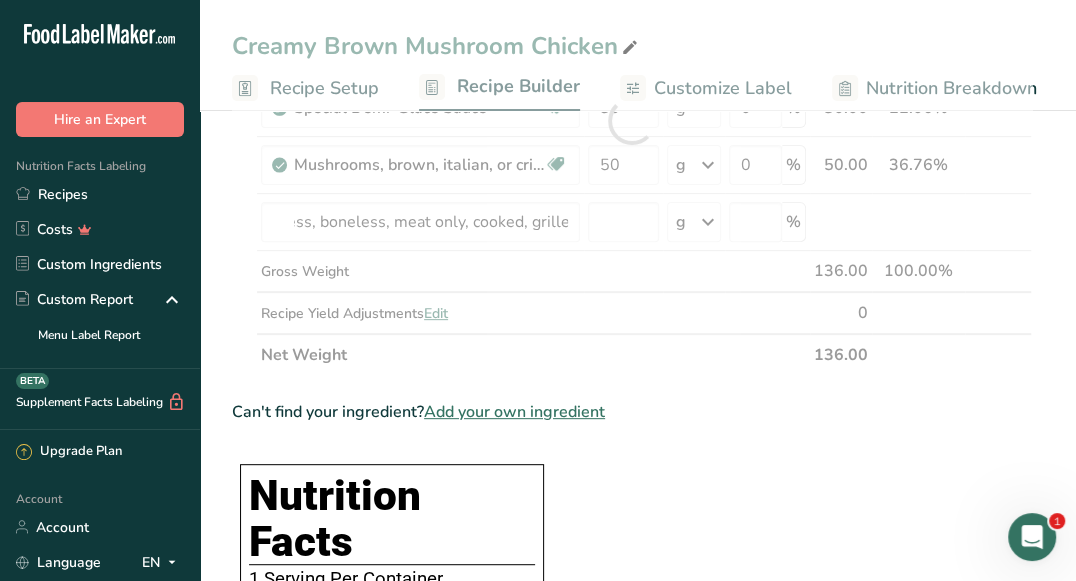 scroll, scrollTop: 0, scrollLeft: 0, axis: both 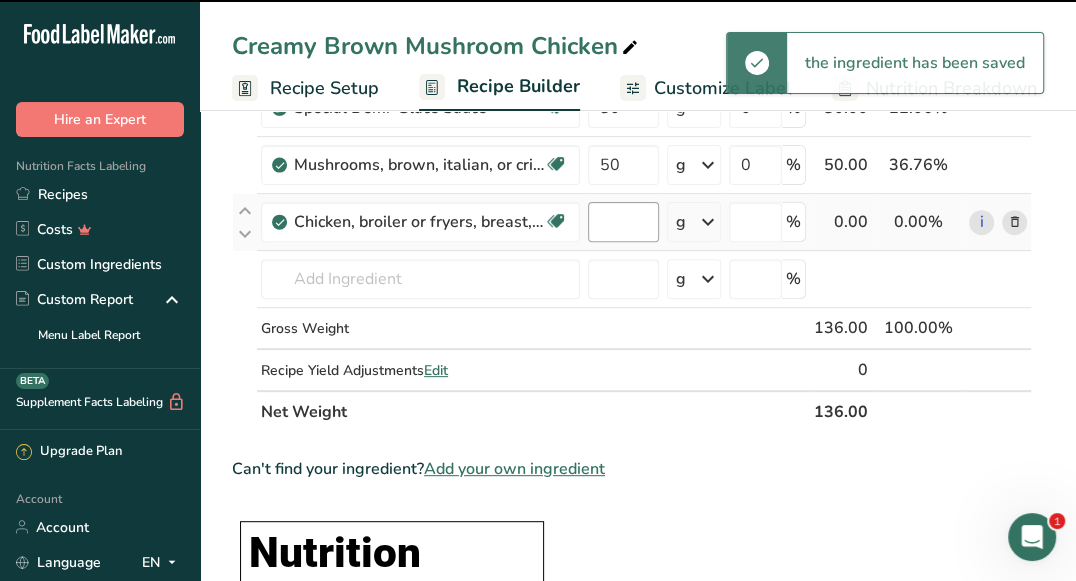 type on "0" 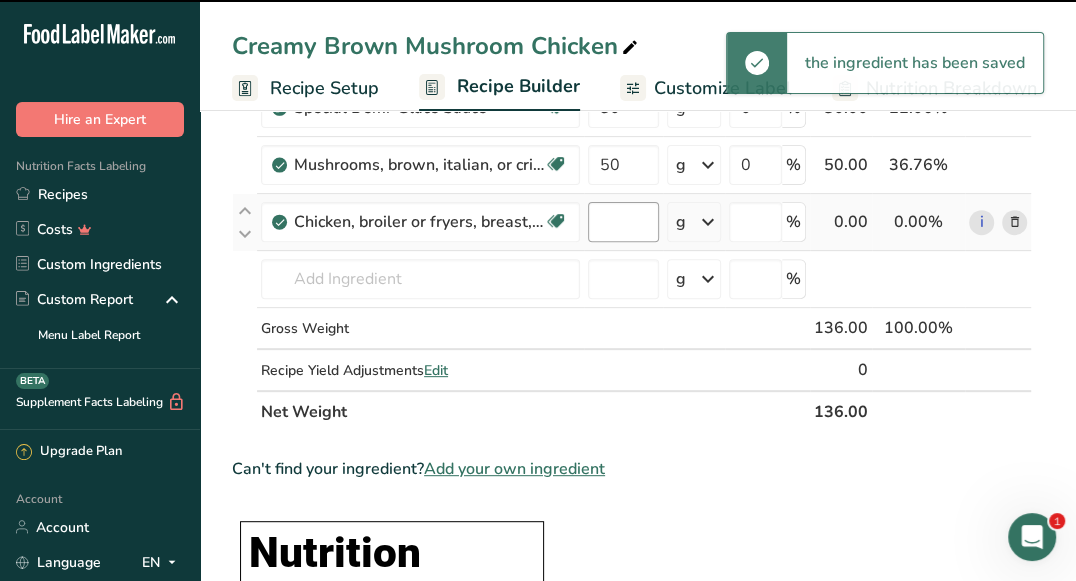 type on "0" 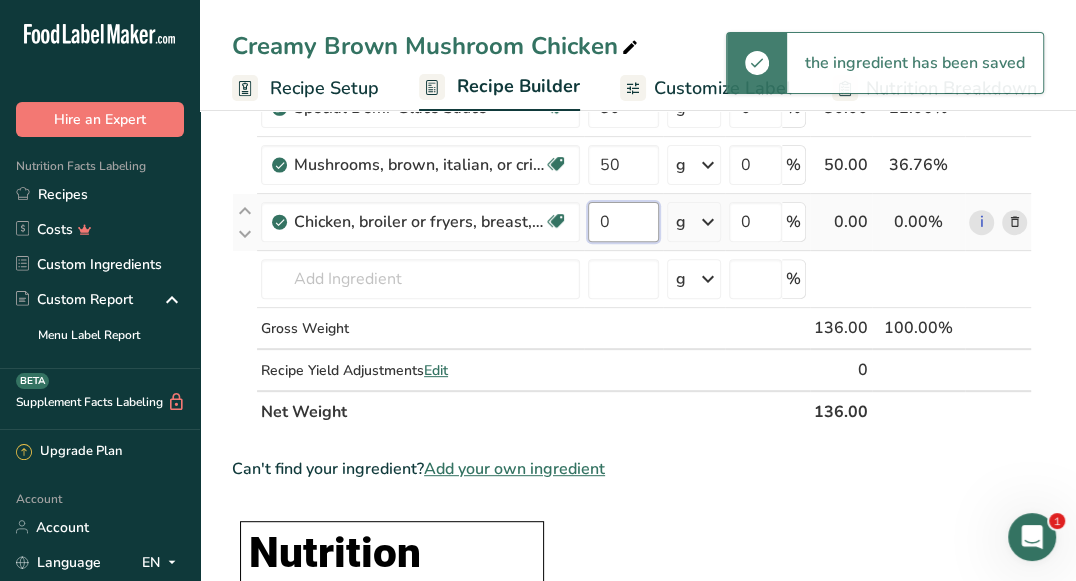click on "0" at bounding box center [623, 222] 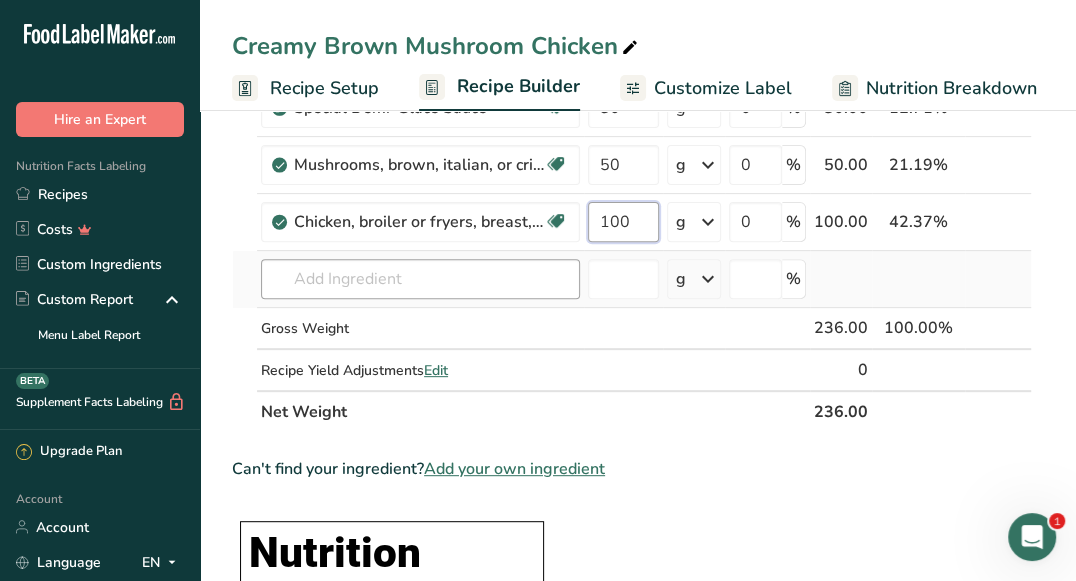 type on "100" 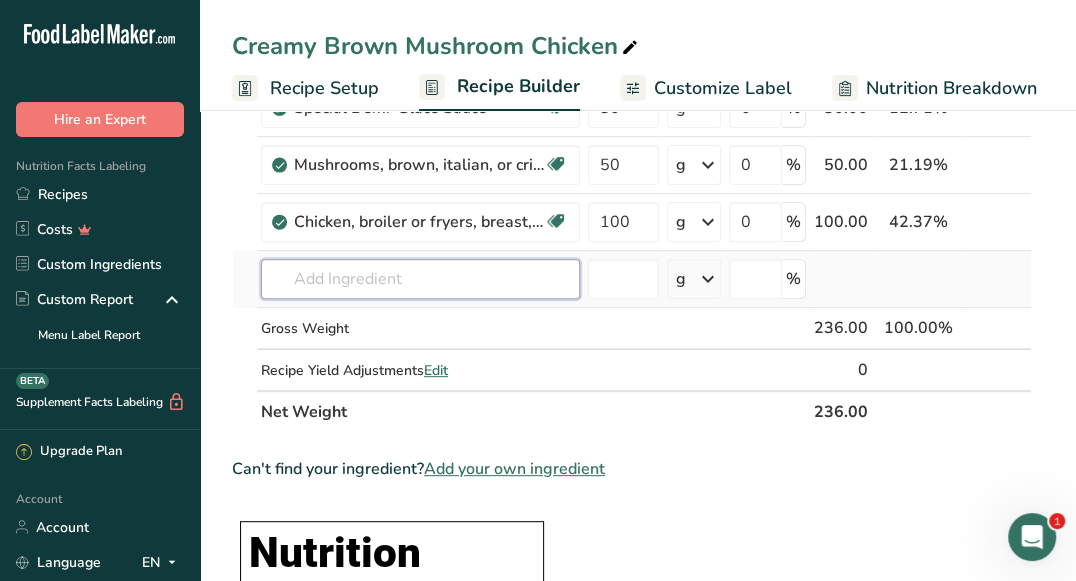 click on "Ingredient *
Amount *
Unit *
Waste *   .a-a{fill:#347362;}.b-a{fill:#fff;}          Grams
Percentage
Special Chicken Marination
Source of Antioxidants
Prebiotic Effect
Dairy free
Gluten free
Vegan
Vegetarian
Soy free
1
g
Weight Units
g
kg
mg
See more
Volume Units
l
mL
fl oz
See more
0
%
1.00
0.42%
i
Heavy-Cream-juhaynah
50
g
Weight Units
g
kg
mg
See more
Volume Units
l" at bounding box center (632, 149) 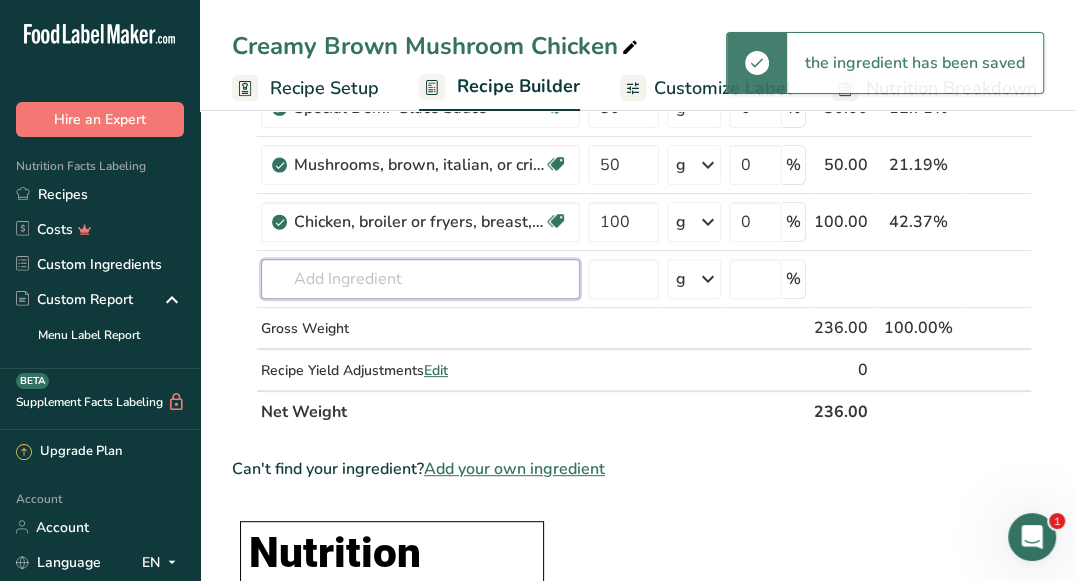 scroll, scrollTop: 0, scrollLeft: 0, axis: both 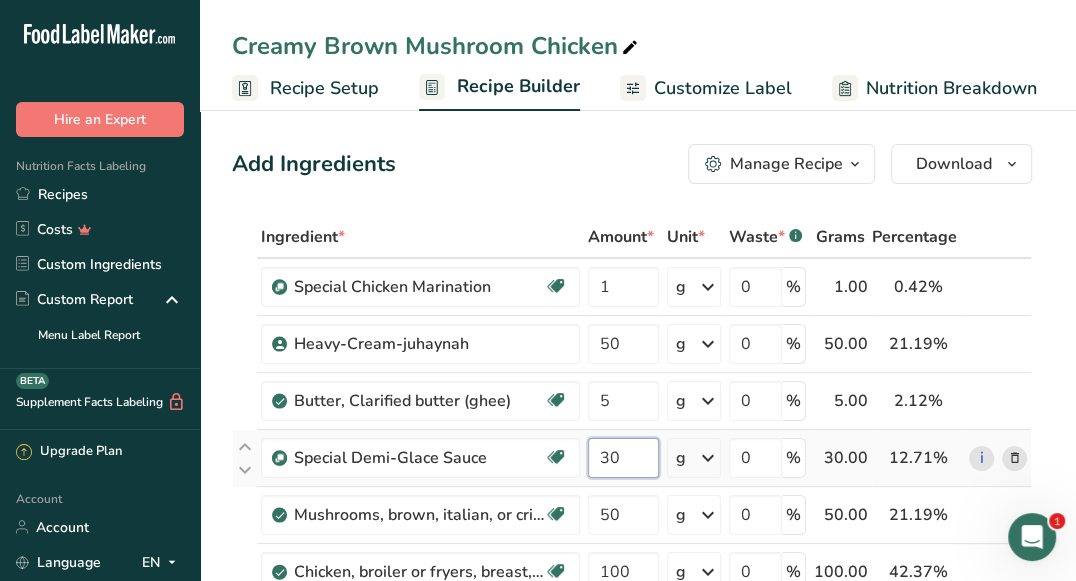 drag, startPoint x: 646, startPoint y: 456, endPoint x: 593, endPoint y: 453, distance: 53.08484 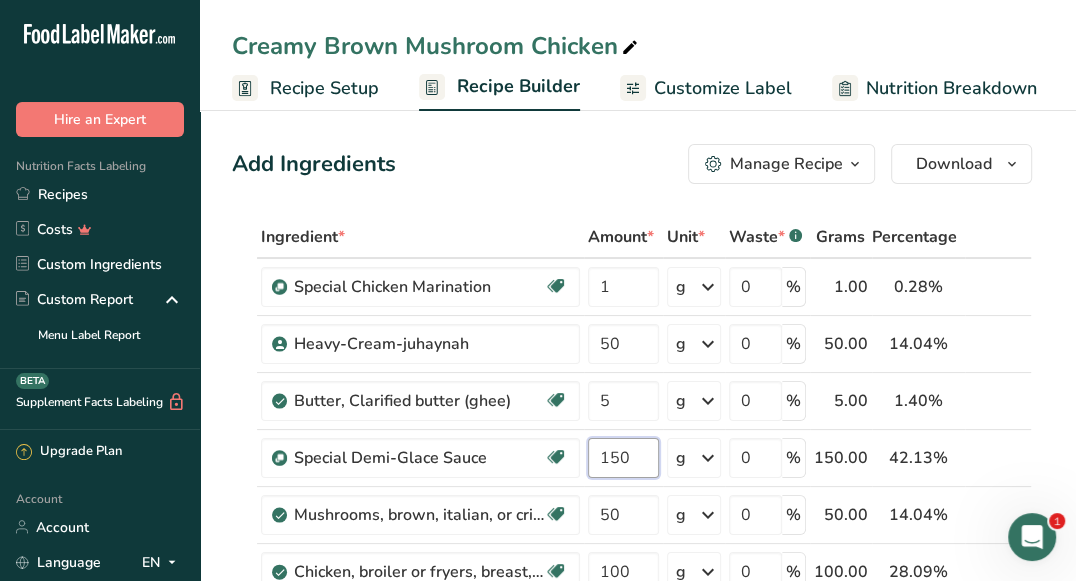 type on "150" 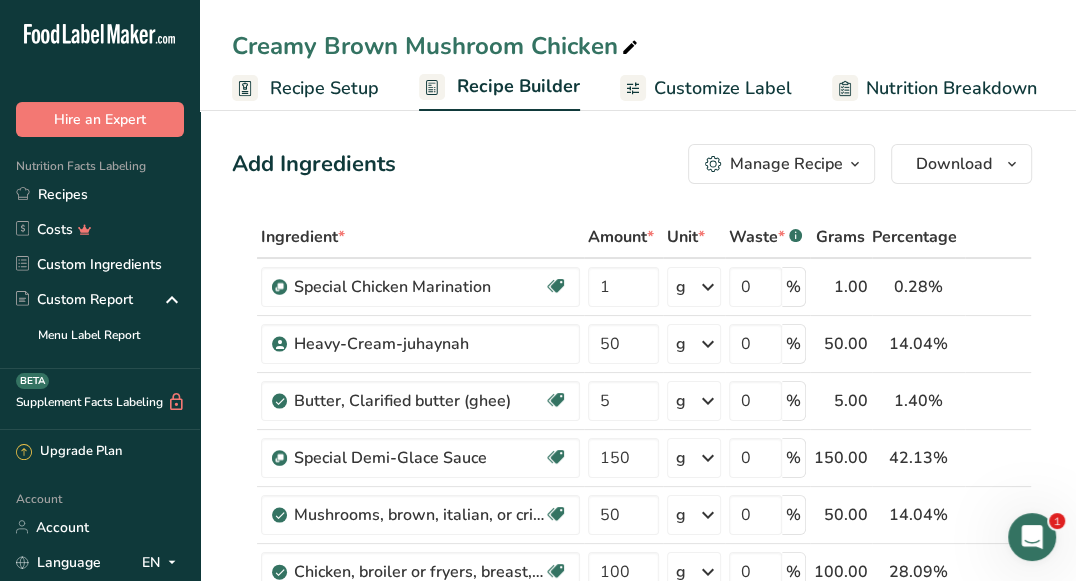 click on "Add Ingredients
Manage Recipe         Delete Recipe           Duplicate Recipe             Scale Recipe             Save as Sub-Recipe   .a-a{fill:#347362;}.b-a{fill:#fff;}                               Nutrition Breakdown                 Recipe Card
NEW
[MEDICAL_DATA] Pattern Report           Activity History
Download
Choose your preferred label style
Standard FDA label
Standard FDA label
The most common format for nutrition facts labels in compliance with the FDA's typeface, style and requirements
Tabular FDA label
A label format compliant with the FDA regulations presented in a tabular (horizontal) display.
Linear FDA label
A simple linear display for small sized packages.
Simplified FDA label" at bounding box center [632, 164] 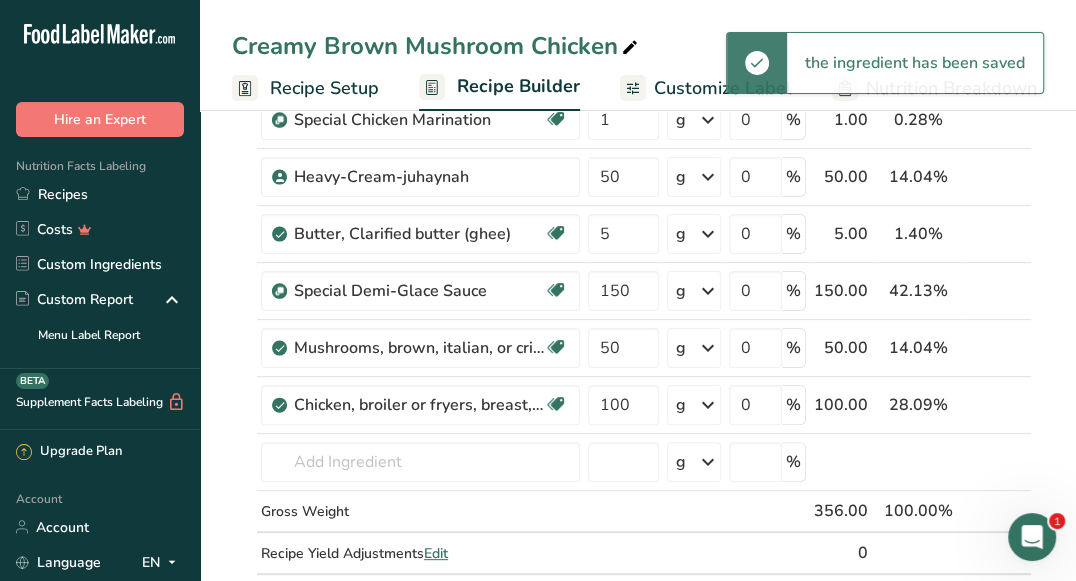 scroll, scrollTop: 159, scrollLeft: 0, axis: vertical 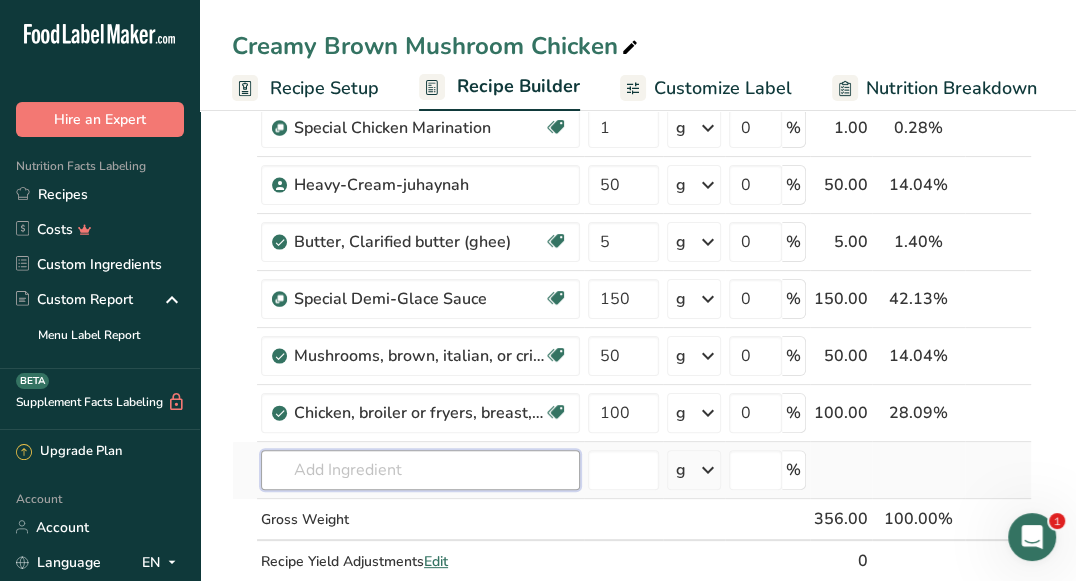 click at bounding box center [420, 470] 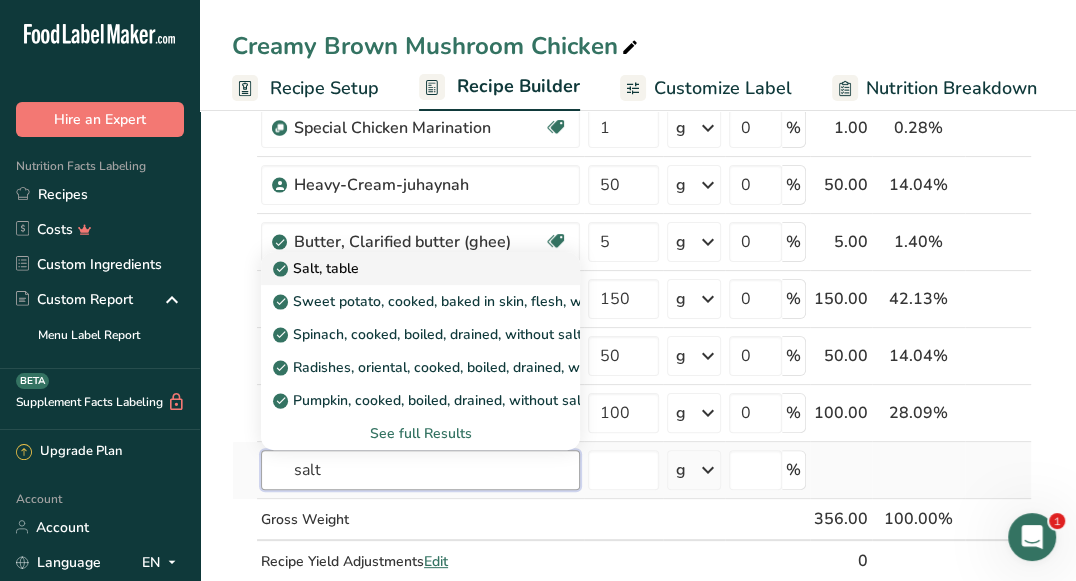 type on "salt" 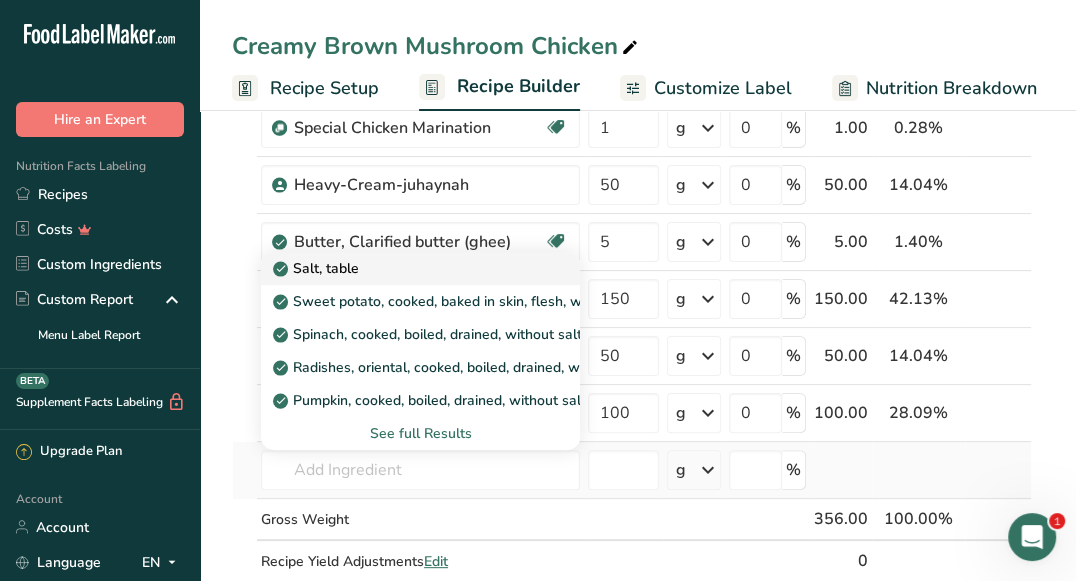 click on "Salt, table" at bounding box center (318, 268) 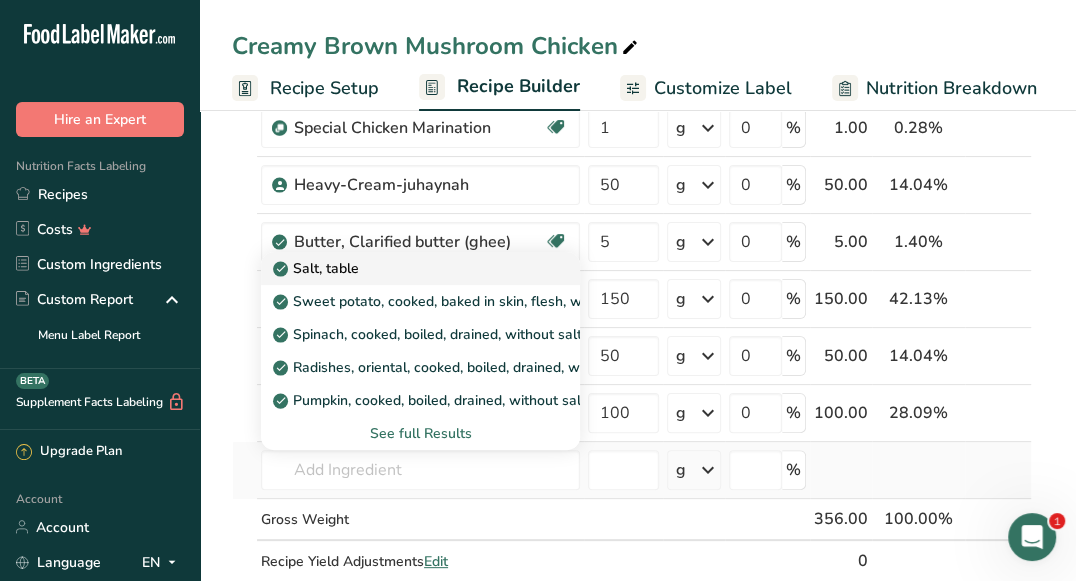 type on "Salt, table" 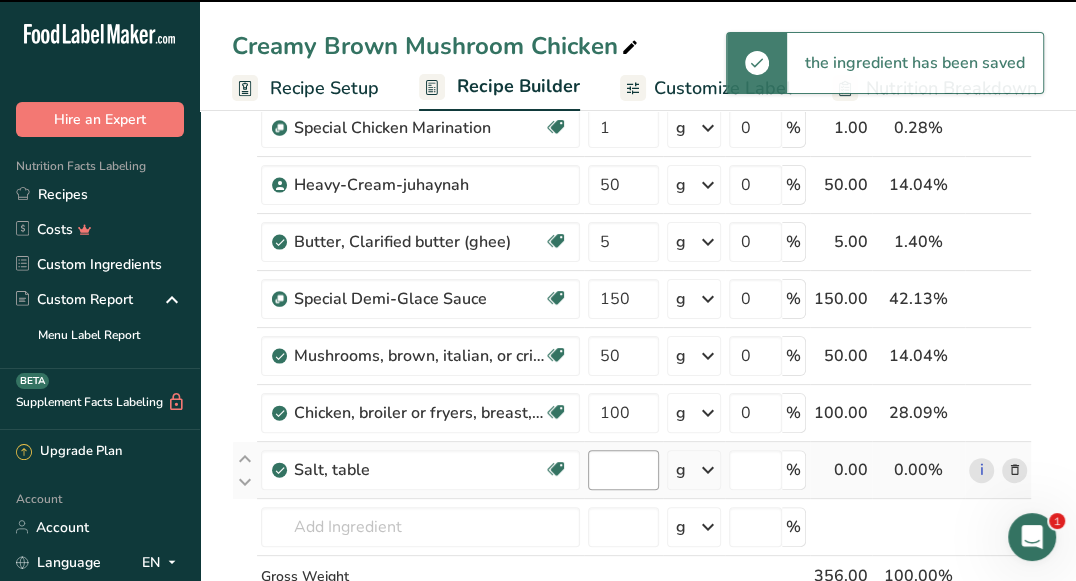 type on "0" 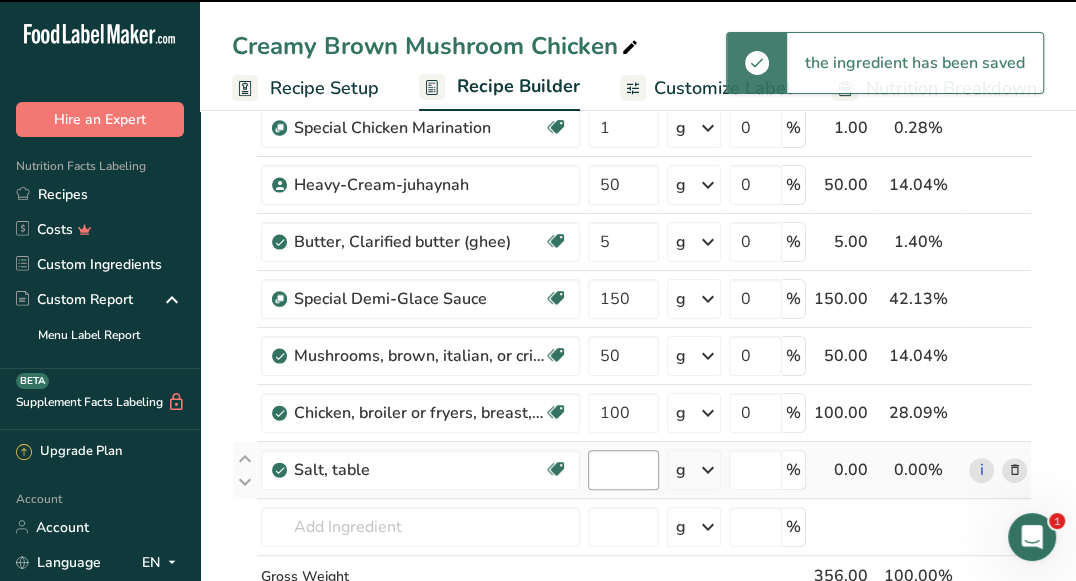 type on "0" 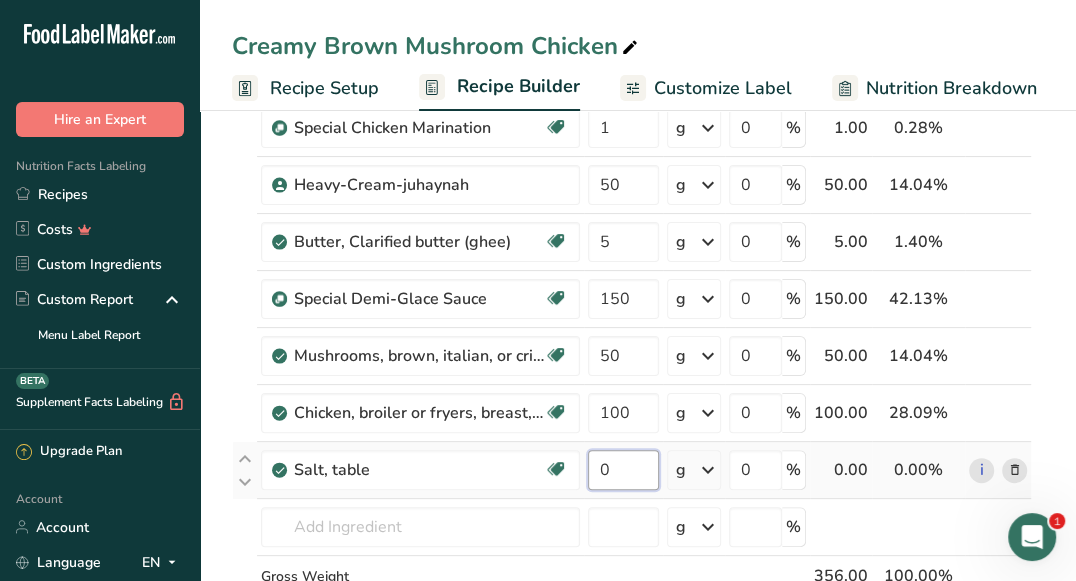 click on "0" at bounding box center [623, 470] 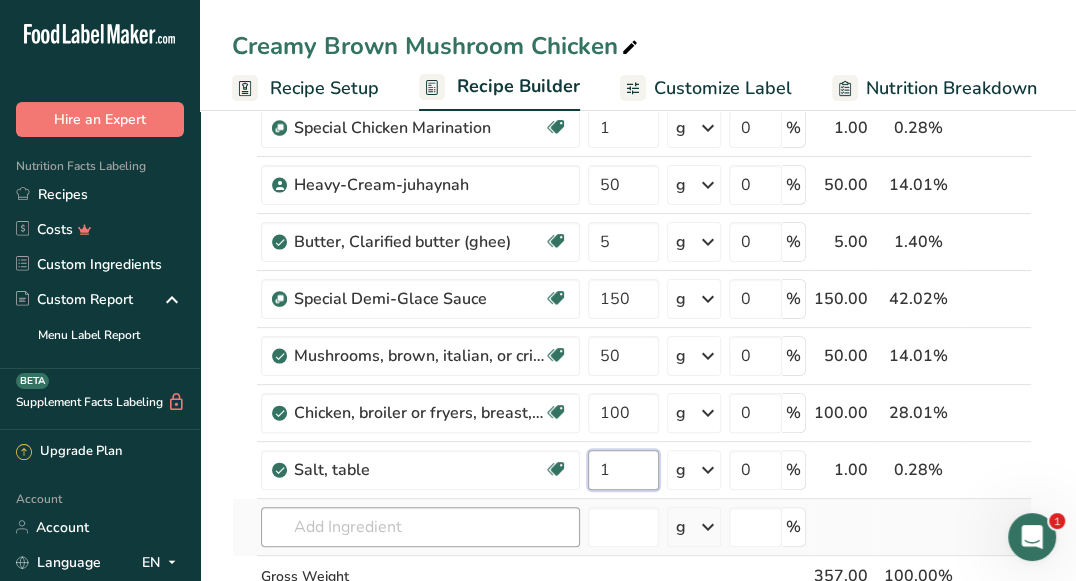type on "1" 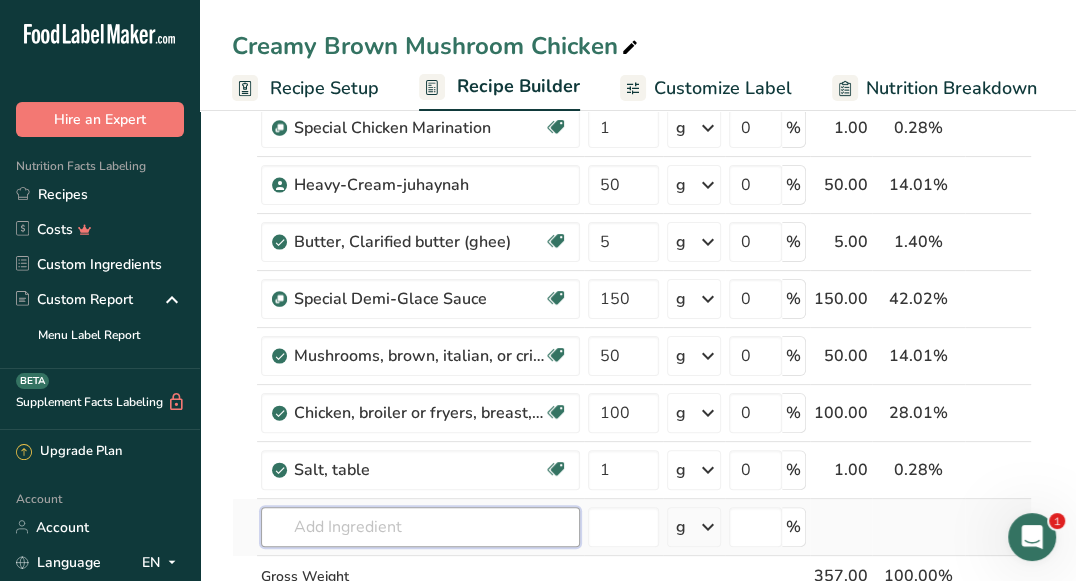 click on "Ingredient *
Amount *
Unit *
Waste *   .a-a{fill:#347362;}.b-a{fill:#fff;}          Grams
Percentage
Special Chicken Marination
Source of Antioxidants
Prebiotic Effect
Dairy free
Gluten free
Vegan
Vegetarian
Soy free
1
g
Weight Units
g
kg
mg
See more
Volume Units
l
mL
fl oz
See more
0
%
1.00
0.28%
i
Heavy-Cream-juhaynah
50
g
Weight Units
g
kg
mg
See more
Volume Units
l" at bounding box center [632, 369] 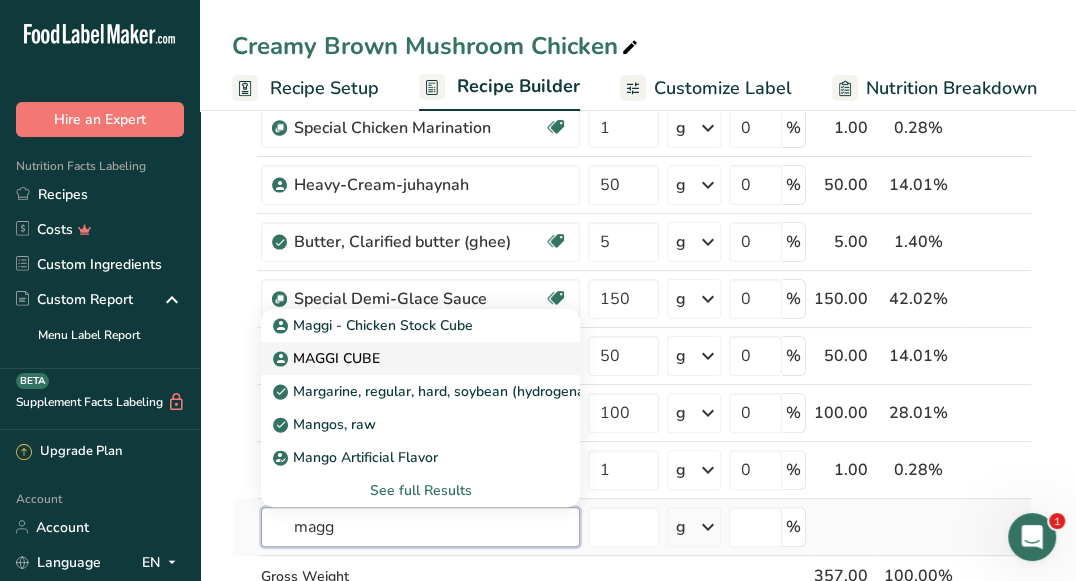 type on "magg" 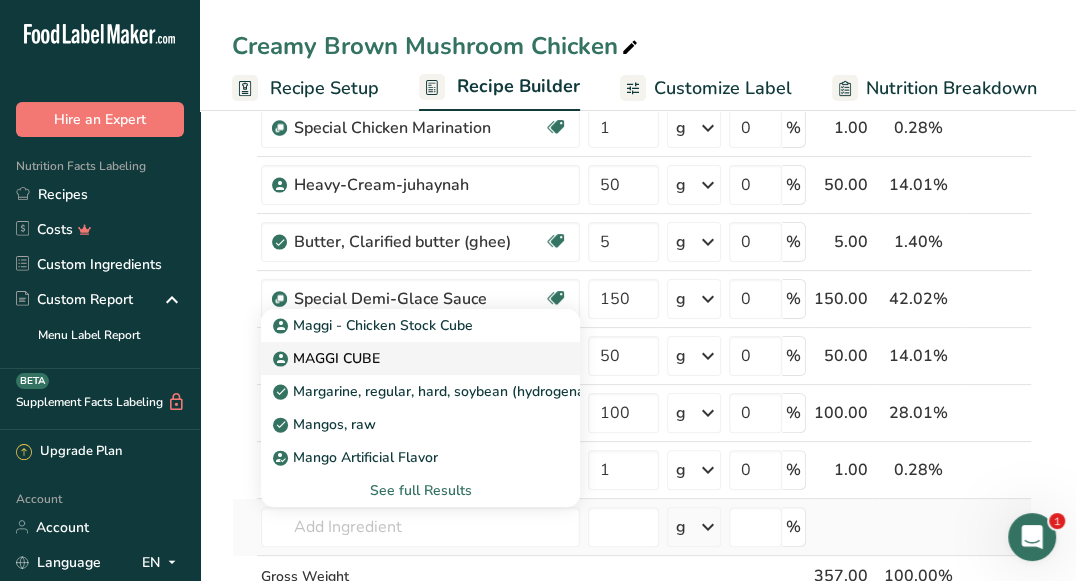 click on "MAGGI CUBE" at bounding box center [420, 358] 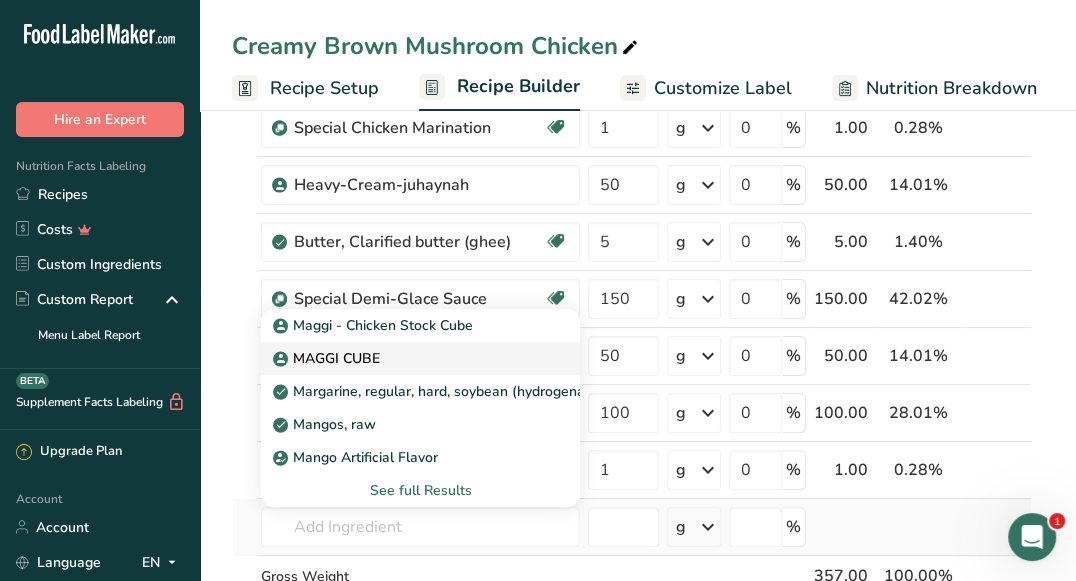 type on "MAGGI CUBE" 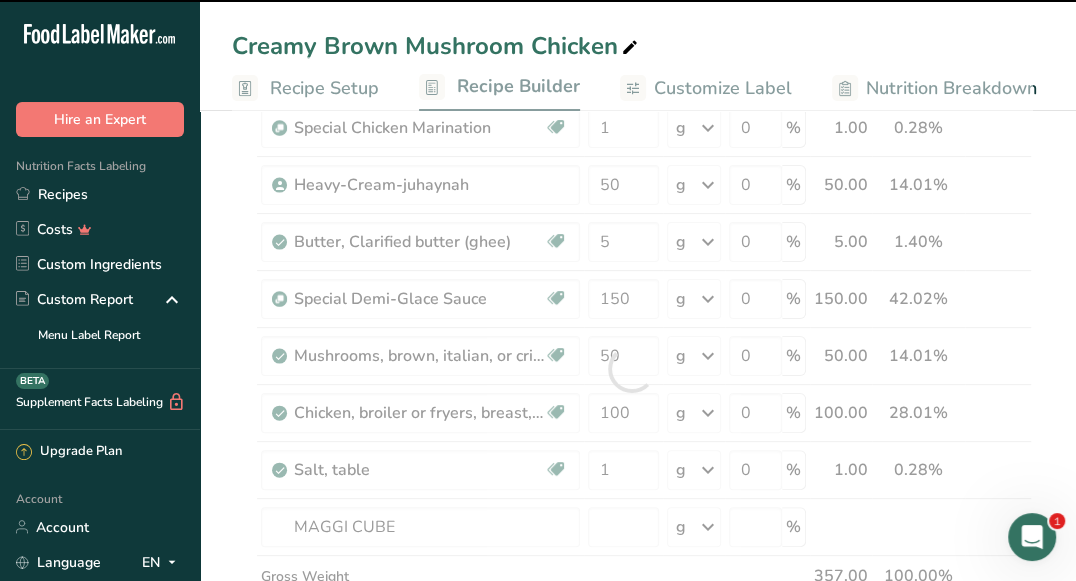 type on "0" 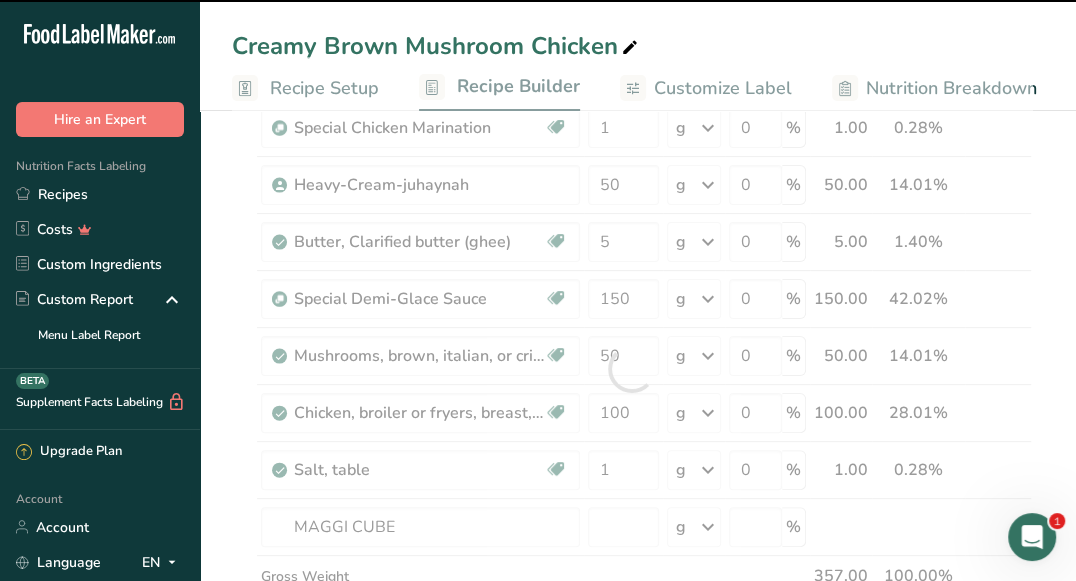 type on "0" 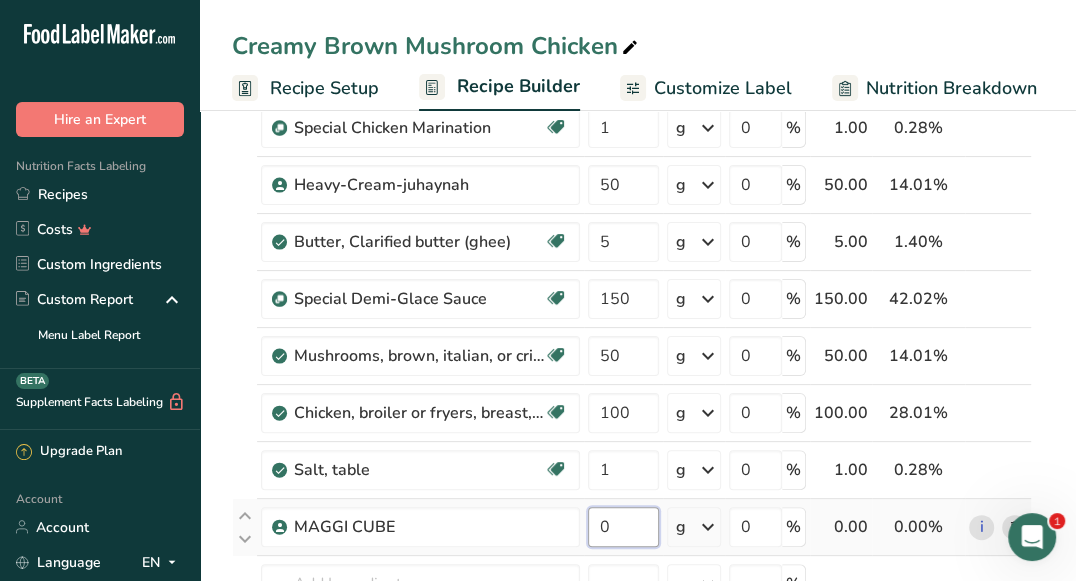 click on "0" at bounding box center (623, 527) 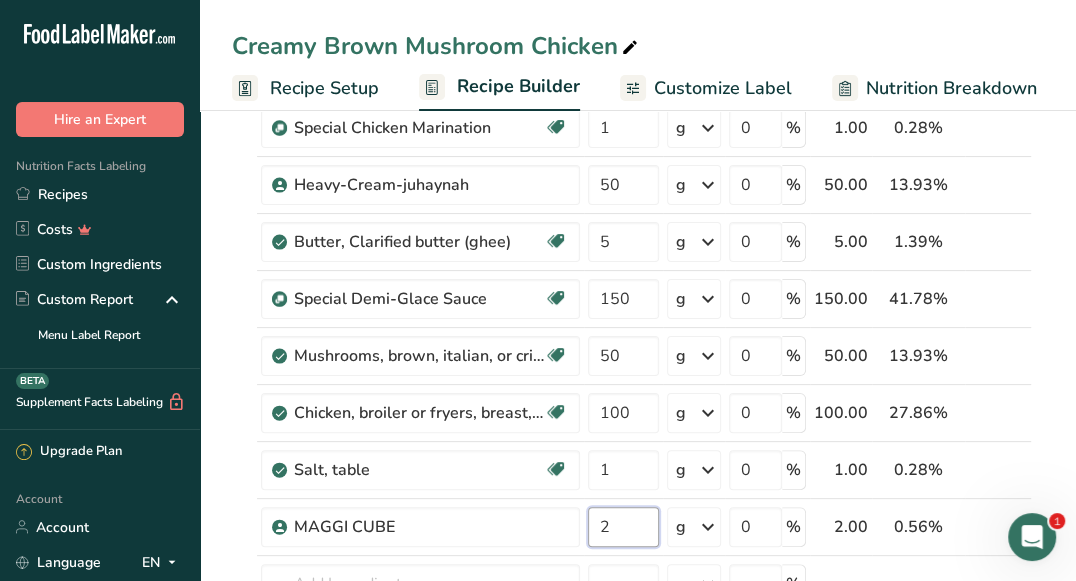 type on "2" 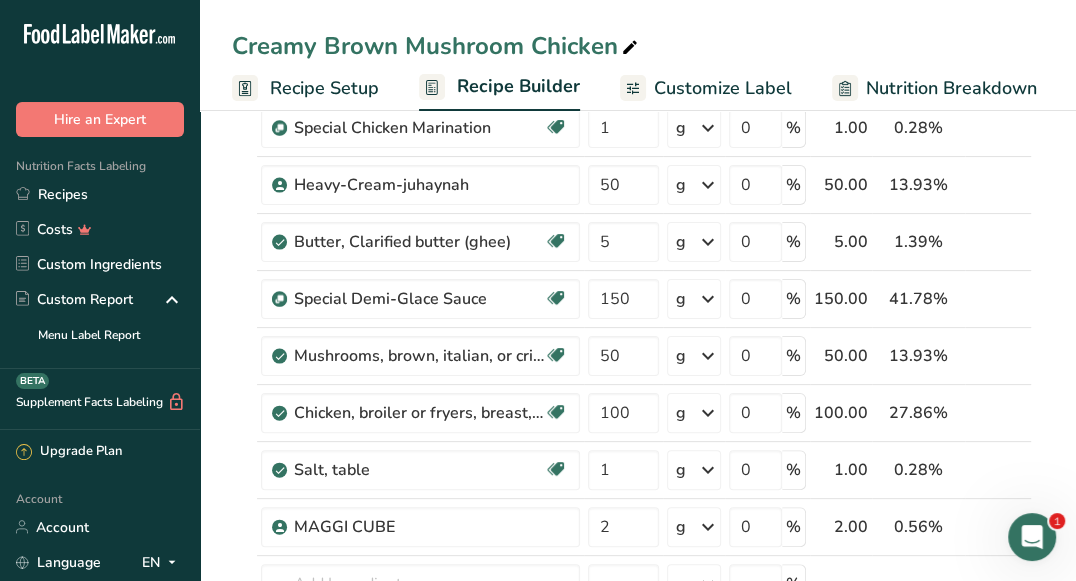click on "Add Ingredients
Manage Recipe         Delete Recipe           Duplicate Recipe             Scale Recipe             Save as Sub-Recipe   .a-a{fill:#347362;}.b-a{fill:#fff;}                               Nutrition Breakdown                 Recipe Card
NEW
[MEDICAL_DATA] Pattern Report           Activity History
Download
Choose your preferred label style
Standard FDA label
Standard FDA label
The most common format for nutrition facts labels in compliance with the FDA's typeface, style and requirements
Tabular FDA label
A label format compliant with the FDA regulations presented in a tabular (horizontal) display.
Linear FDA label
A simple linear display for small sized packages.
Simplified FDA label" at bounding box center [638, 1178] 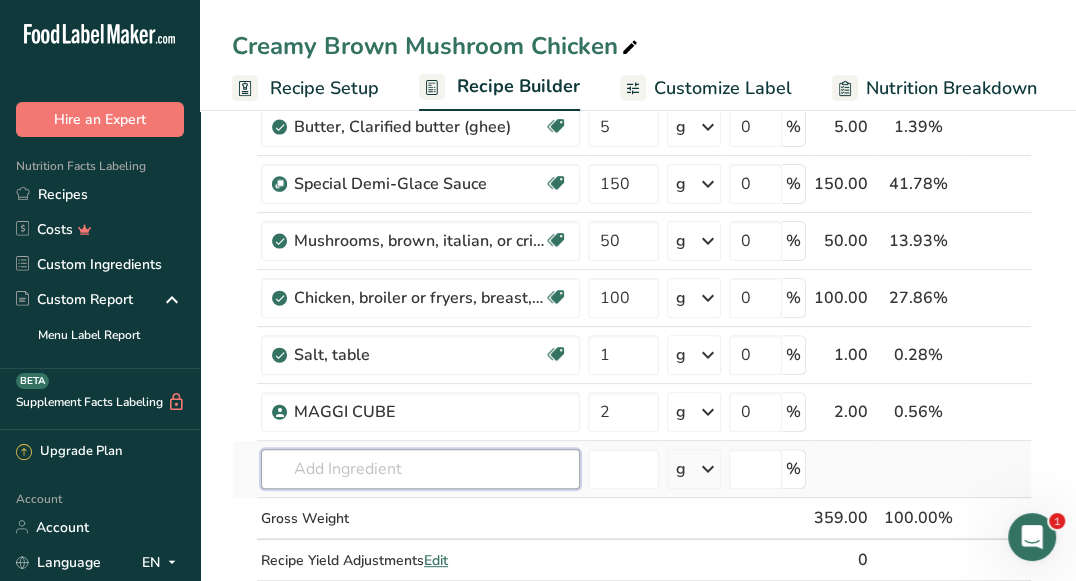 click at bounding box center [420, 469] 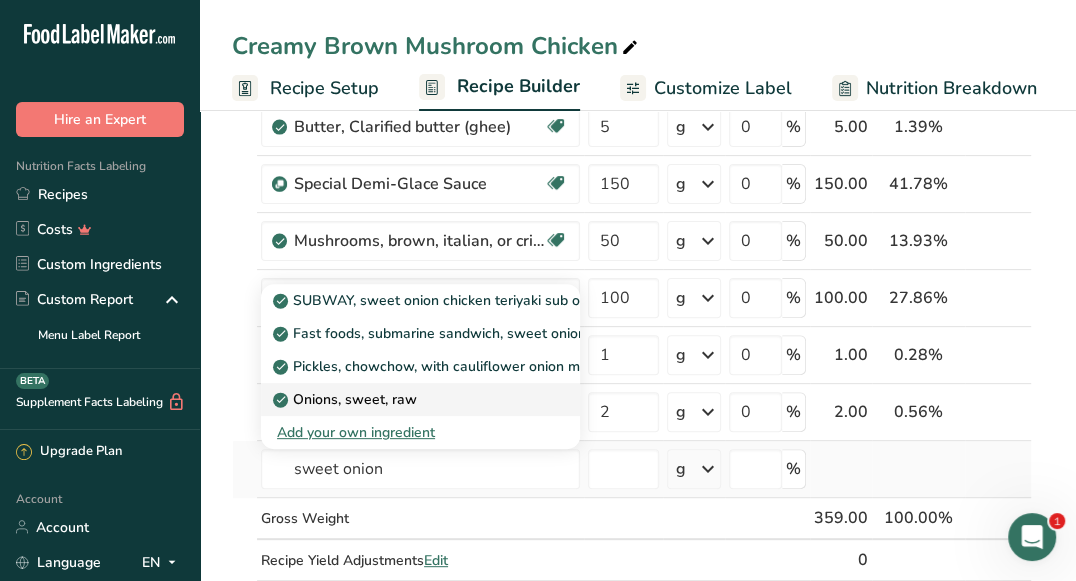 click on "Onions, sweet, raw" at bounding box center [347, 399] 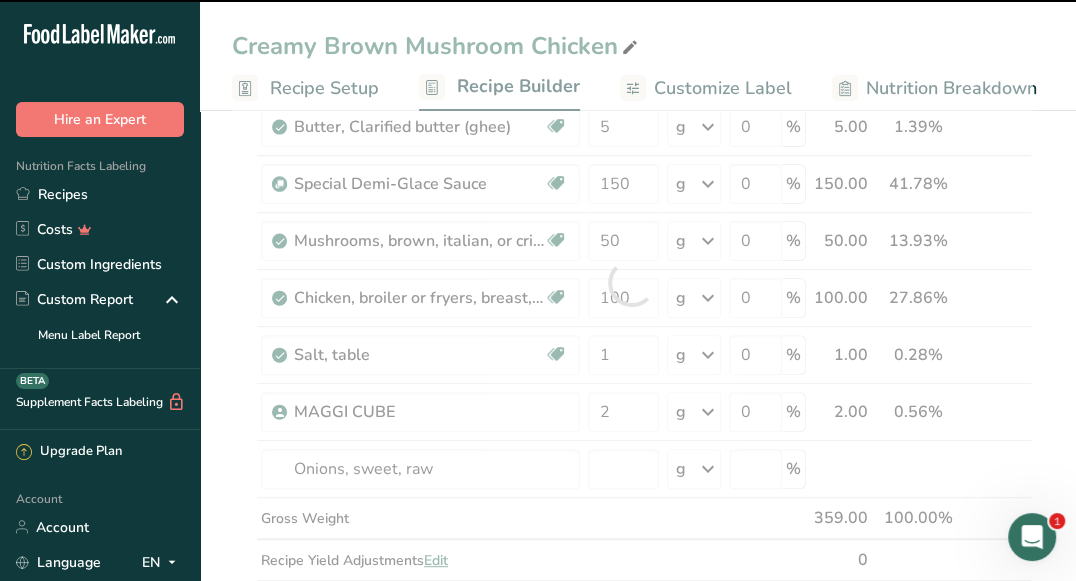 type on "0" 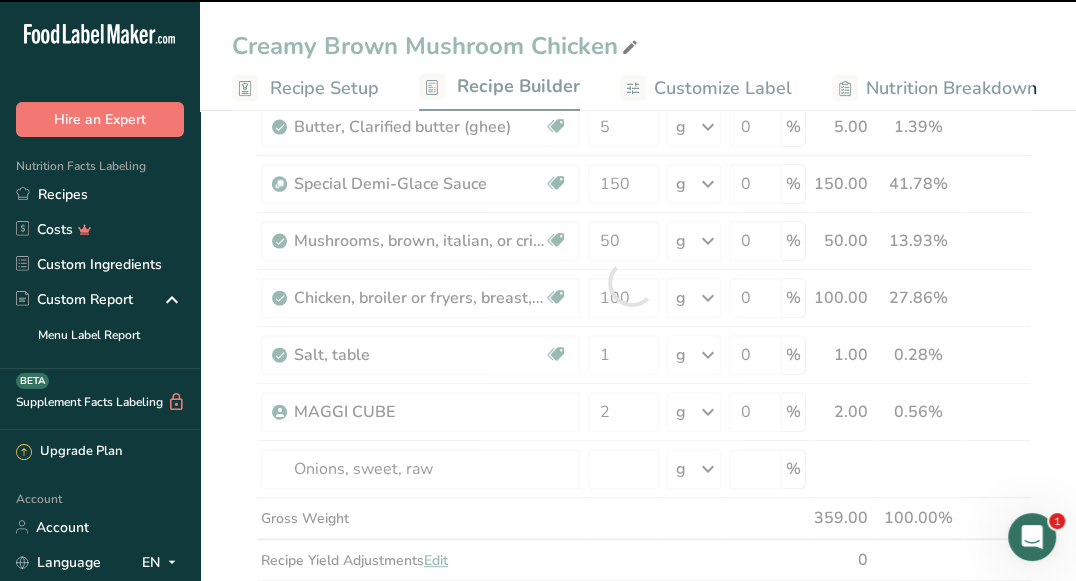 type on "0" 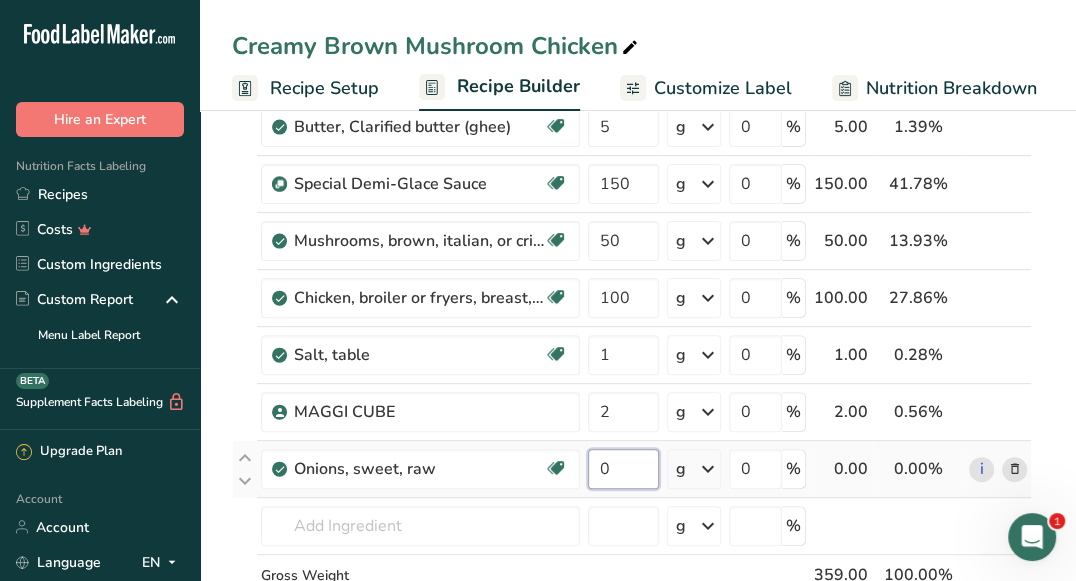 click on "0" at bounding box center (623, 469) 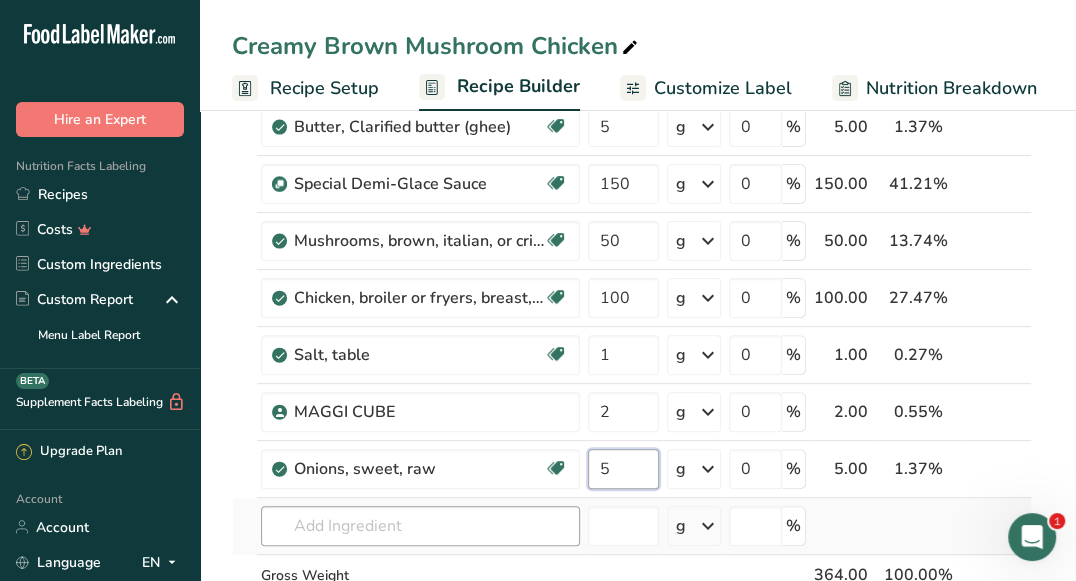 type on "5" 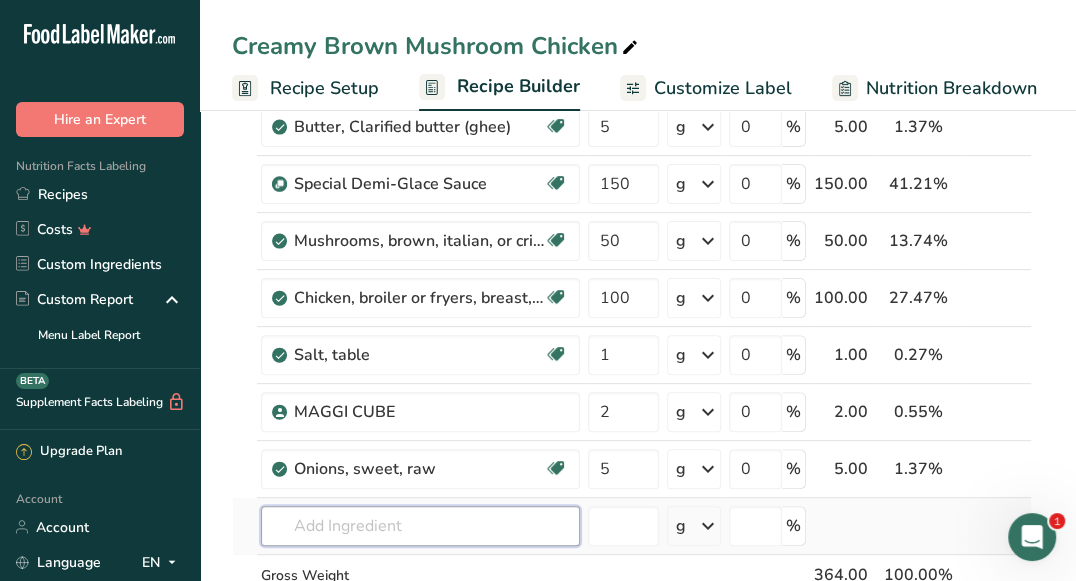 click on "Ingredient *
Amount *
Unit *
Waste *   .a-a{fill:#347362;}.b-a{fill:#fff;}          Grams
Percentage
Special Chicken Marination
Source of Antioxidants
Prebiotic Effect
Dairy free
Gluten free
Vegan
Vegetarian
Soy free
1
g
Weight Units
g
kg
mg
See more
Volume Units
l
mL
fl oz
See more
0
%
1.00
0.27%
i
Heavy-Cream-juhaynah
50
g
Weight Units
g
kg
mg
See more
Volume Units
l" at bounding box center (632, 311) 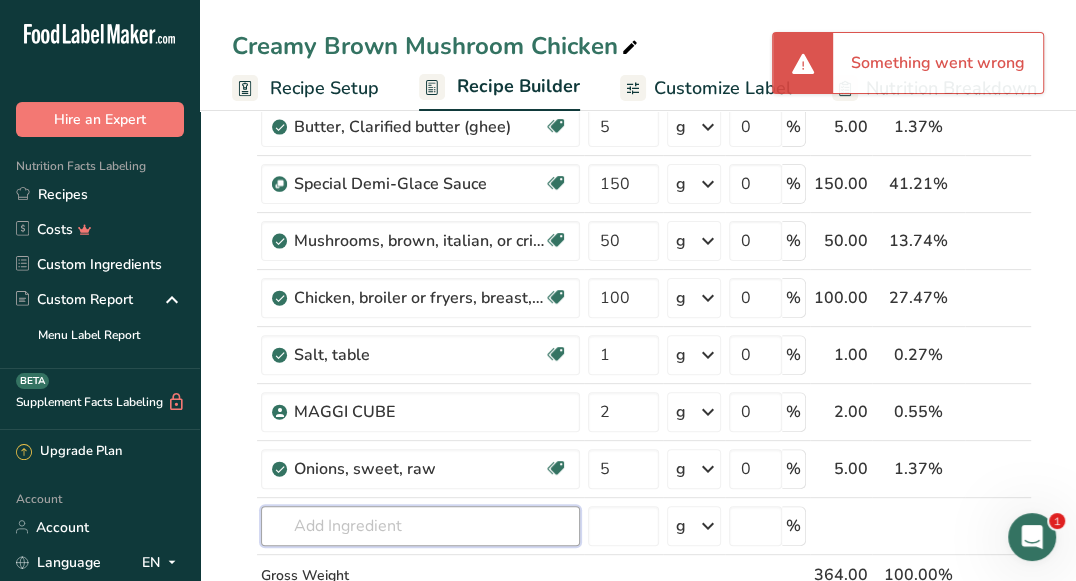 click 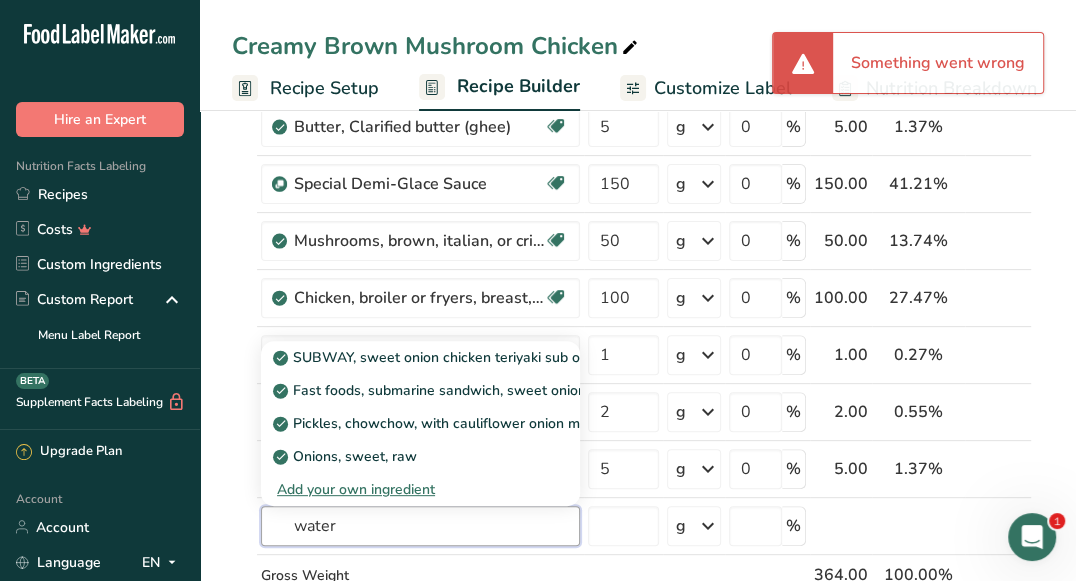 type on "water" 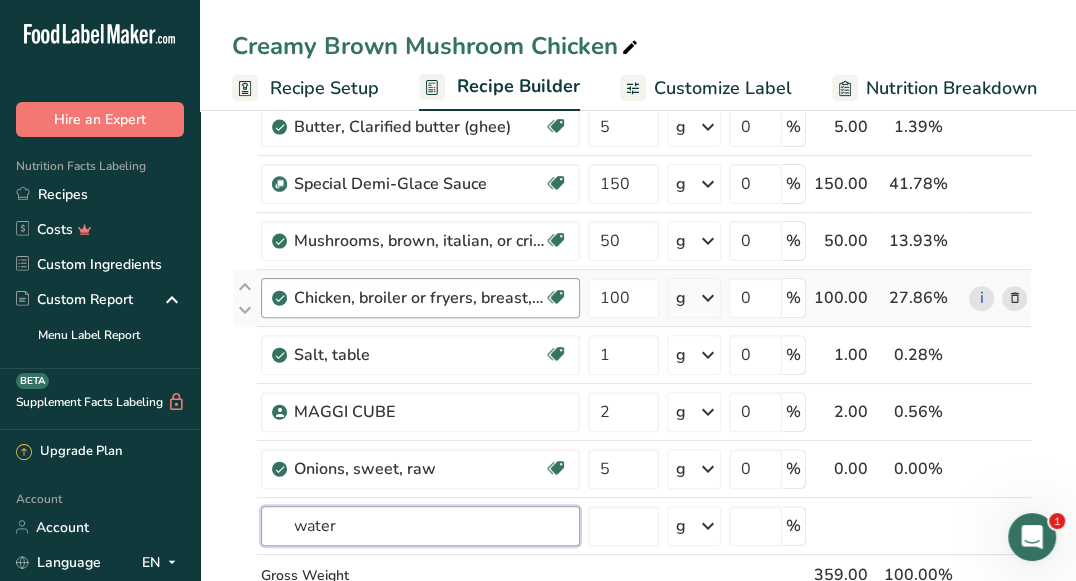 type on "0" 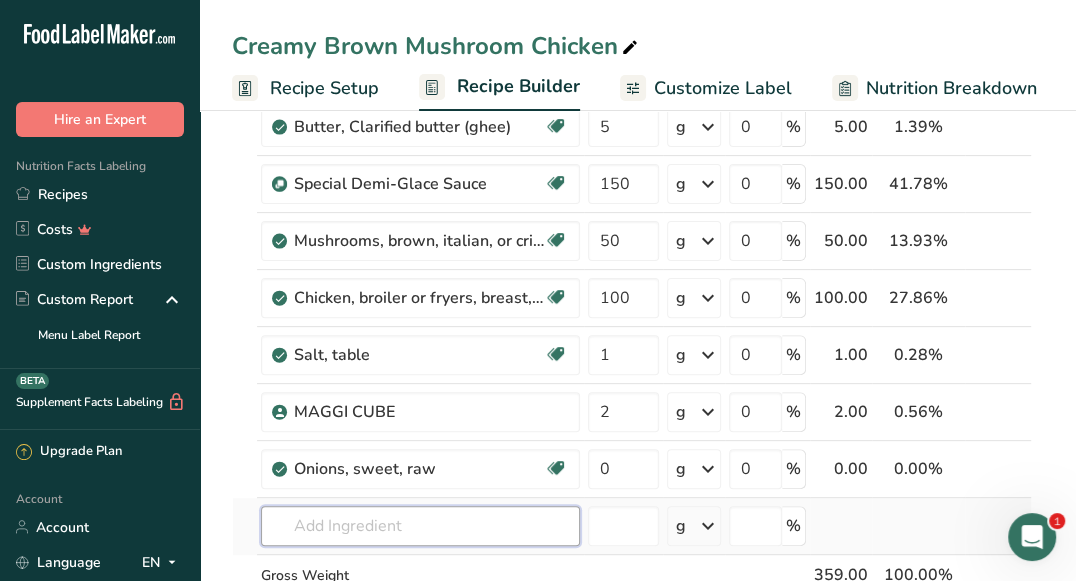 click 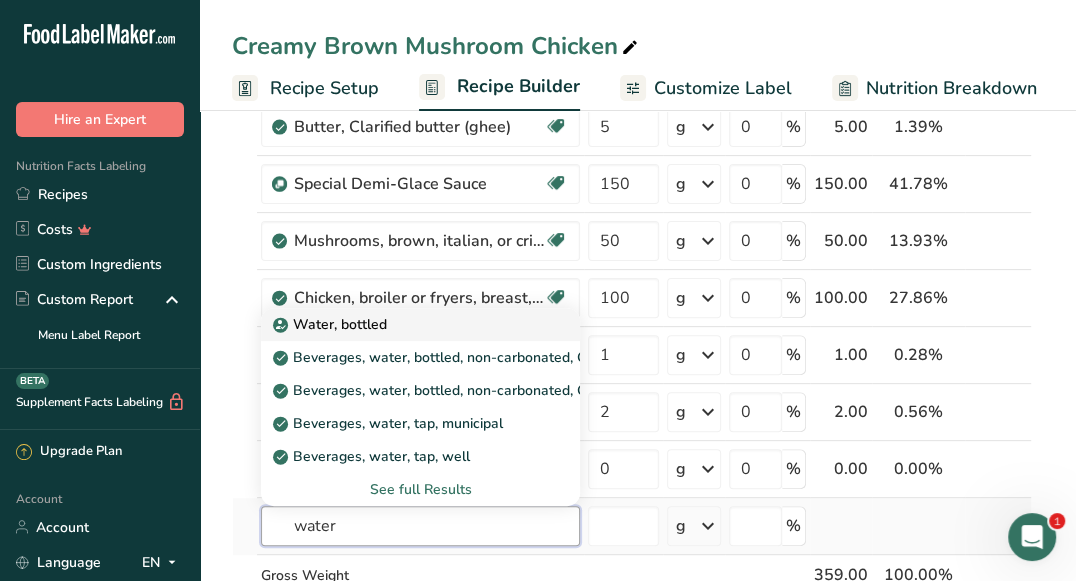 type on "water" 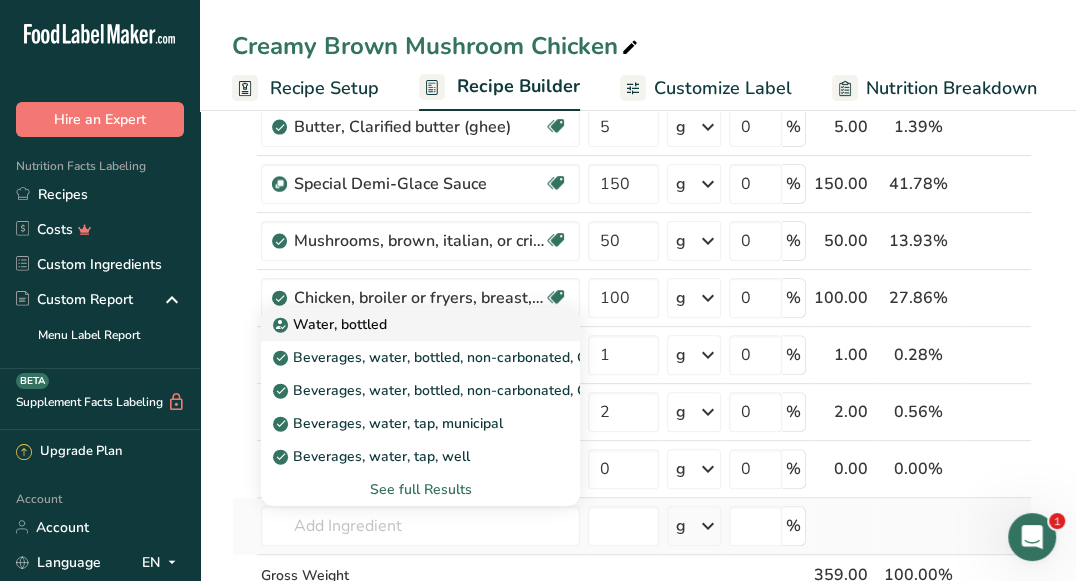 click on "Water, bottled" 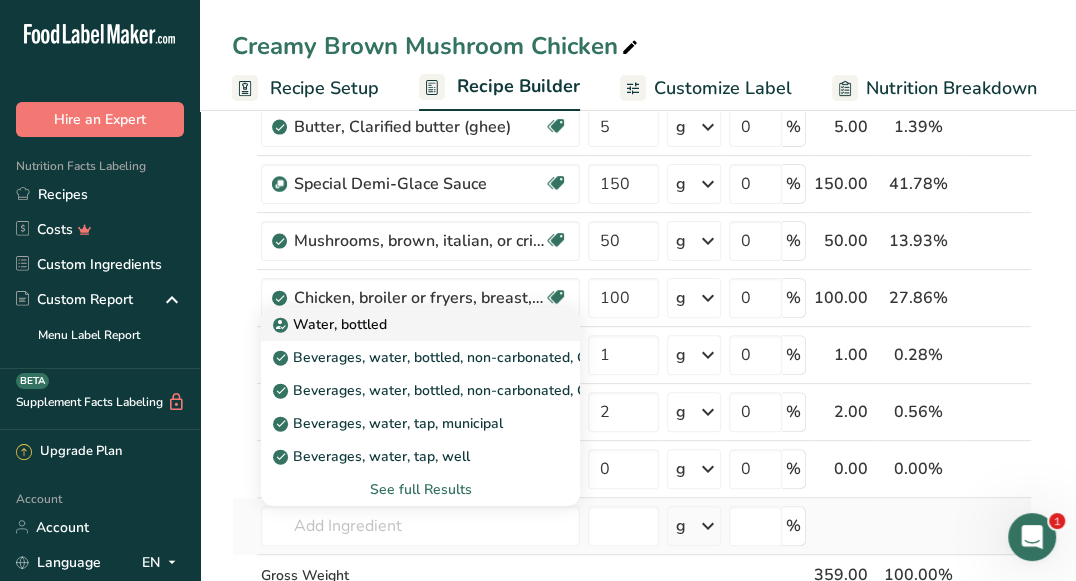 type on "Water, bottled" 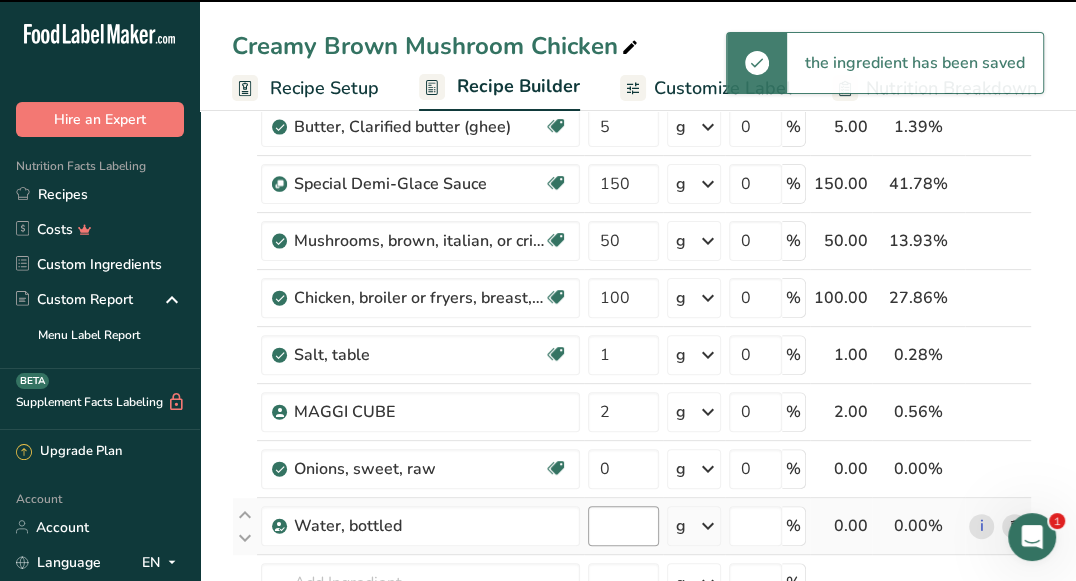 type on "0" 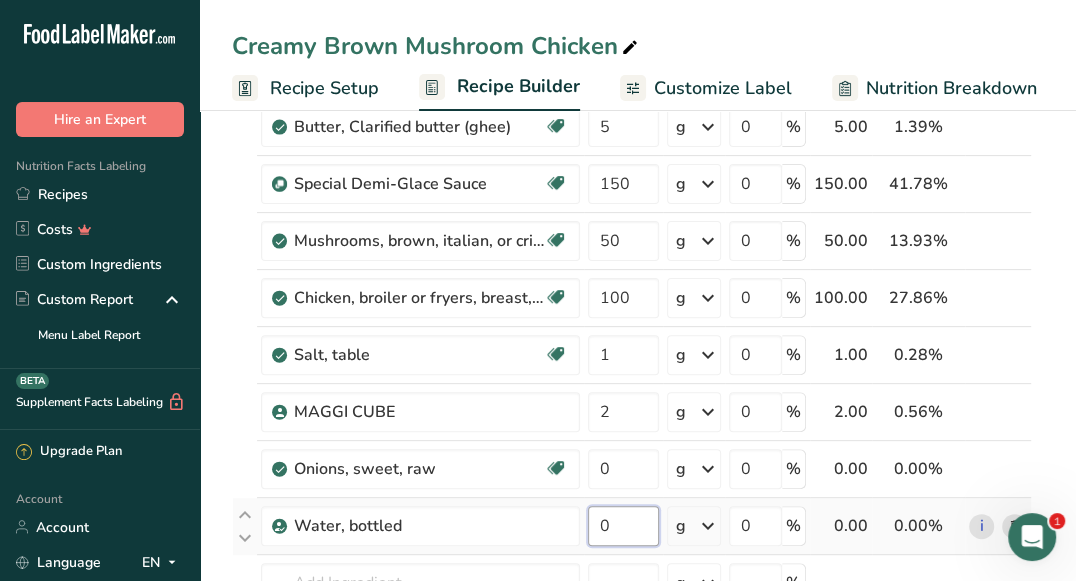 click on "0" 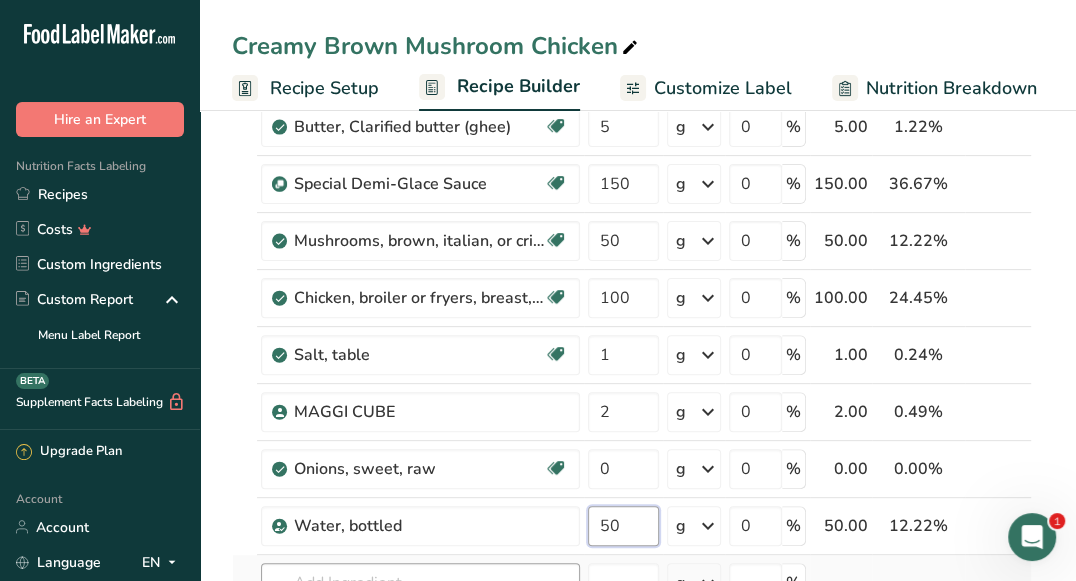 type on "50" 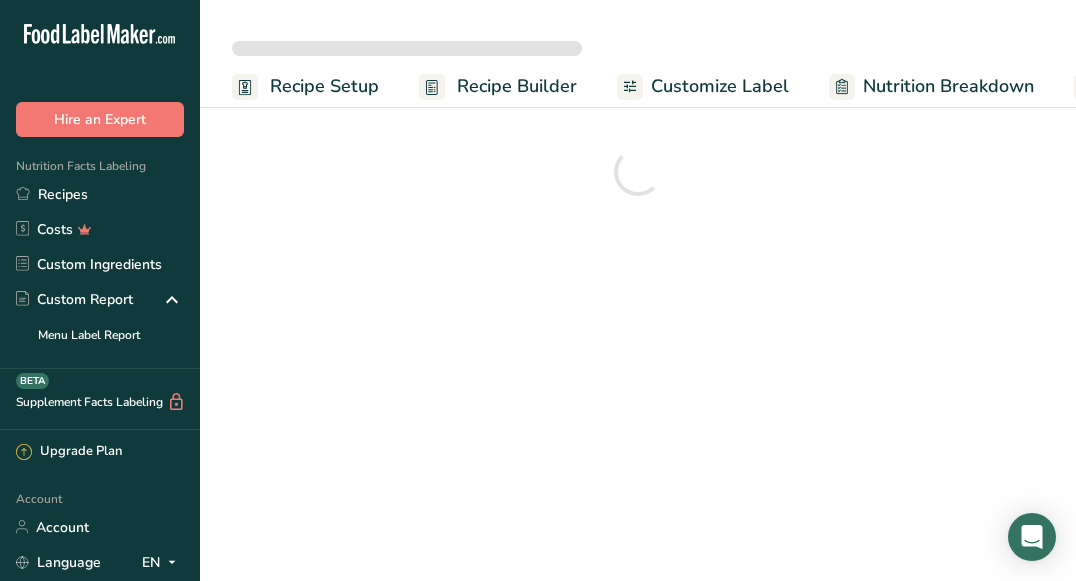 scroll, scrollTop: 0, scrollLeft: 0, axis: both 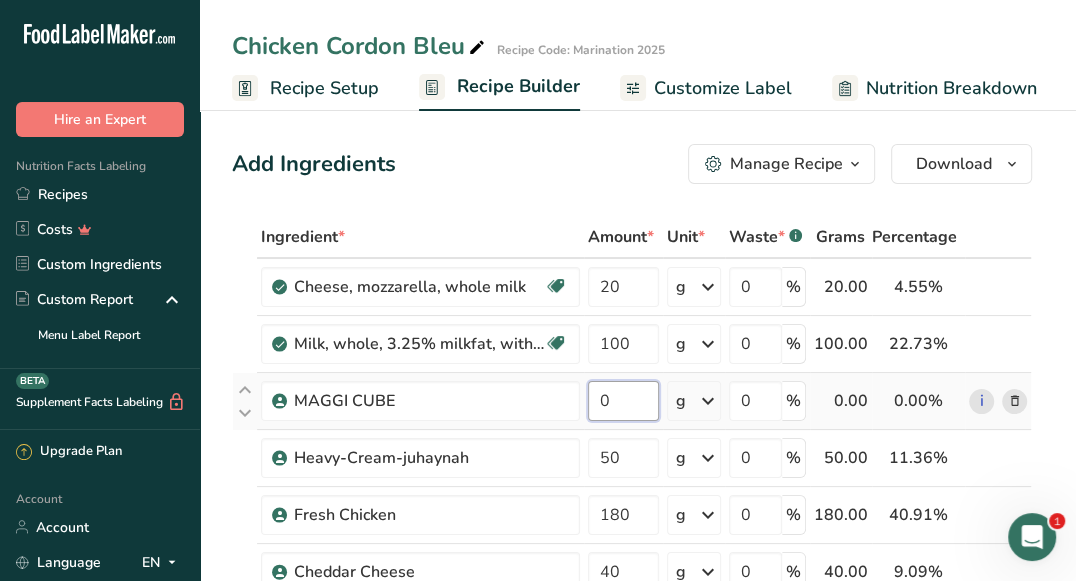 drag, startPoint x: 621, startPoint y: 401, endPoint x: 595, endPoint y: 400, distance: 26.019224 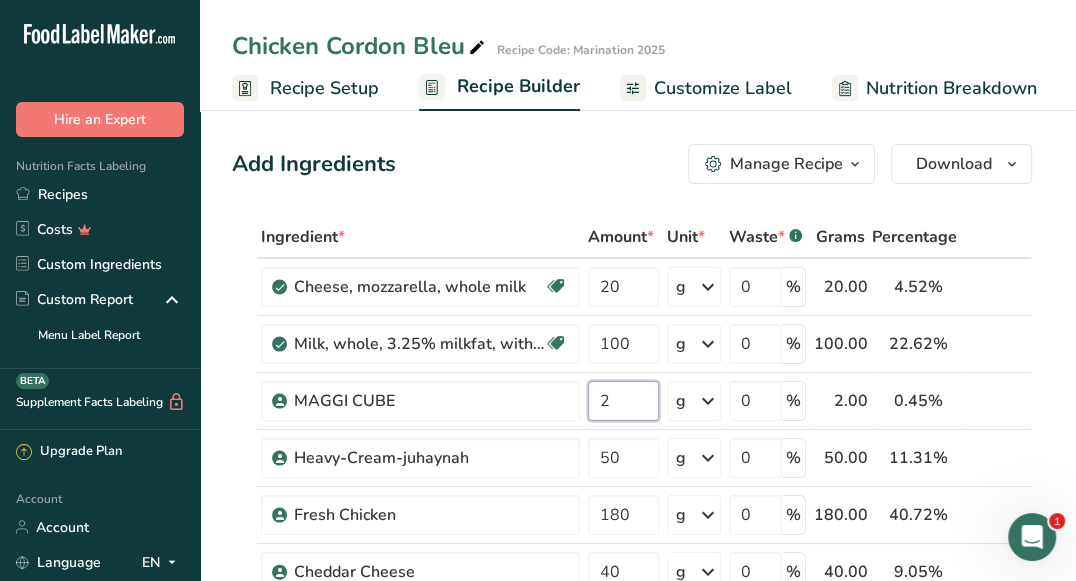 type on "2" 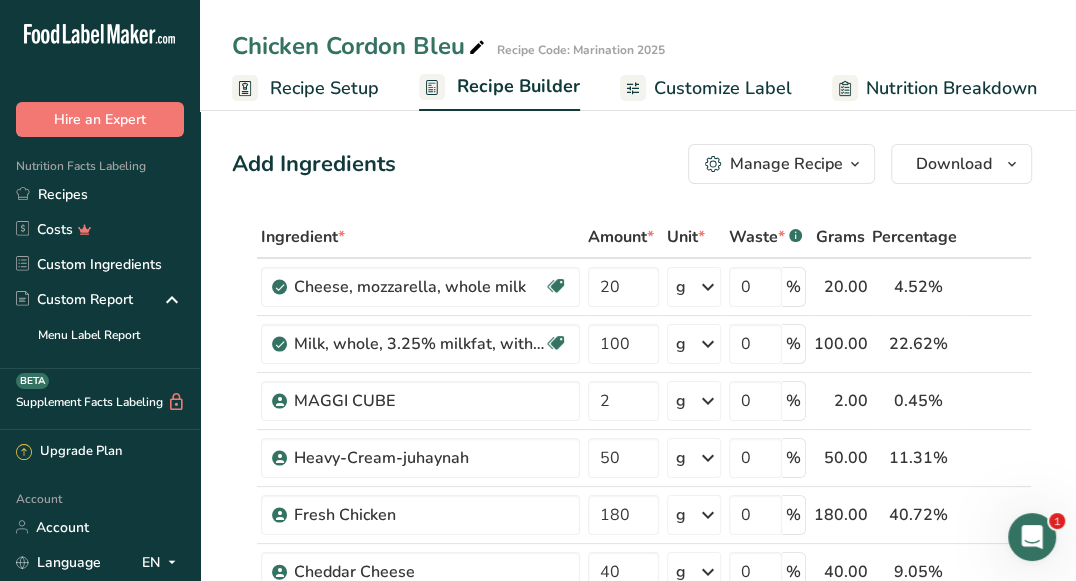 click on "Add Ingredients
Manage Recipe         Delete Recipe           Duplicate Recipe             Scale Recipe             Save as Sub-Recipe   .a-a{fill:#347362;}.b-a{fill:#fff;}                               Nutrition Breakdown                 Recipe Card
NEW
[MEDICAL_DATA] Pattern Report           Activity History
Download
Choose your preferred label style
Standard FDA label
Standard FDA label
The most common format for nutrition facts labels in compliance with the FDA's typeface, style and requirements
Tabular FDA label
A label format compliant with the FDA regulations presented in a tabular (horizontal) display.
Linear FDA label
A simple linear display for small sized packages.
Simplified FDA label" at bounding box center [632, 164] 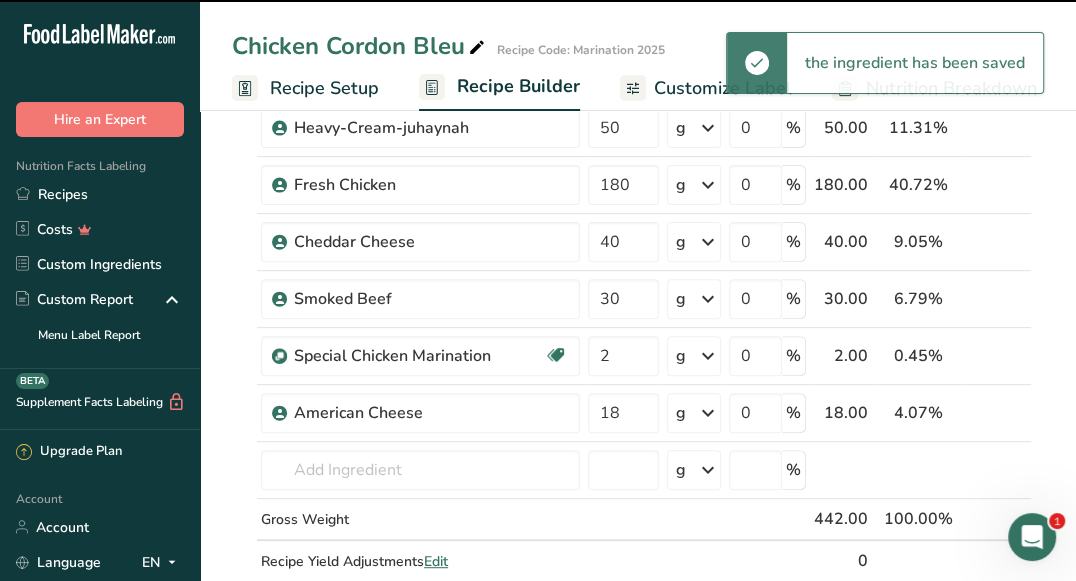 scroll, scrollTop: 338, scrollLeft: 0, axis: vertical 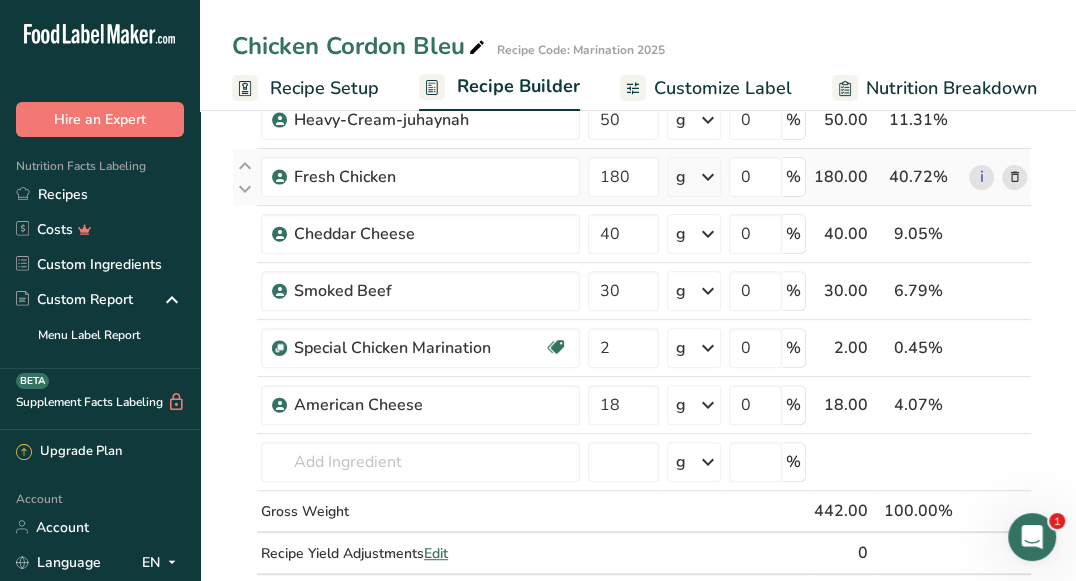 click at bounding box center [1014, 177] 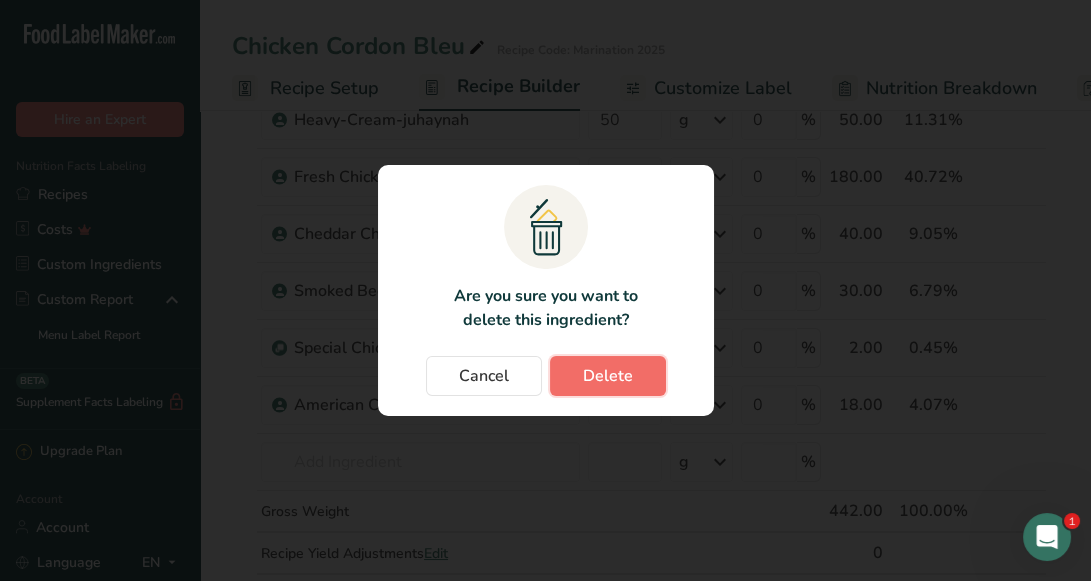 click on "Delete" at bounding box center (608, 376) 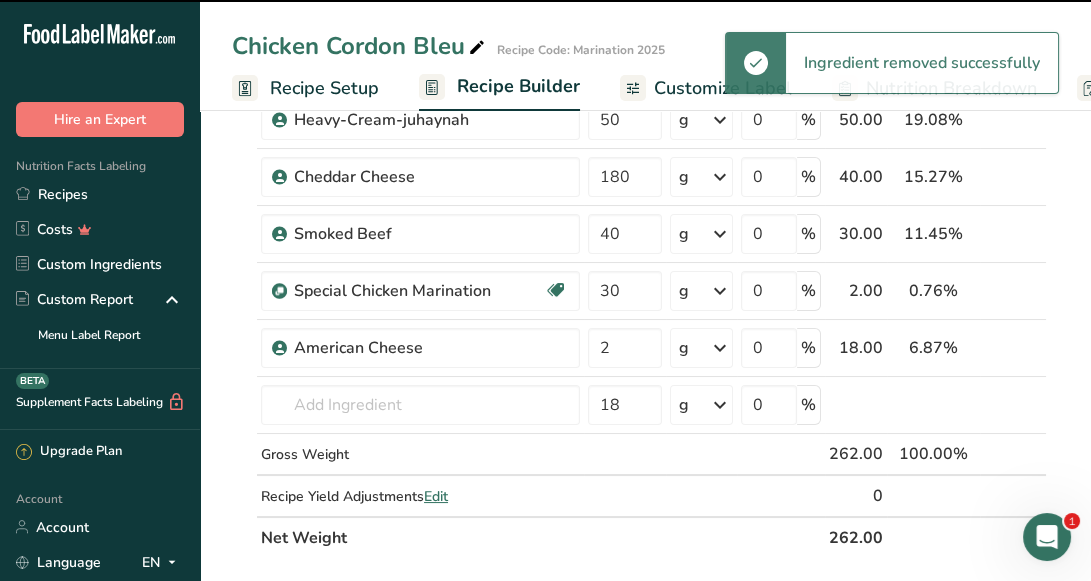 type on "40" 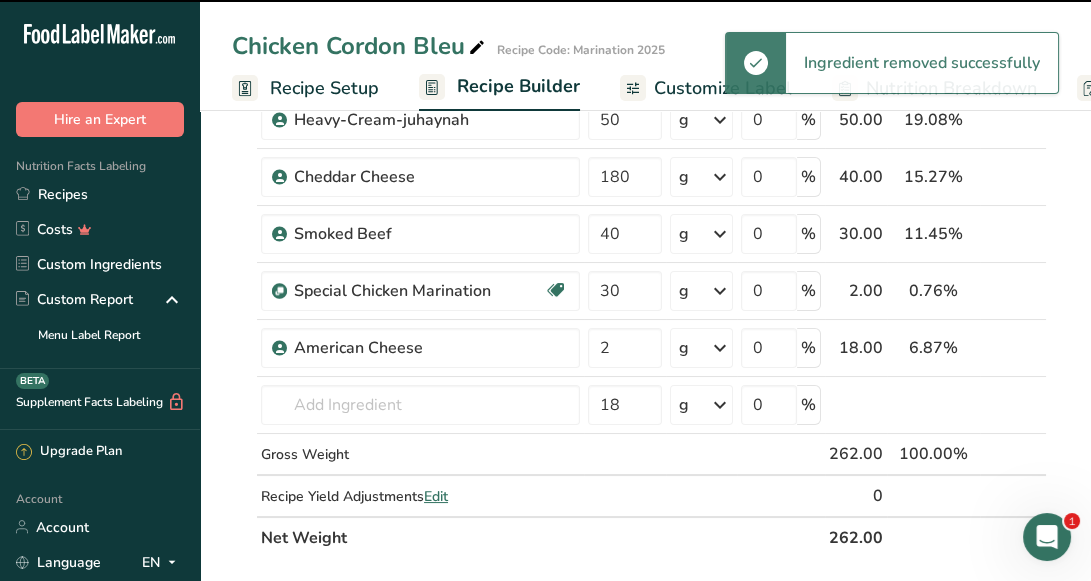 type on "30" 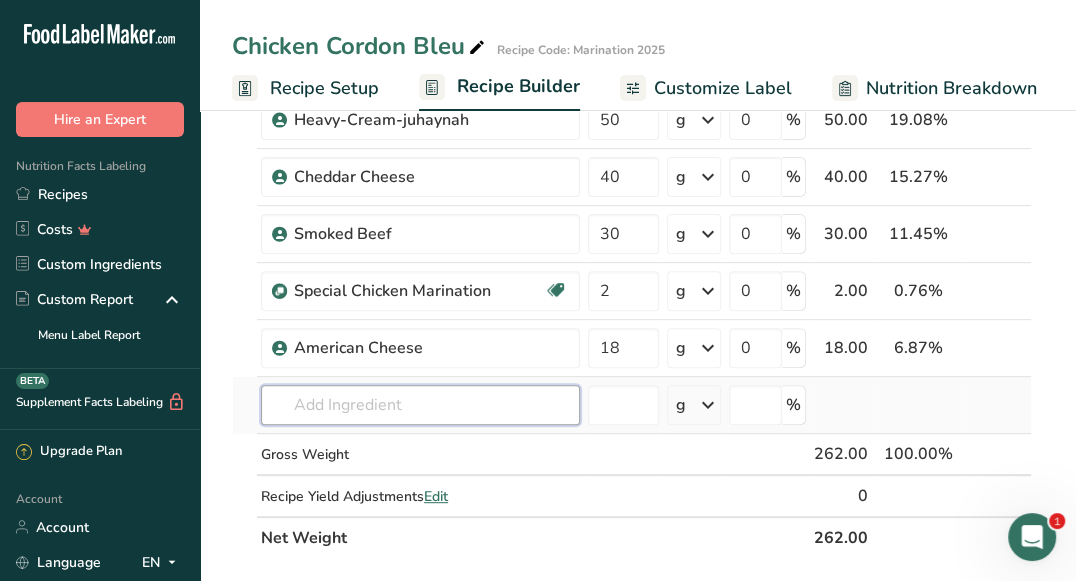 click at bounding box center (420, 405) 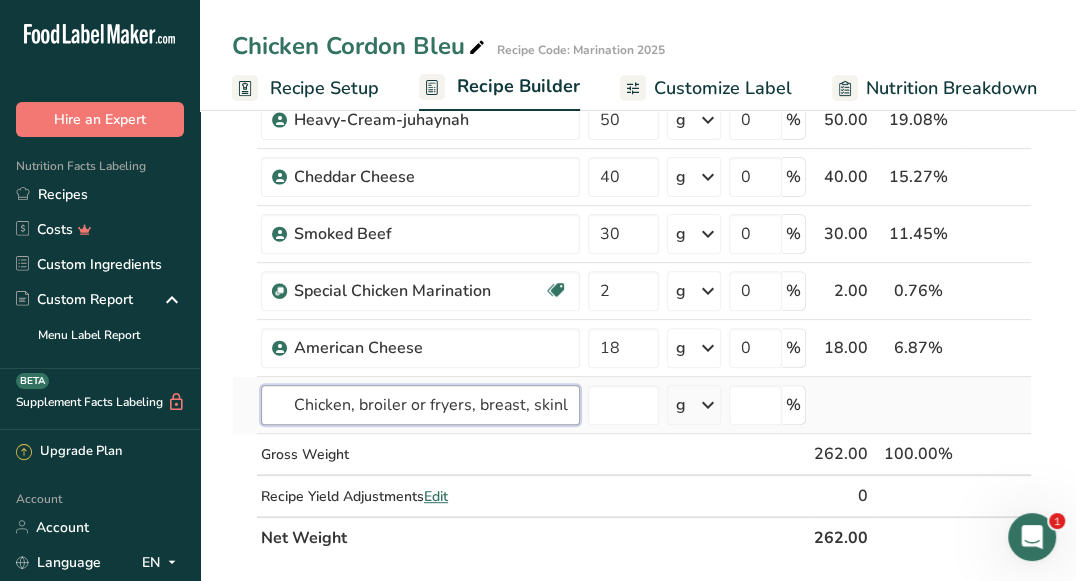 scroll, scrollTop: 0, scrollLeft: 281, axis: horizontal 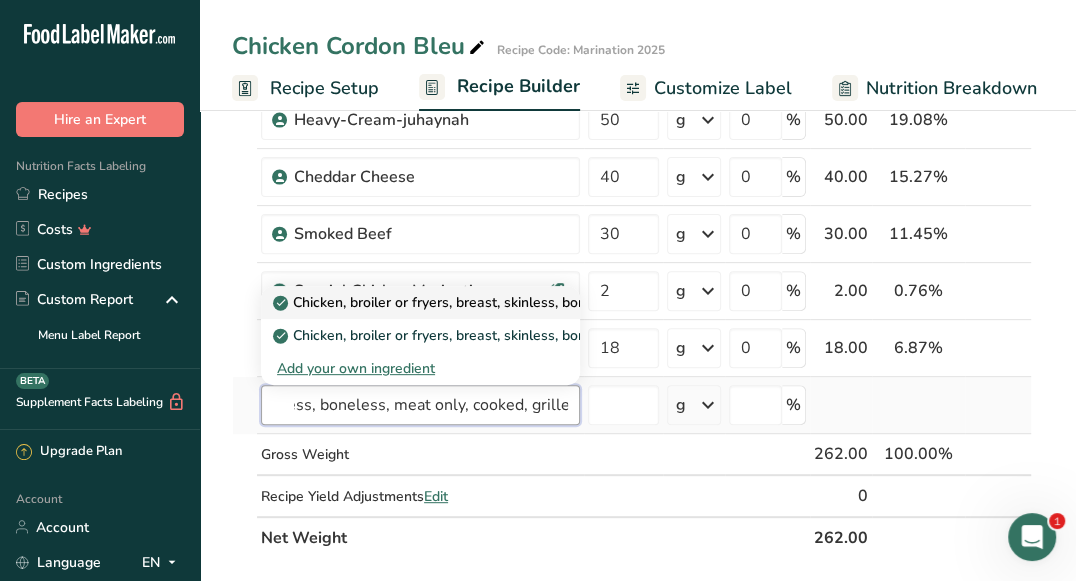 type on "Chicken, broiler or fryers, breast, skinless, boneless, meat only, cooked, grilled" 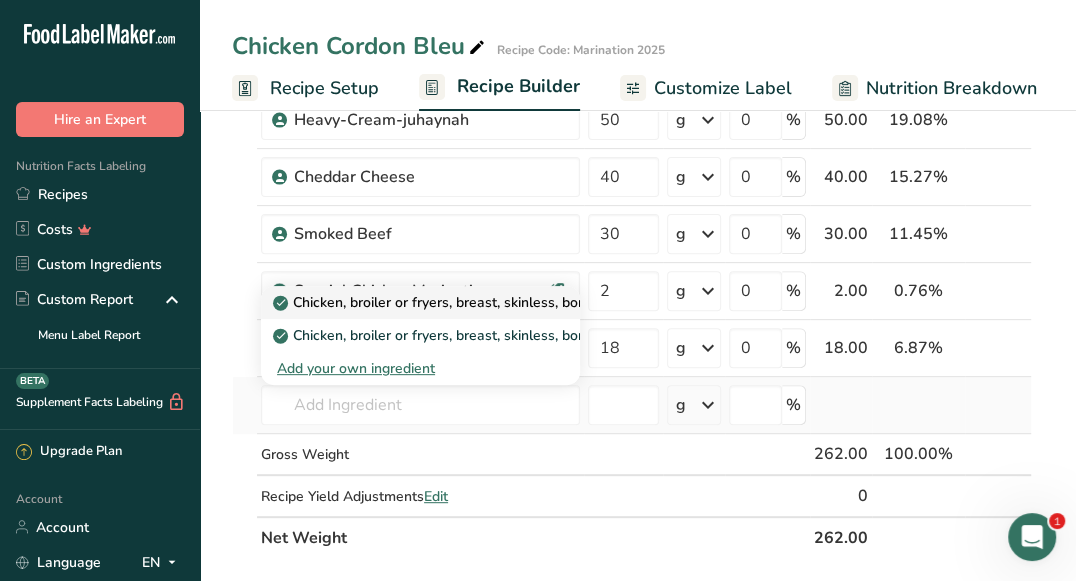 click on "Chicken, broiler or fryers, breast, skinless, boneless, meat only, cooked, grilled" at bounding box center (533, 302) 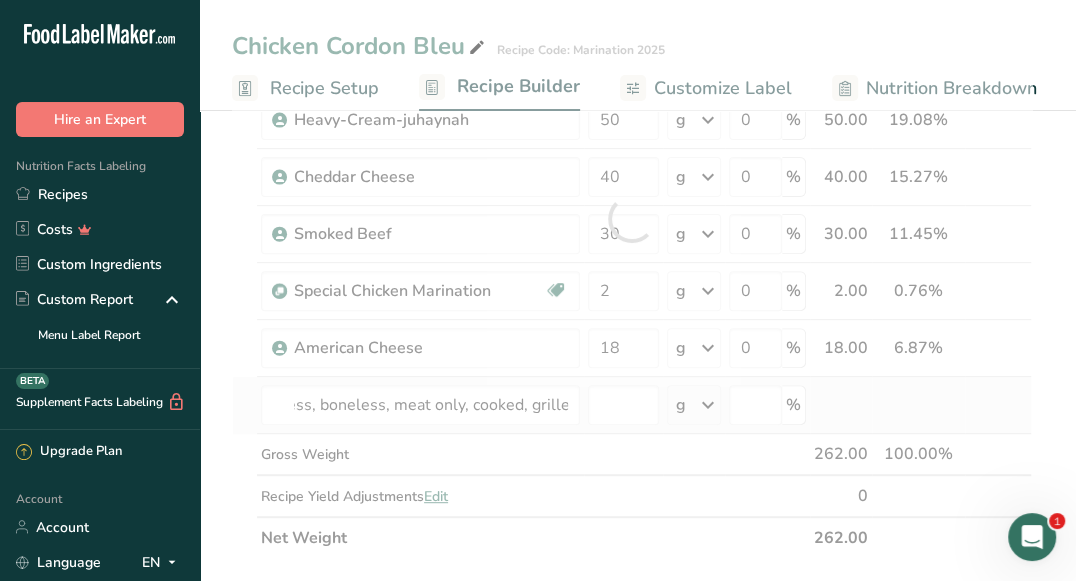 scroll, scrollTop: 0, scrollLeft: 0, axis: both 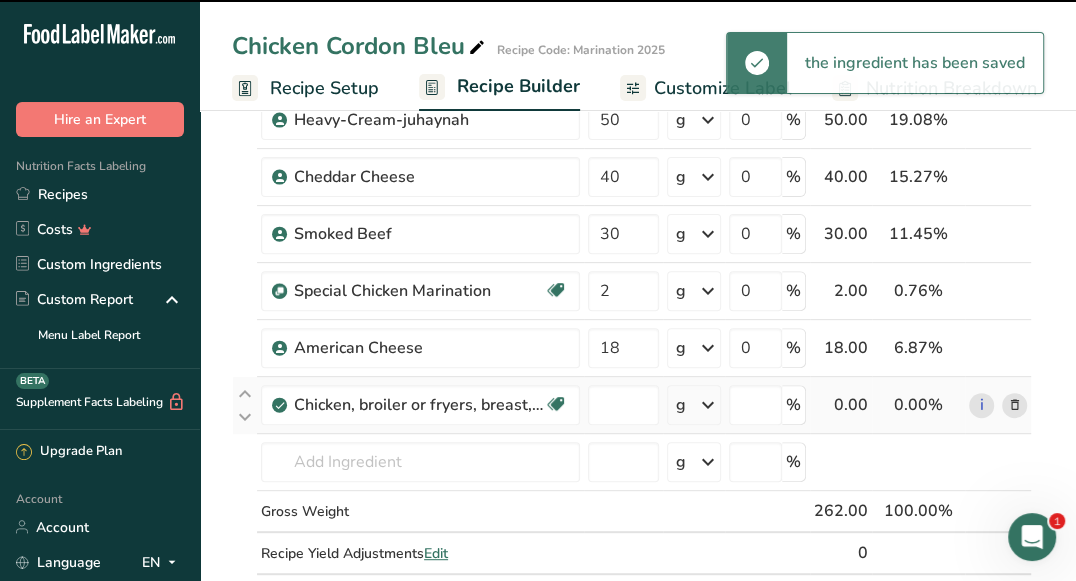 type on "0" 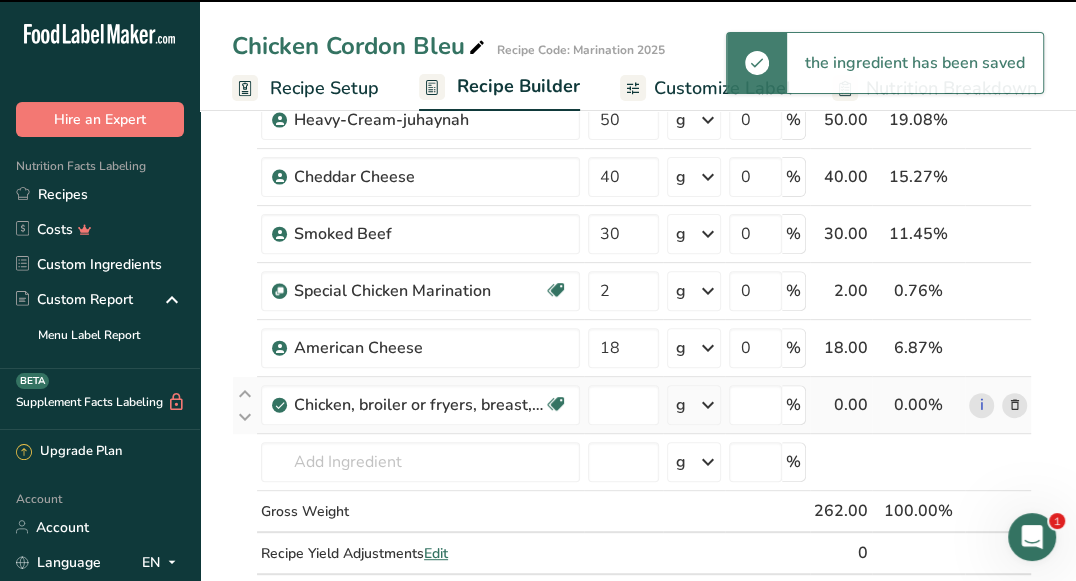 type on "0" 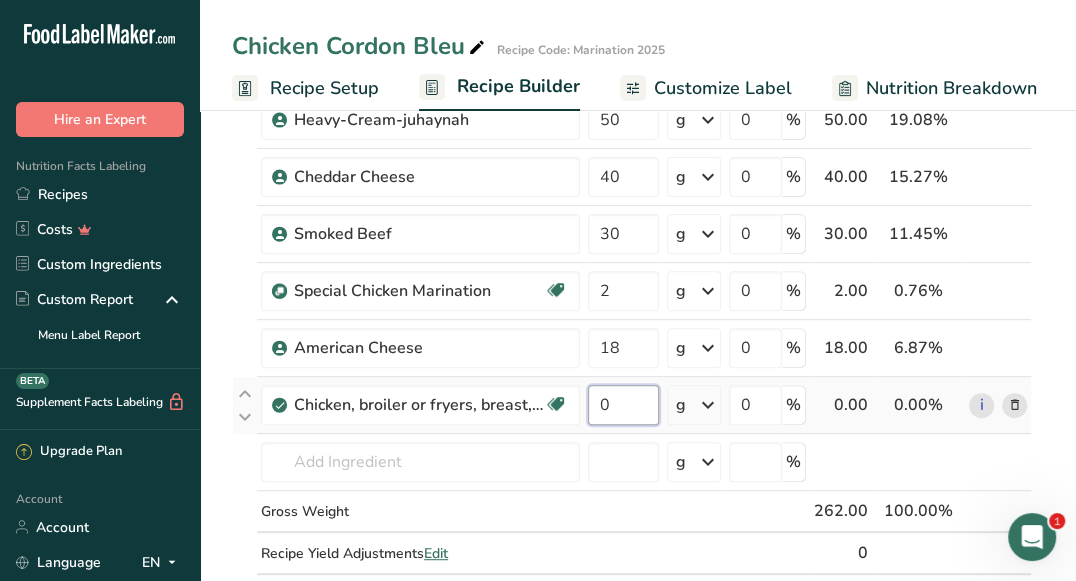 drag, startPoint x: 619, startPoint y: 397, endPoint x: 598, endPoint y: 396, distance: 21.023796 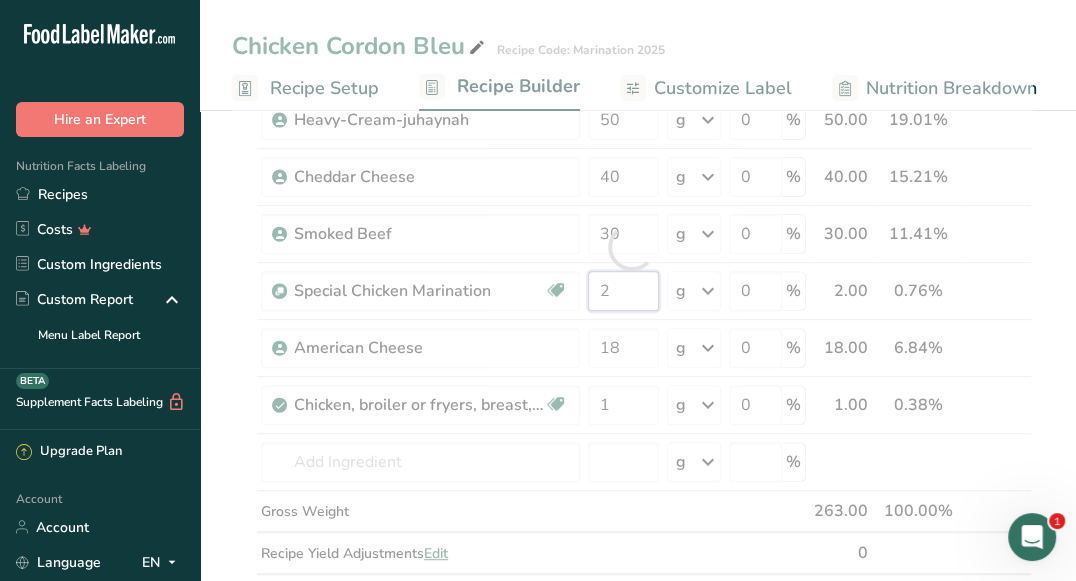 drag, startPoint x: 631, startPoint y: 275, endPoint x: 593, endPoint y: 282, distance: 38.63936 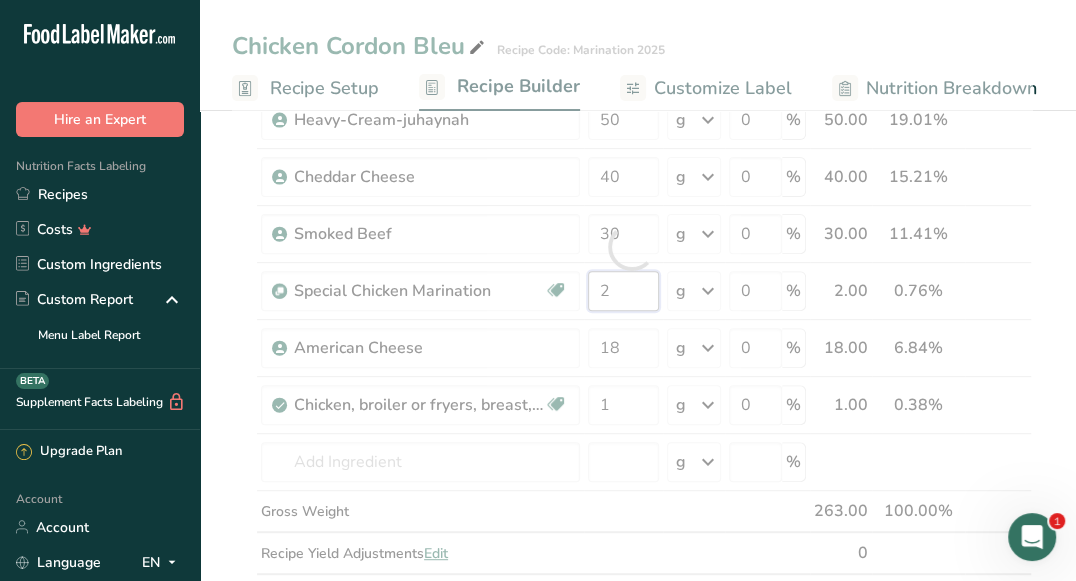 click on "Ingredient *
Amount *
Unit *
Waste *   .a-a{fill:#347362;}.b-a{fill:#fff;}          Grams
Percentage
Cheese, mozzarella, whole milk
Gluten free
Vegetarian
Soy free
20
g
Portions
1 cup, shredded
1 oz
6 slices
Weight Units
g
kg
mg
See more
Volume Units
l
Volume units require a density conversion. If you know your ingredient's density enter it below. Otherwise, click on "RIA" our AI Regulatory bot - she will be able to help you
lb/ft3
g/cm3
Confirm
mL
lb/ft3
0" at bounding box center (632, 247) 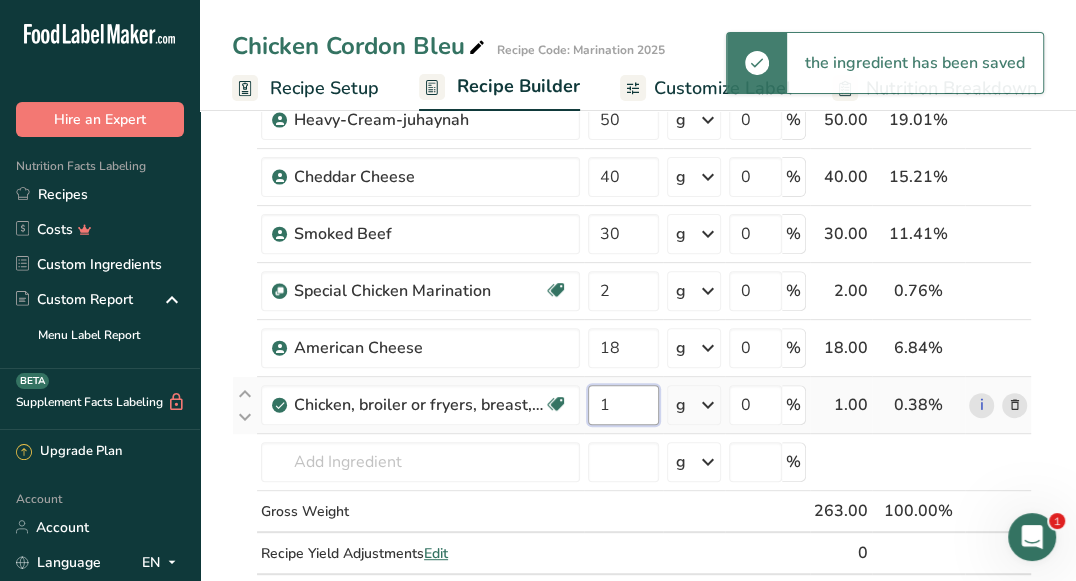 click on "Ingredient *
Amount *
Unit *
Waste *   .a-a{fill:#347362;}.b-a{fill:#fff;}          Grams
Percentage
Cheese, mozzarella, whole milk
Gluten free
Vegetarian
Soy free
20
g
Portions
1 cup, shredded
1 oz
6 slices
Weight Units
g
kg
mg
See more
Volume Units
l
Volume units require a density conversion. If you know your ingredient's density enter it below. Otherwise, click on "RIA" our AI Regulatory bot - she will be able to help you
lb/ft3
g/cm3
Confirm
mL
lb/ft3
0" at bounding box center [632, 247] 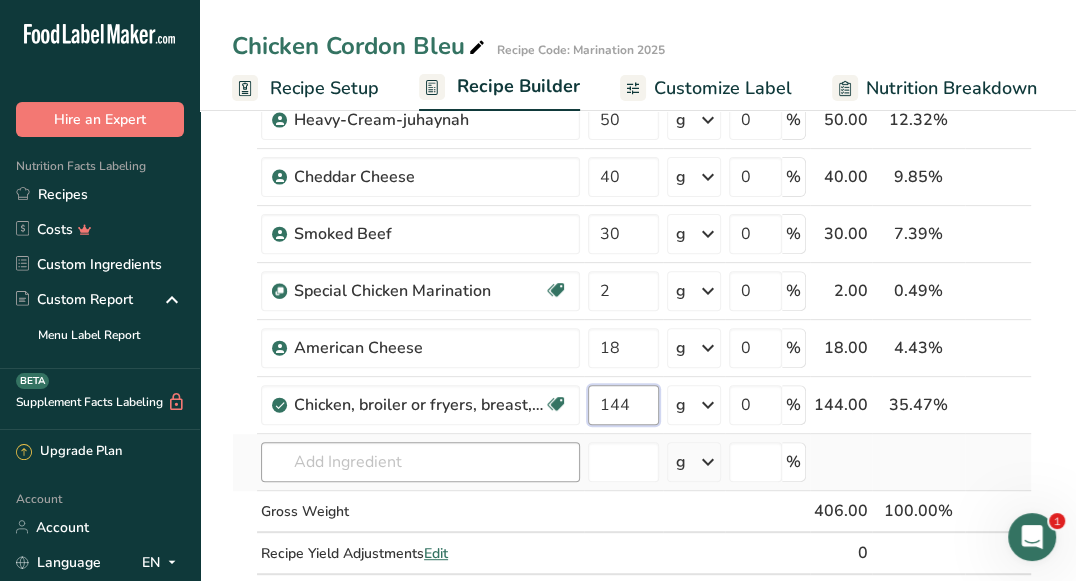 type on "144" 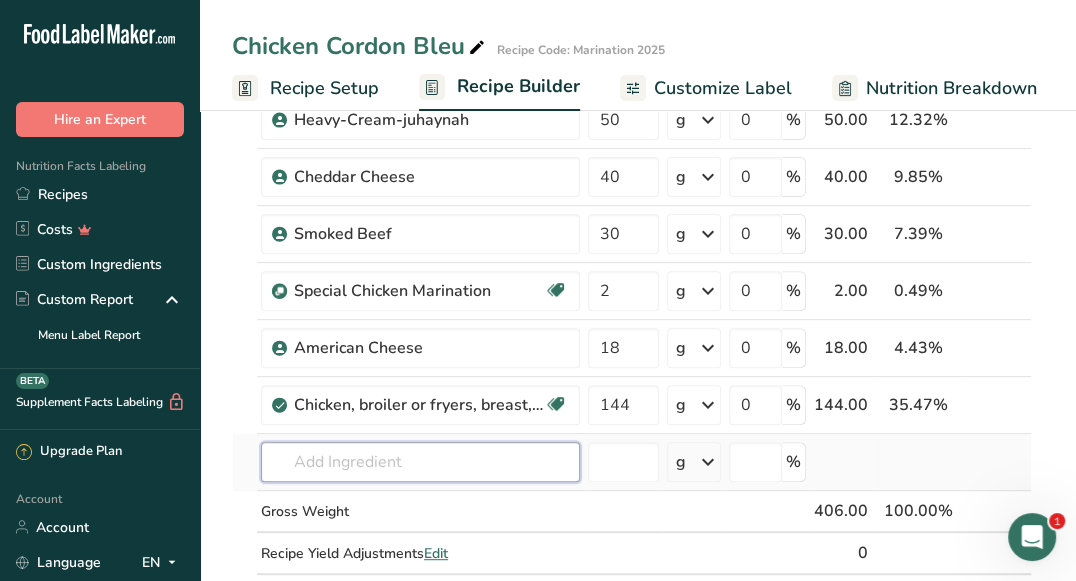 click on "Ingredient *
Amount *
Unit *
Waste *   .a-a{fill:#347362;}.b-a{fill:#fff;}          Grams
Percentage
Cheese, mozzarella, whole milk
Gluten free
Vegetarian
Soy free
20
g
Portions
1 cup, shredded
1 oz
6 slices
Weight Units
g
kg
mg
See more
Volume Units
l
Volume units require a density conversion. If you know your ingredient's density enter it below. Otherwise, click on "RIA" our AI Regulatory bot - she will be able to help you
lb/ft3
g/cm3
Confirm
mL
lb/ft3
0" at bounding box center [632, 247] 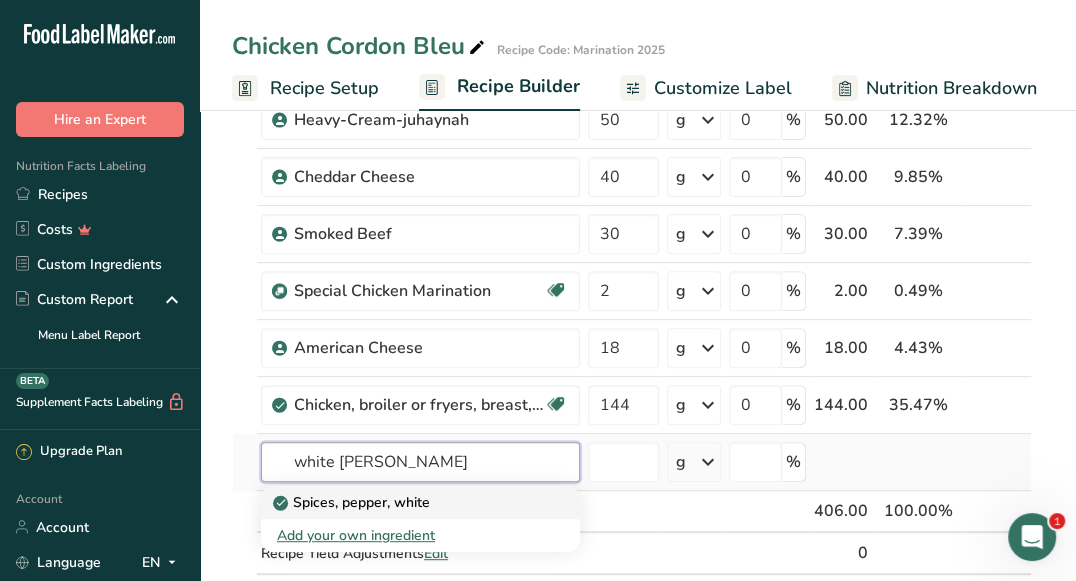 type on "Spices, pepper, white" 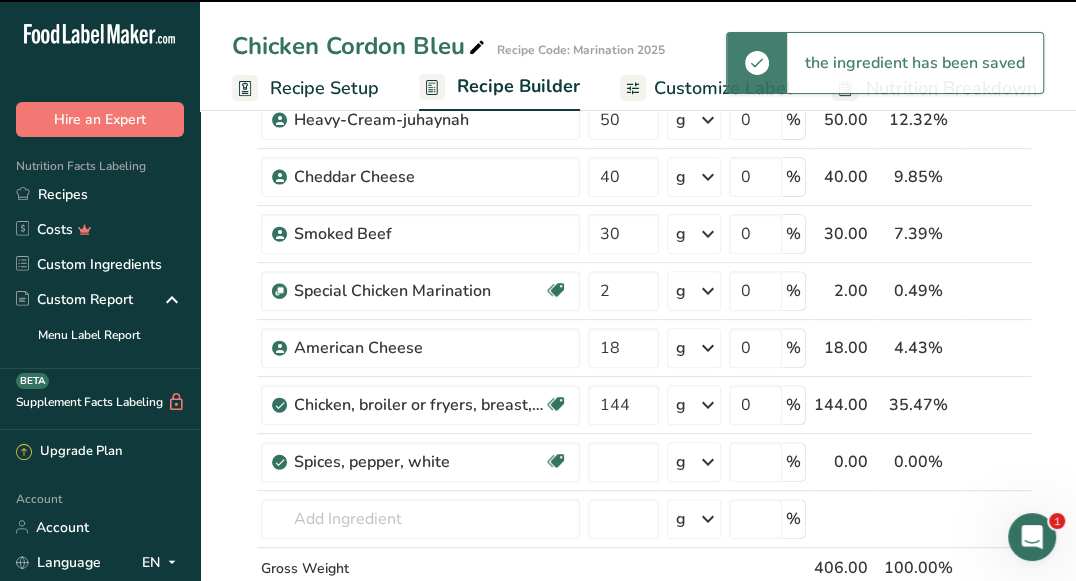 type on "0" 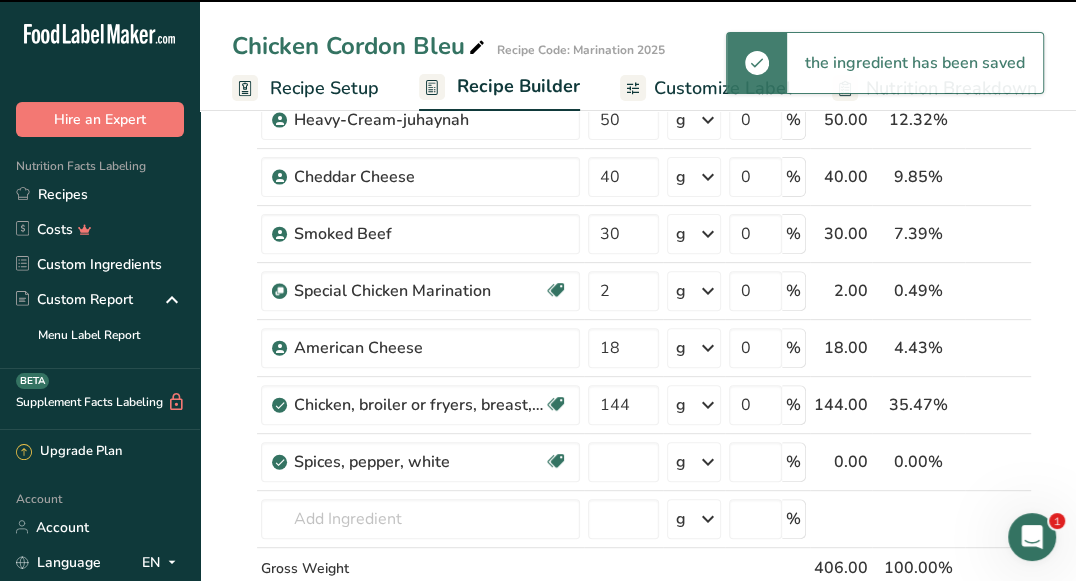 type on "0" 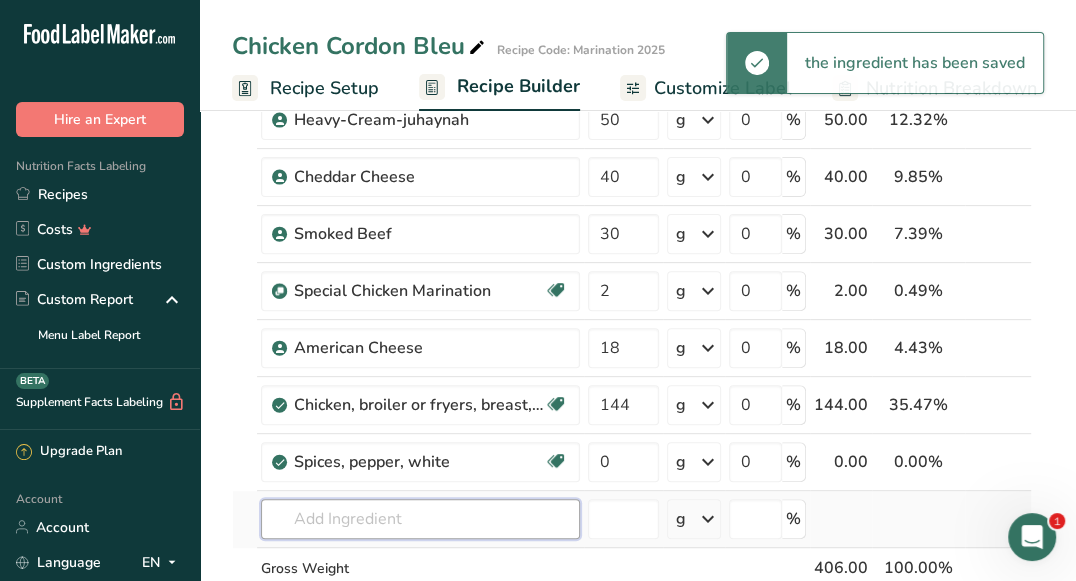 click at bounding box center [420, 519] 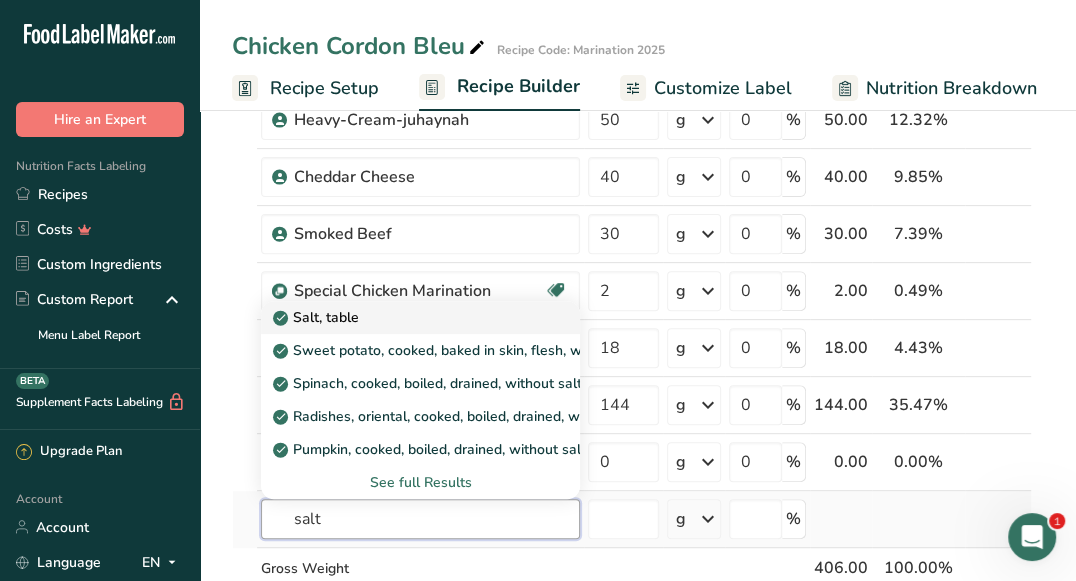 type on "salt" 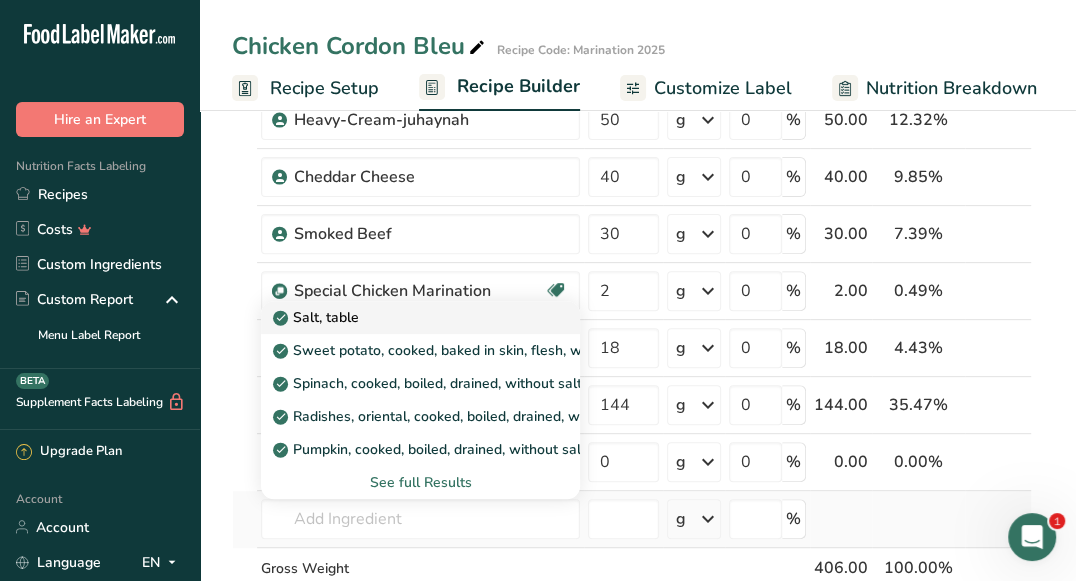 click on "Salt, table" at bounding box center (404, 317) 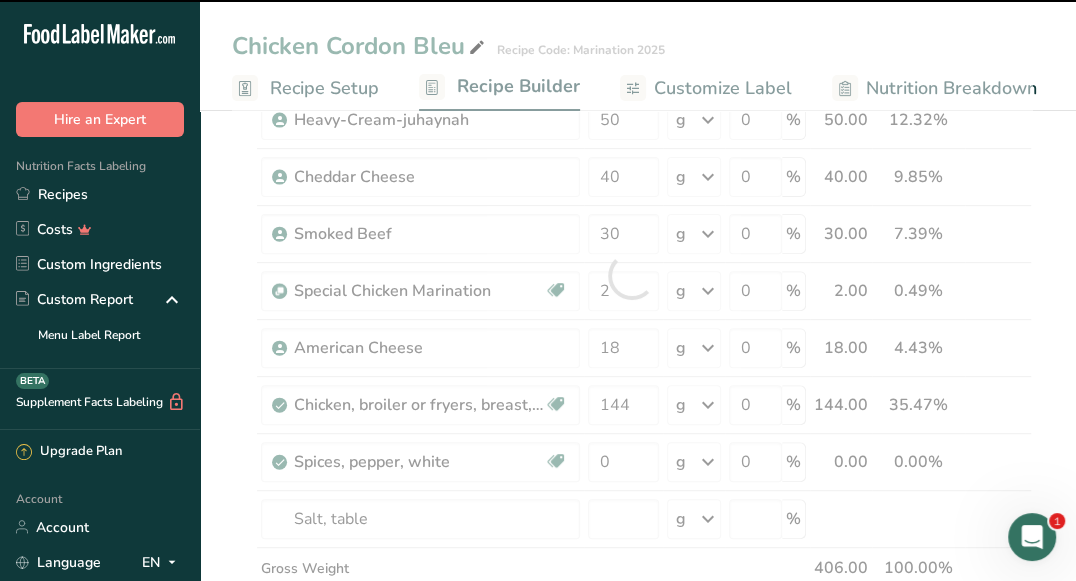 type on "0" 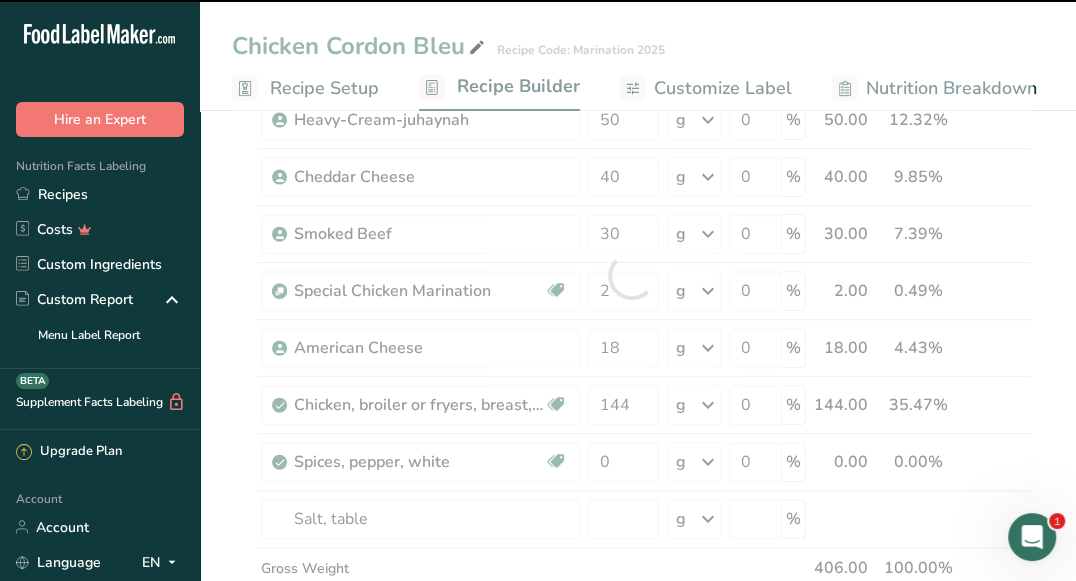 type on "0" 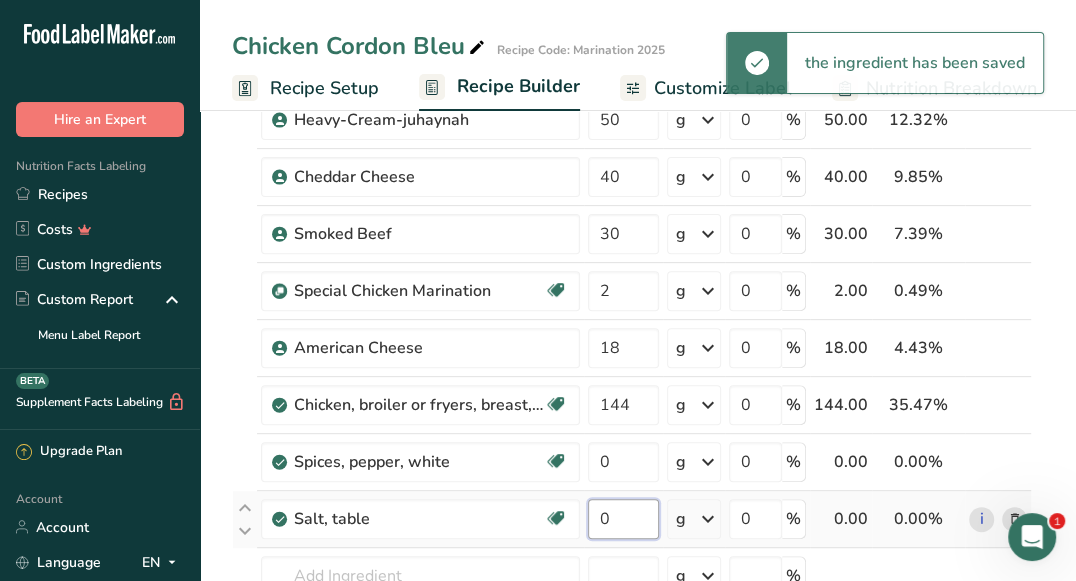 click on "0" at bounding box center (623, 519) 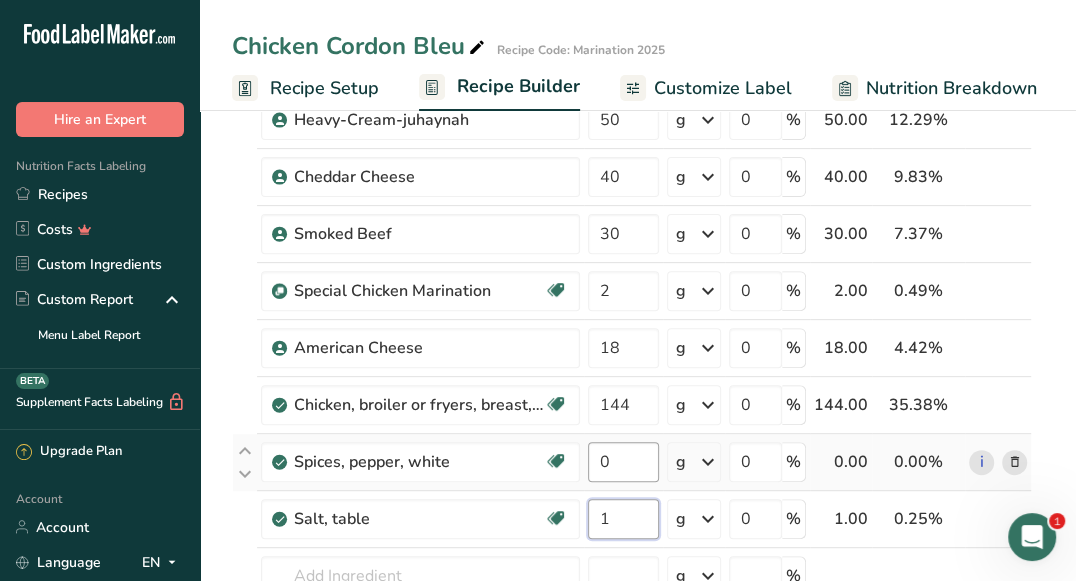 type on "1" 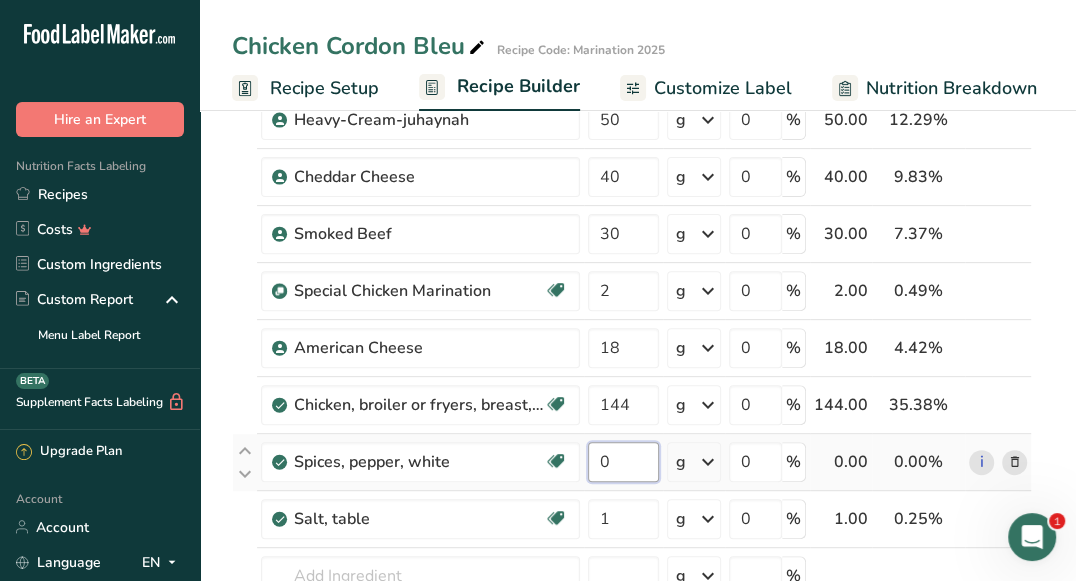 click on "Ingredient *
Amount *
Unit *
Waste *   .a-a{fill:#347362;}.b-a{fill:#fff;}          Grams
Percentage
Cheese, mozzarella, whole milk
Gluten free
Vegetarian
Soy free
20
g
Portions
1 cup, shredded
1 oz
6 slices
Weight Units
g
kg
mg
See more
Volume Units
l
Volume units require a density conversion. If you know your ingredient's density enter it below. Otherwise, click on "RIA" our AI Regulatory bot - she will be able to help you
lb/ft3
g/cm3
Confirm
mL
lb/ft3
0" at bounding box center [632, 304] 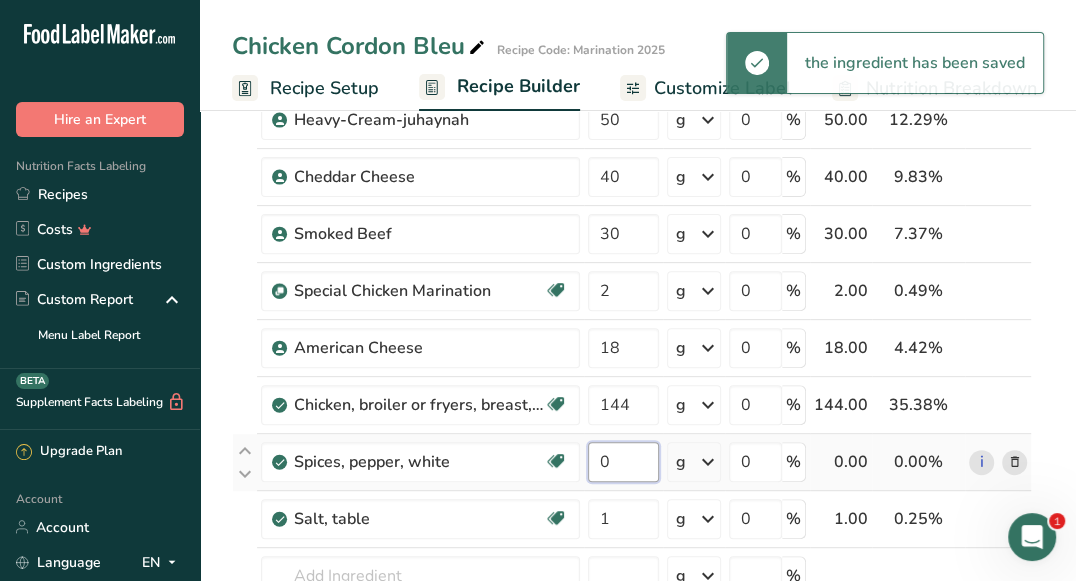 click on "0" at bounding box center (623, 462) 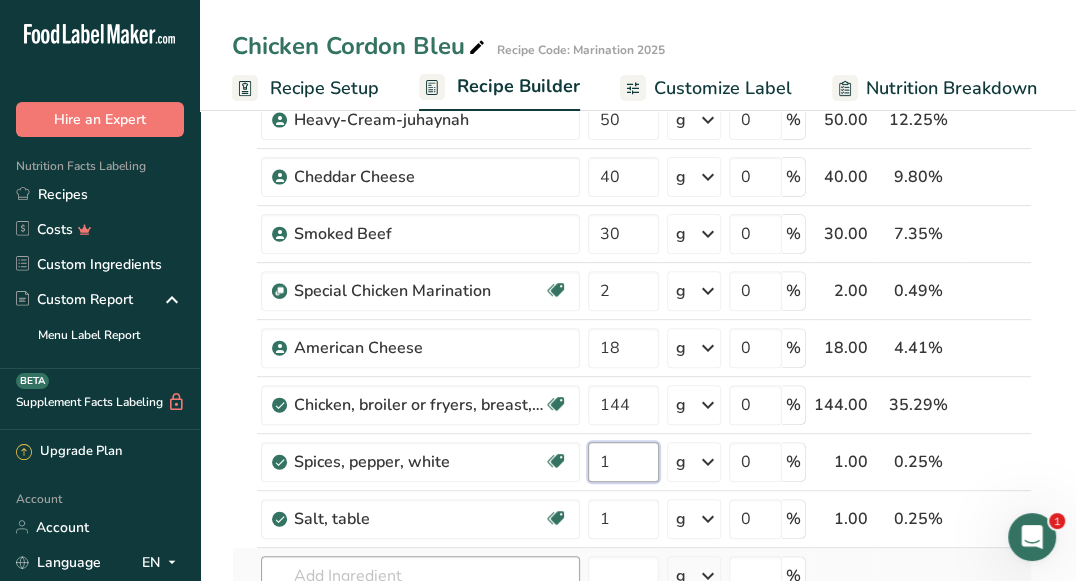type on "1" 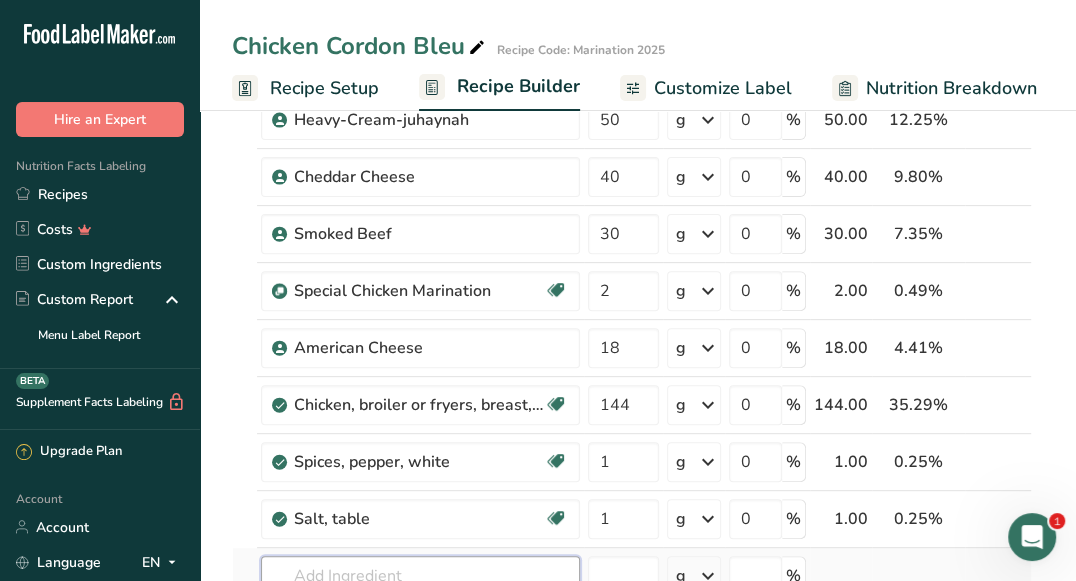 click on "Ingredient *
Amount *
Unit *
Waste *   .a-a{fill:#347362;}.b-a{fill:#fff;}          Grams
Percentage
Cheese, mozzarella, whole milk
Gluten free
Vegetarian
Soy free
20
g
Portions
1 cup, shredded
1 oz
6 slices
Weight Units
g
kg
mg
See more
Volume Units
l
Volume units require a density conversion. If you know your ingredient's density enter it below. Otherwise, click on "RIA" our AI Regulatory bot - she will be able to help you
lb/ft3
g/cm3
Confirm
mL
lb/ft3
0" at bounding box center (632, 304) 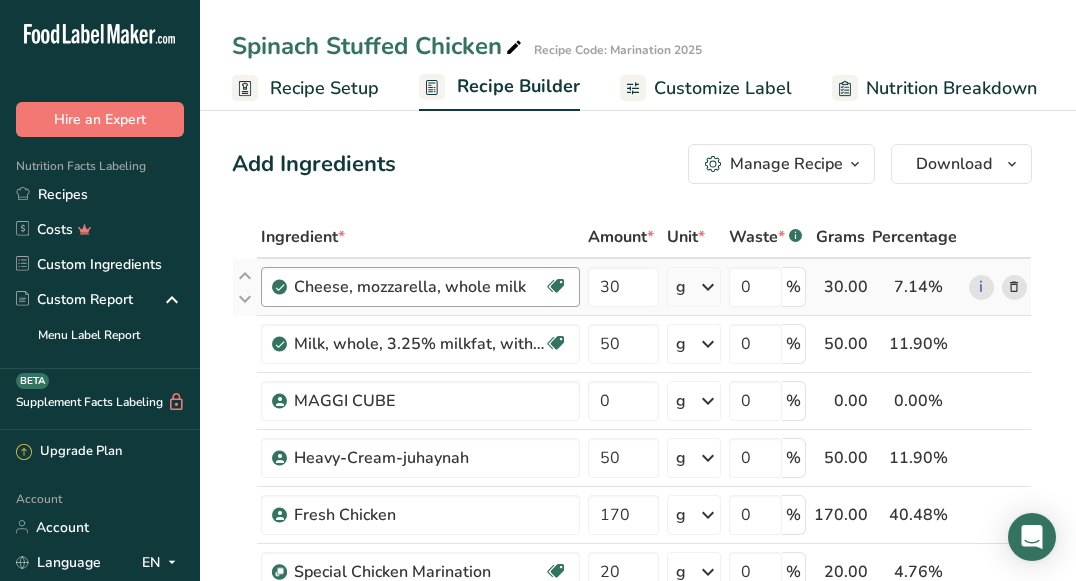 scroll, scrollTop: 0, scrollLeft: 0, axis: both 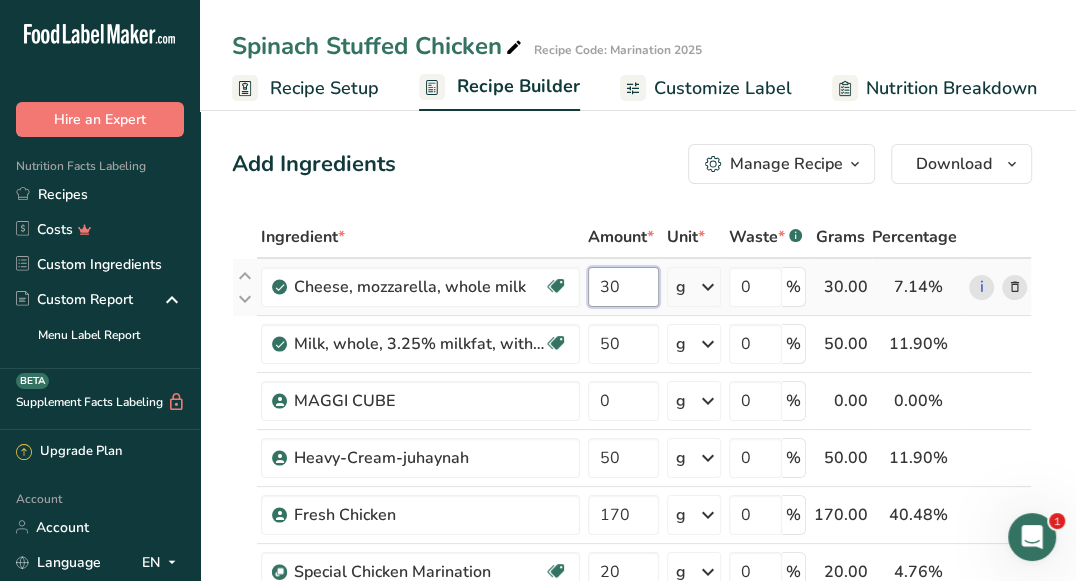 drag, startPoint x: 618, startPoint y: 281, endPoint x: 597, endPoint y: 283, distance: 21.095022 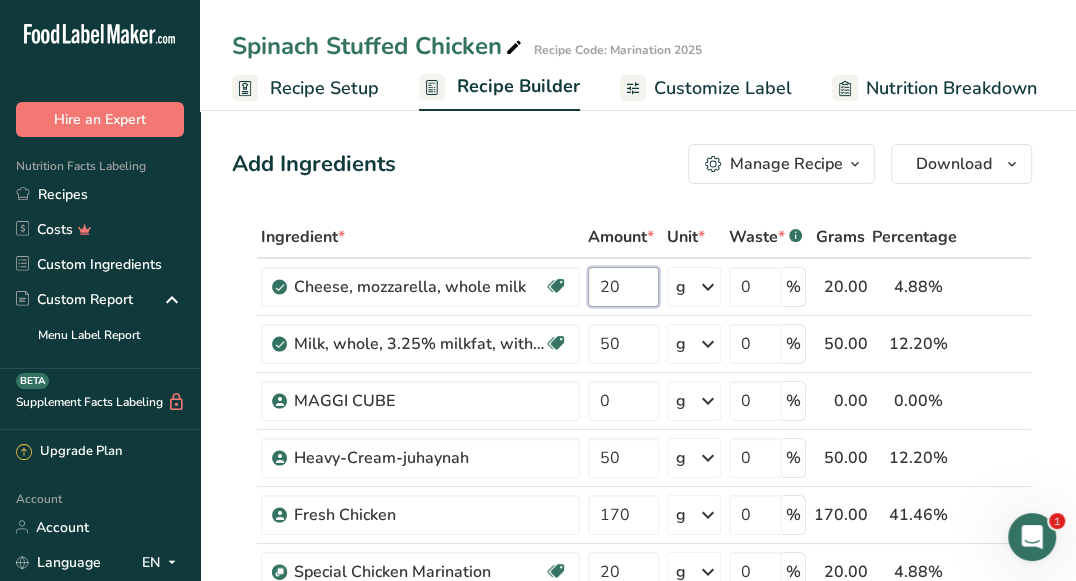 type on "20" 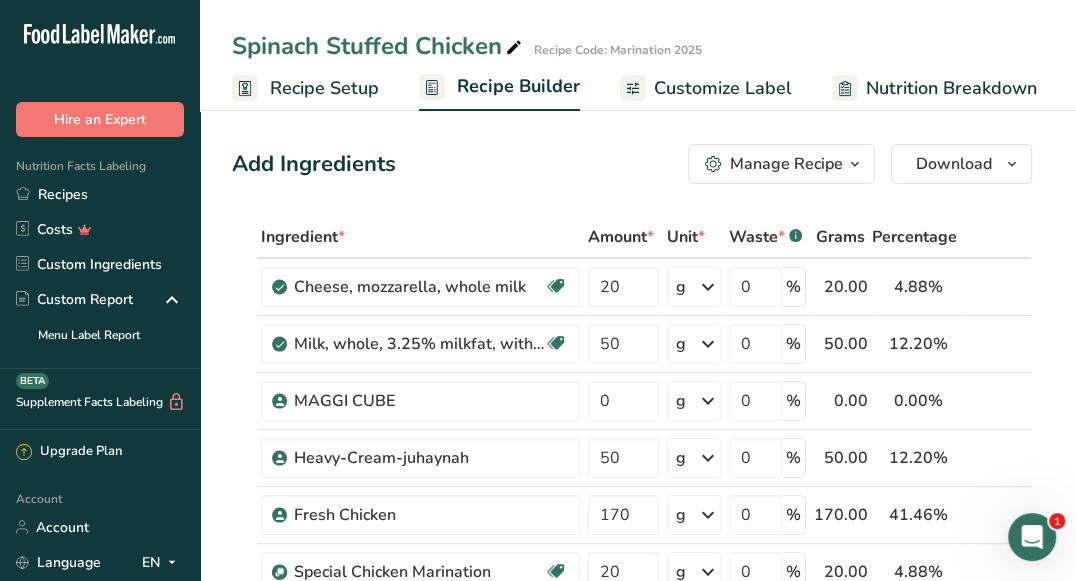 click on "Add Ingredients
Manage Recipe         Delete Recipe           Duplicate Recipe             Scale Recipe             Save as Sub-Recipe   .a-a{fill:#347362;}.b-a{fill:#fff;}                               Nutrition Breakdown                 Recipe Card
NEW
[MEDICAL_DATA] Pattern Report           Activity History
Download
Choose your preferred label style
Standard FDA label
Standard FDA label
The most common format for nutrition facts labels in compliance with the FDA's typeface, style and requirements
Tabular FDA label
A label format compliant with the FDA regulations presented in a tabular (horizontal) display.
Linear FDA label
A simple linear display for small sized packages.
Simplified FDA label" at bounding box center [638, 1481] 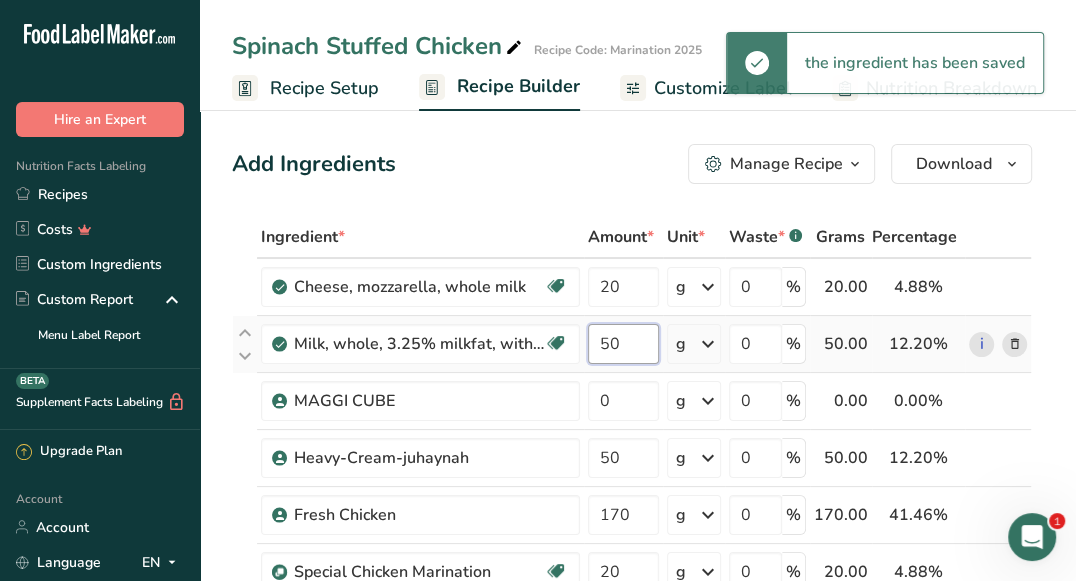 drag, startPoint x: 626, startPoint y: 341, endPoint x: 593, endPoint y: 343, distance: 33.06055 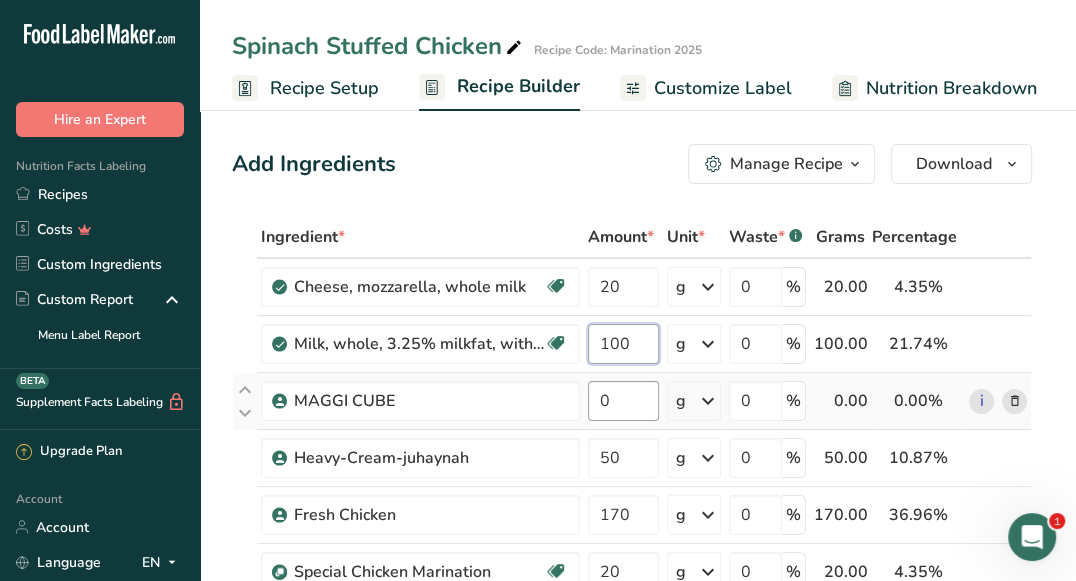 type on "100" 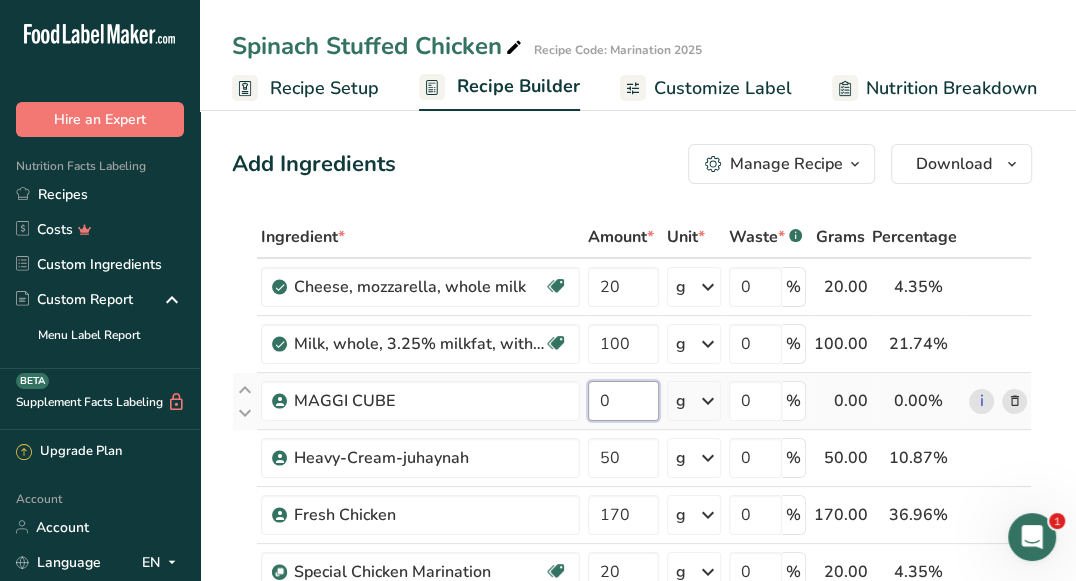 click on "Ingredient *
Amount *
Unit *
Waste *   .a-a{fill:#347362;}.b-a{fill:#fff;}          Grams
Percentage
Cheese, mozzarella, whole milk
Gluten free
Vegetarian
Soy free
20
g
Portions
1 cup, shredded
1 oz
6 slices
Weight Units
g
kg
mg
See more
Volume Units
l
Volume units require a density conversion. If you know your ingredient's density enter it below. Otherwise, click on "RIA" our AI Regulatory bot - she will be able to help you
lb/ft3
g/cm3
Confirm
mL
lb/ft3
0" at bounding box center (632, 670) 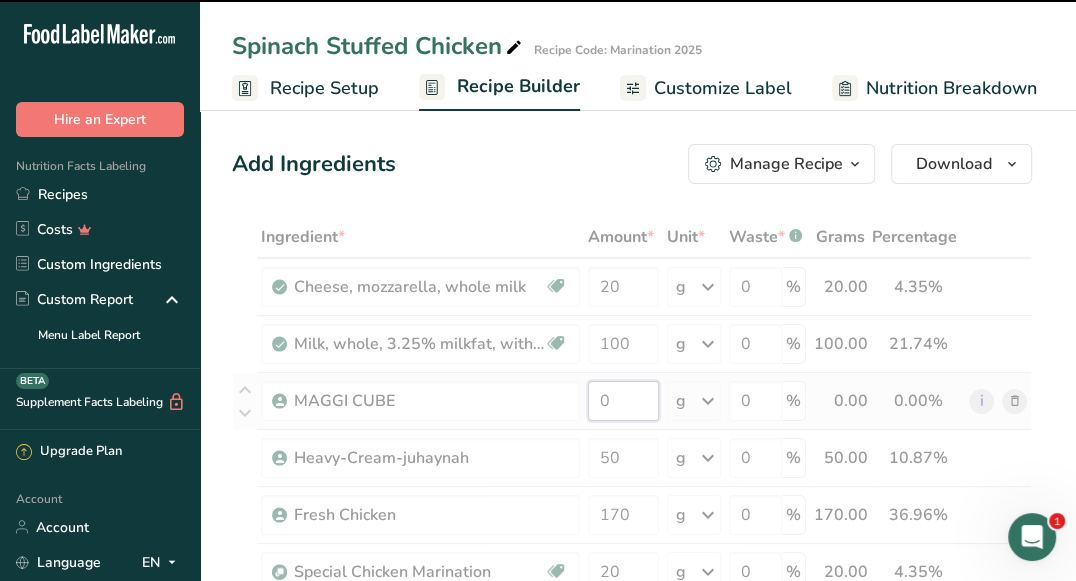 click on "0" at bounding box center (623, 401) 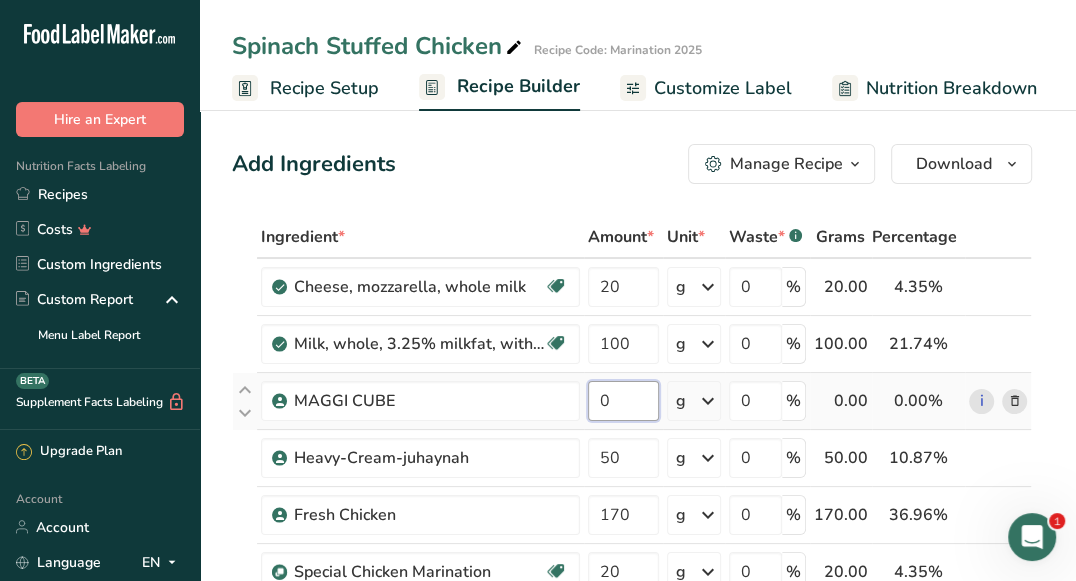 drag, startPoint x: 605, startPoint y: 397, endPoint x: 586, endPoint y: 397, distance: 19 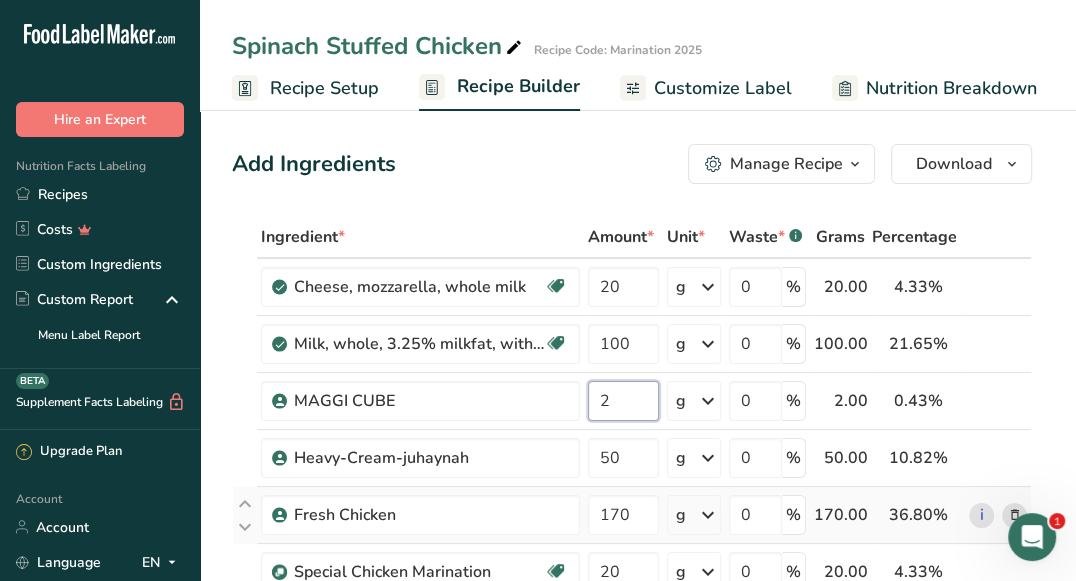type on "2" 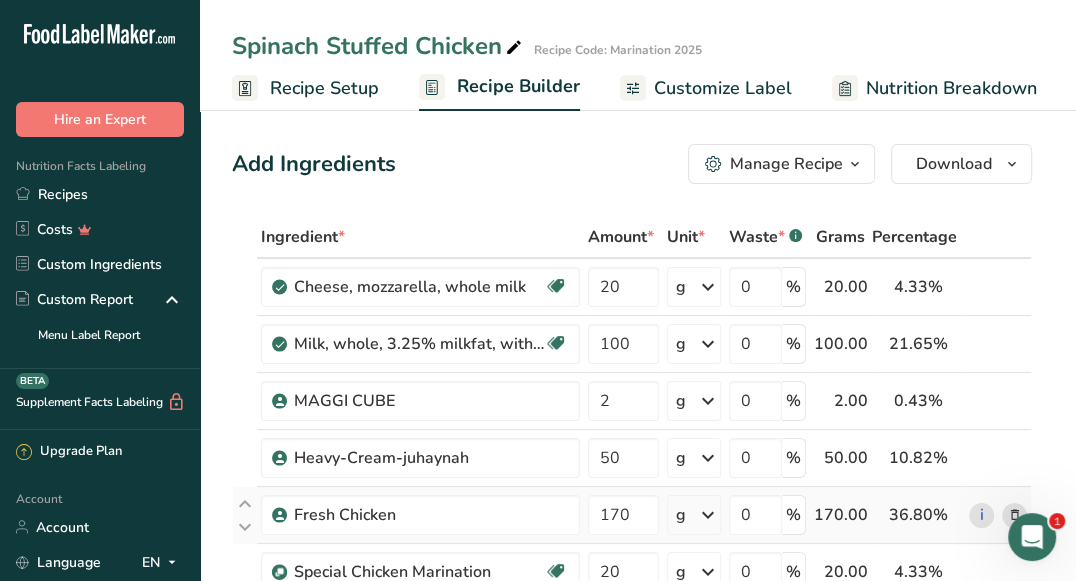 click on "Ingredient *
Amount *
Unit *
Waste *   .a-a{fill:#347362;}.b-a{fill:#fff;}          Grams
Percentage
Cheese, mozzarella, whole milk
Gluten free
Vegetarian
Soy free
20
g
Portions
1 cup, shredded
1 oz
6 slices
Weight Units
g
kg
mg
See more
Volume Units
l
Volume units require a density conversion. If you know your ingredient's density enter it below. Otherwise, click on "RIA" our AI Regulatory bot - she will be able to help you
lb/ft3
g/cm3
Confirm
mL
lb/ft3
0" at bounding box center [632, 670] 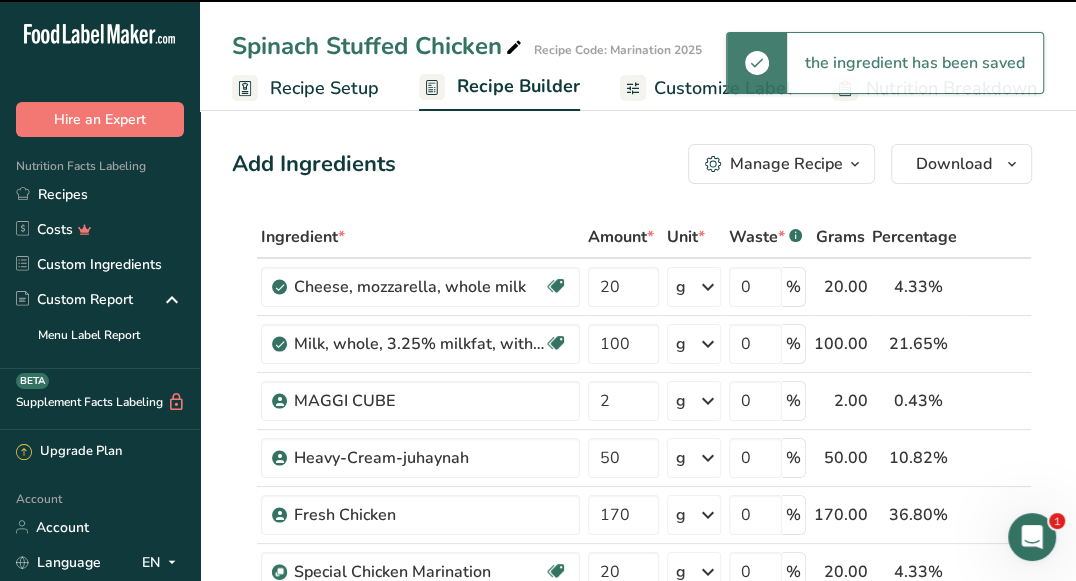 scroll, scrollTop: 149, scrollLeft: 0, axis: vertical 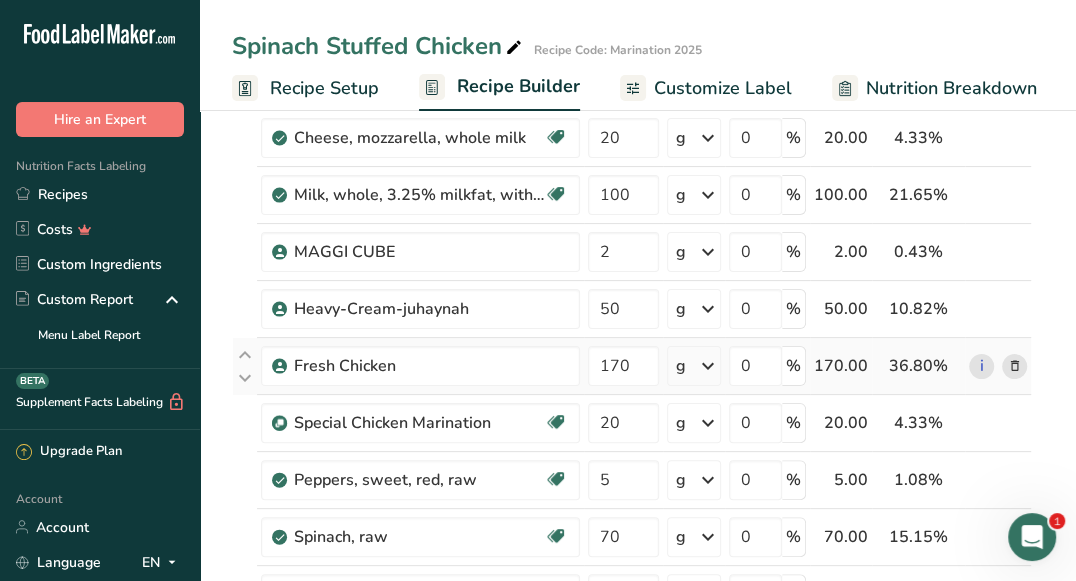 click at bounding box center (1014, 366) 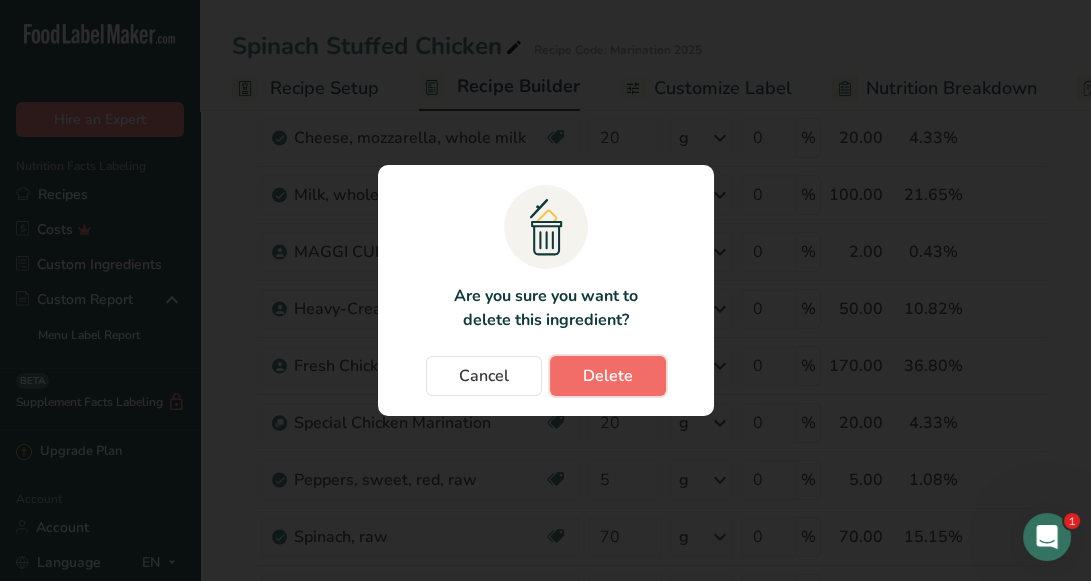 click on "Delete" at bounding box center [608, 376] 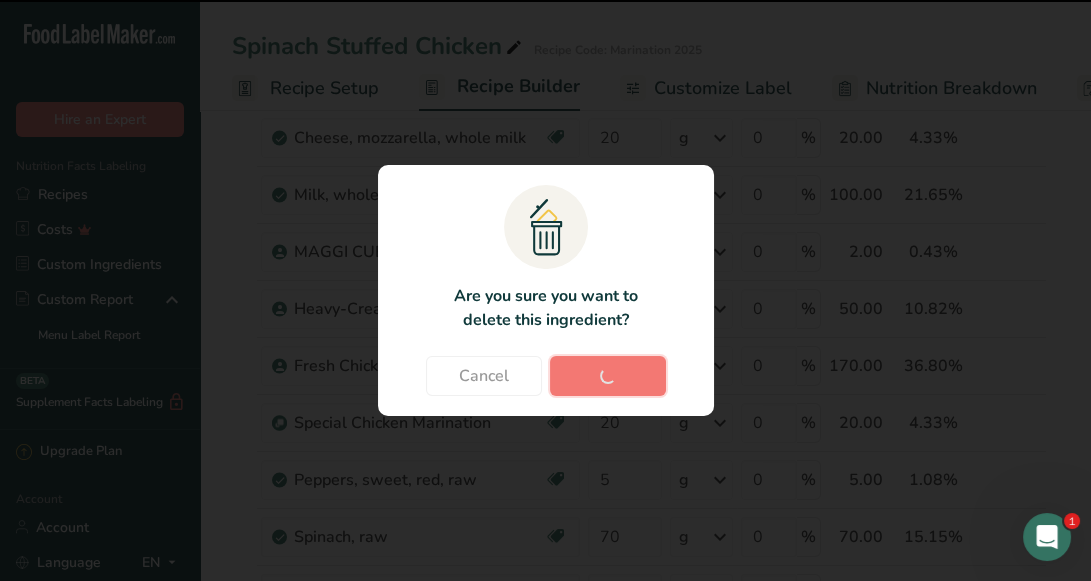 type on "20" 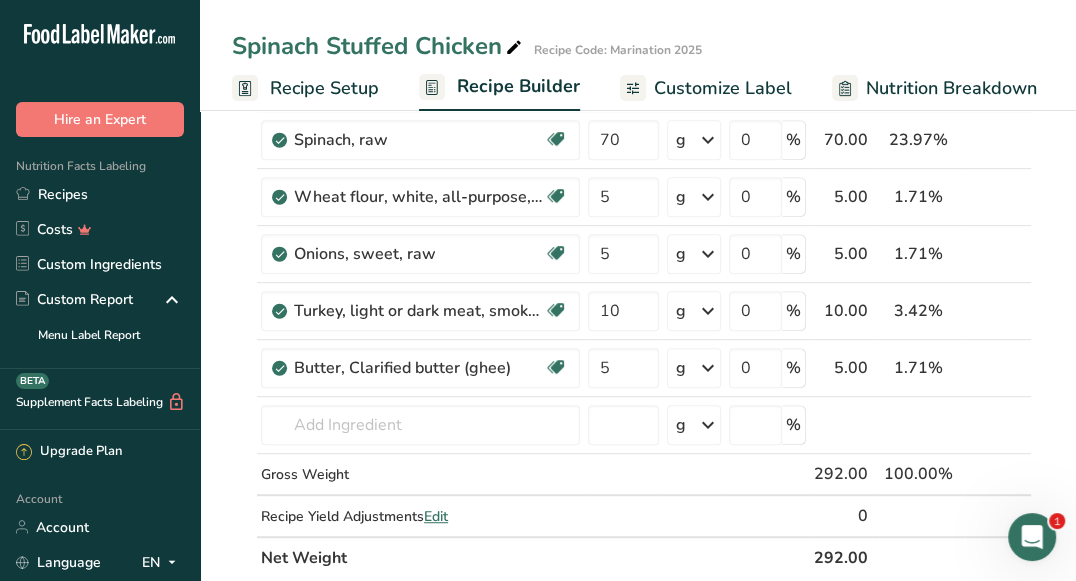 scroll, scrollTop: 501, scrollLeft: 0, axis: vertical 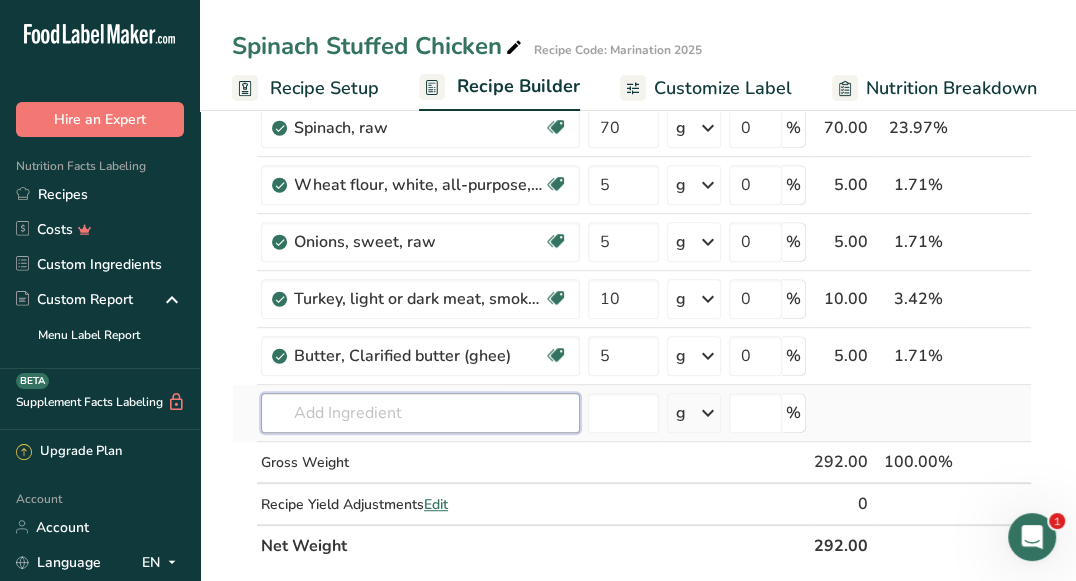 click at bounding box center (420, 413) 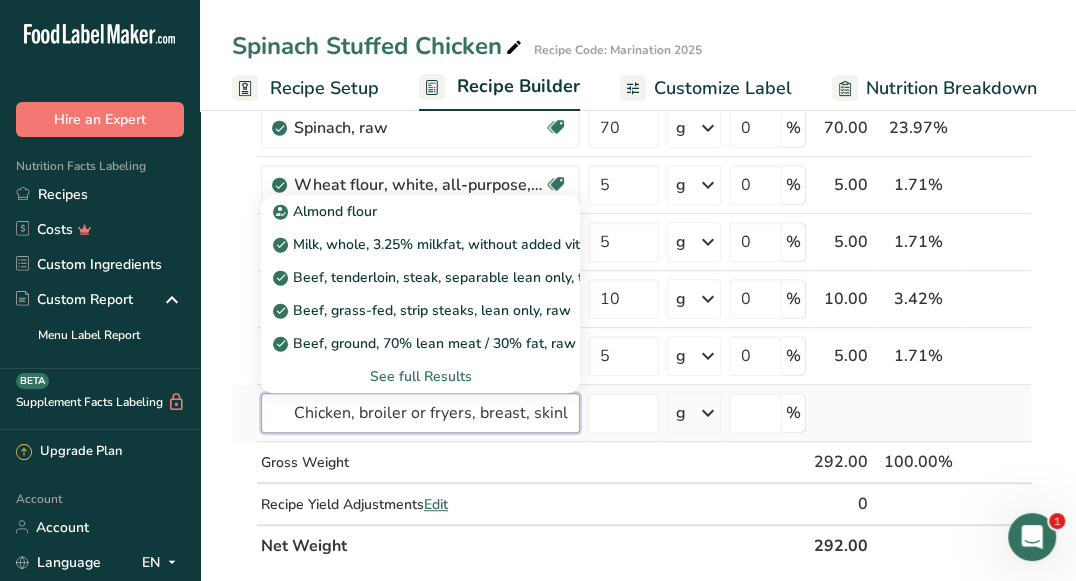 scroll, scrollTop: 0, scrollLeft: 281, axis: horizontal 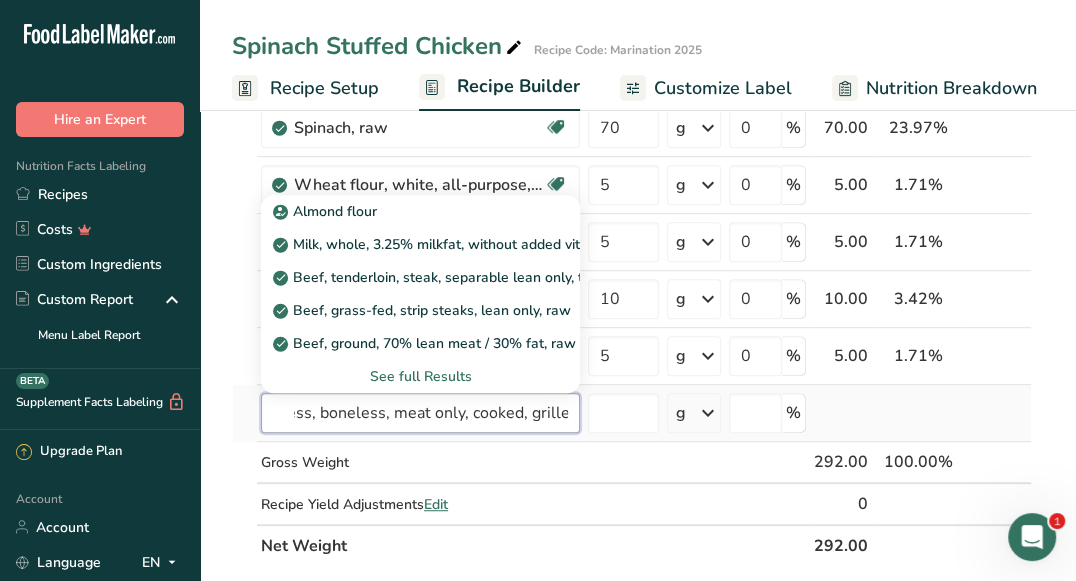 click on "Chicken, broiler or fryers, breast, skinless, boneless, meat only, cooked, grilled" at bounding box center [420, 413] 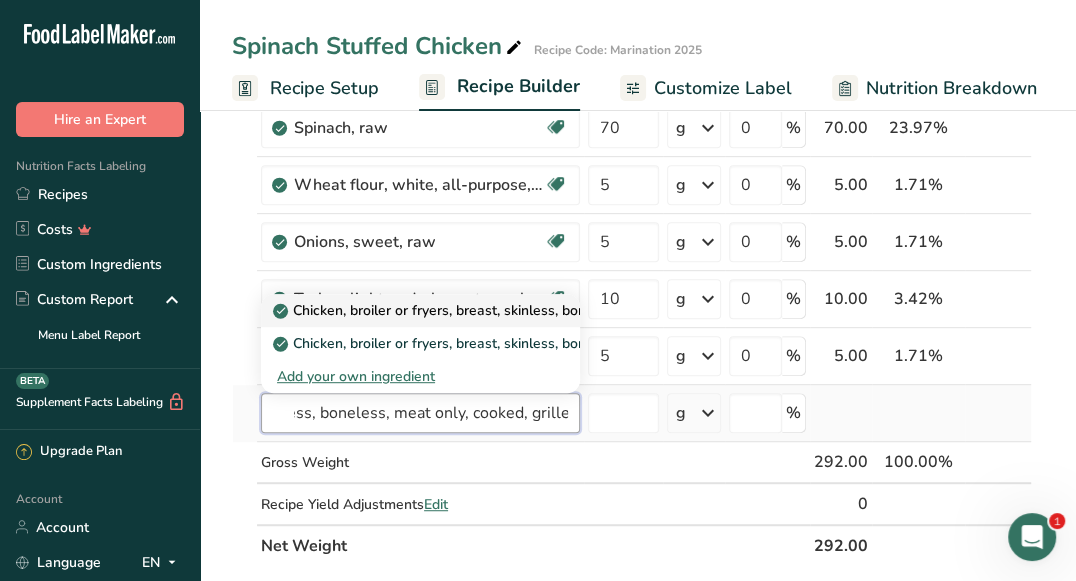 type on "Chicken, broiler or fryers, breast, skinless, boneless, meat only, cooked, grilled" 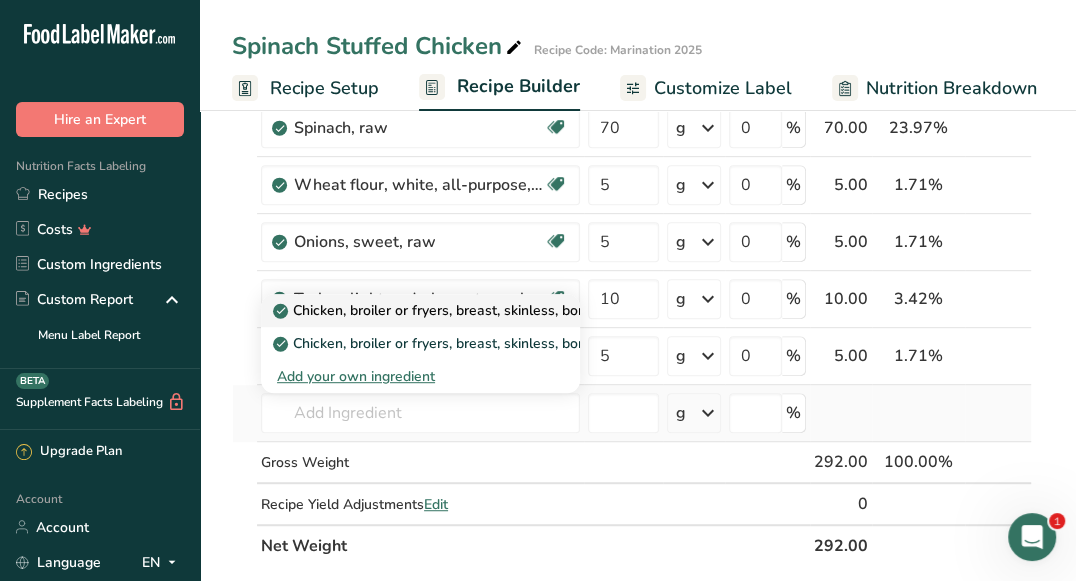 click on "Chicken, broiler or fryers, breast, skinless, boneless, meat only, cooked, grilled" at bounding box center [533, 310] 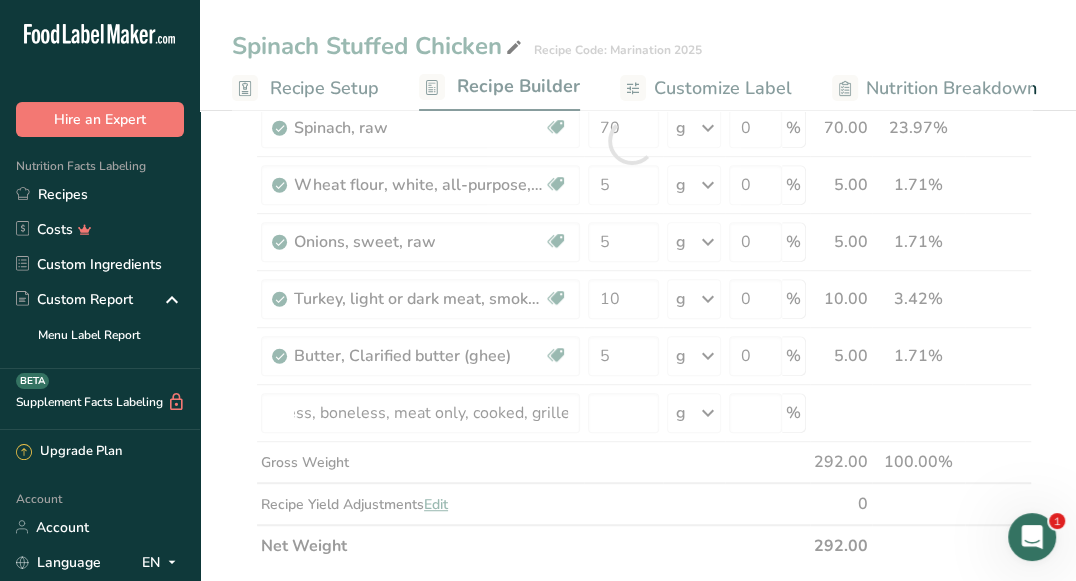 scroll, scrollTop: 0, scrollLeft: 0, axis: both 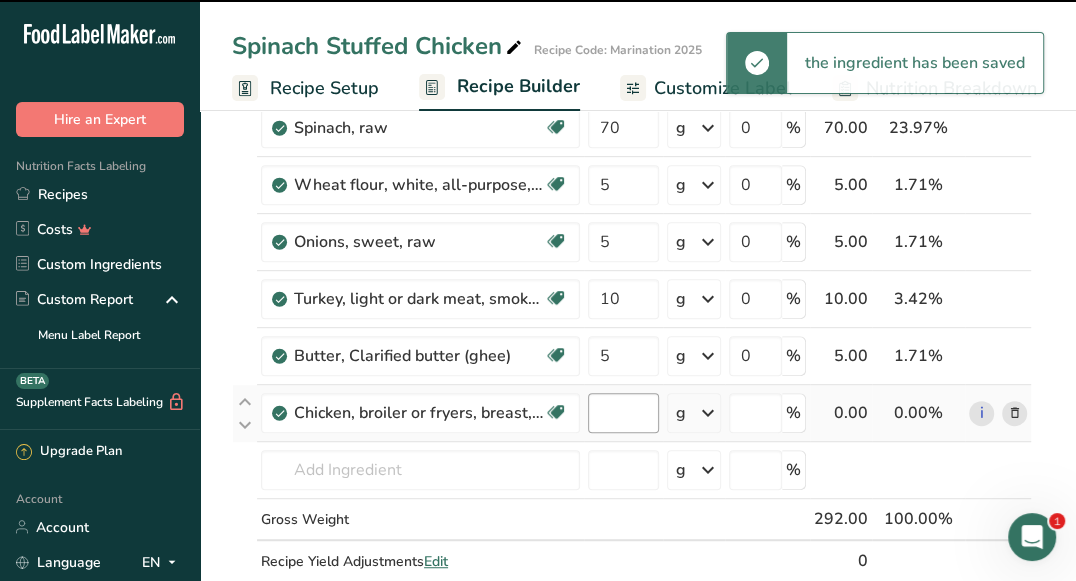 type on "0" 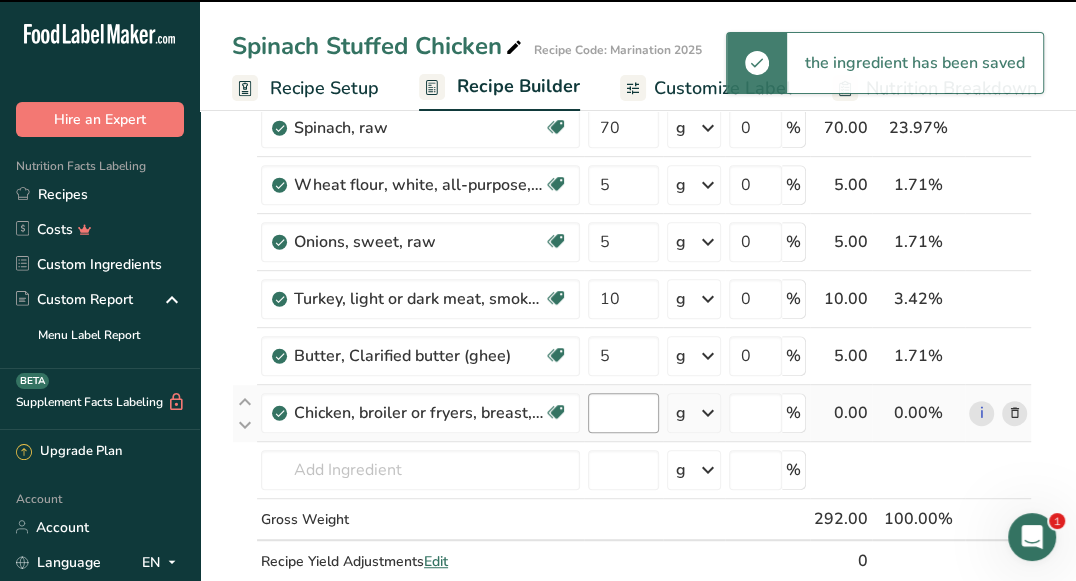 type on "0" 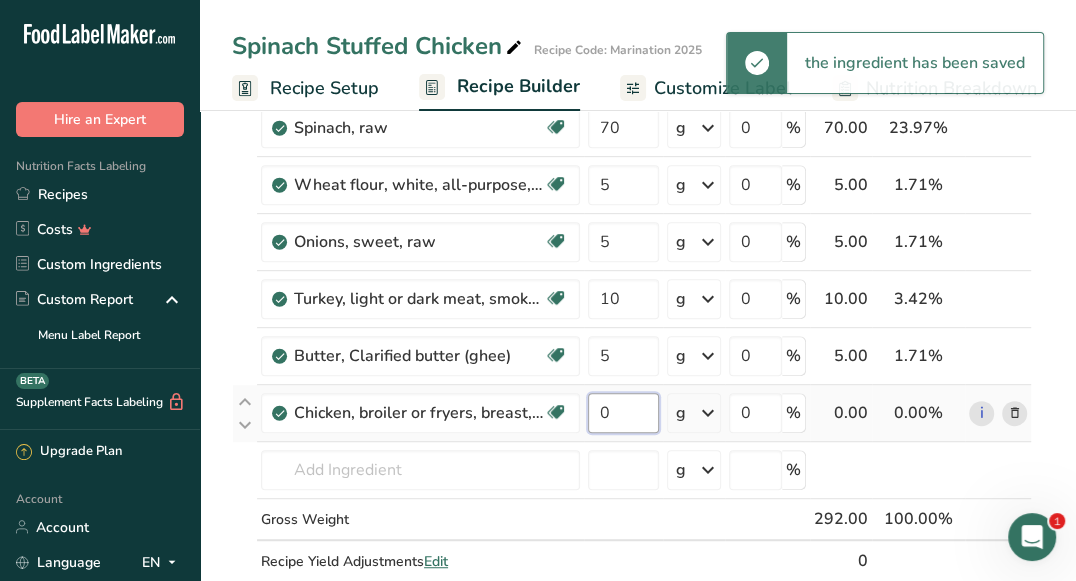 click on "0" at bounding box center [623, 413] 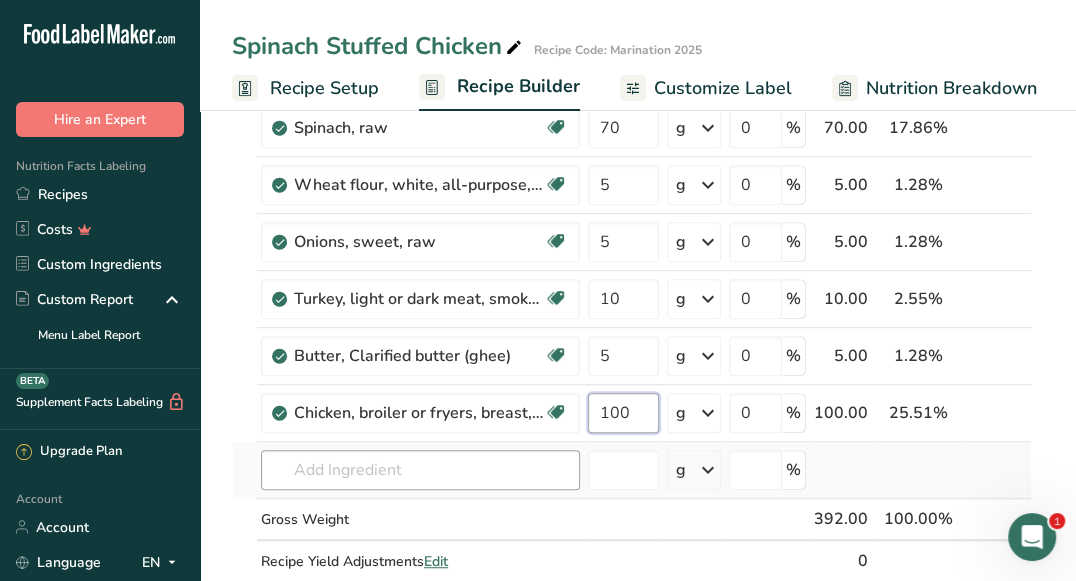 type on "100" 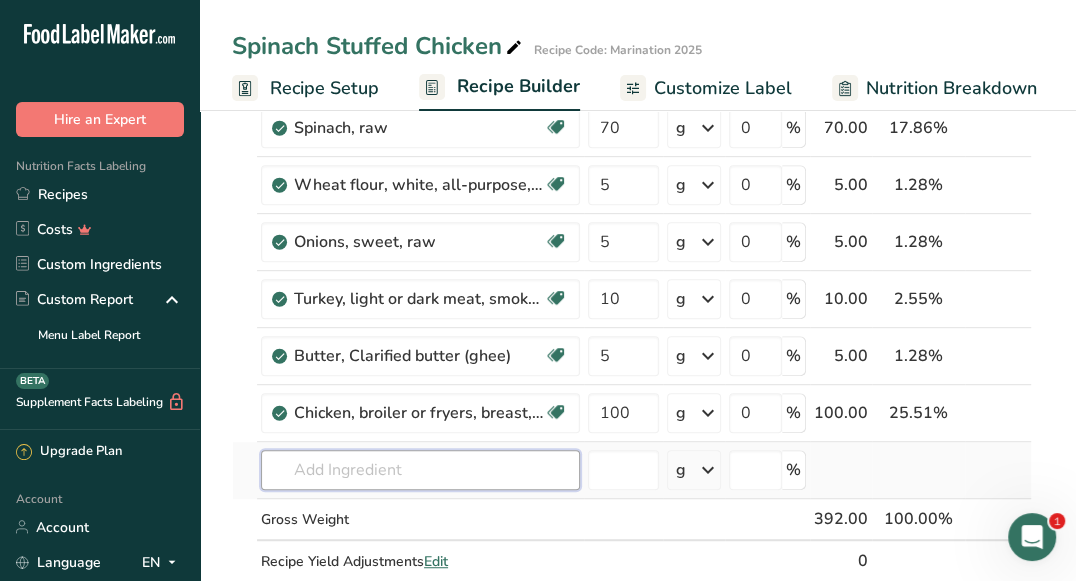 click on "Ingredient *
Amount *
Unit *
Waste *   .a-a{fill:#347362;}.b-a{fill:#fff;}          Grams
Percentage
Cheese, mozzarella, whole milk
Gluten free
Vegetarian
Soy free
20
g
Portions
1 cup, shredded
1 oz
6 slices
Weight Units
g
kg
mg
See more
Volume Units
l
Volume units require a density conversion. If you know your ingredient's density enter it below. Otherwise, click on "RIA" our AI Regulatory bot - she will be able to help you
lb/ft3
g/cm3
Confirm
mL
lb/ft3
0" at bounding box center (632, 169) 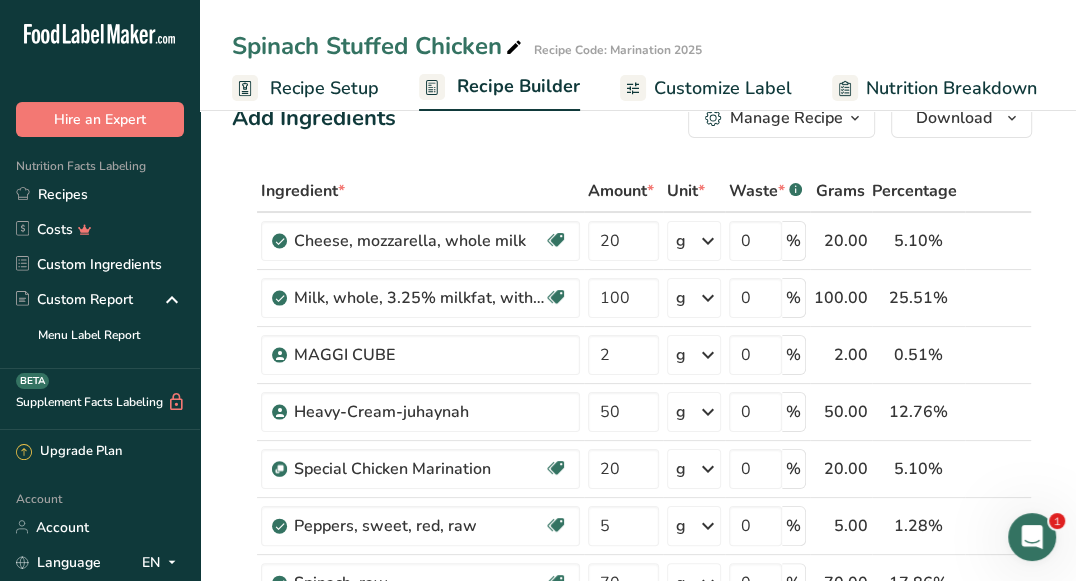 scroll, scrollTop: 35, scrollLeft: 0, axis: vertical 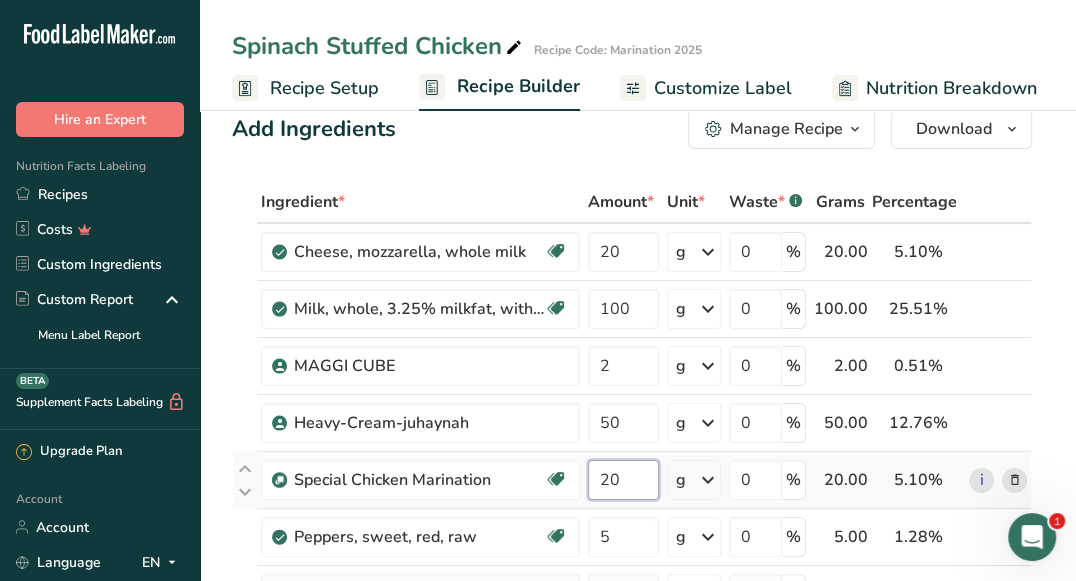 drag, startPoint x: 624, startPoint y: 482, endPoint x: 599, endPoint y: 478, distance: 25.317978 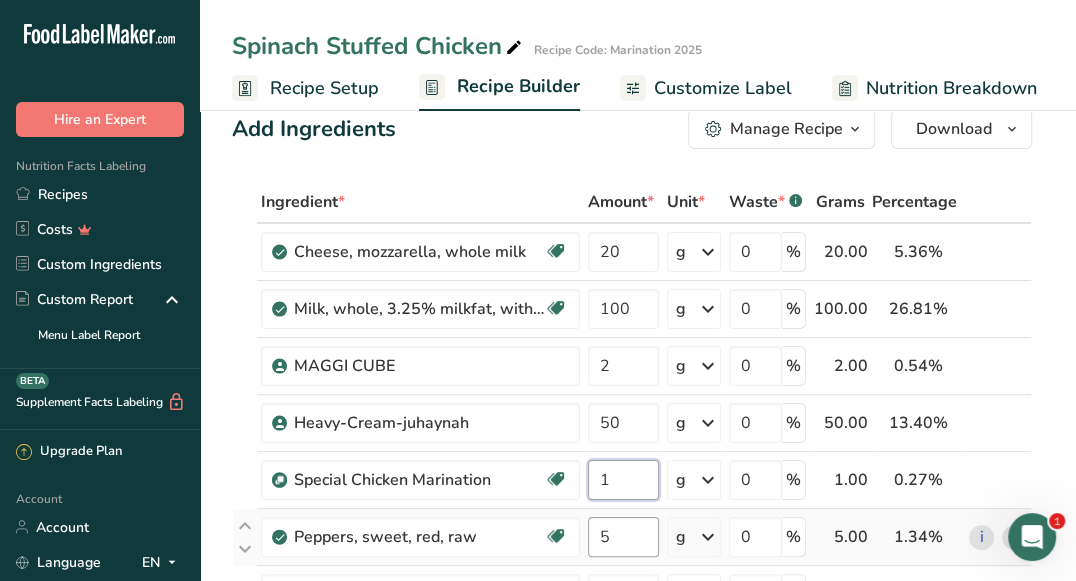 type on "1" 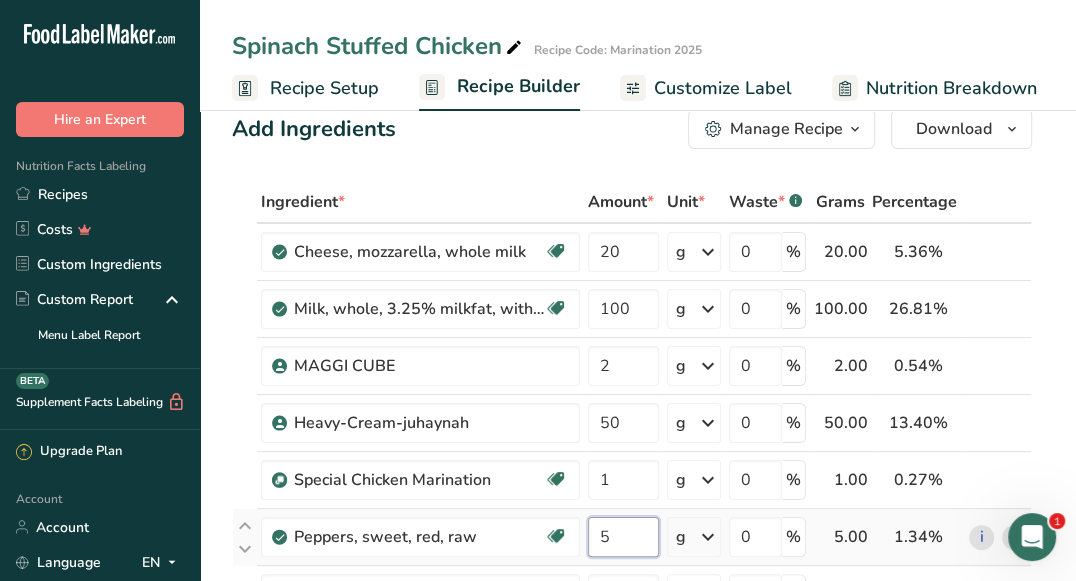 click on "Ingredient *
Amount *
Unit *
Waste *   .a-a{fill:#347362;}.b-a{fill:#fff;}          Grams
Percentage
Cheese, mozzarella, whole milk
Gluten free
Vegetarian
Soy free
20
g
Portions
1 cup, shredded
1 oz
6 slices
Weight Units
g
kg
mg
See more
Volume Units
l
Volume units require a density conversion. If you know your ingredient's density enter it below. Otherwise, click on "RIA" our AI Regulatory bot - she will be able to help you
lb/ft3
g/cm3
Confirm
mL
lb/ft3
0" at bounding box center (632, 635) 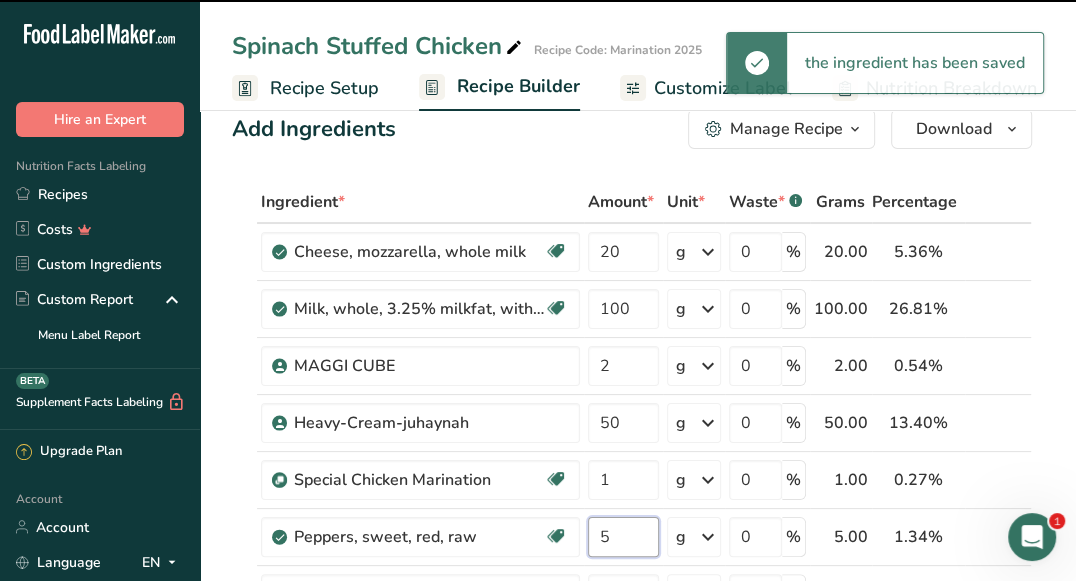 scroll, scrollTop: 261, scrollLeft: 0, axis: vertical 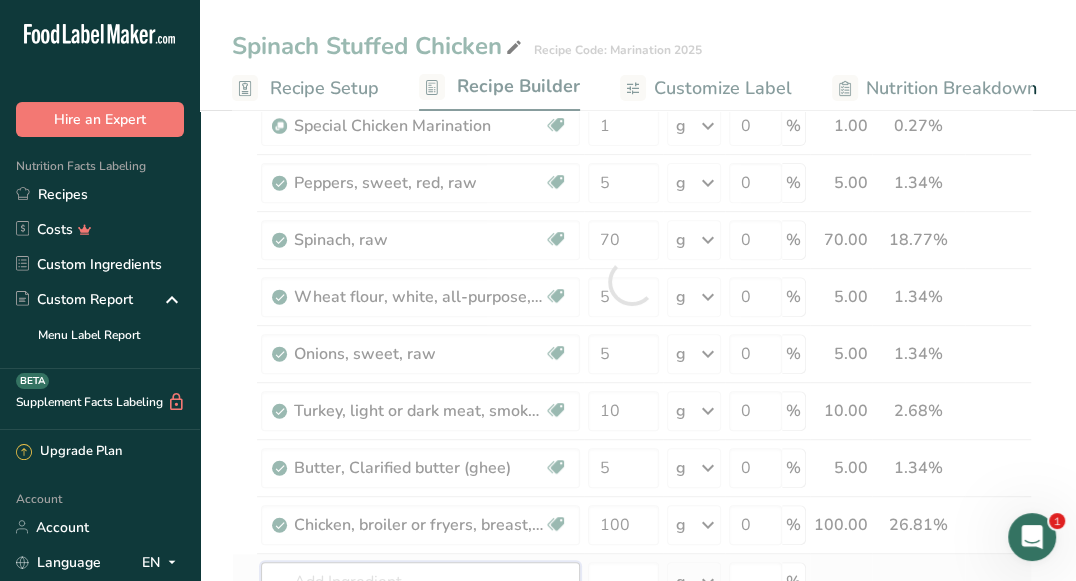 click on "Ingredient *
Amount *
Unit *
Waste *   .a-a{fill:#347362;}.b-a{fill:#fff;}          Grams
Percentage
Cheese, mozzarella, whole milk
Gluten free
Vegetarian
Soy free
20
g
Portions
1 cup, shredded
1 oz
6 slices
Weight Units
g
kg
mg
See more
Volume Units
l
Volume units require a density conversion. If you know your ingredient's density enter it below. Otherwise, click on "RIA" our AI Regulatory bot - she will be able to help you
lb/ft3
g/cm3
Confirm
mL
lb/ft3
0" at bounding box center [632, 281] 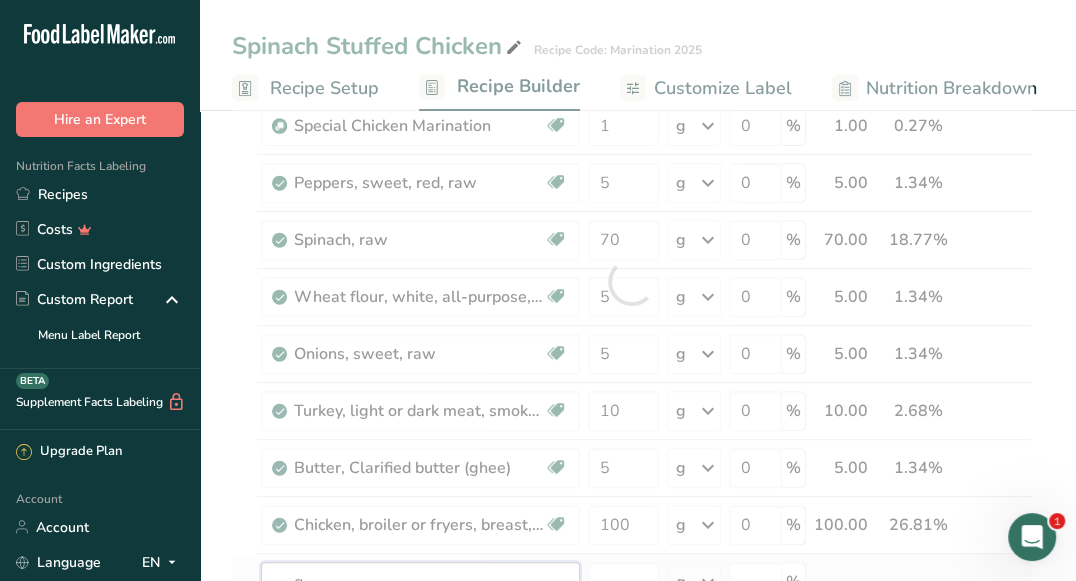 scroll, scrollTop: 395, scrollLeft: 0, axis: vertical 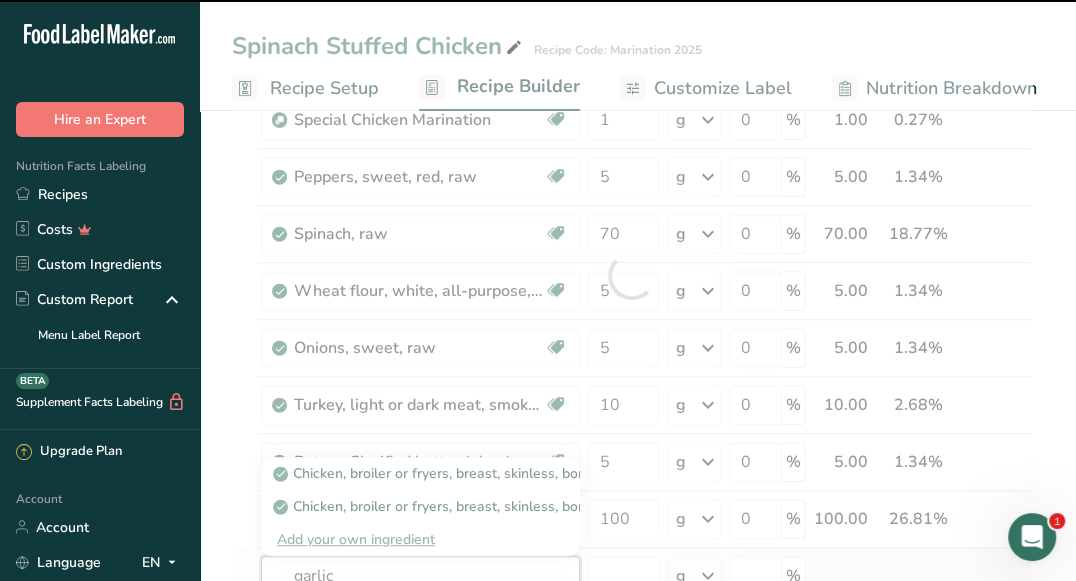 type on "garlic" 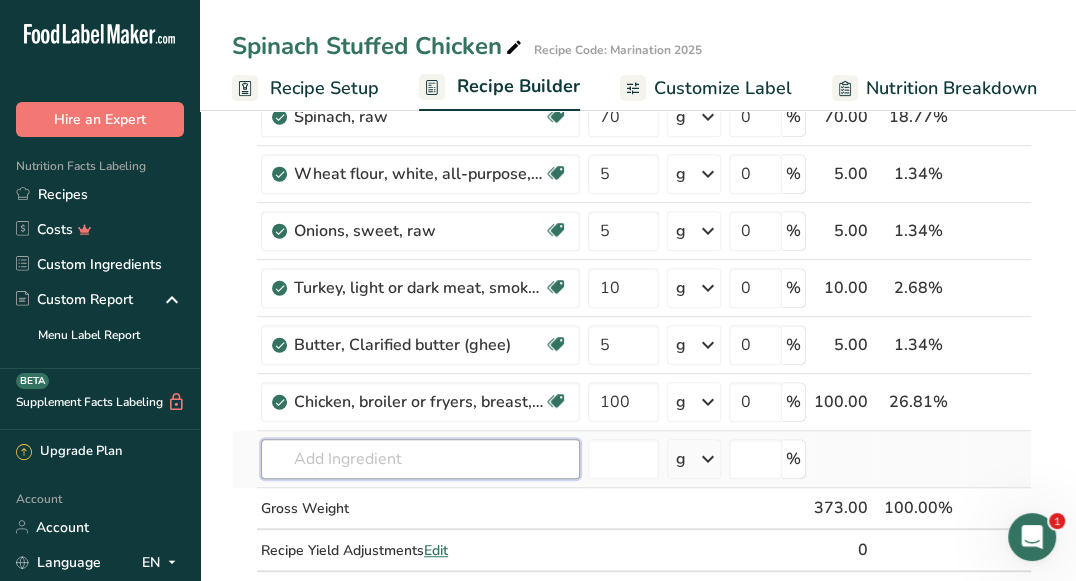 scroll, scrollTop: 524, scrollLeft: 0, axis: vertical 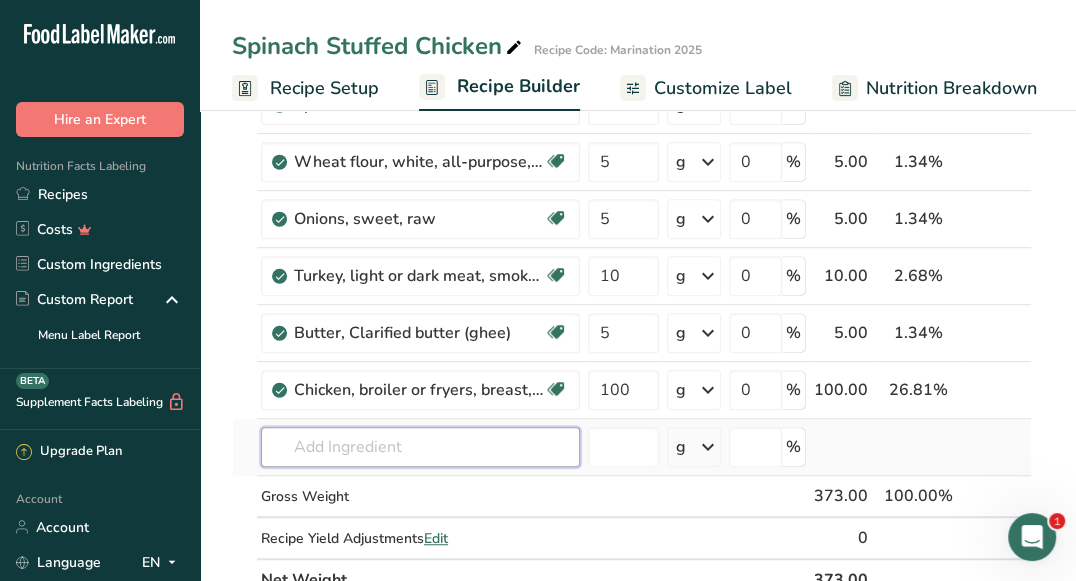click at bounding box center [420, 447] 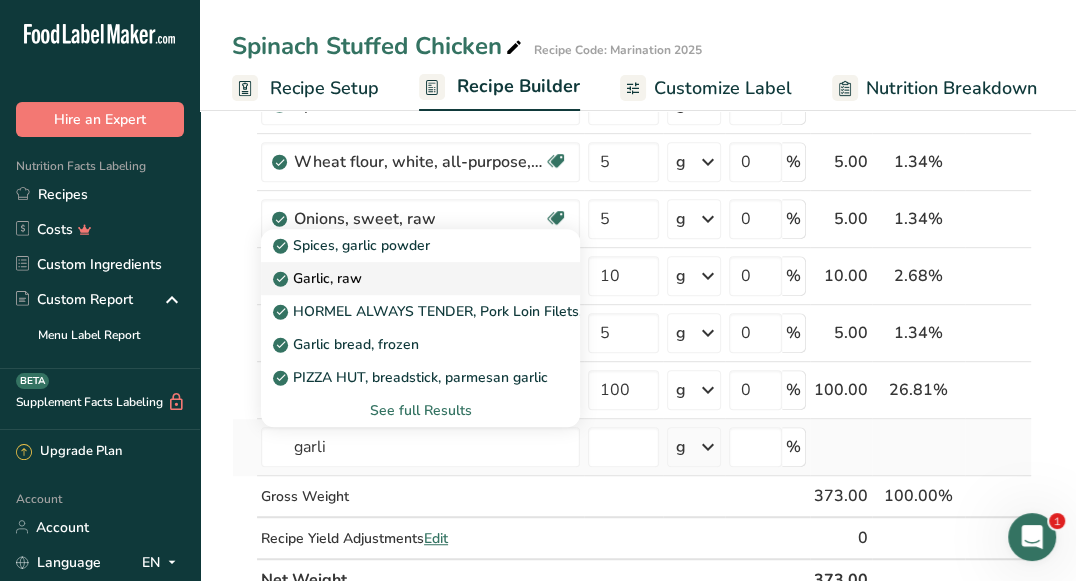 click on "Garlic, raw" at bounding box center (404, 278) 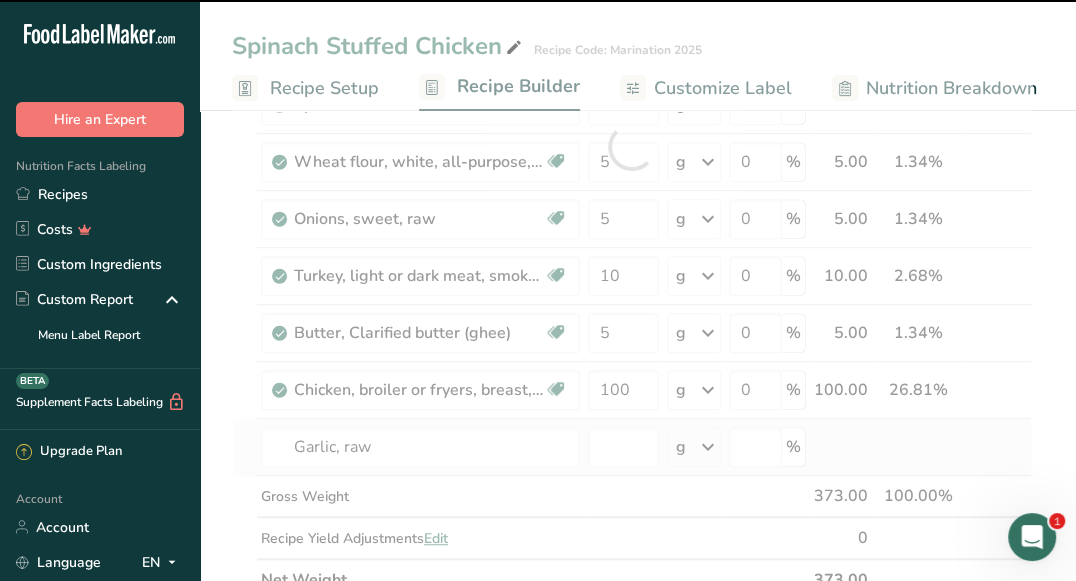 type on "0" 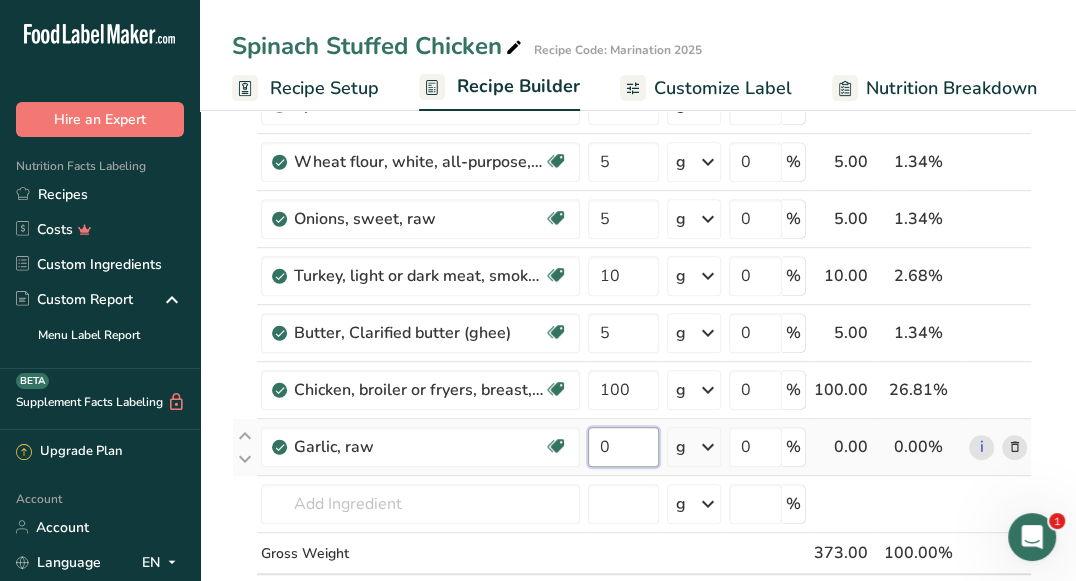 click on "0" at bounding box center (623, 447) 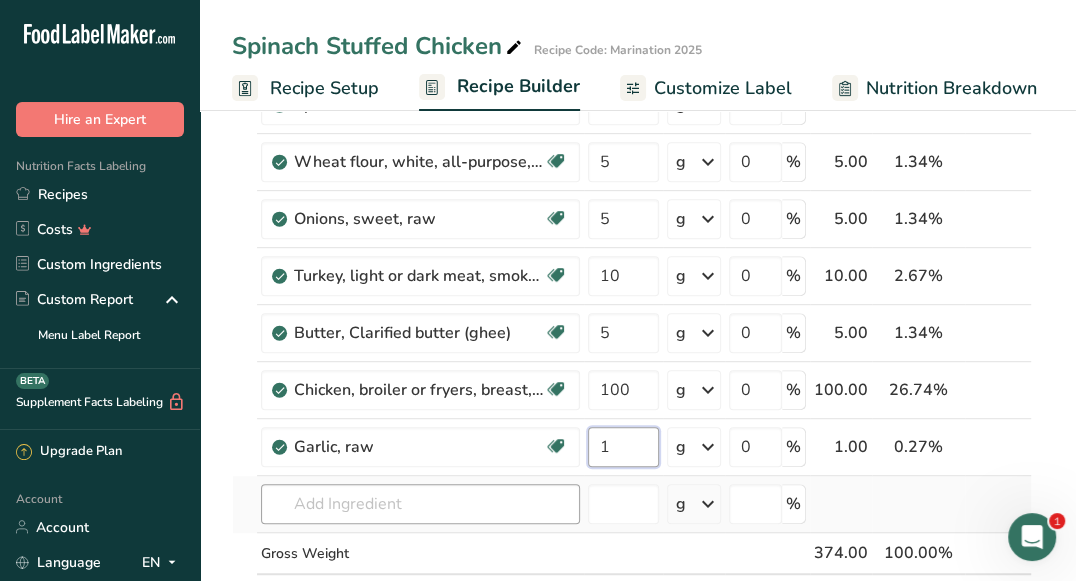 type on "1" 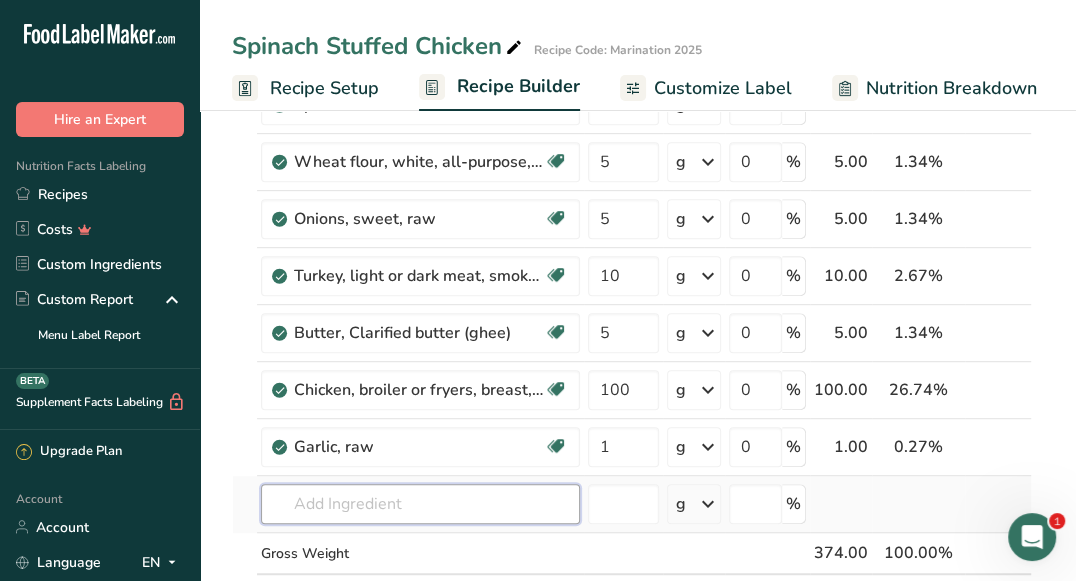click on "Ingredient *
Amount *
Unit *
Waste *   .a-a{fill:#347362;}.b-a{fill:#fff;}          Grams
Percentage
Cheese, mozzarella, whole milk
Gluten free
Vegetarian
Soy free
20
g
Portions
1 cup, shredded
1 oz
6 slices
Weight Units
g
kg
mg
See more
Volume Units
l
Volume units require a density conversion. If you know your ingredient's density enter it below. Otherwise, click on "RIA" our AI Regulatory bot - she will be able to help you
lb/ft3
g/cm3
Confirm
mL
lb/ft3
0" at bounding box center (632, 175) 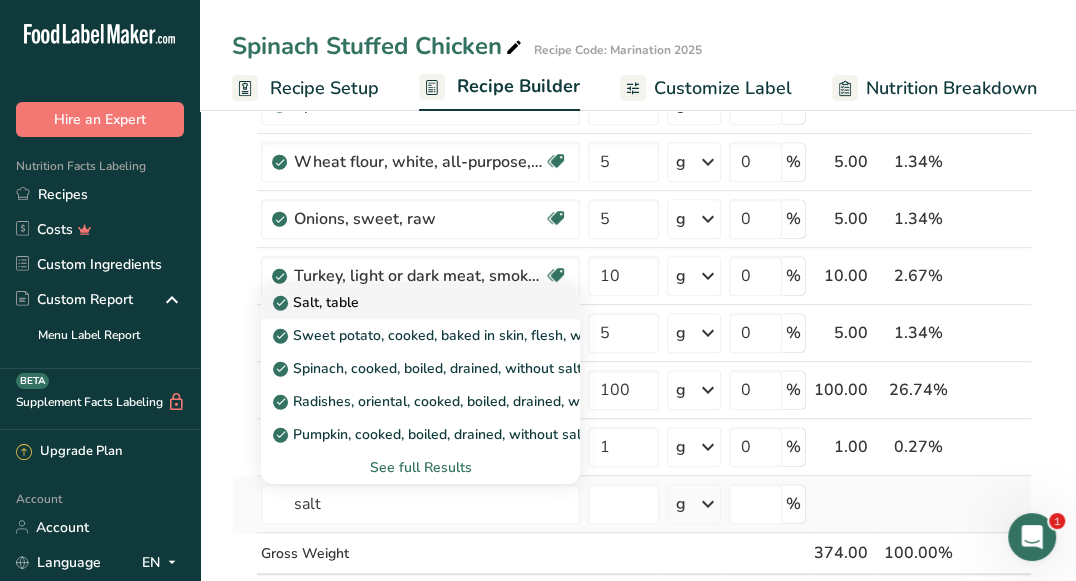 click on "Salt, table" at bounding box center [404, 302] 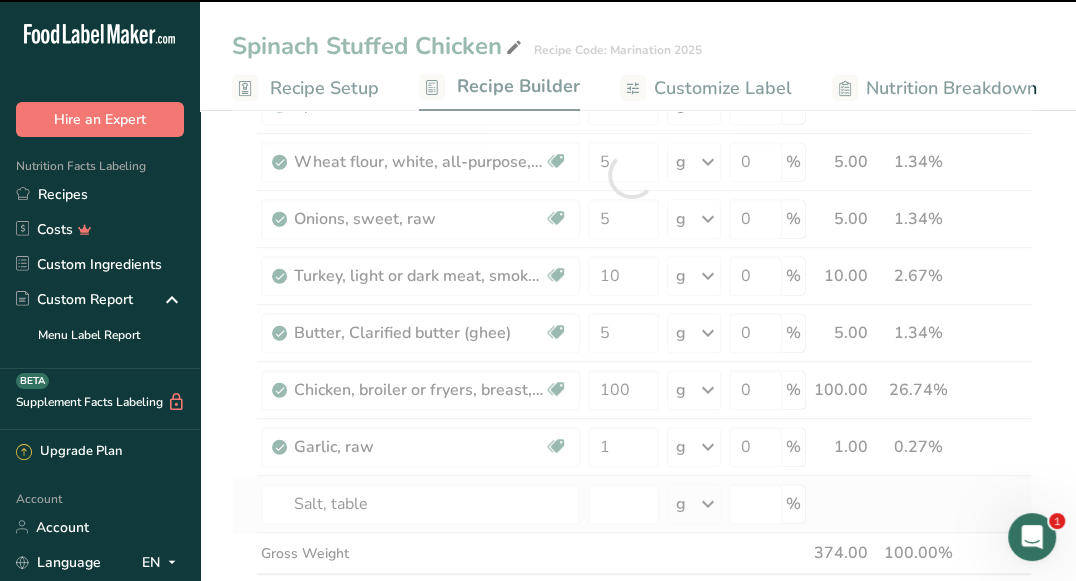 type on "0" 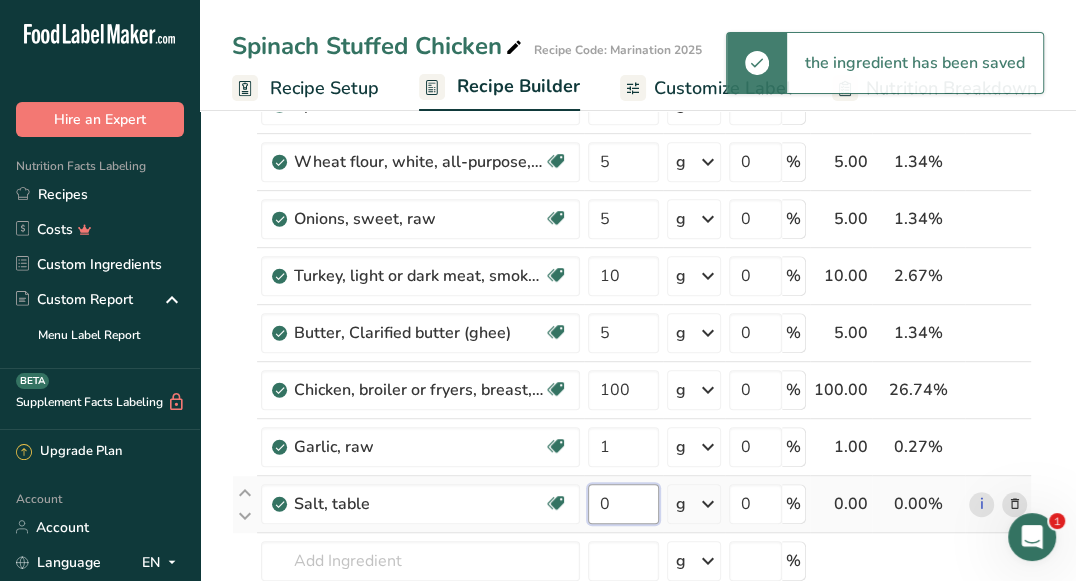 click on "0" at bounding box center (623, 504) 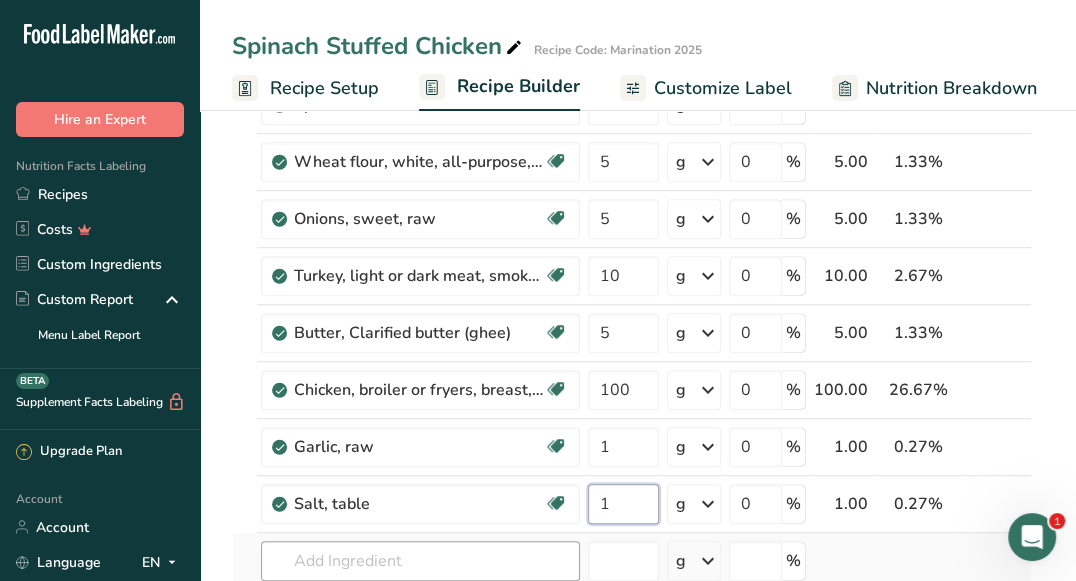 type on "1" 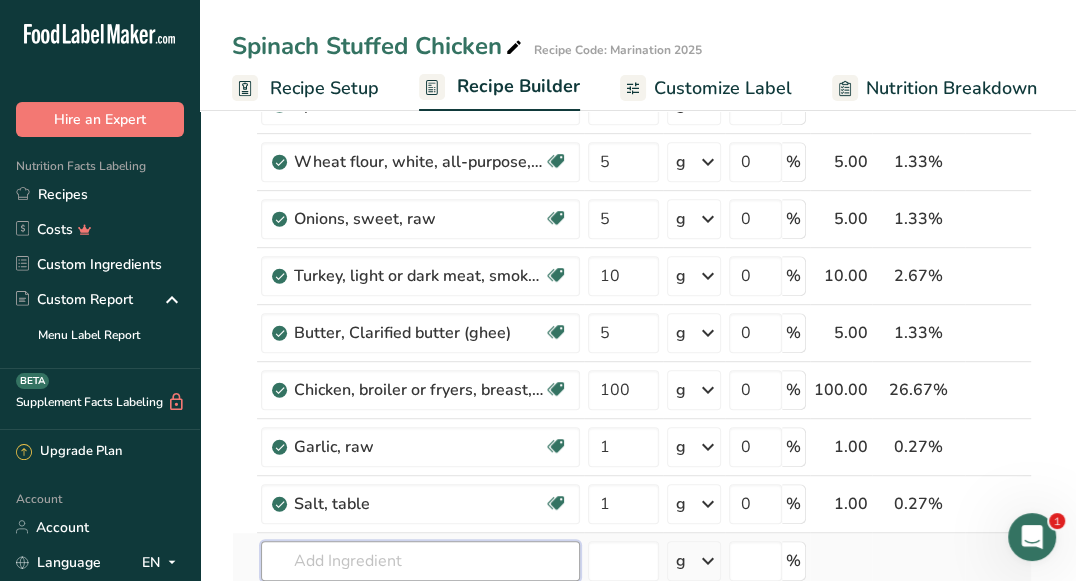 click on "Ingredient *
Amount *
Unit *
Waste *   .a-a{fill:#347362;}.b-a{fill:#fff;}          Grams
Percentage
Cheese, mozzarella, whole milk
Gluten free
Vegetarian
Soy free
20
g
Portions
1 cup, shredded
1 oz
6 slices
Weight Units
g
kg
mg
See more
Volume Units
l
Volume units require a density conversion. If you know your ingredient's density enter it below. Otherwise, click on "RIA" our AI Regulatory bot - she will be able to help you
lb/ft3
g/cm3
Confirm
mL
lb/ft3
0" at bounding box center [632, 203] 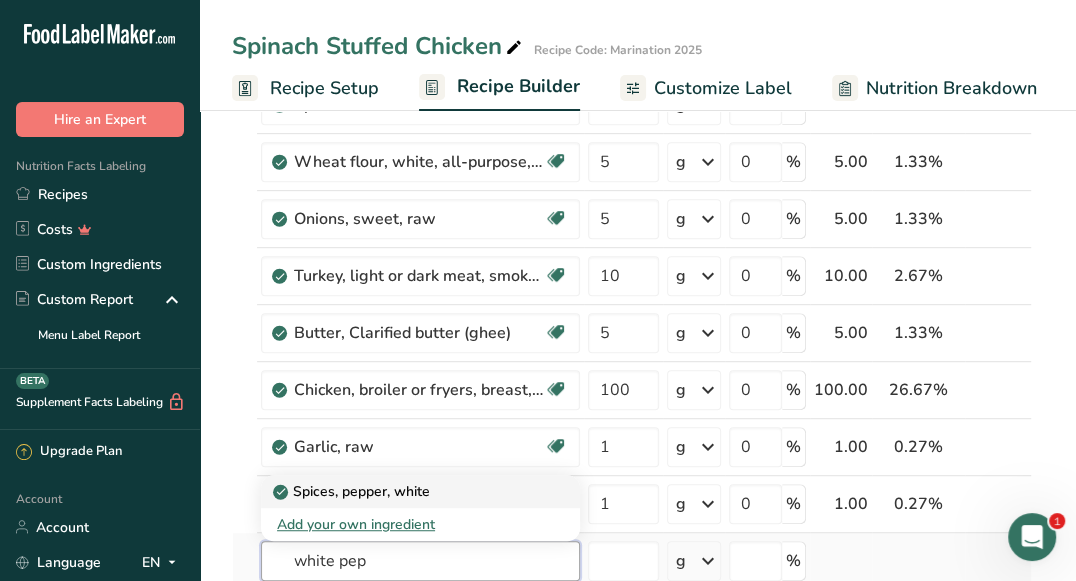 type on "Spices, pepper, white" 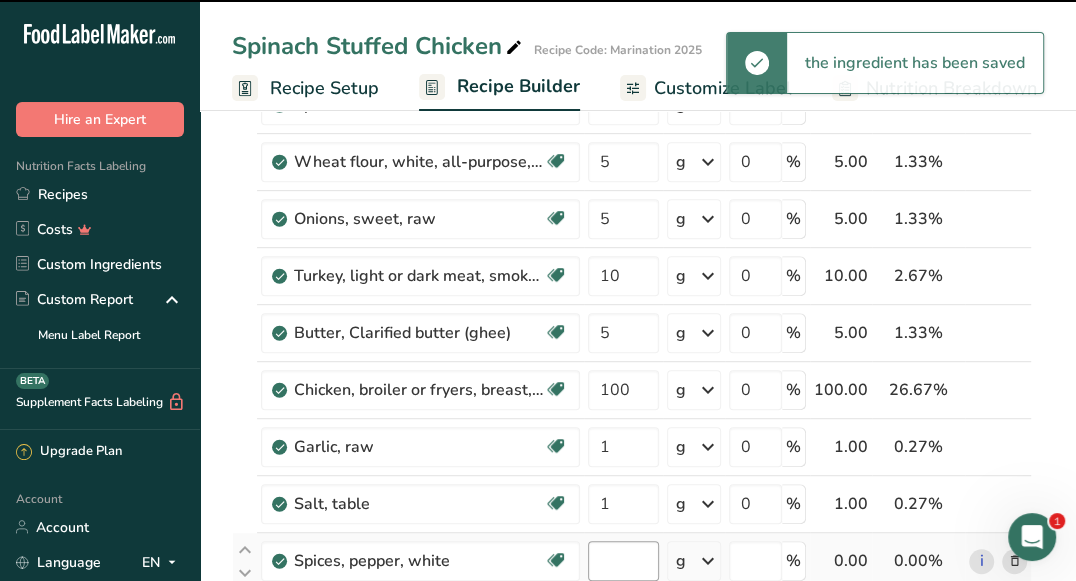 type on "0" 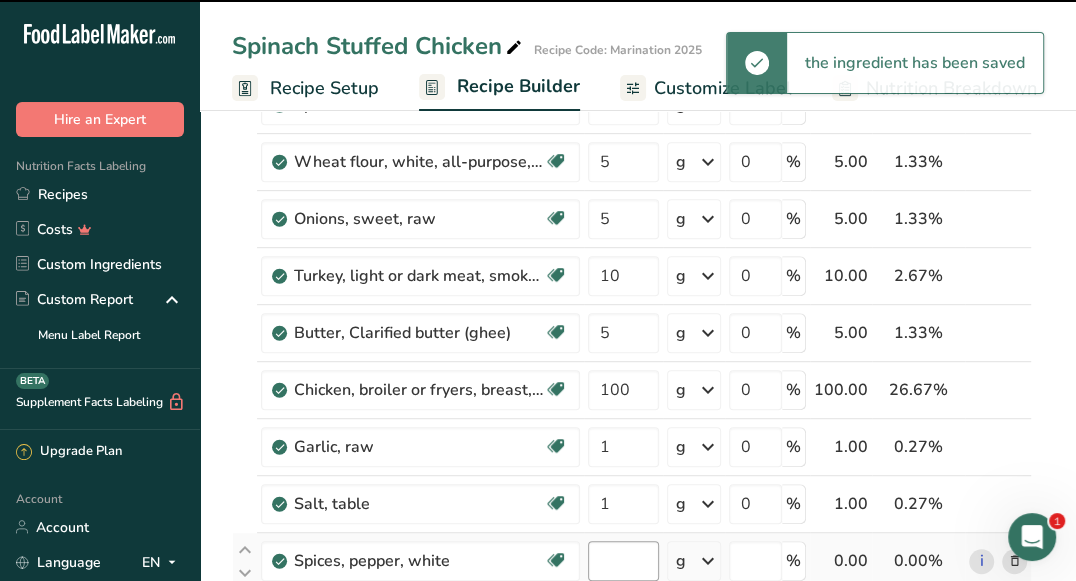 type on "0" 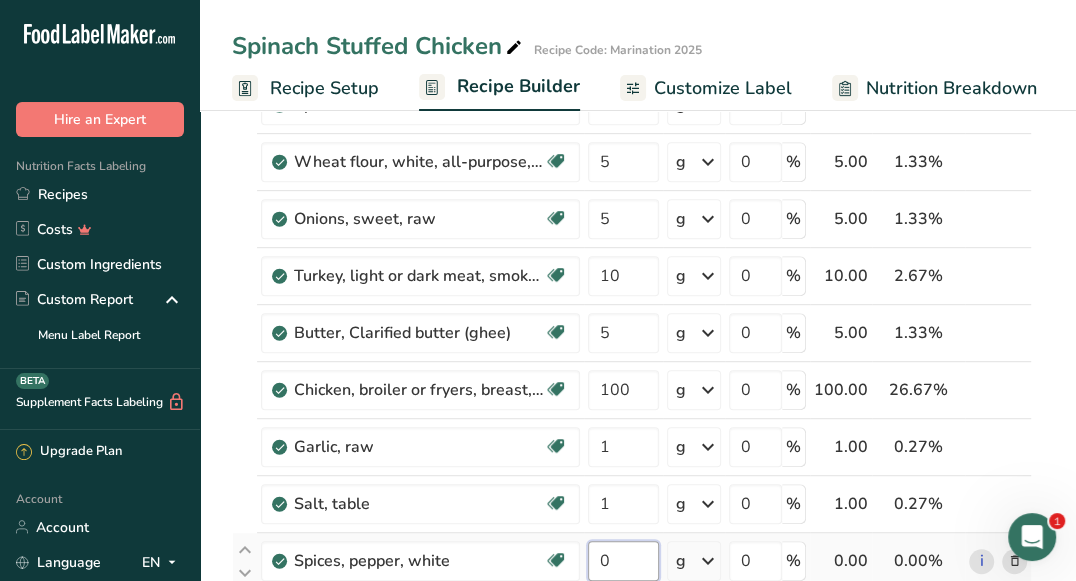 click on "0" at bounding box center (623, 561) 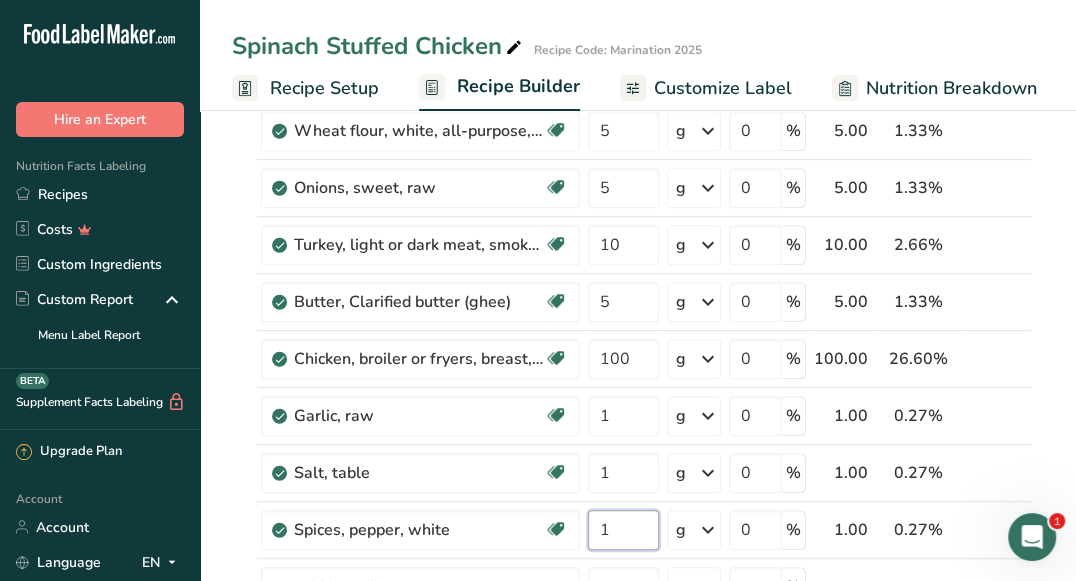 scroll, scrollTop: 650, scrollLeft: 0, axis: vertical 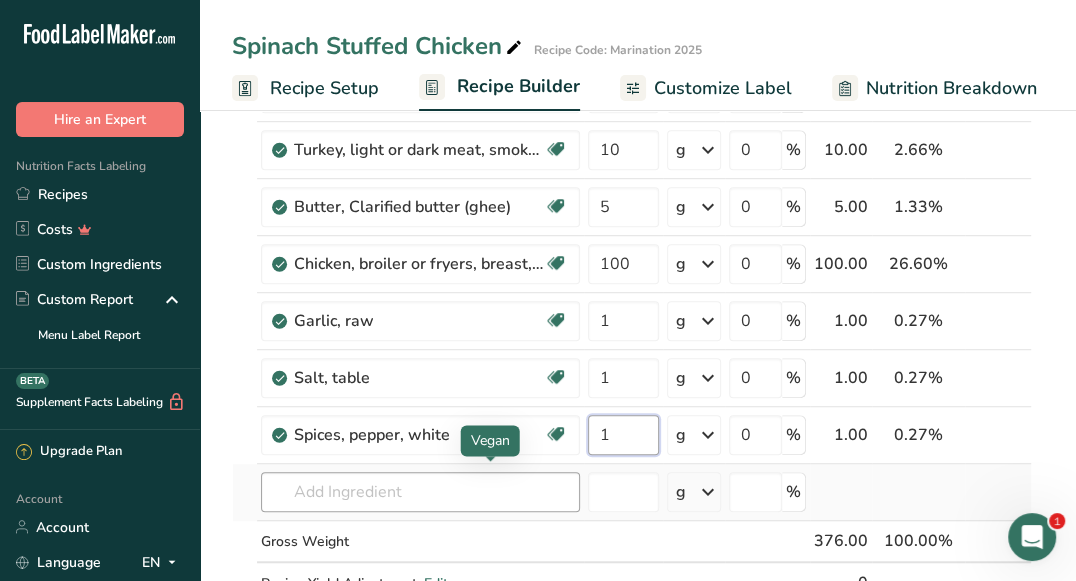 type on "1" 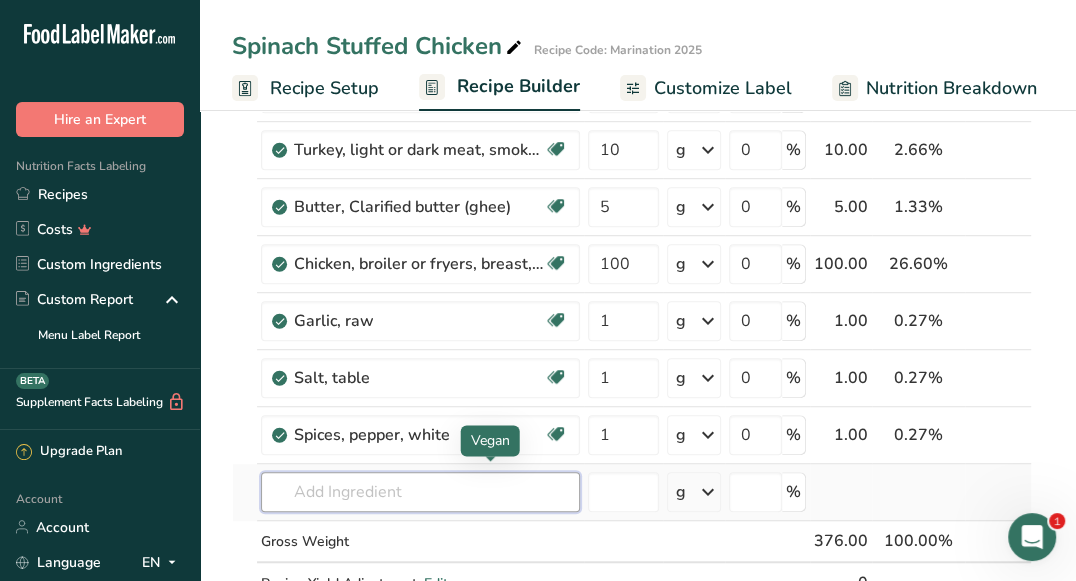 click on "Ingredient *
Amount *
Unit *
Waste *   .a-a{fill:#347362;}.b-a{fill:#fff;}          Grams
Percentage
Cheese, mozzarella, whole milk
Gluten free
Vegetarian
Soy free
20
g
Portions
1 cup, shredded
1 oz
6 slices
Weight Units
g
kg
mg
See more
Volume Units
l
Volume units require a density conversion. If you know your ingredient's density enter it below. Otherwise, click on "RIA" our AI Regulatory bot - she will be able to help you
lb/ft3
g/cm3
Confirm
mL
lb/ft3
0" at bounding box center [632, 106] 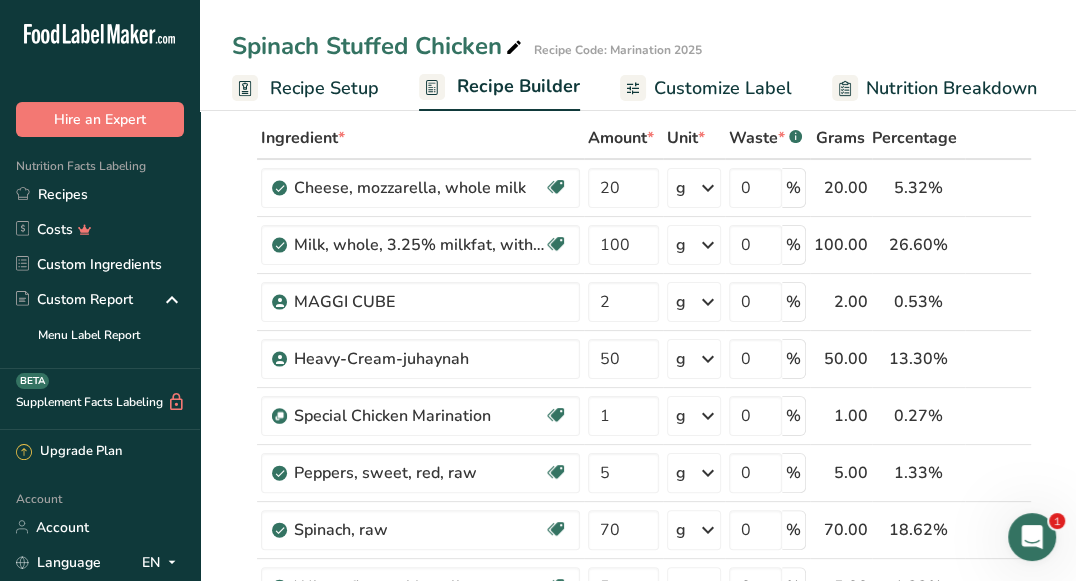scroll, scrollTop: 83, scrollLeft: 0, axis: vertical 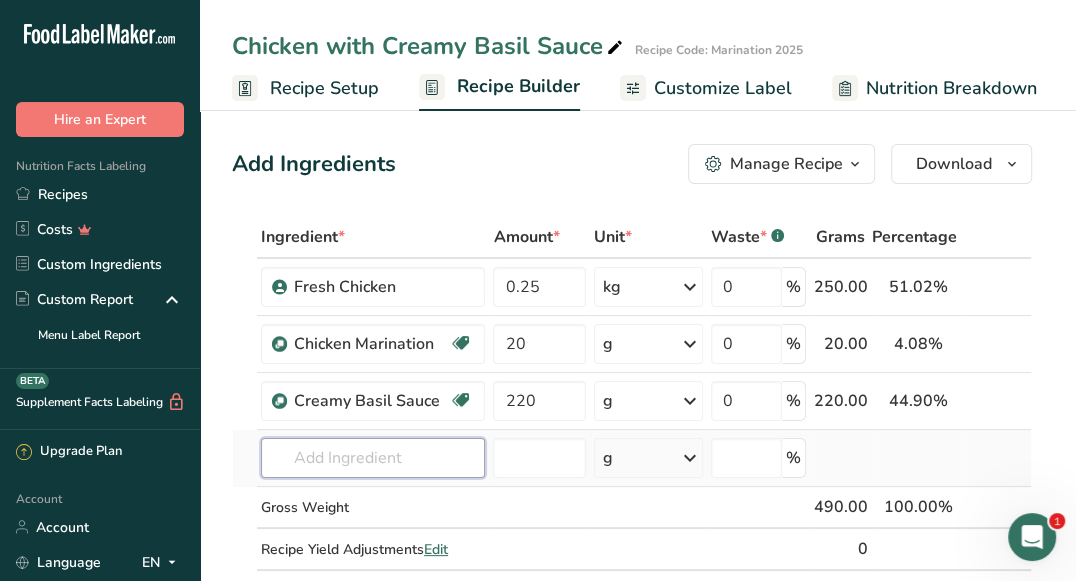 click at bounding box center (373, 458) 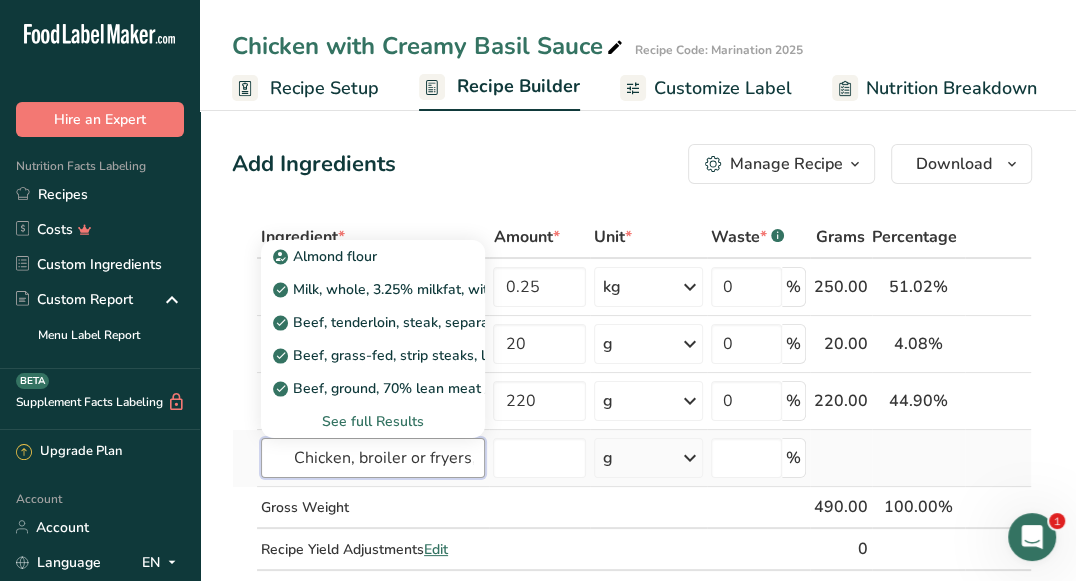 scroll, scrollTop: 0, scrollLeft: 375, axis: horizontal 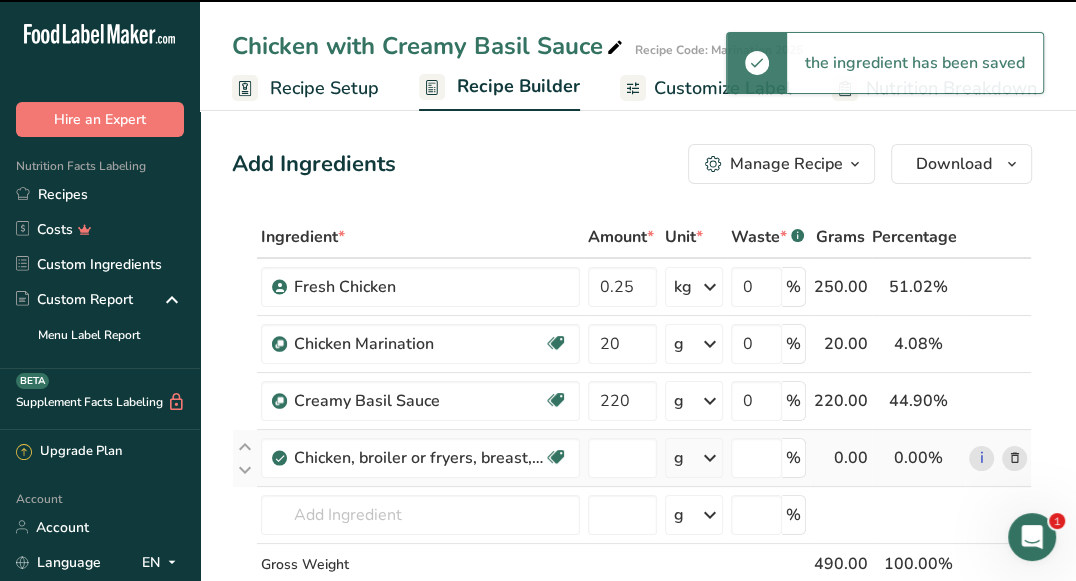 type on "0" 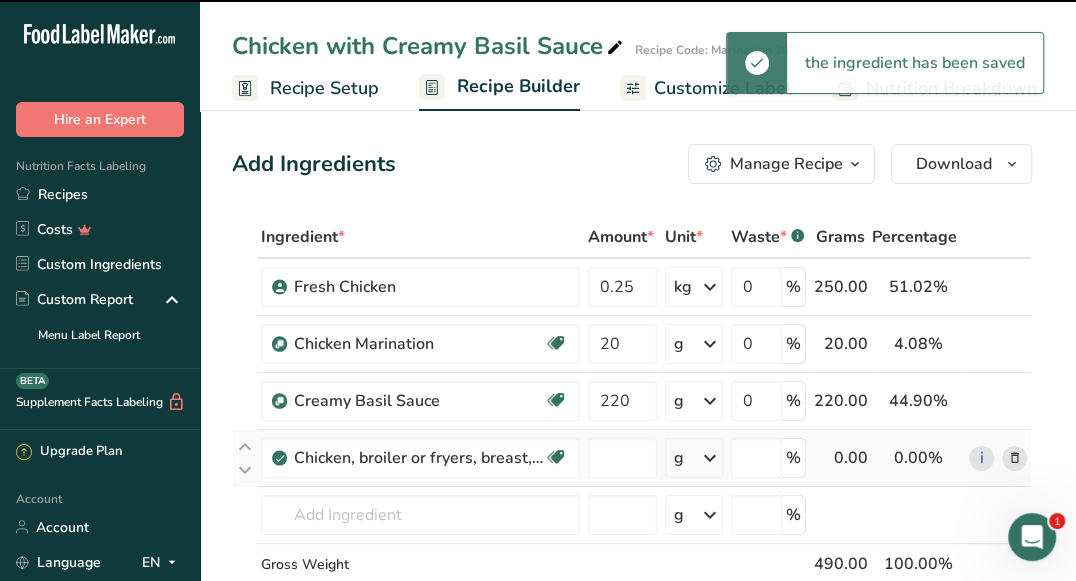 type on "0" 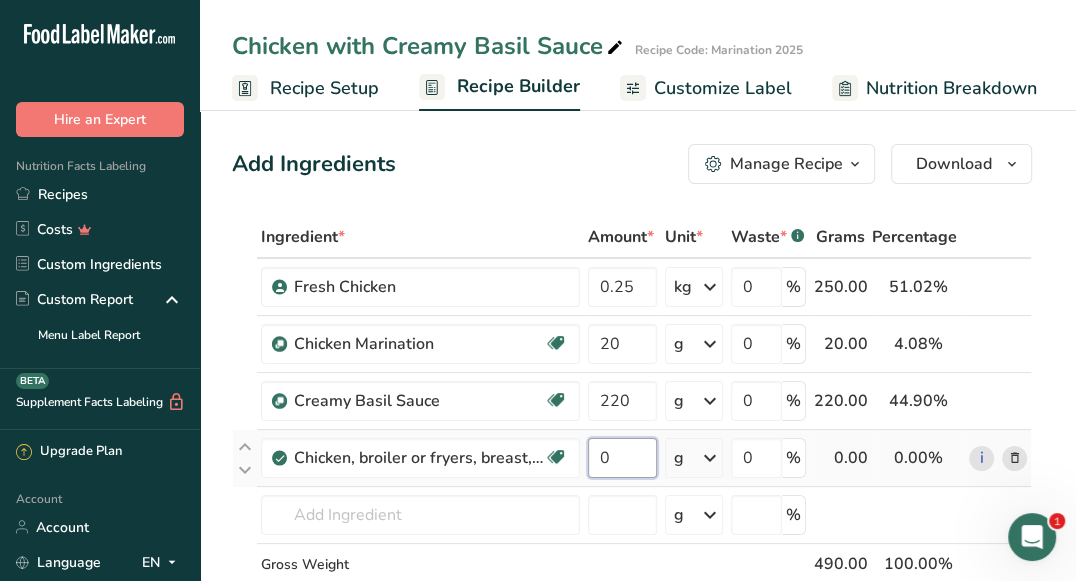click on "0" at bounding box center (622, 458) 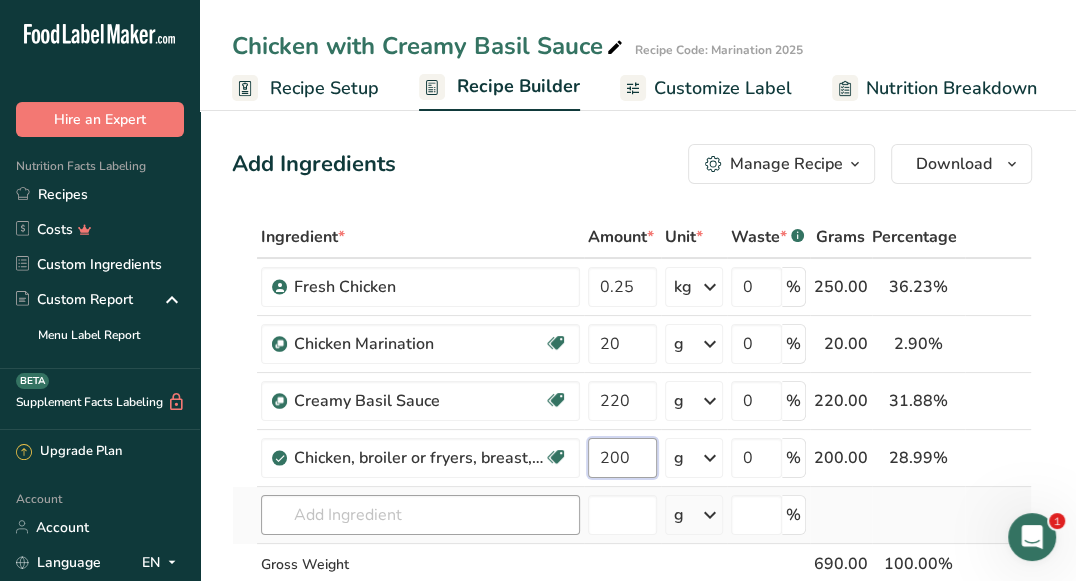 type on "200" 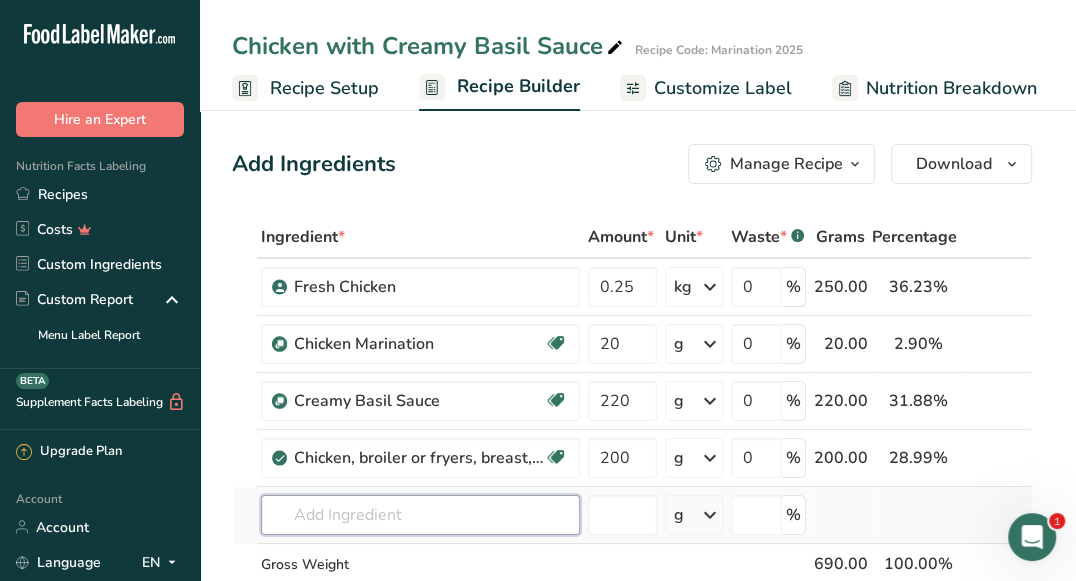 click on "Ingredient *
Amount *
Unit *
Waste *   .a-a{fill:#347362;}.b-a{fill:#fff;}          Grams
Percentage
Fresh Chicken
0.25
kg
Weight Units
g
kg
mg
See more
Volume Units
l
mL
fl oz
See more
0
%
250.00
36.23%
i
Chicken Marination
Source of Antioxidants
Dairy free
Gluten free
Vegan
Vegetarian
Soy free
20
g
Weight Units
g
kg
mg
See more
Volume Units
l
mL
fl oz" at bounding box center [632, 442] 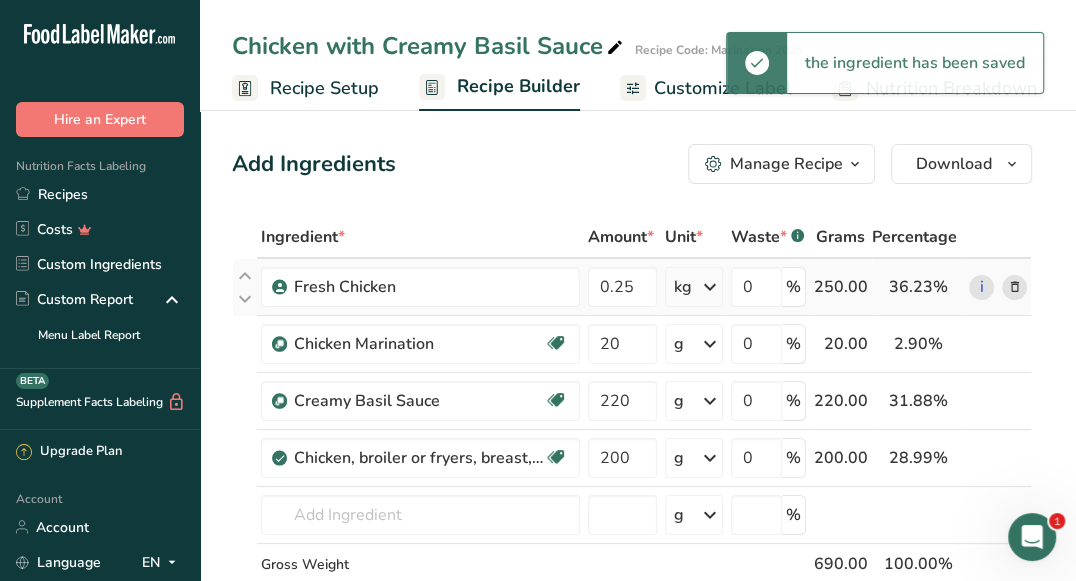 click at bounding box center (1014, 287) 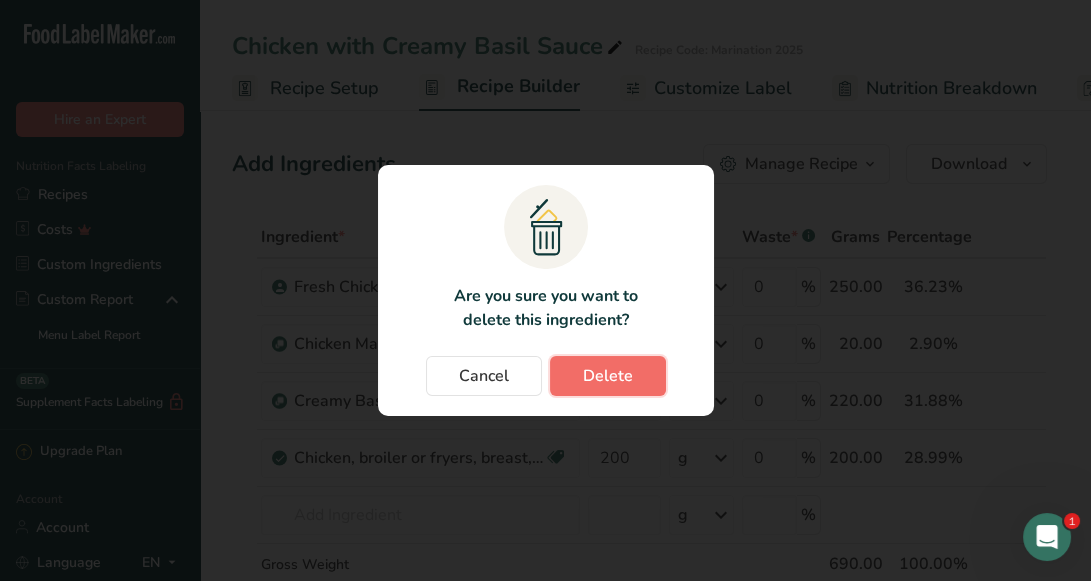 click on "Delete" at bounding box center (608, 376) 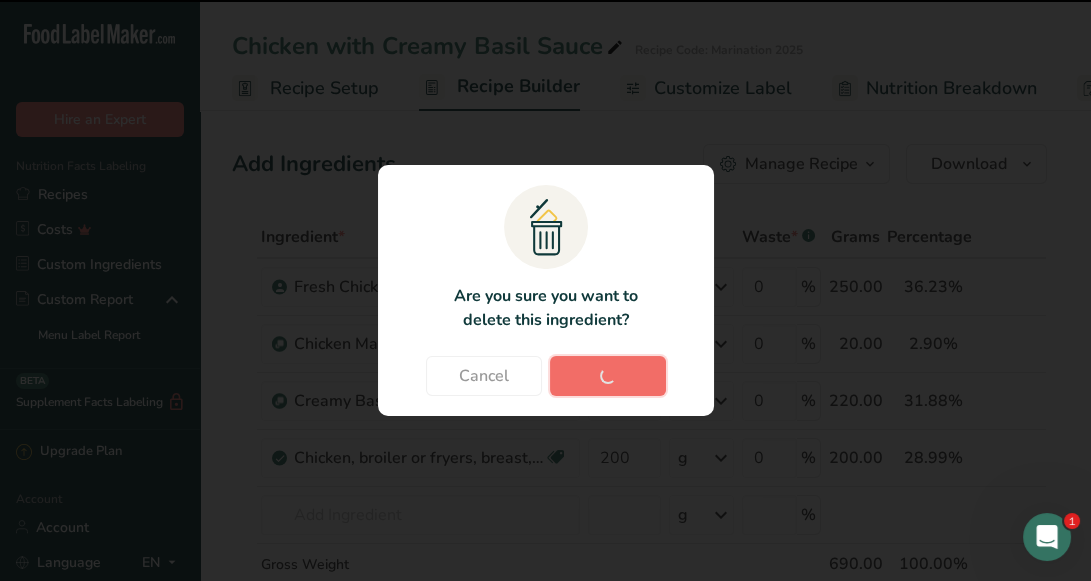 type on "20" 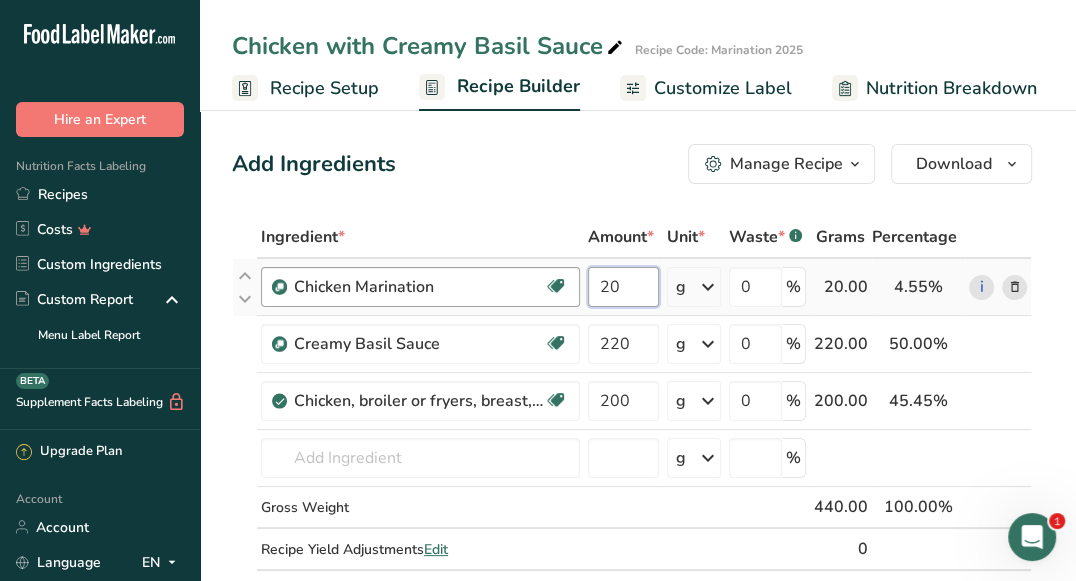 drag, startPoint x: 638, startPoint y: 288, endPoint x: 570, endPoint y: 289, distance: 68.007355 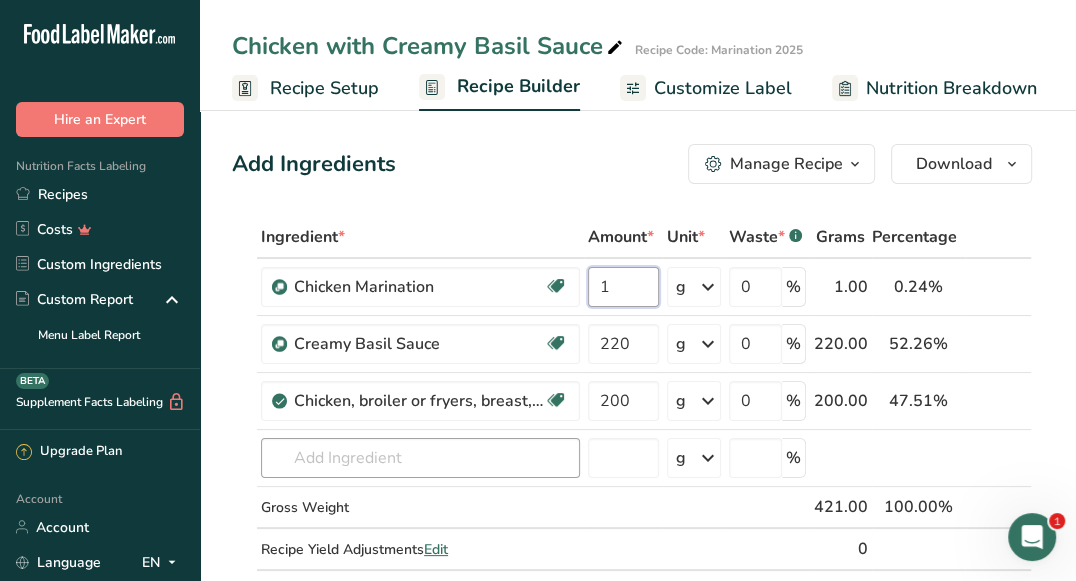 type on "1" 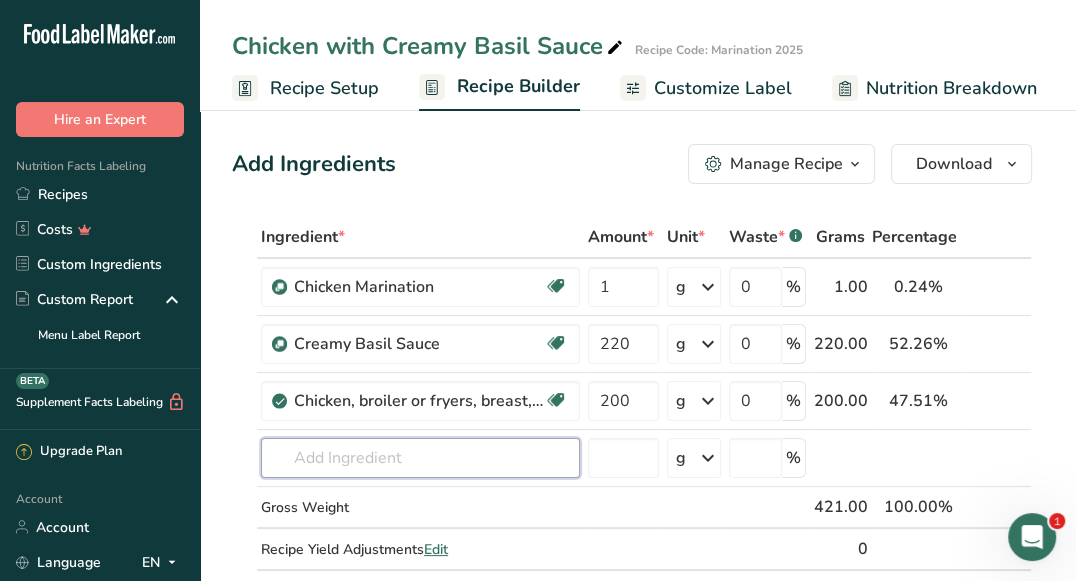 click on "Ingredient *
Amount *
Unit *
Waste *   .a-a{fill:#347362;}.b-a{fill:#fff;}          Grams
Percentage
Chicken Marination
Source of Antioxidants
Dairy free
Gluten free
Vegan
Vegetarian
Soy free
1
g
Weight Units
g
kg
mg
See more
Volume Units
l
mL
fl oz
See more
0
%
1.00
0.24%
i
Creamy Basil Sauce
Source of Antioxidants
Prebiotic Effect
Dairy free
Gluten free
Vegan
Vegetarian
Soy free
220" at bounding box center [632, 414] 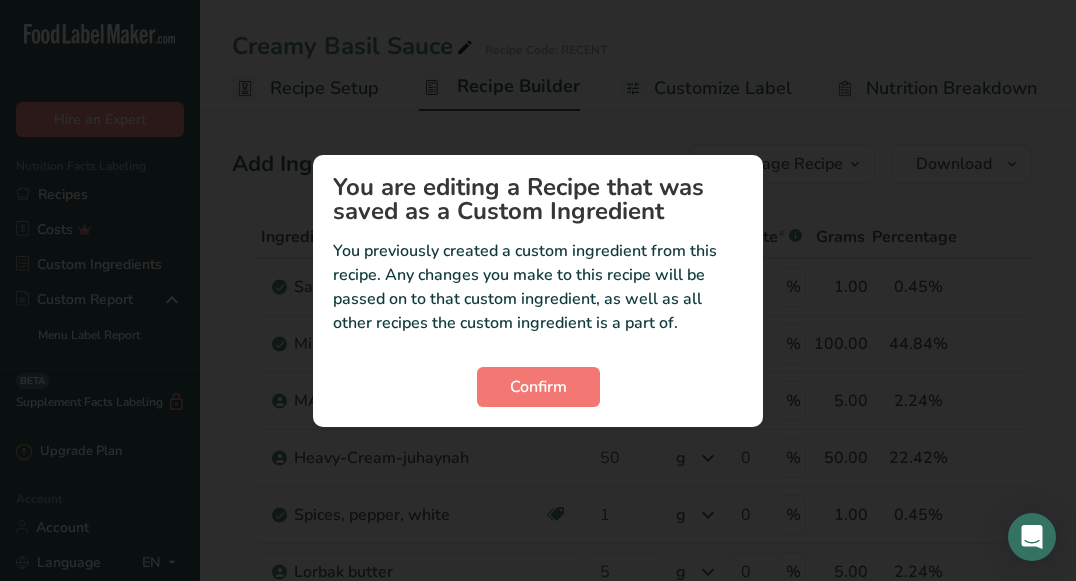 scroll, scrollTop: 0, scrollLeft: 0, axis: both 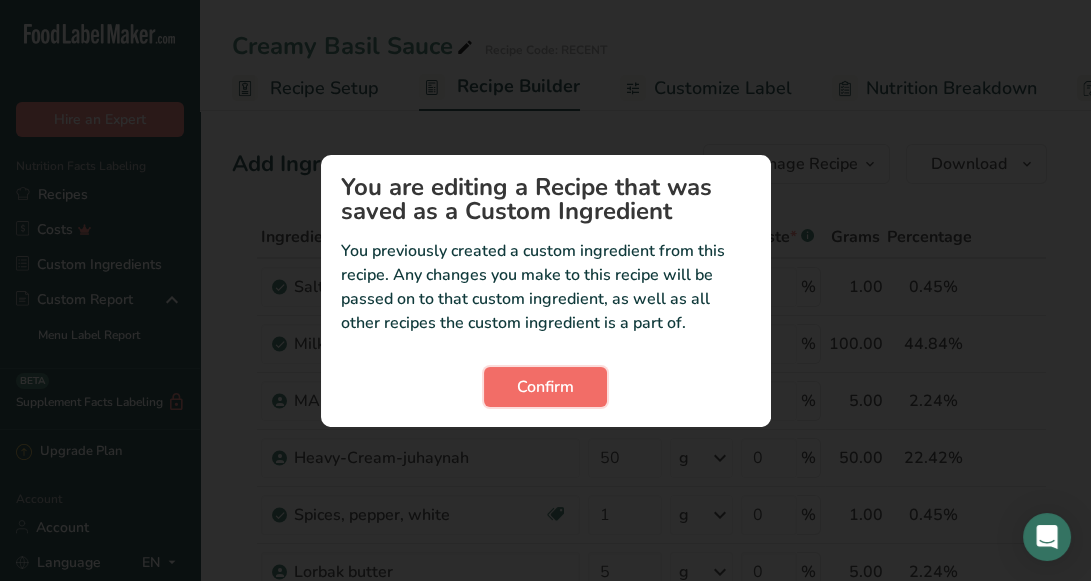 click on "Confirm" at bounding box center (545, 387) 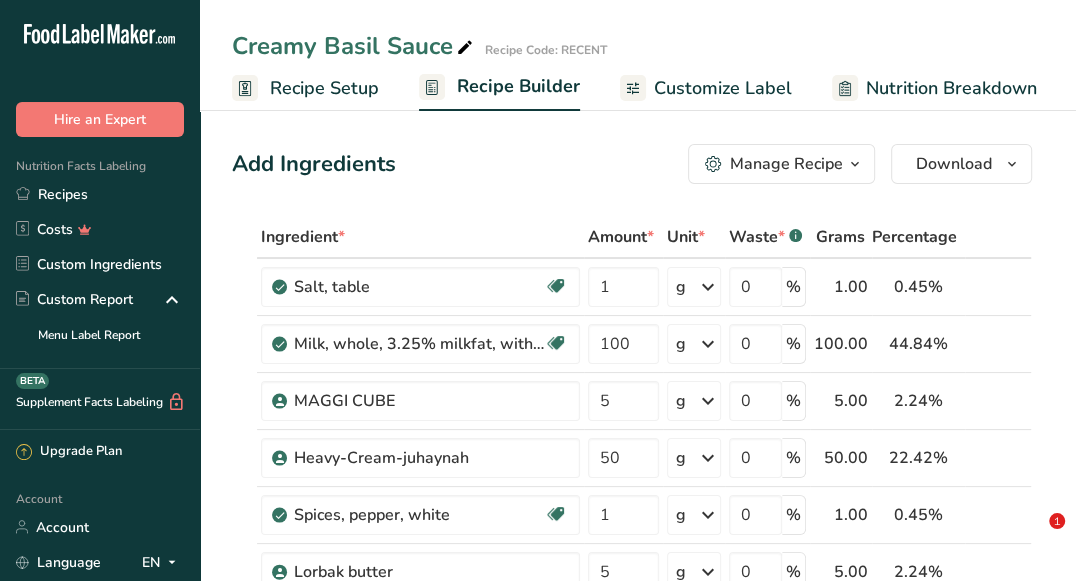 scroll, scrollTop: 0, scrollLeft: 0, axis: both 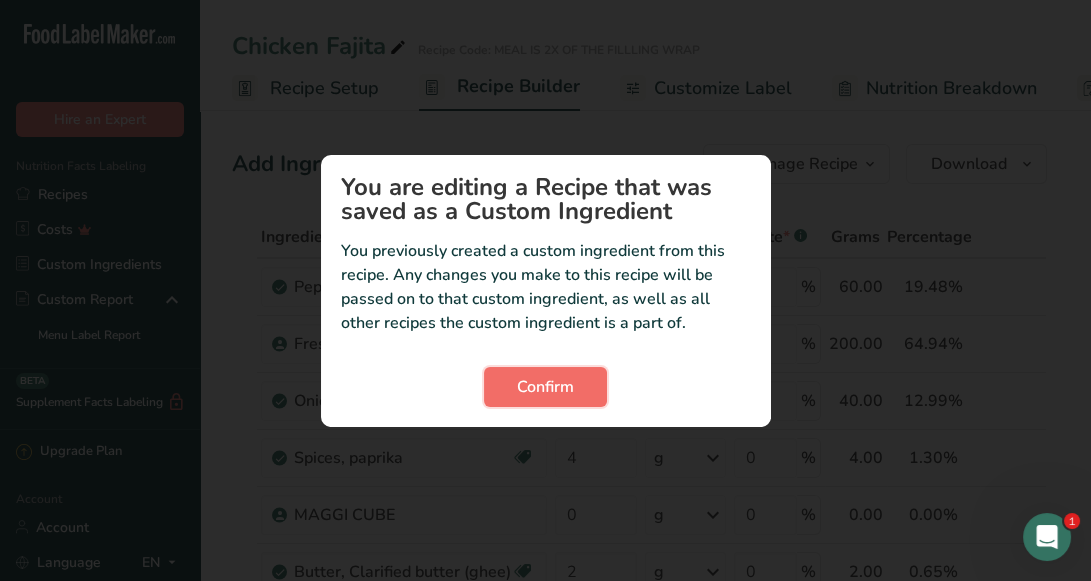 click on "Confirm" at bounding box center [545, 387] 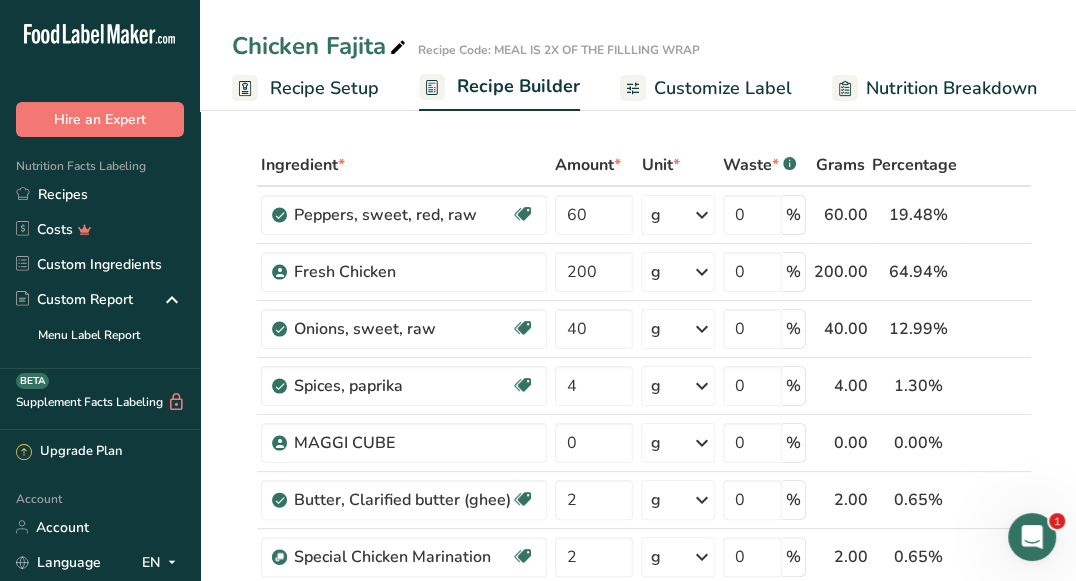 scroll, scrollTop: 75, scrollLeft: 0, axis: vertical 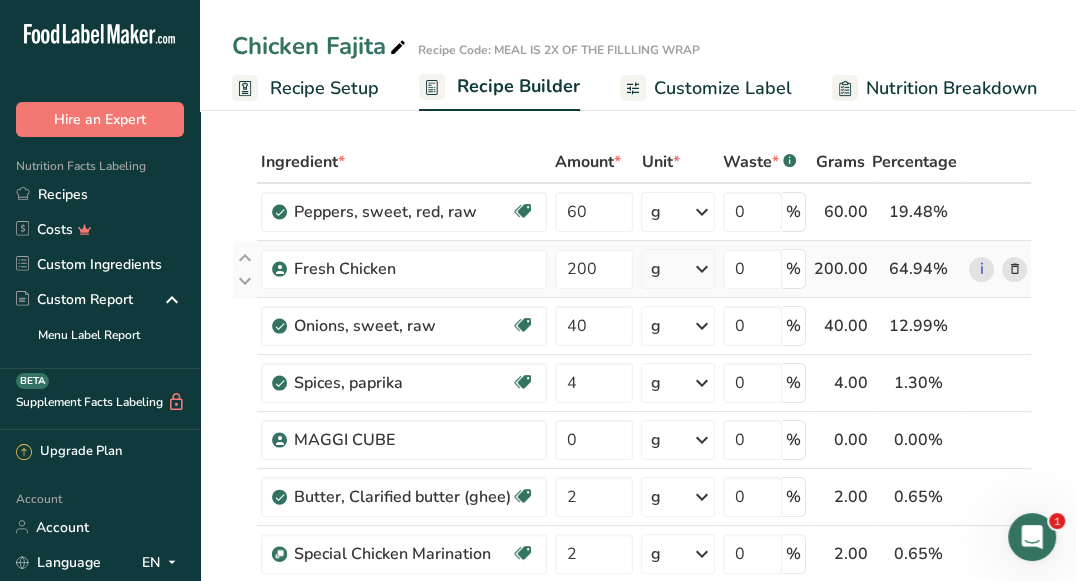 click at bounding box center [1014, 269] 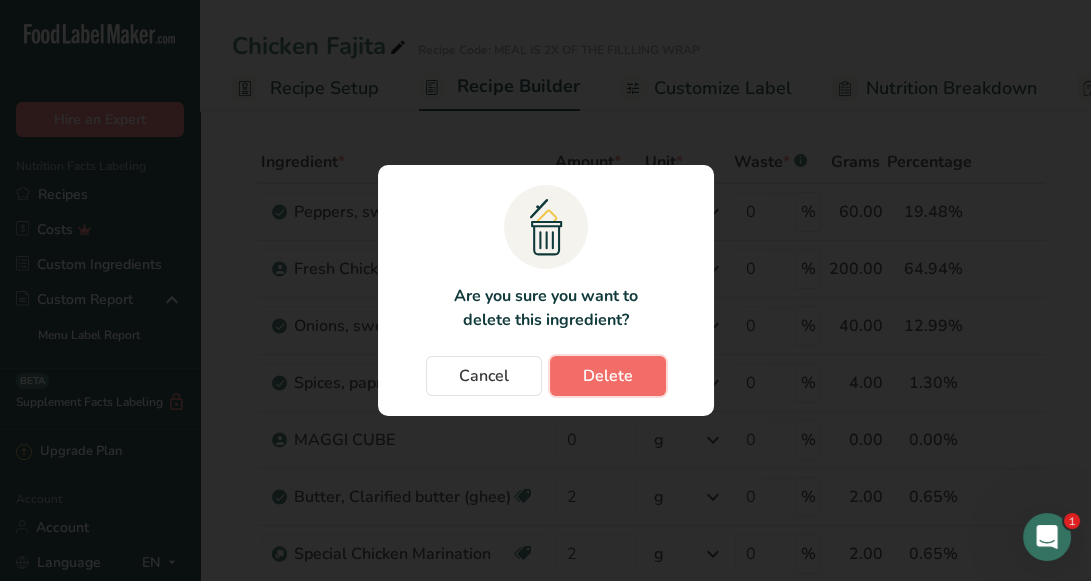 click on "Delete" at bounding box center [608, 376] 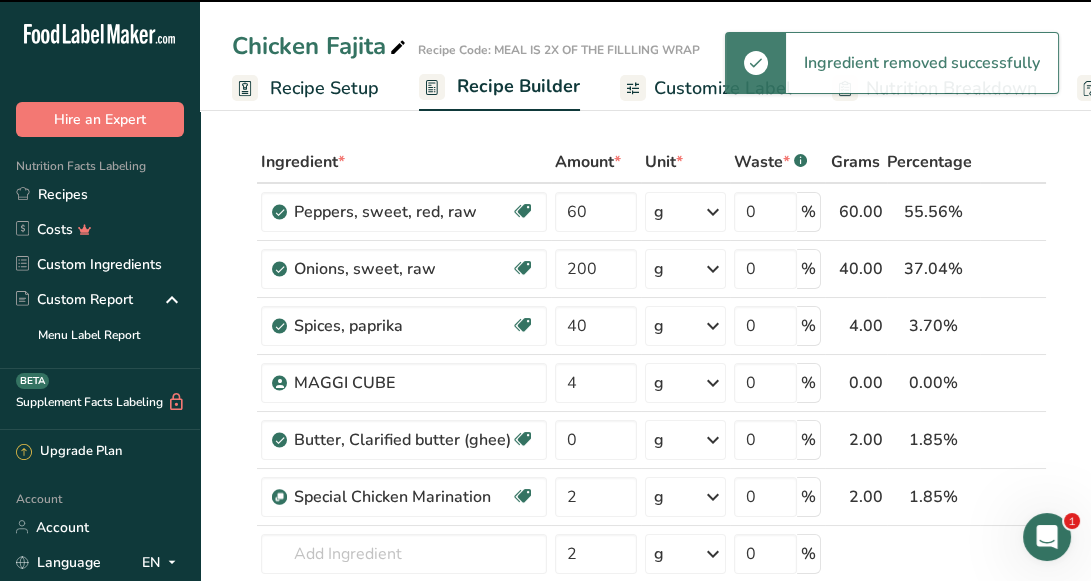 type on "40" 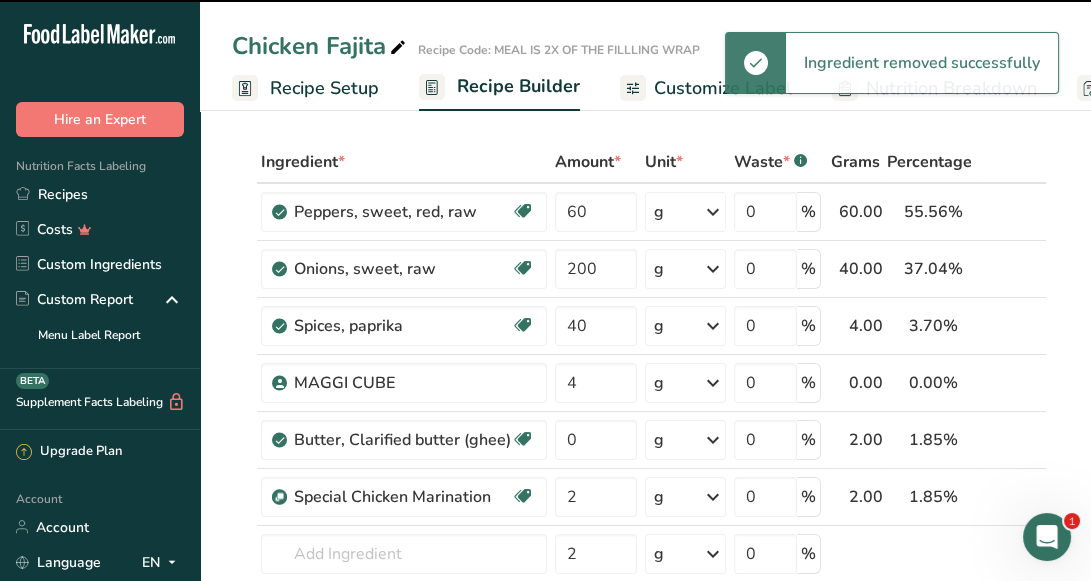 type on "4" 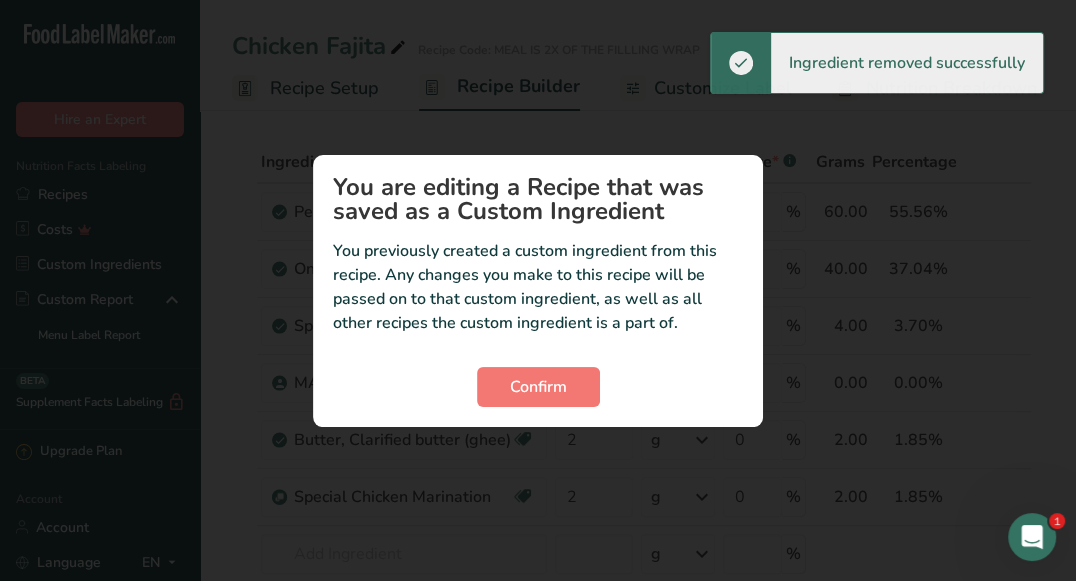 click on "You are editing a Recipe that was saved as a Custom Ingredient
You previously created a custom ingredient from this recipe. Any changes you make to this recipe will be passed on to that custom ingredient, as well as all other recipes the custom ingredient is a part of.
Confirm" at bounding box center [538, 291] 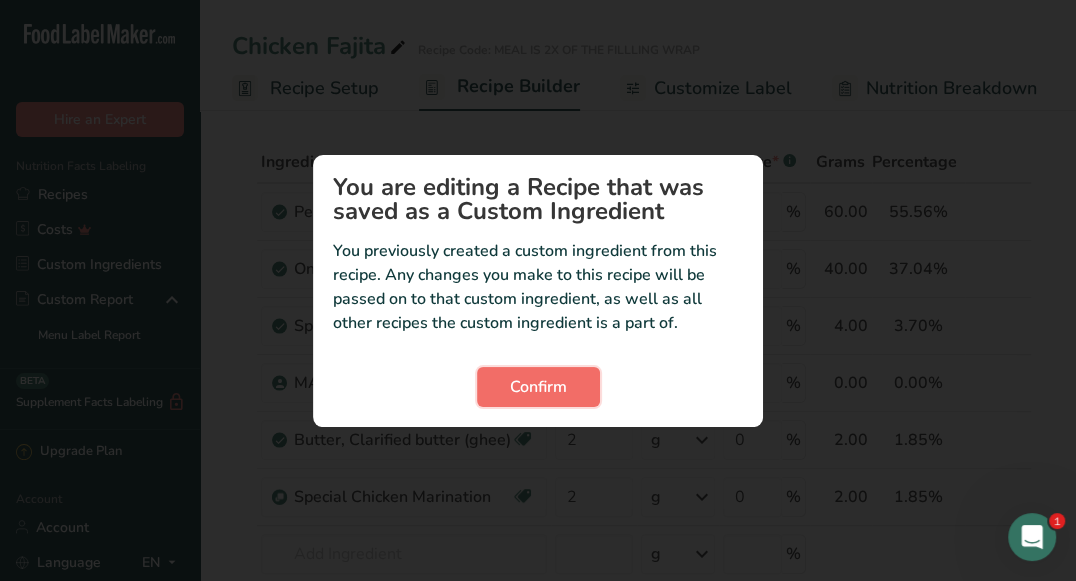 click on "Confirm" at bounding box center (538, 387) 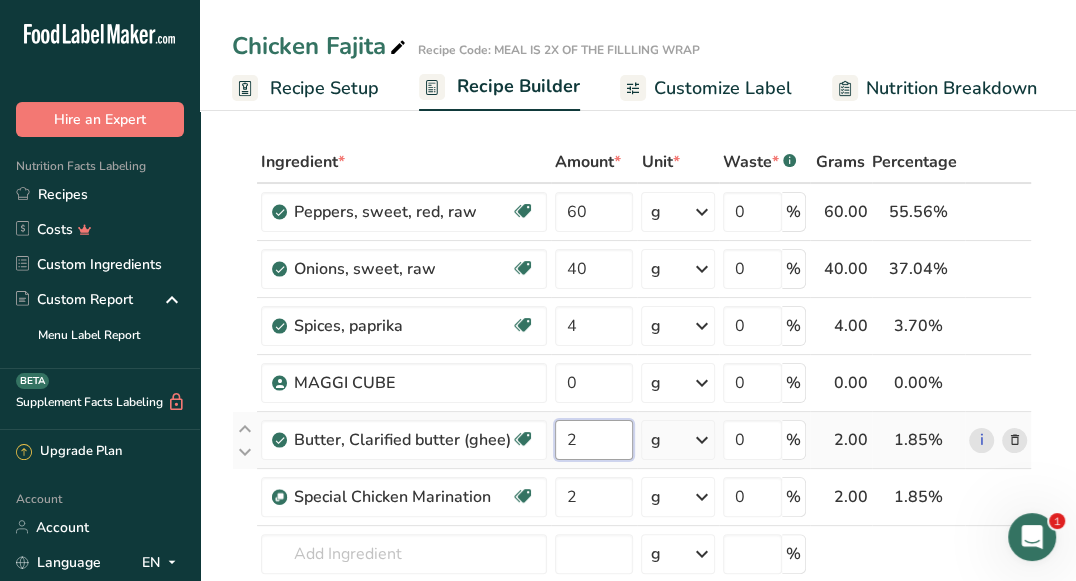 drag, startPoint x: 595, startPoint y: 440, endPoint x: 564, endPoint y: 435, distance: 31.400637 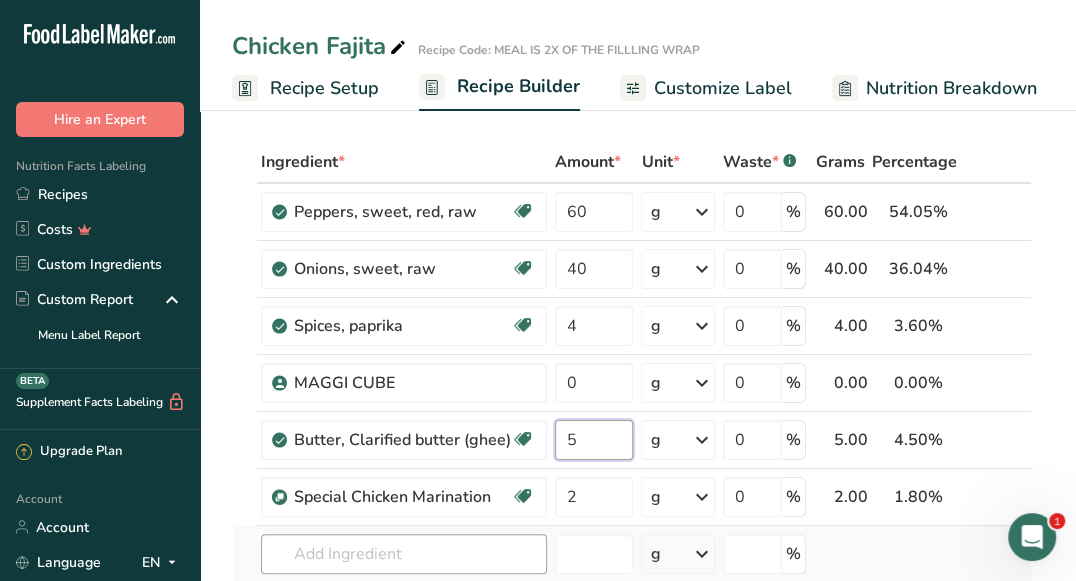 type on "5" 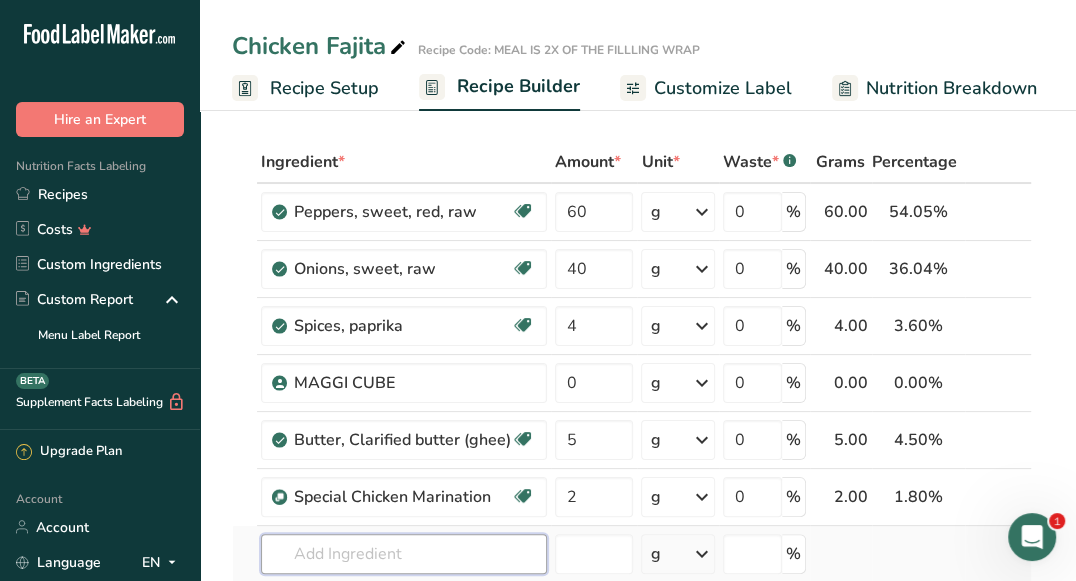 click on "Ingredient *
Amount *
Unit *
Waste *   .a-a{fill:#347362;}.b-a{fill:#fff;}          Grams
Percentage
Peppers, sweet, red, raw
Source of Antioxidants
Dairy free
Gluten free
Vegan
Vegetarian
Soy free
60
g
Portions
1 cup, chopped
1 cup, sliced
1 tablespoon
See more
Weight Units
g
kg
mg
See more
Volume Units
l
Volume units require a density conversion. If you know your ingredient's density enter it below. Otherwise, click on "RIA" our AI Regulatory bot - she will be able to help you
lb/ft3
g/cm3
mL" at bounding box center [632, 424] 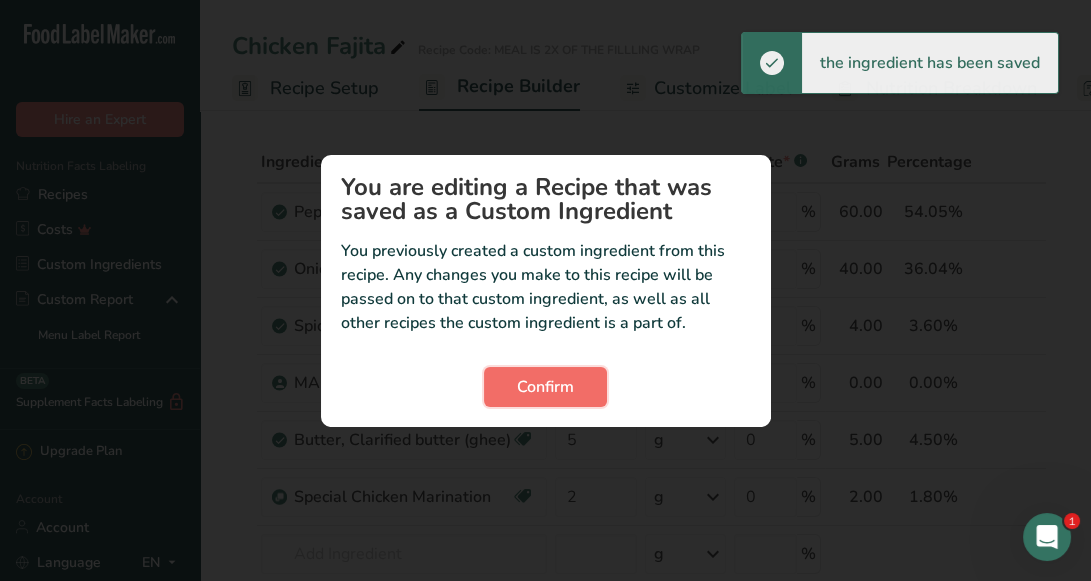 click on "Confirm" at bounding box center [545, 387] 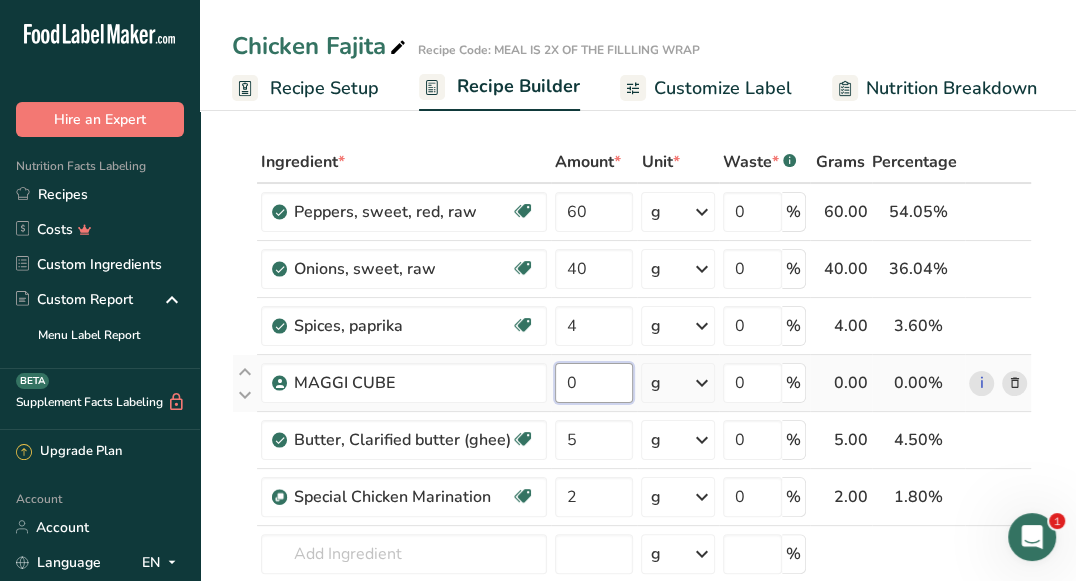 drag, startPoint x: 579, startPoint y: 385, endPoint x: 558, endPoint y: 383, distance: 21.095022 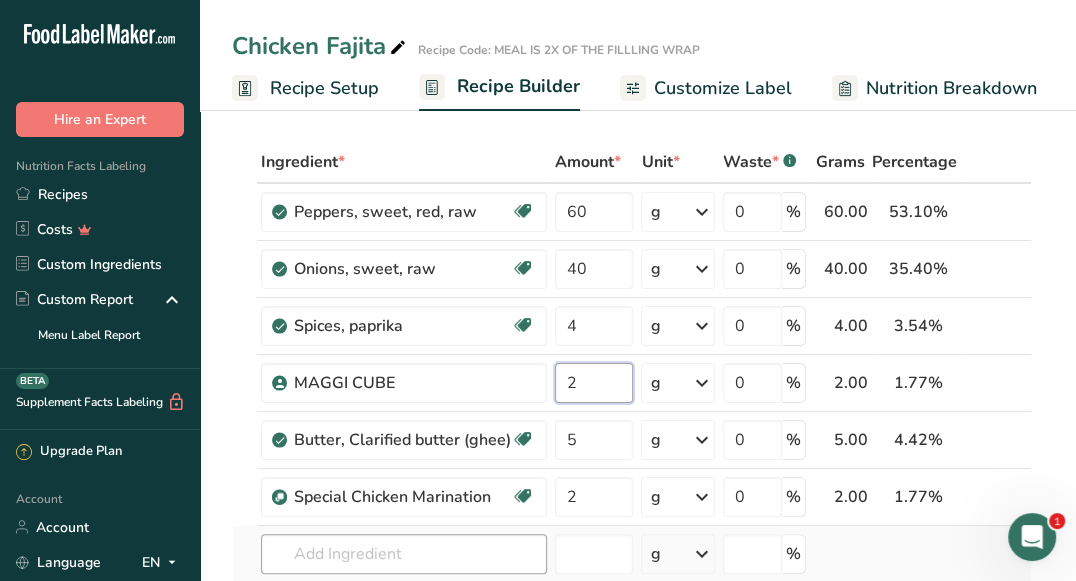 type on "2" 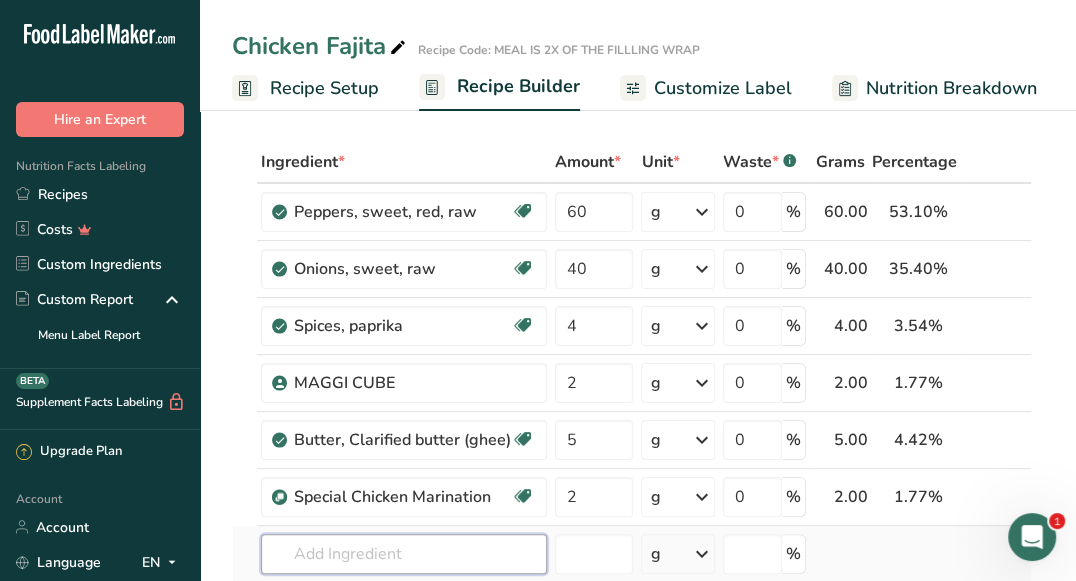 click on "Ingredient *
Amount *
Unit *
Waste *   .a-a{fill:#347362;}.b-a{fill:#fff;}          Grams
Percentage
Peppers, sweet, red, raw
Source of Antioxidants
Dairy free
Gluten free
Vegan
Vegetarian
Soy free
60
g
Portions
1 cup, chopped
1 cup, sliced
1 tablespoon
See more
Weight Units
g
kg
mg
See more
Volume Units
l
Volume units require a density conversion. If you know your ingredient's density enter it below. Otherwise, click on "RIA" our AI Regulatory bot - she will be able to help you
lb/ft3
g/cm3
mL" at bounding box center [632, 424] 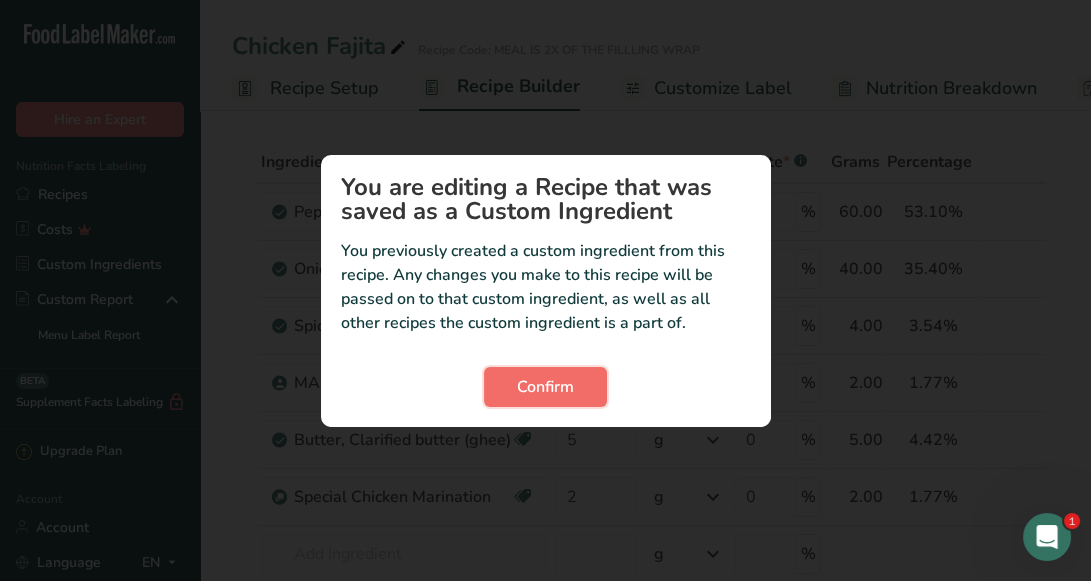click on "Confirm" at bounding box center (545, 387) 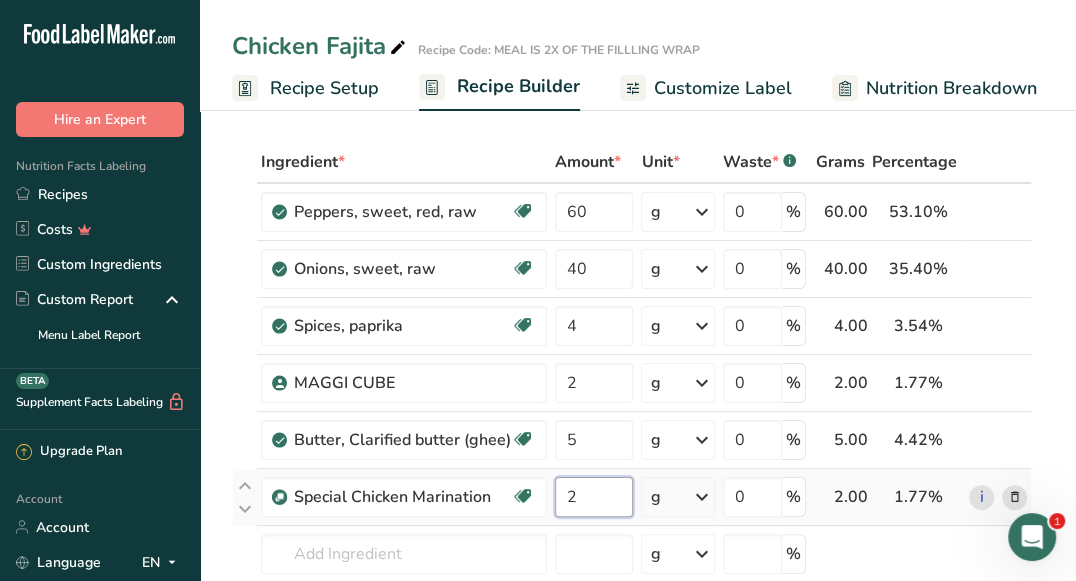 drag, startPoint x: 581, startPoint y: 496, endPoint x: 560, endPoint y: 495, distance: 21.023796 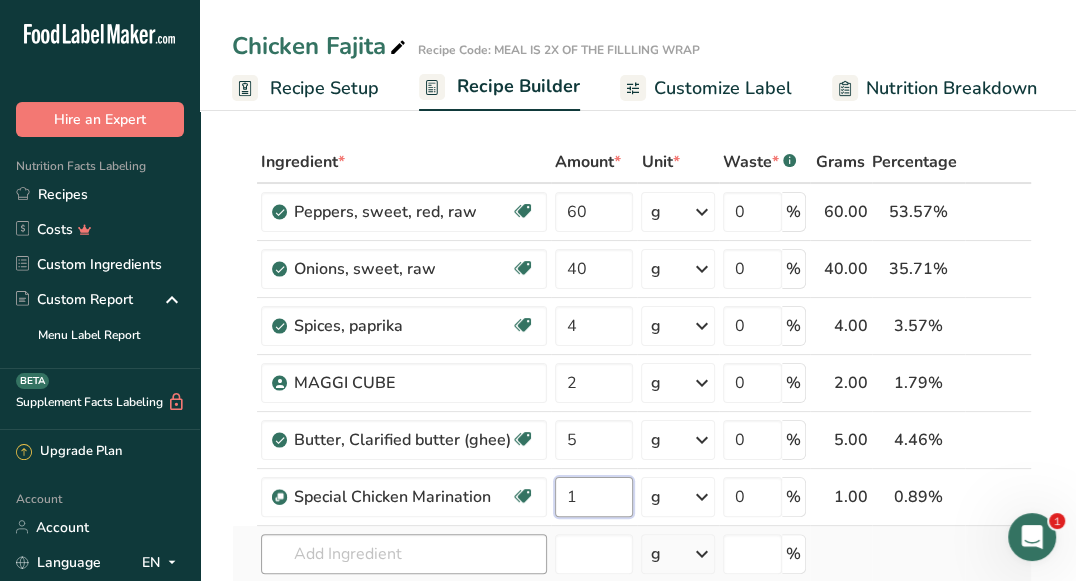 type on "1" 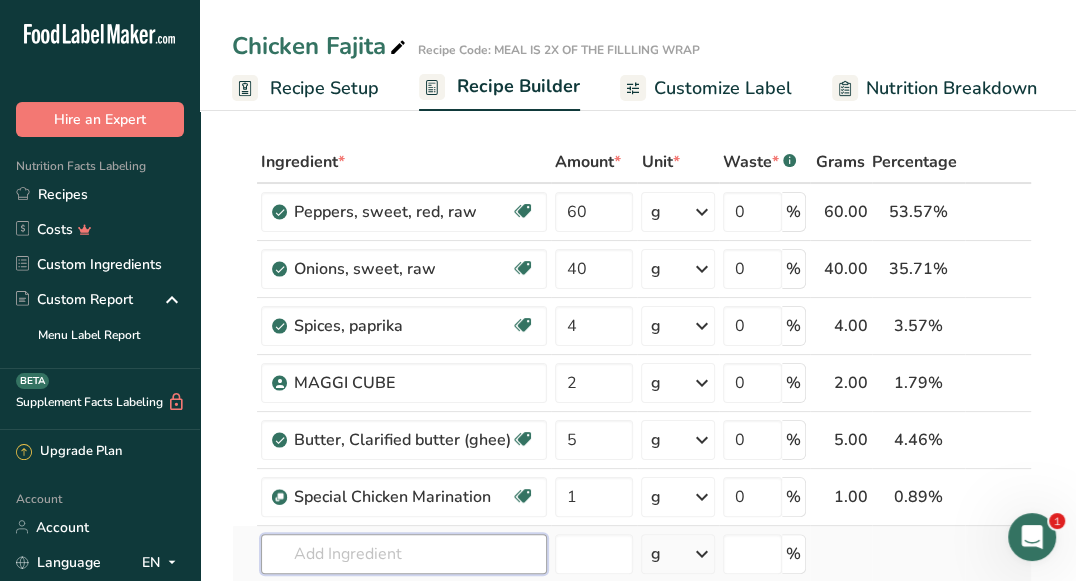 click on "Ingredient *
Amount *
Unit *
Waste *   .a-a{fill:#347362;}.b-a{fill:#fff;}          Grams
Percentage
Peppers, sweet, red, raw
Source of Antioxidants
Dairy free
Gluten free
Vegan
Vegetarian
Soy free
60
g
Portions
1 cup, chopped
1 cup, sliced
1 tablespoon
See more
Weight Units
g
kg
mg
See more
Volume Units
l
Volume units require a density conversion. If you know your ingredient's density enter it below. Otherwise, click on "RIA" our AI Regulatory bot - she will be able to help you
lb/ft3
g/cm3
mL" at bounding box center (632, 424) 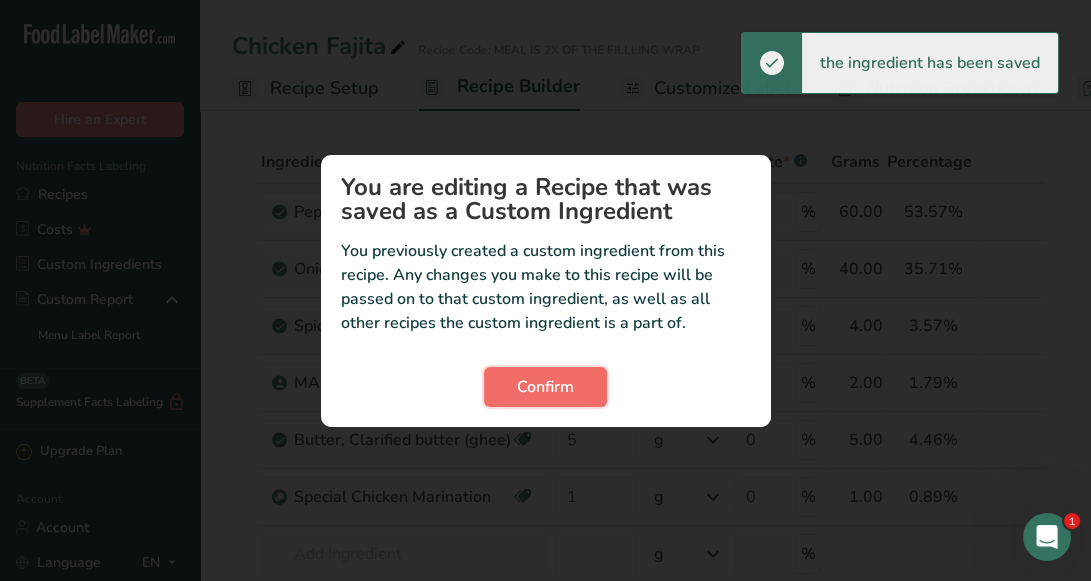 click on "Confirm" at bounding box center (545, 387) 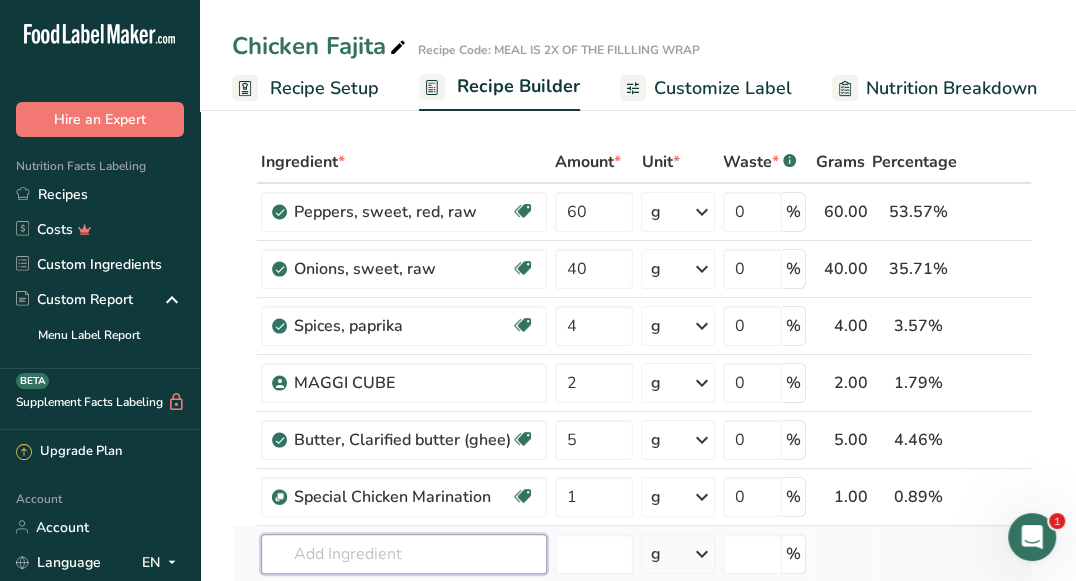 click at bounding box center (404, 554) 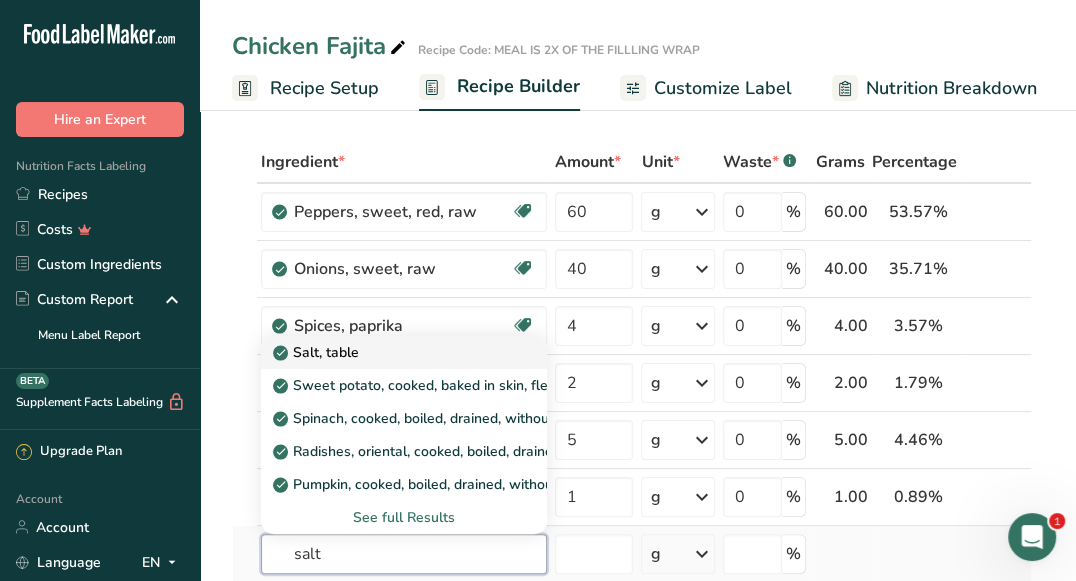 type on "salt" 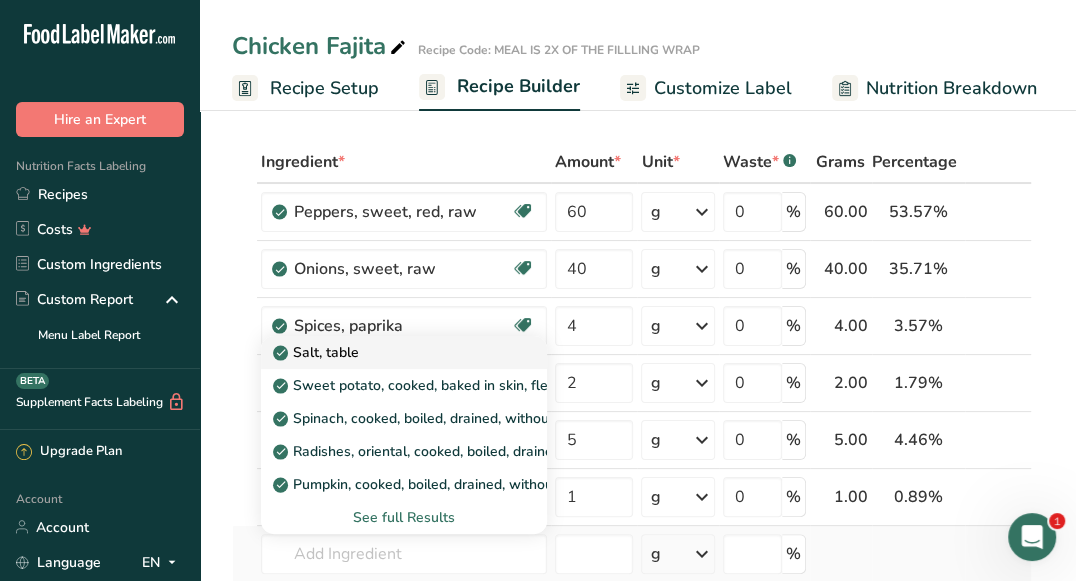 click on "Salt, table" at bounding box center (388, 352) 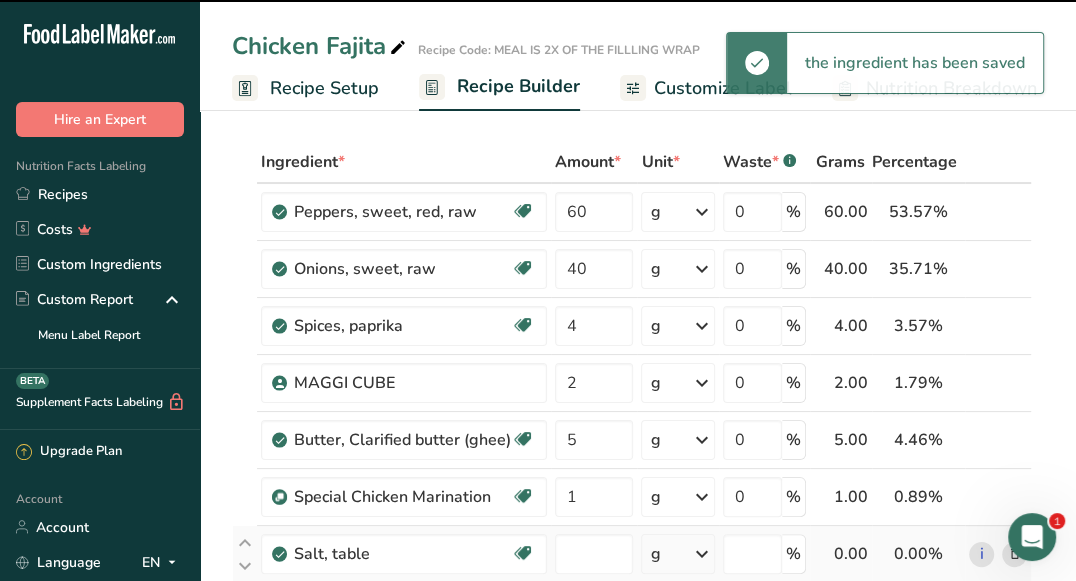 type on "0" 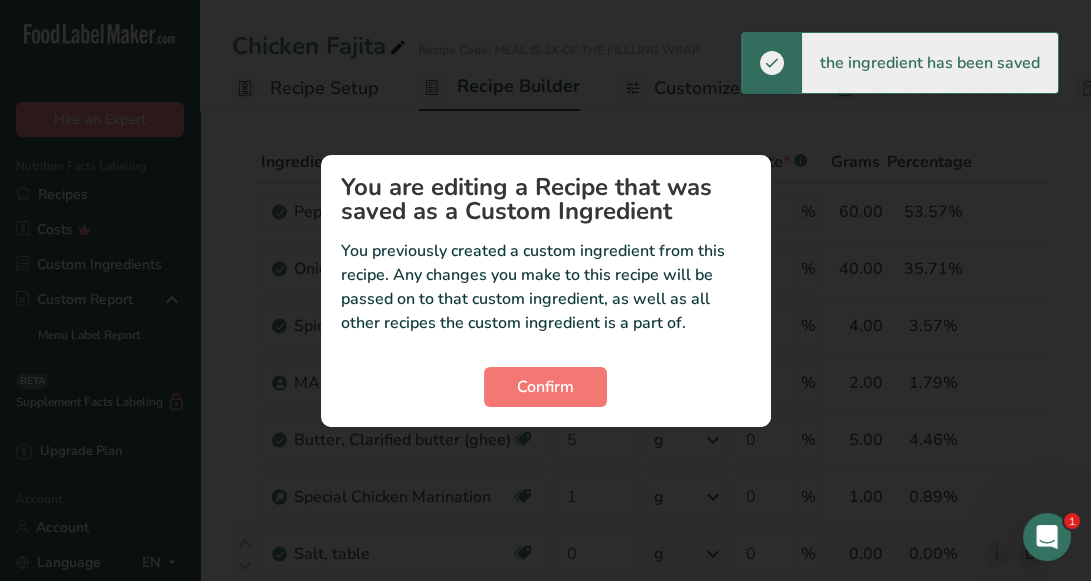 drag, startPoint x: 1080, startPoint y: 122, endPoint x: 1081, endPoint y: 139, distance: 17.029387 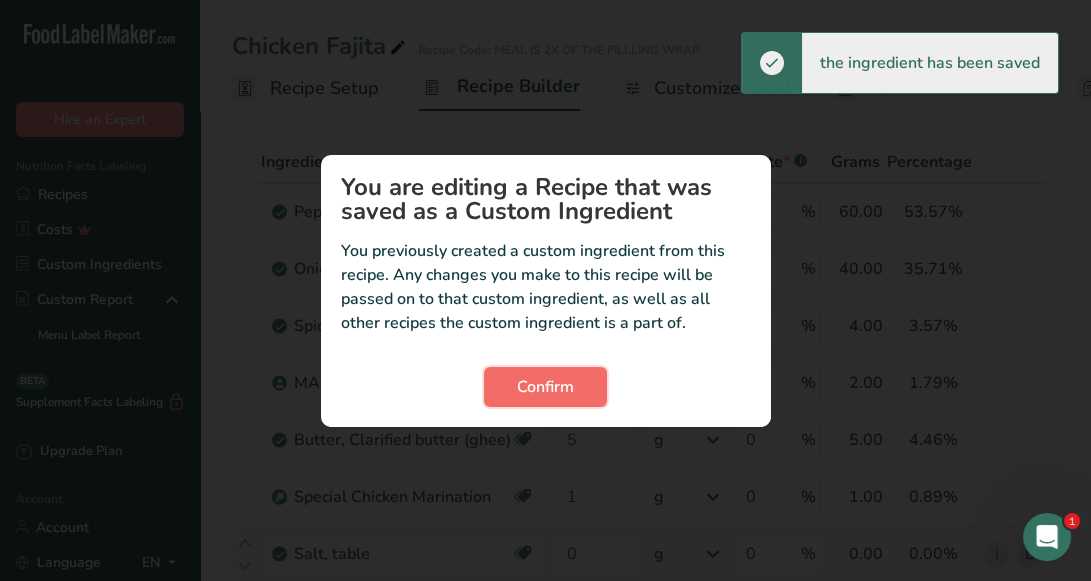 click on "Confirm" at bounding box center [545, 387] 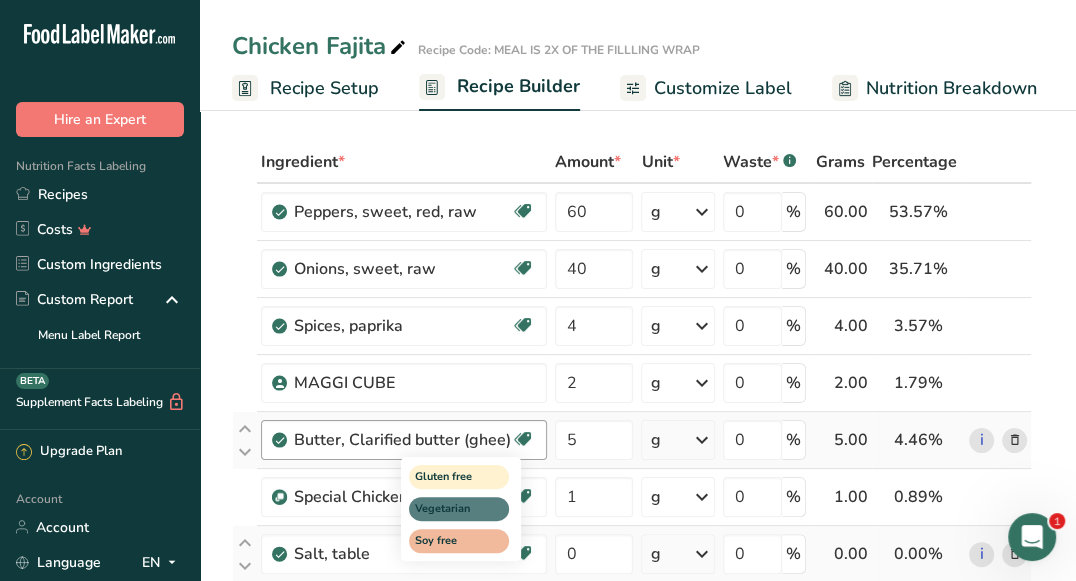 click on "Gluten free
Vegetarian
Soy free" at bounding box center (497, 507) 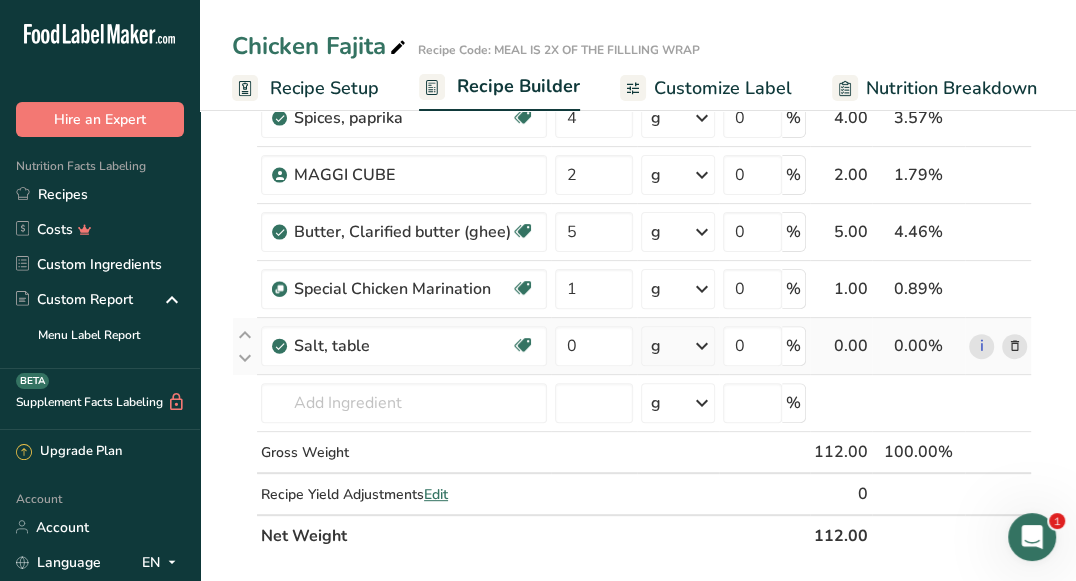 scroll, scrollTop: 294, scrollLeft: 0, axis: vertical 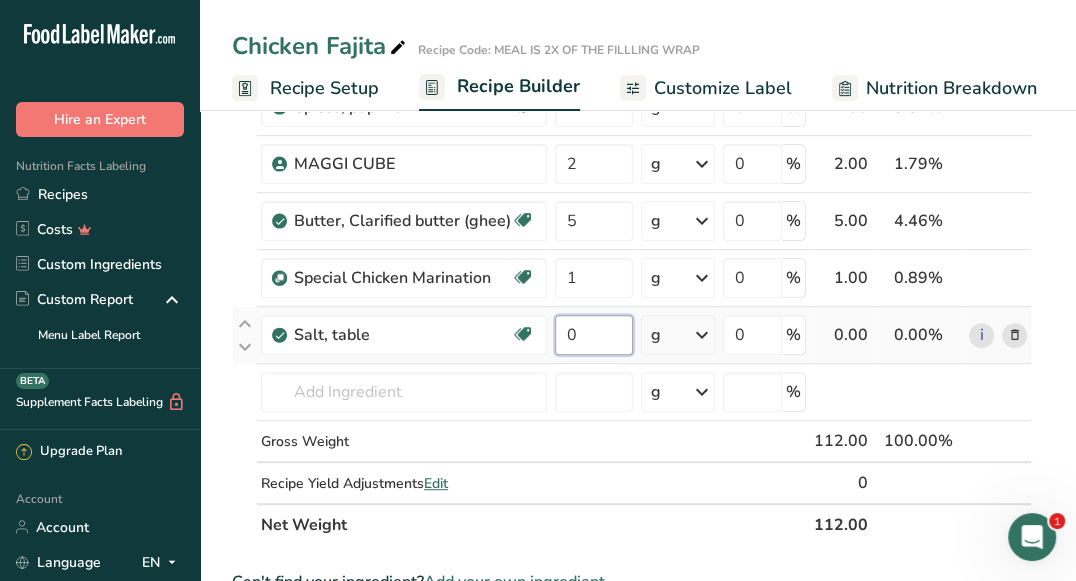 drag, startPoint x: 573, startPoint y: 322, endPoint x: 563, endPoint y: 328, distance: 11.661903 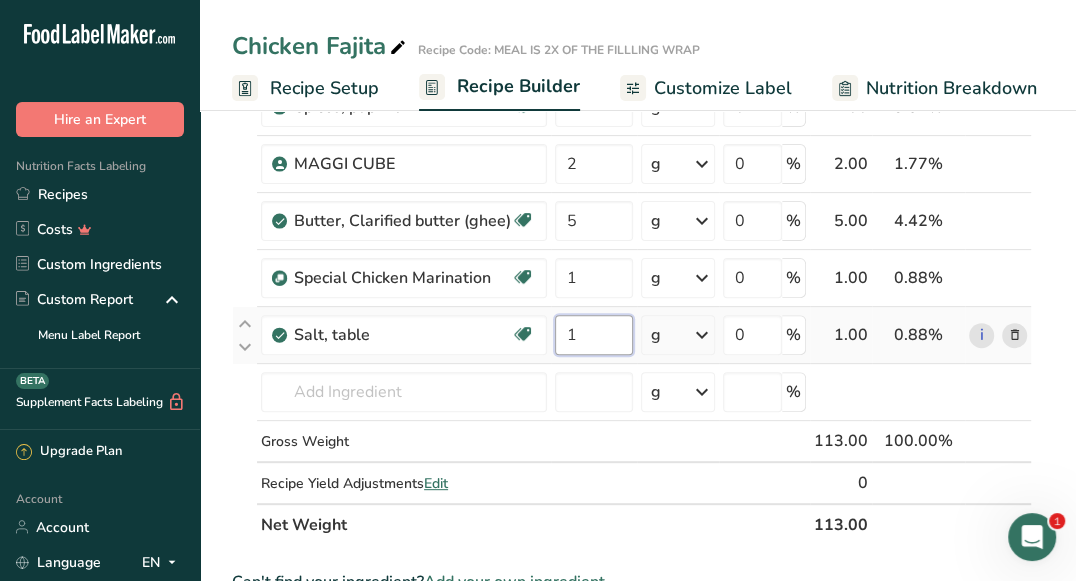 type on "1" 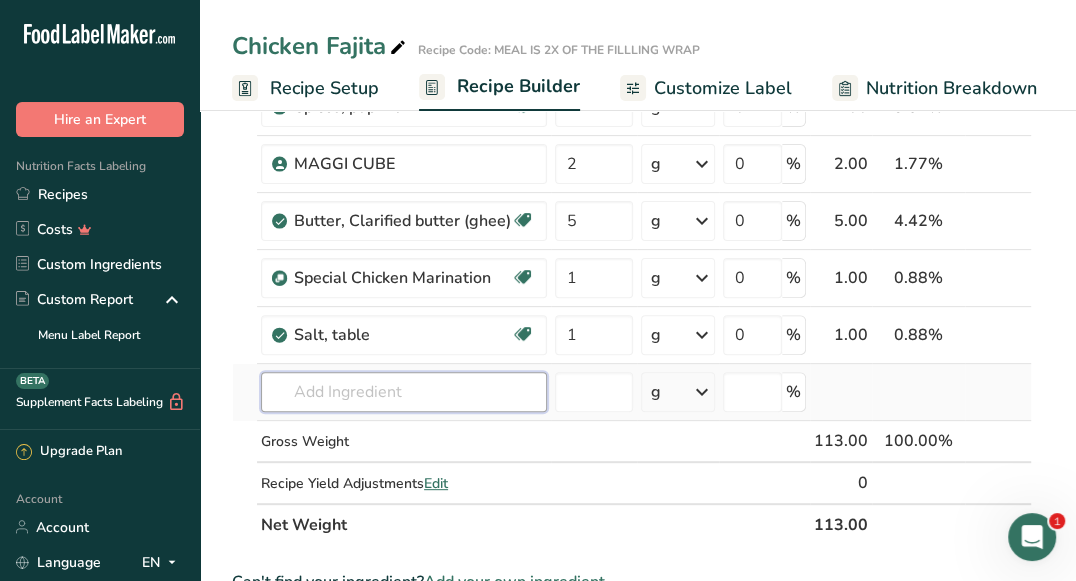 click on "Ingredient *
Amount *
Unit *
Waste *   .a-a{fill:#347362;}.b-a{fill:#fff;}          Grams
Percentage
Peppers, sweet, red, raw
Source of Antioxidants
Dairy free
Gluten free
Vegan
Vegetarian
Soy free
60
g
Portions
1 cup, chopped
1 cup, sliced
1 tablespoon
See more
Weight Units
g
kg
mg
See more
Volume Units
l
Volume units require a density conversion. If you know your ingredient's density enter it below. Otherwise, click on "RIA" our AI Regulatory bot - she will be able to help you
lb/ft3
g/cm3
mL" at bounding box center [632, 234] 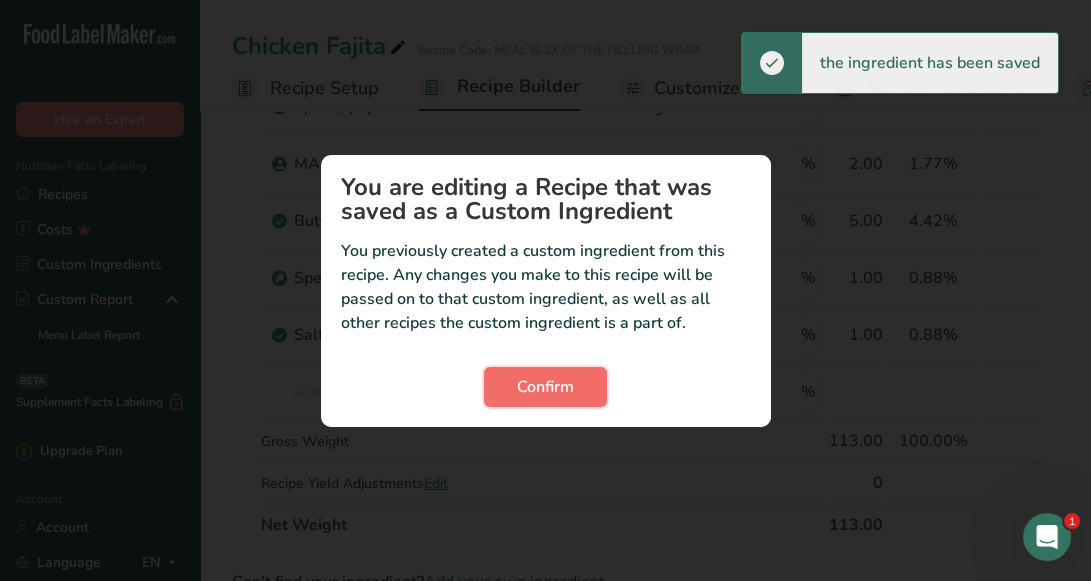 click on "Confirm" at bounding box center [545, 387] 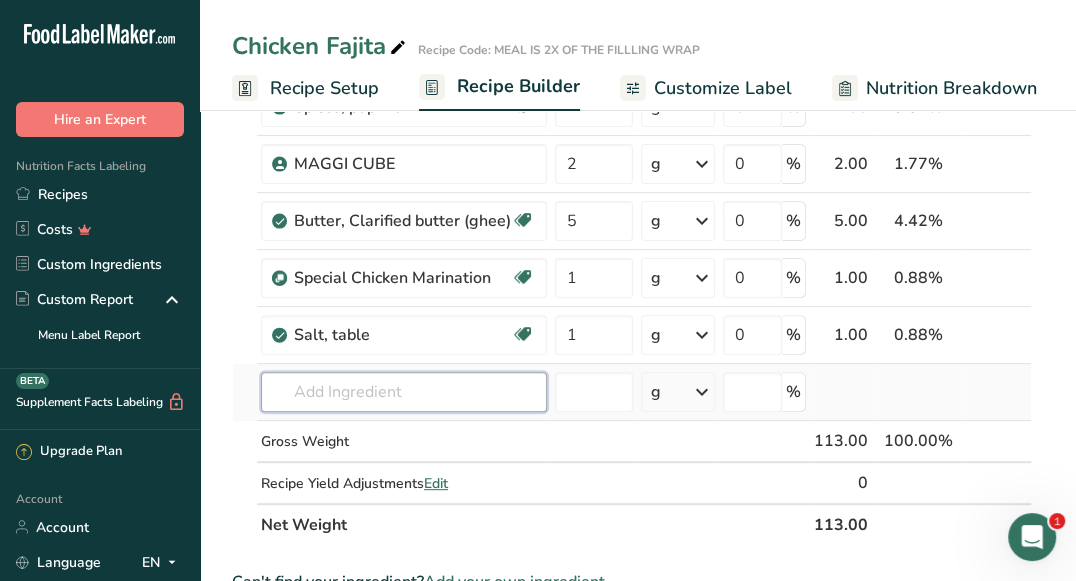 click at bounding box center [404, 392] 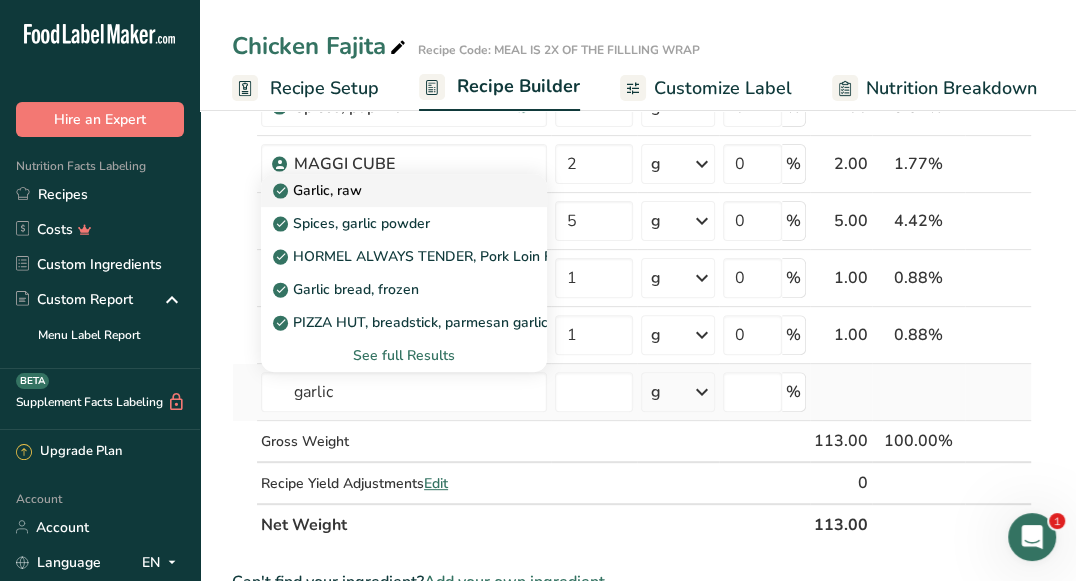click on "Garlic, raw" at bounding box center [388, 190] 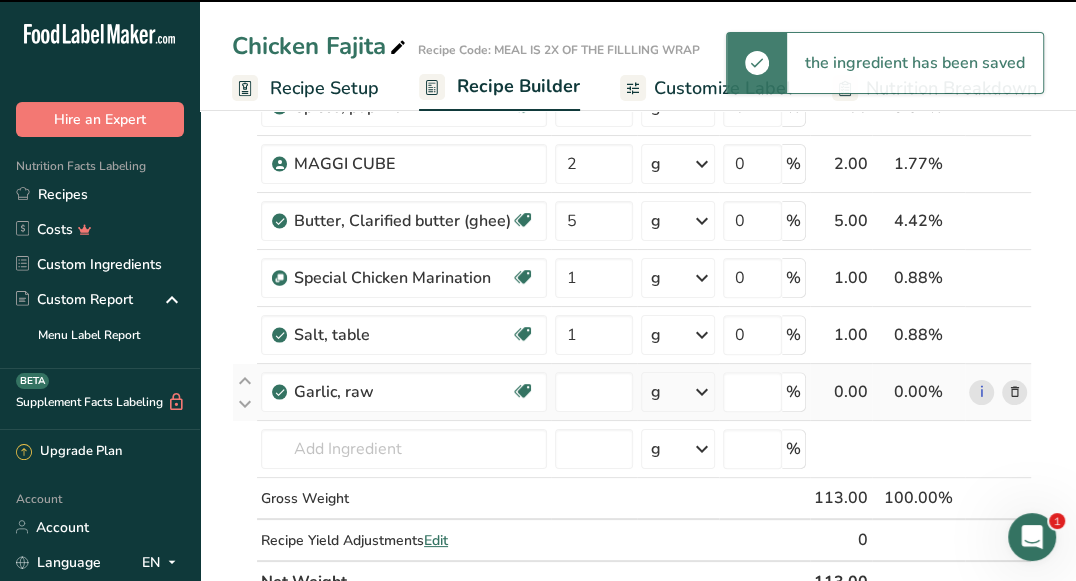 type on "0" 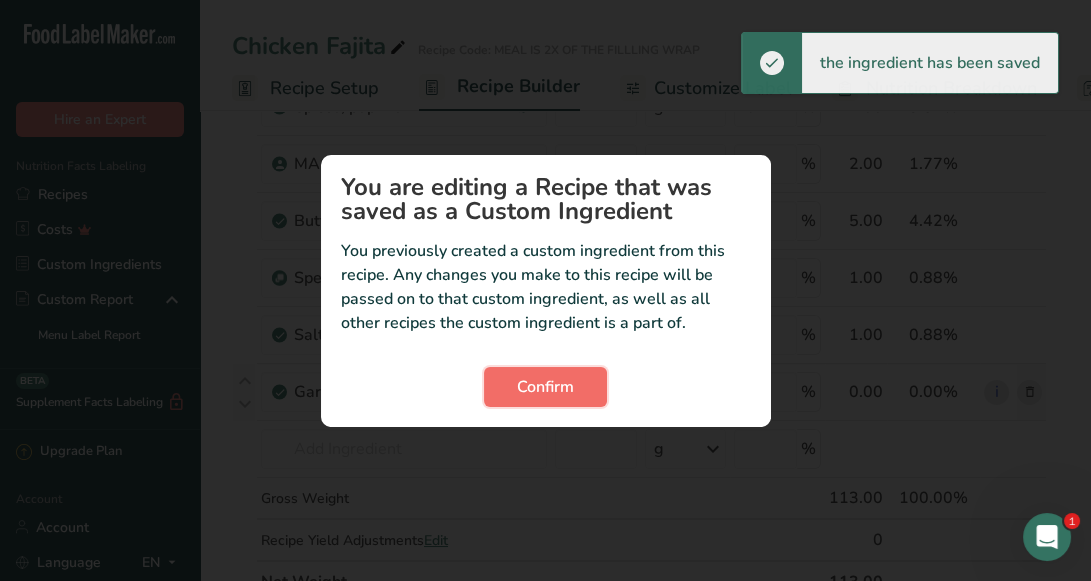 click on "Confirm" at bounding box center [545, 387] 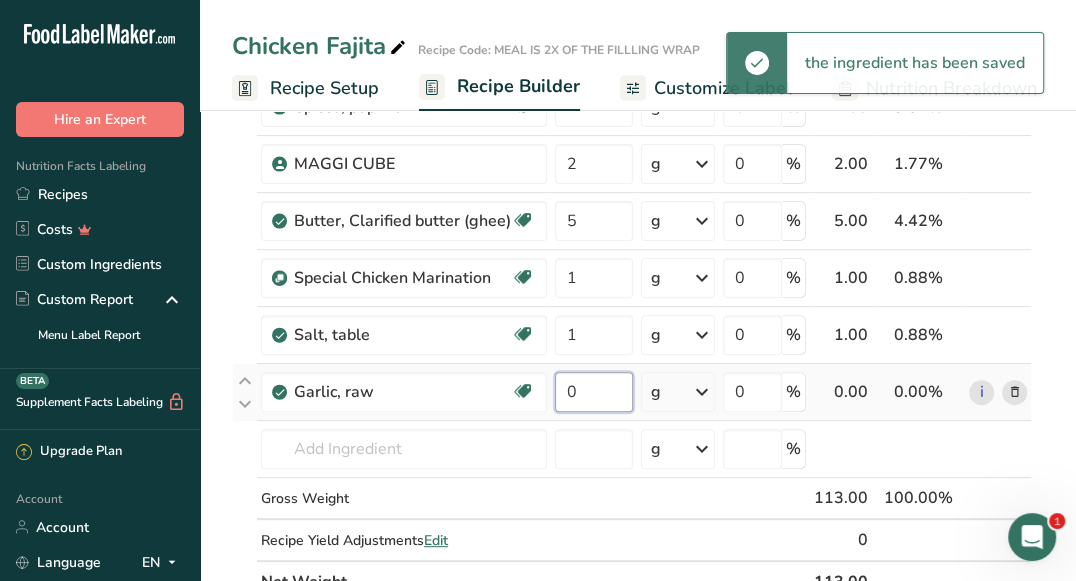 click on "0" at bounding box center (594, 392) 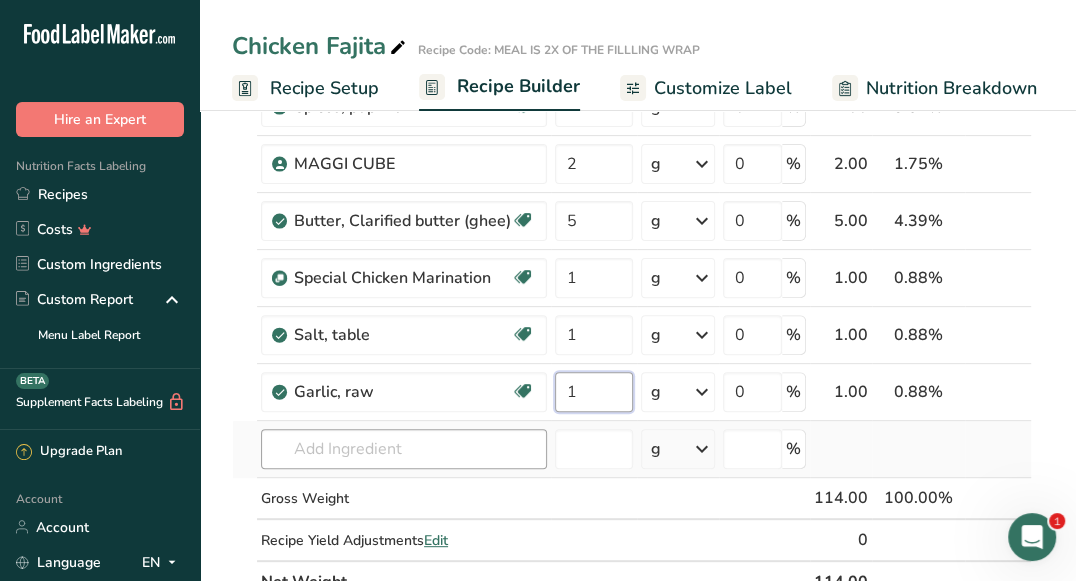 type on "1" 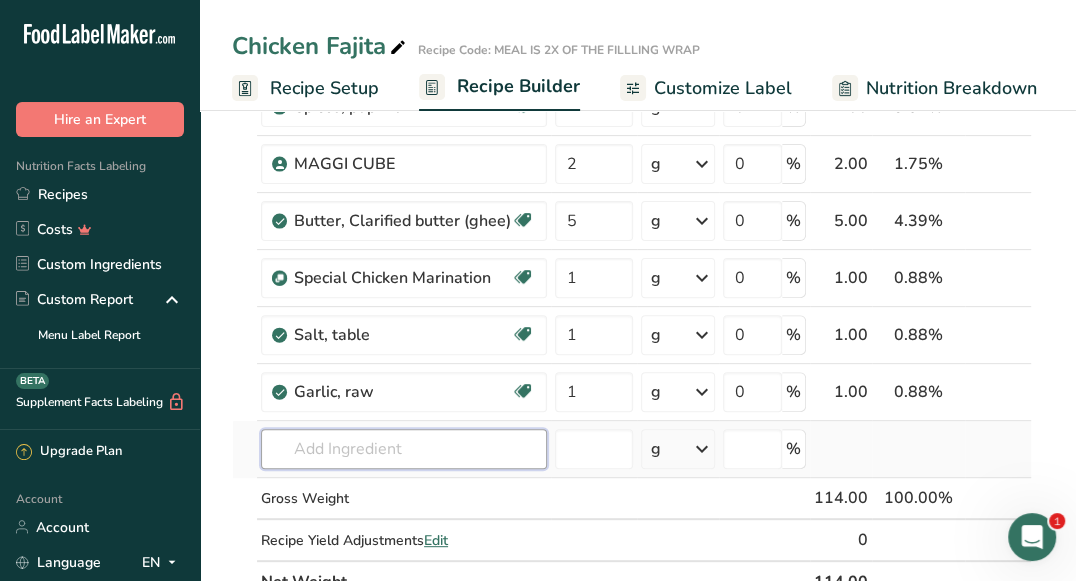 click on "Ingredient *
Amount *
Unit *
Waste *   .a-a{fill:#347362;}.b-a{fill:#fff;}          Grams
Percentage
Peppers, sweet, red, raw
Source of Antioxidants
Dairy free
Gluten free
Vegan
Vegetarian
Soy free
60
g
Portions
1 cup, chopped
1 cup, sliced
1 tablespoon
See more
Weight Units
g
kg
mg
See more
Volume Units
l
Volume units require a density conversion. If you know your ingredient's density enter it below. Otherwise, click on "RIA" our AI Regulatory bot - she will be able to help you
lb/ft3
g/cm3
mL" at bounding box center [632, 262] 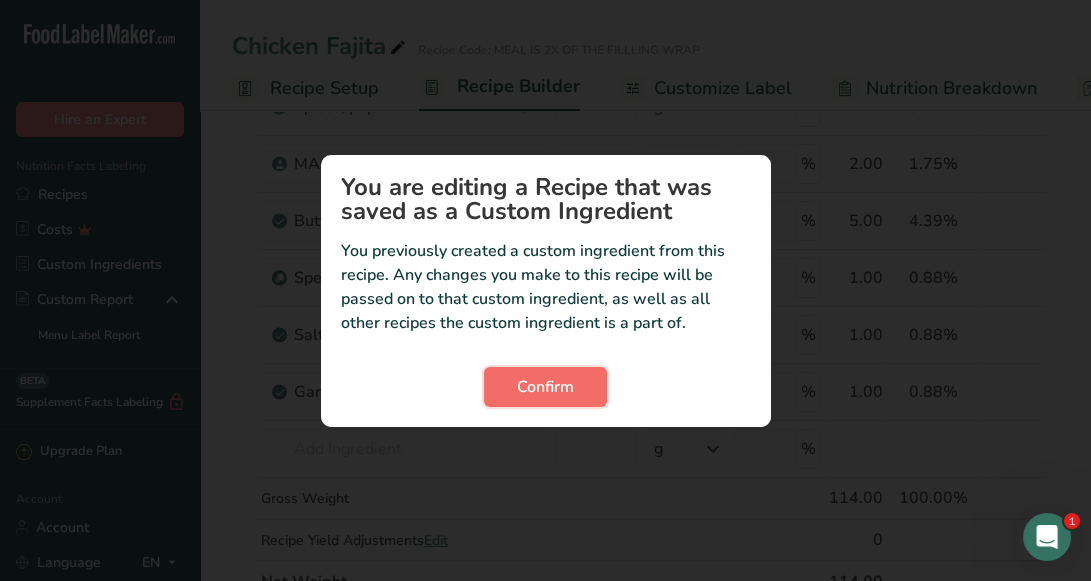 click on "Confirm" at bounding box center (545, 387) 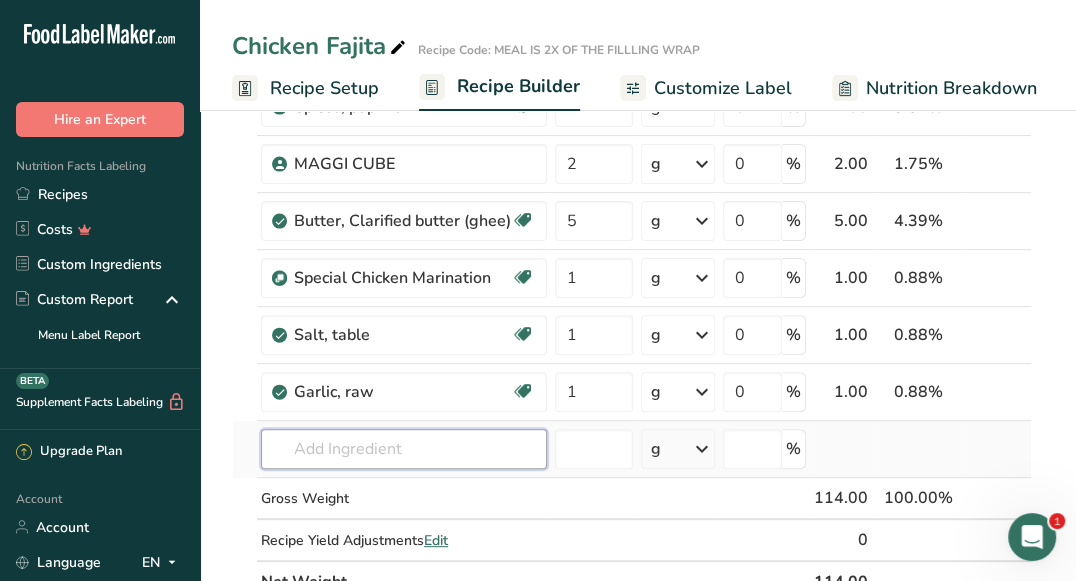 click at bounding box center (404, 449) 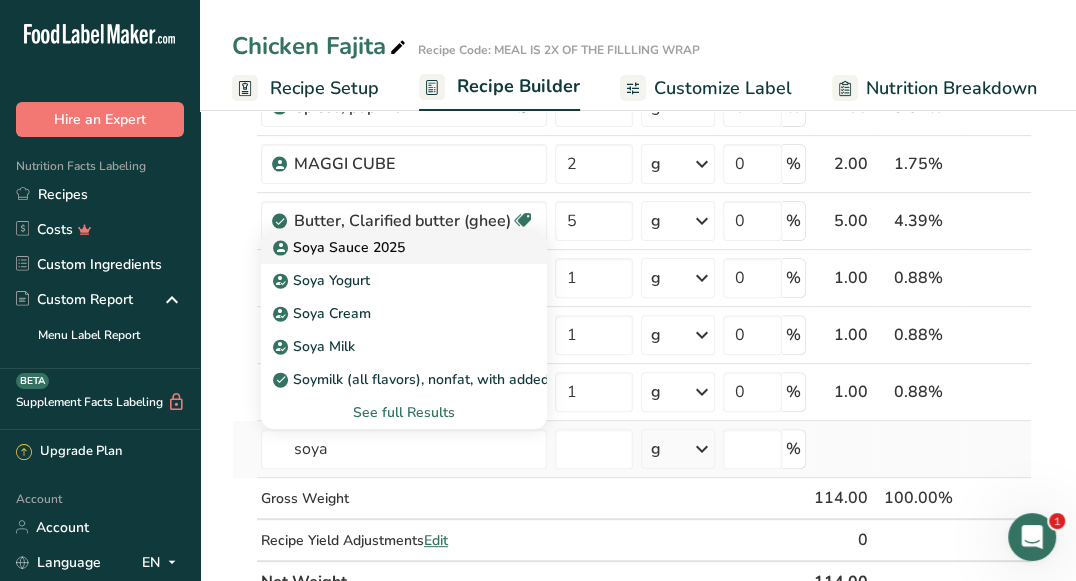 click on "Soya Sauce 2025" at bounding box center [388, 247] 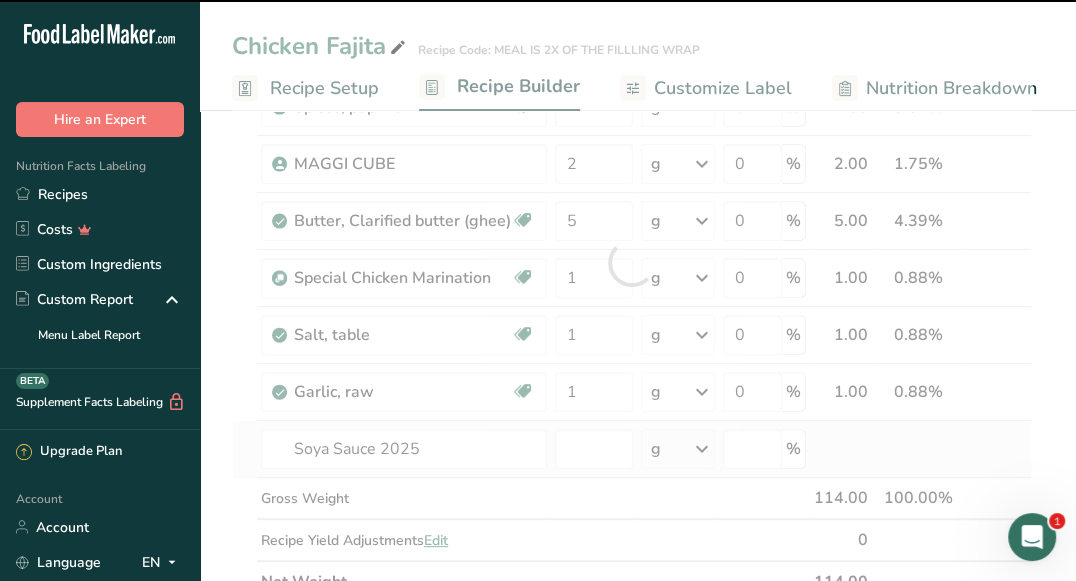 type on "0" 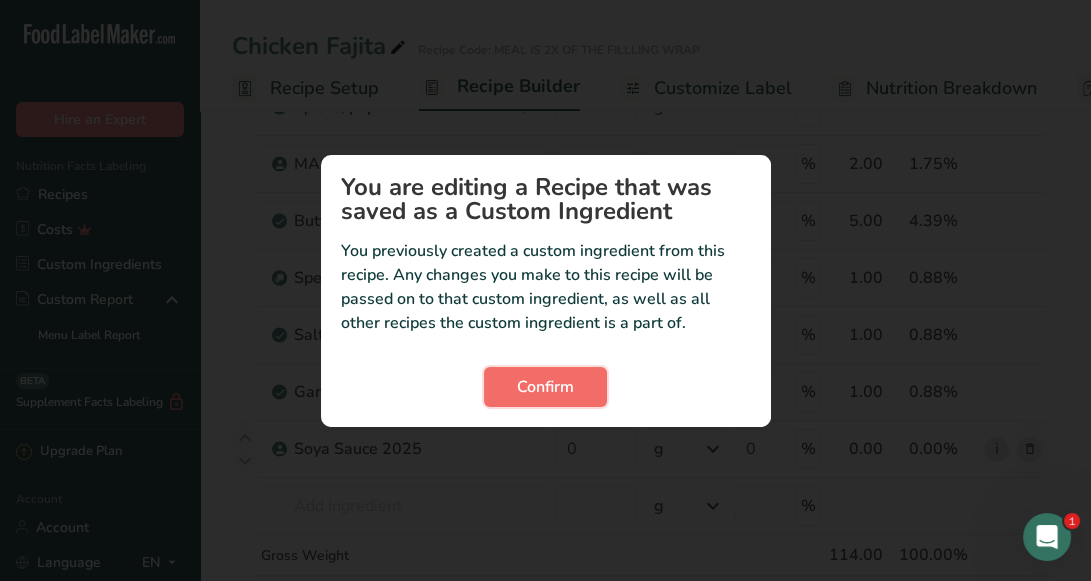 click on "Confirm" at bounding box center (545, 387) 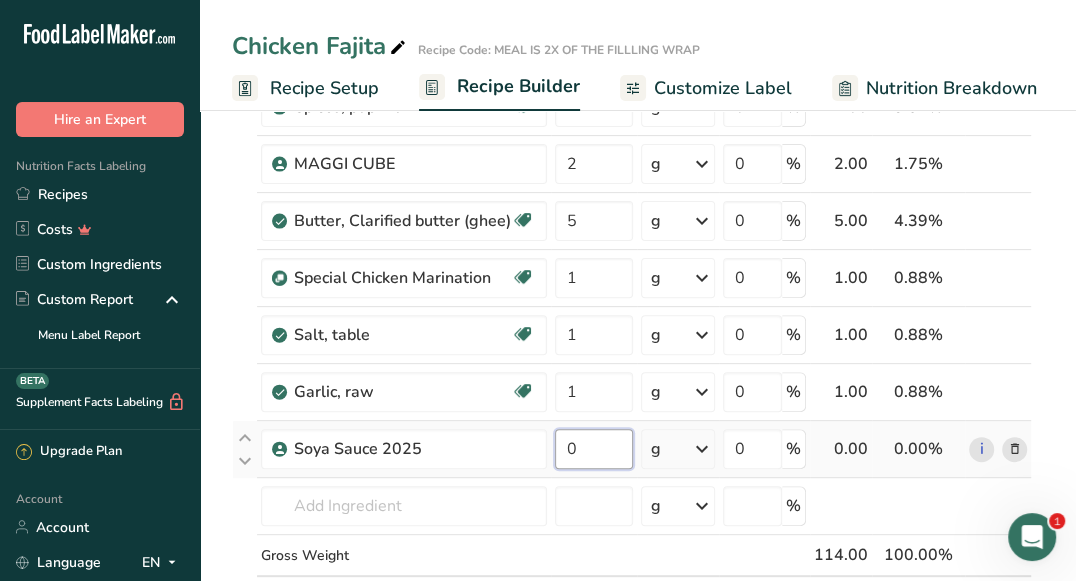 click on "0" at bounding box center [594, 449] 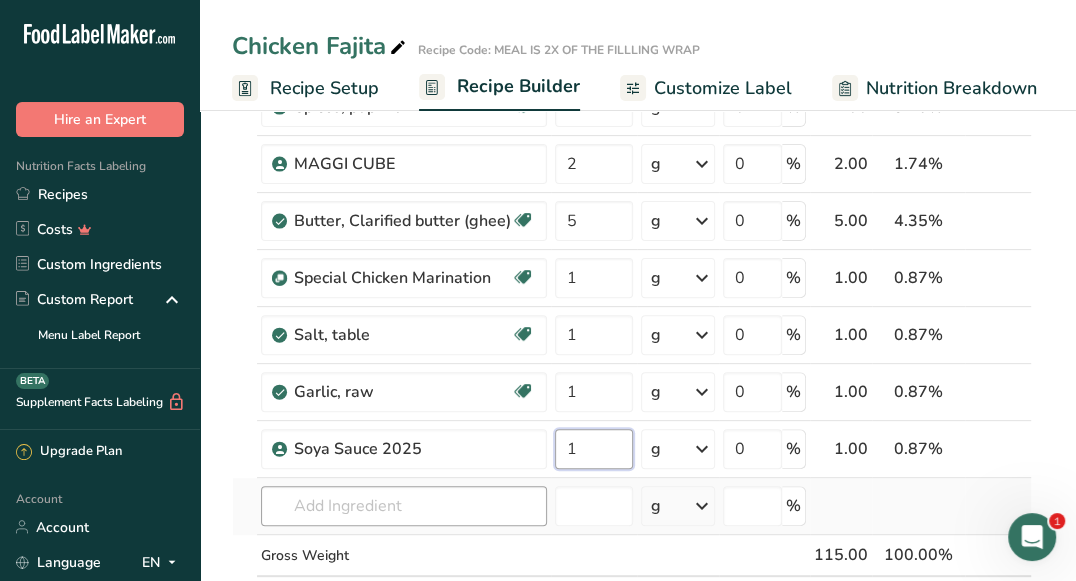 type on "1" 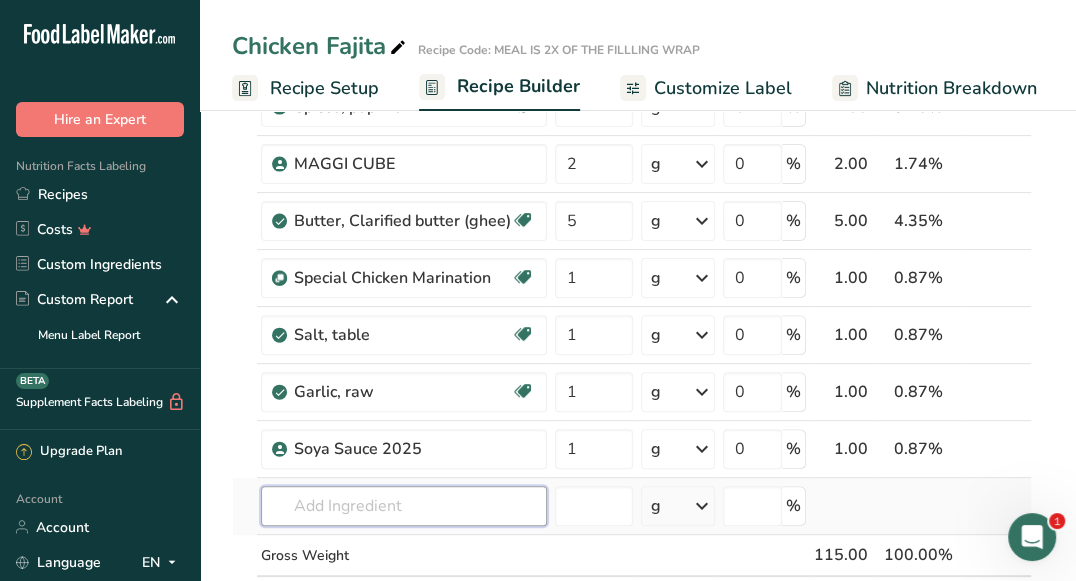 click on "Ingredient *
Amount *
Unit *
Waste *   .a-a{fill:#347362;}.b-a{fill:#fff;}          Grams
Percentage
Peppers, sweet, red, raw
Source of Antioxidants
Dairy free
Gluten free
Vegan
Vegetarian
Soy free
60
g
Portions
1 cup, chopped
1 cup, sliced
1 tablespoon
See more
Weight Units
g
kg
mg
See more
Volume Units
l
Volume units require a density conversion. If you know your ingredient's density enter it below. Otherwise, click on "RIA" our AI Regulatory bot - she will be able to help you
lb/ft3
g/cm3
mL" at bounding box center [632, 291] 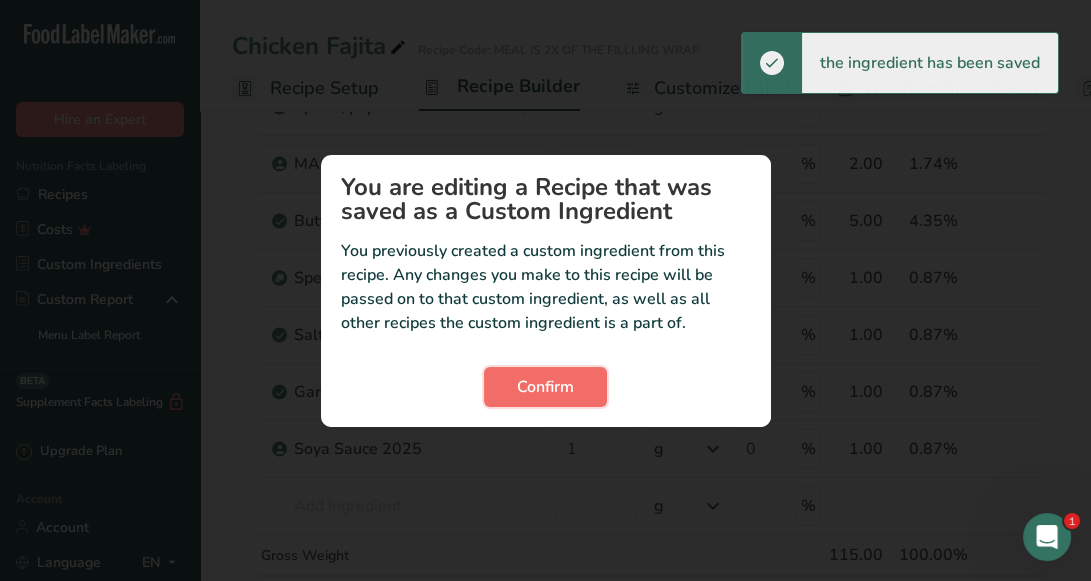 click on "Confirm" at bounding box center (545, 387) 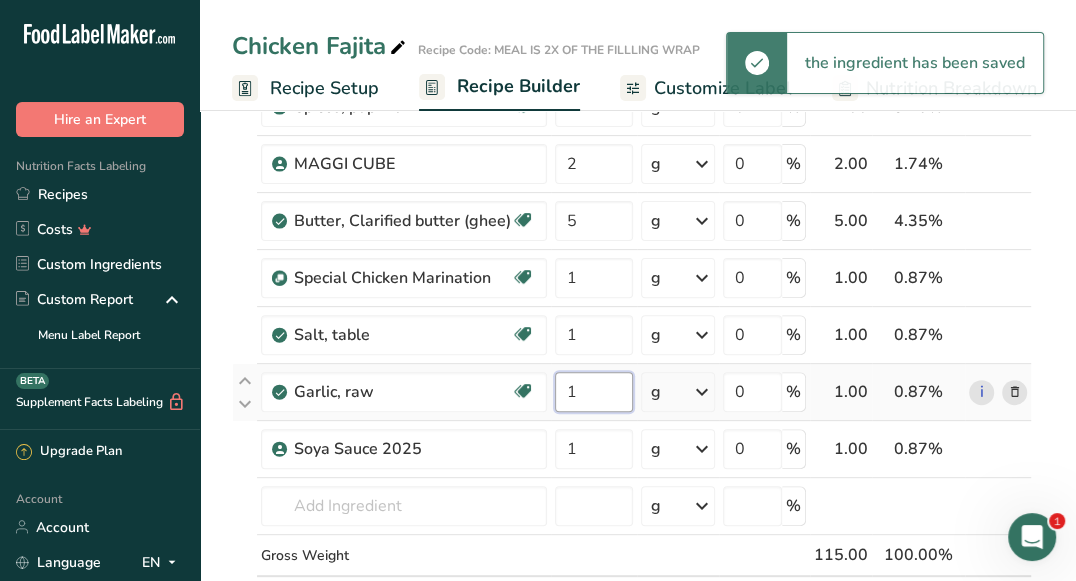 click on "1" at bounding box center [594, 392] 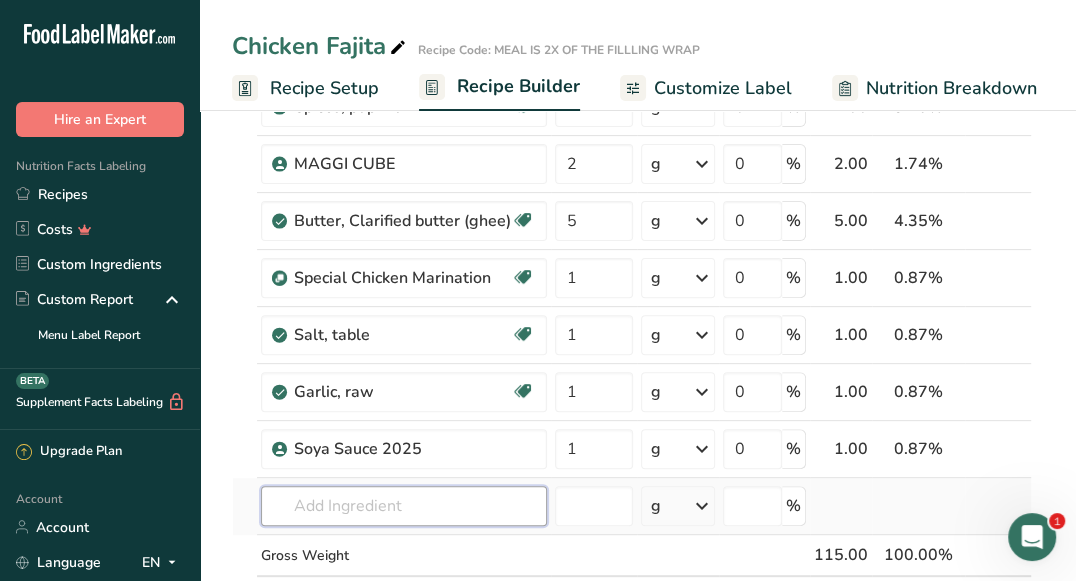 click on "Ingredient *
Amount *
Unit *
Waste *   .a-a{fill:#347362;}.b-a{fill:#fff;}          Grams
Percentage
Peppers, sweet, red, raw
Source of Antioxidants
Dairy free
Gluten free
Vegan
Vegetarian
Soy free
60
g
Portions
1 cup, chopped
1 cup, sliced
1 tablespoon
See more
Weight Units
g
kg
mg
See more
Volume Units
l
Volume units require a density conversion. If you know your ingredient's density enter it below. Otherwise, click on "RIA" our AI Regulatory bot - she will be able to help you
lb/ft3
g/cm3
mL" at bounding box center [632, 291] 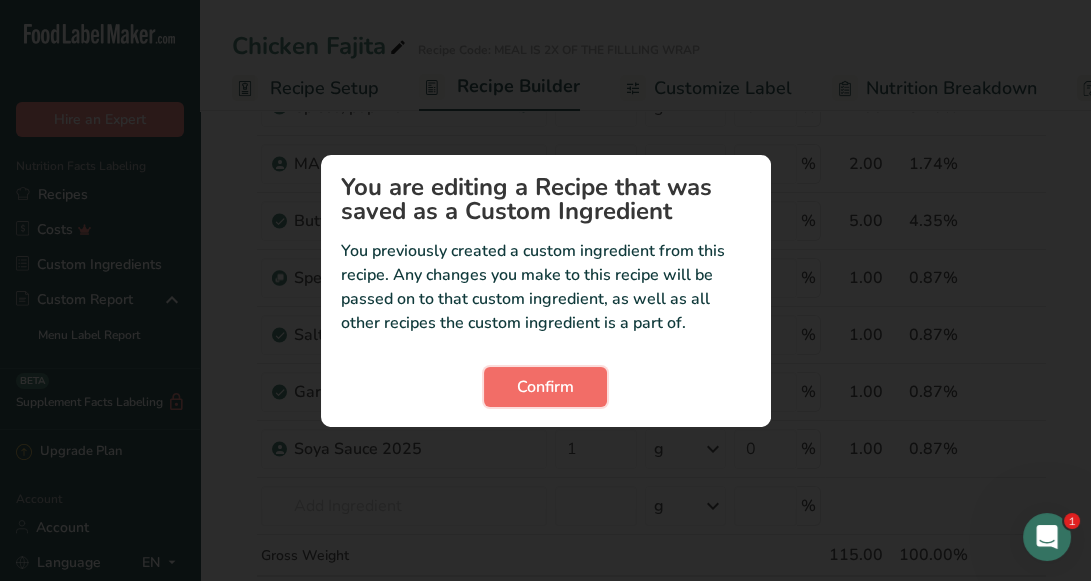 click on "Confirm" at bounding box center (545, 387) 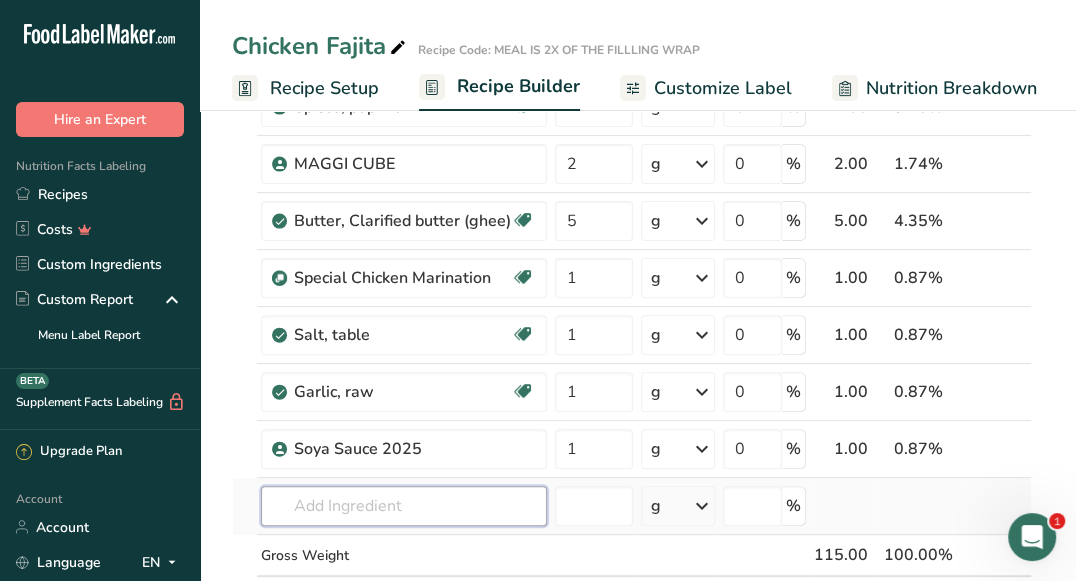 click at bounding box center [404, 506] 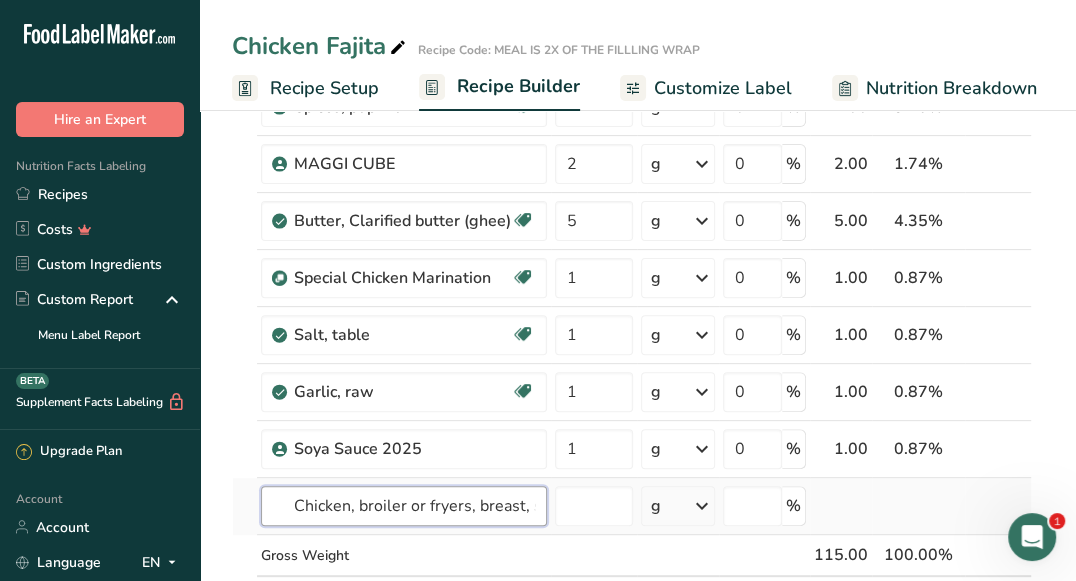 scroll, scrollTop: 0, scrollLeft: 316, axis: horizontal 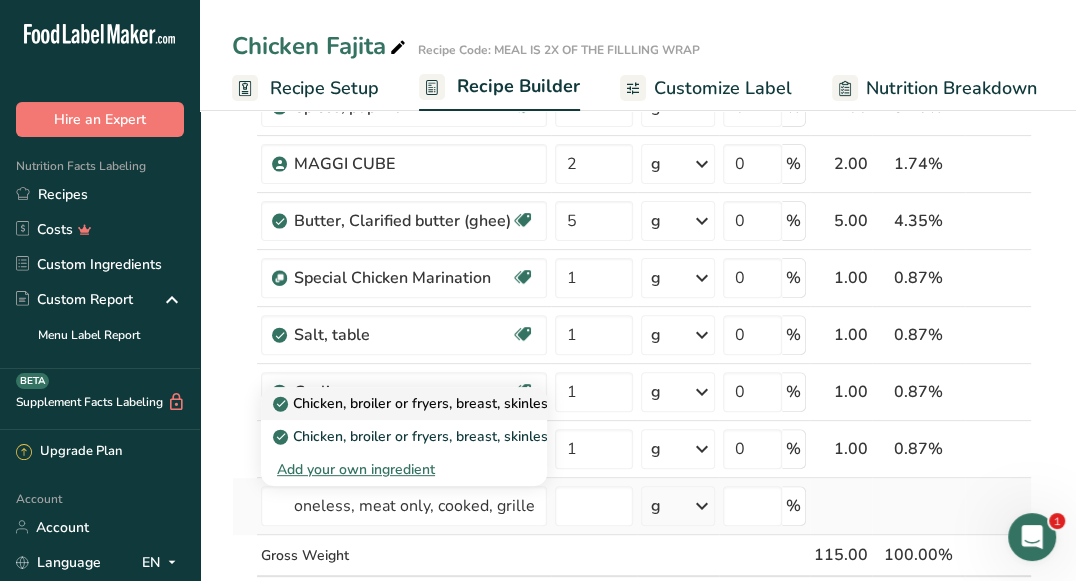 click on "Chicken, broiler or fryers, breast, skinless, boneless, meat only, cooked, grilled" at bounding box center (533, 403) 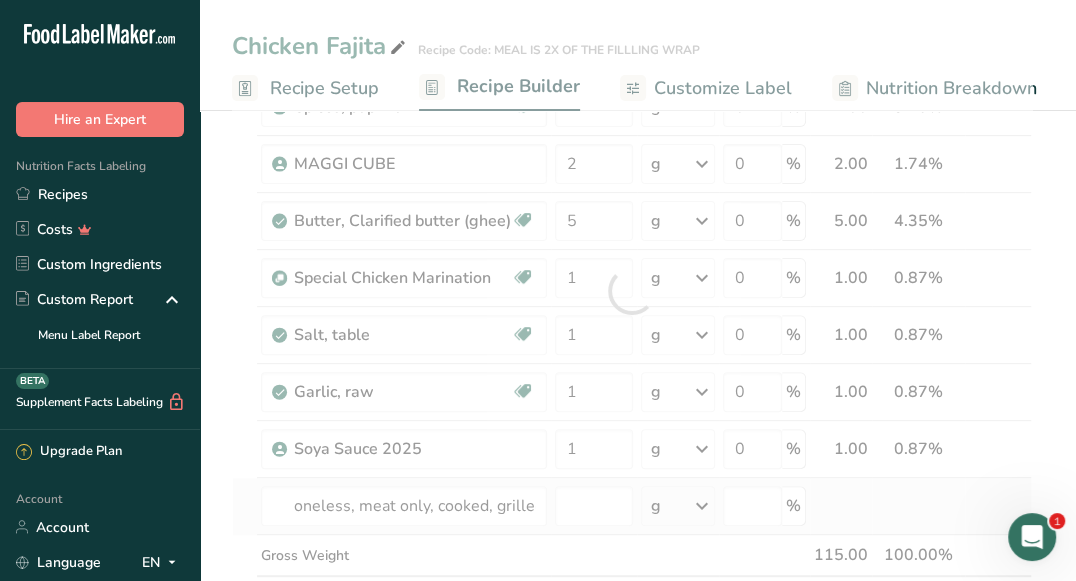 scroll, scrollTop: 0, scrollLeft: 0, axis: both 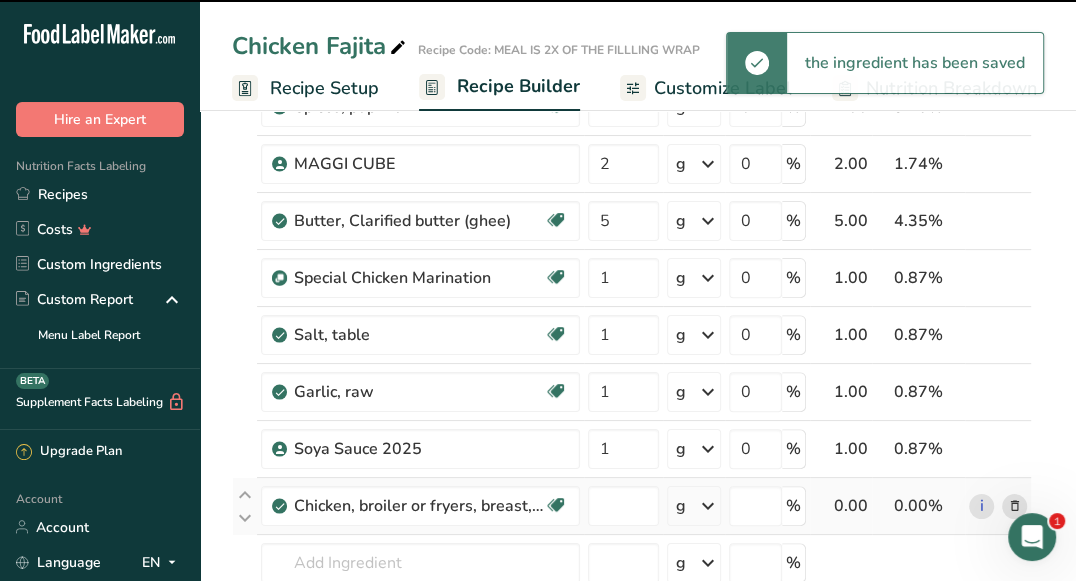 type on "0" 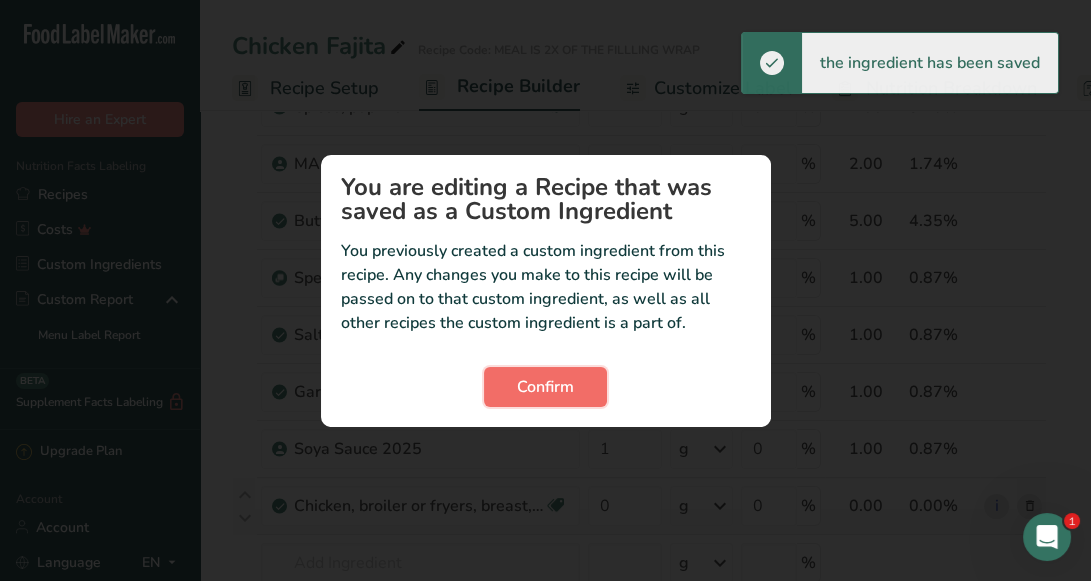 click on "Confirm" at bounding box center (545, 387) 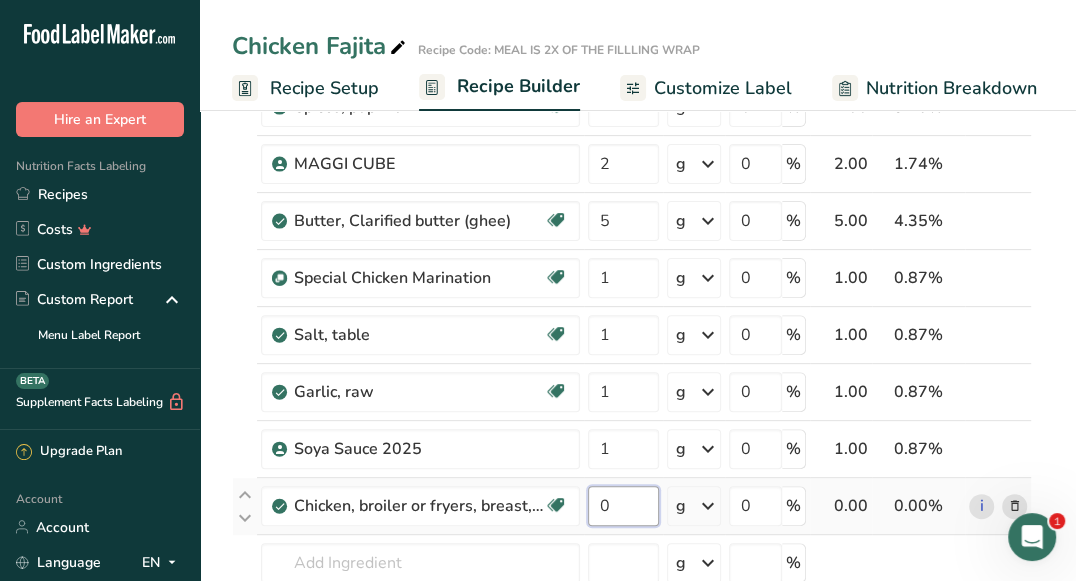 click on "0" at bounding box center (623, 506) 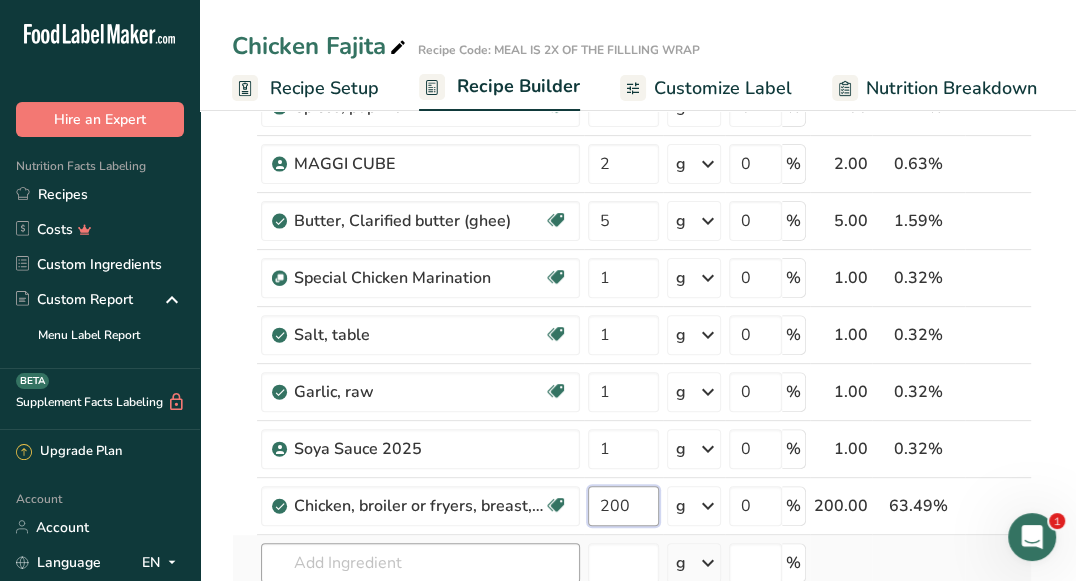 type on "200" 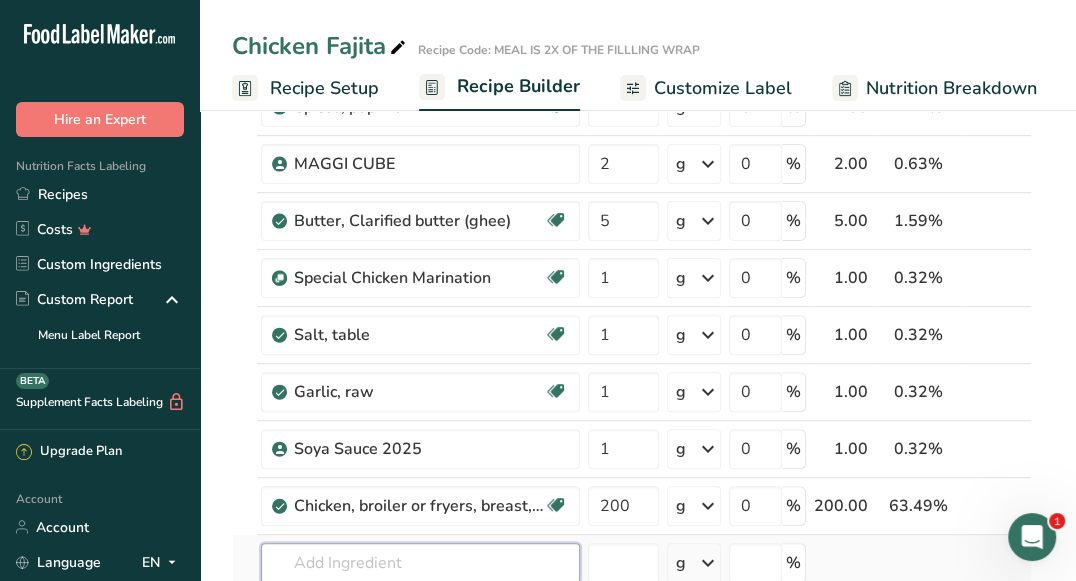 click on "Ingredient *
Amount *
Unit *
Waste *   .a-a{fill:#347362;}.b-a{fill:#fff;}          Grams
Percentage
Peppers, sweet, red, raw
Source of Antioxidants
Dairy free
Gluten free
Vegan
Vegetarian
Soy free
60
g
Portions
1 cup, chopped
1 cup, sliced
1 tablespoon
See more
Weight Units
g
kg
mg
See more
Volume Units
l
Volume units require a density conversion. If you know your ingredient's density enter it below. Otherwise, click on "RIA" our AI Regulatory bot - she will be able to help you
lb/ft3
g/cm3
mL" at bounding box center [632, 319] 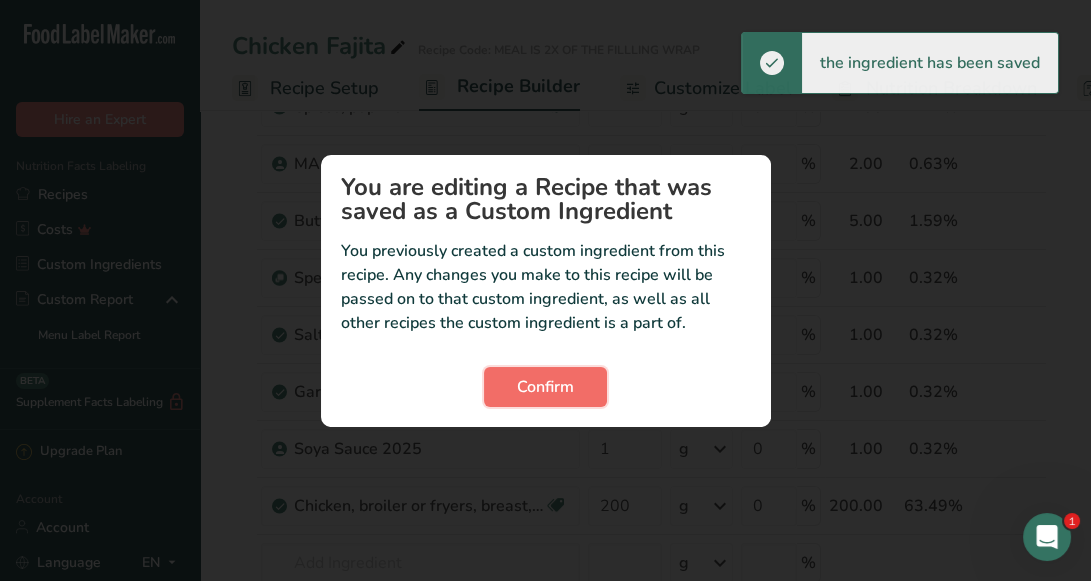 click on "Confirm" at bounding box center (545, 387) 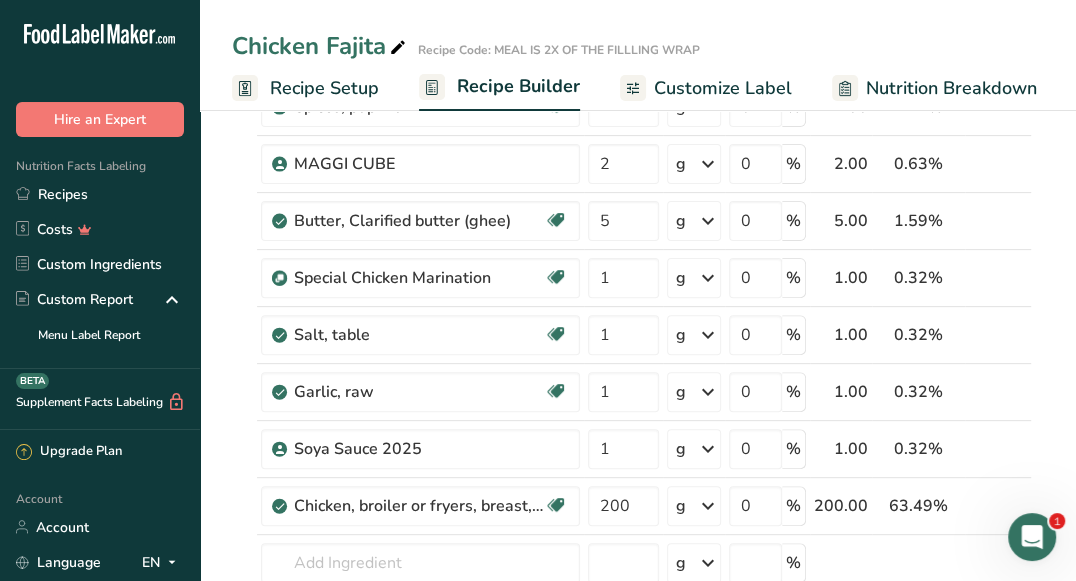 scroll, scrollTop: 0, scrollLeft: 0, axis: both 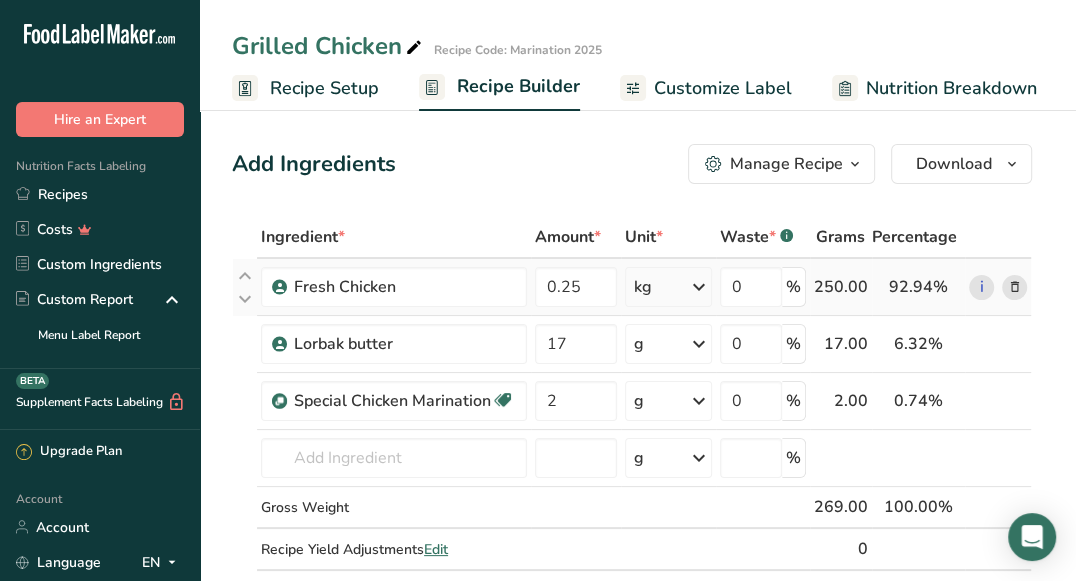 click at bounding box center (1014, 287) 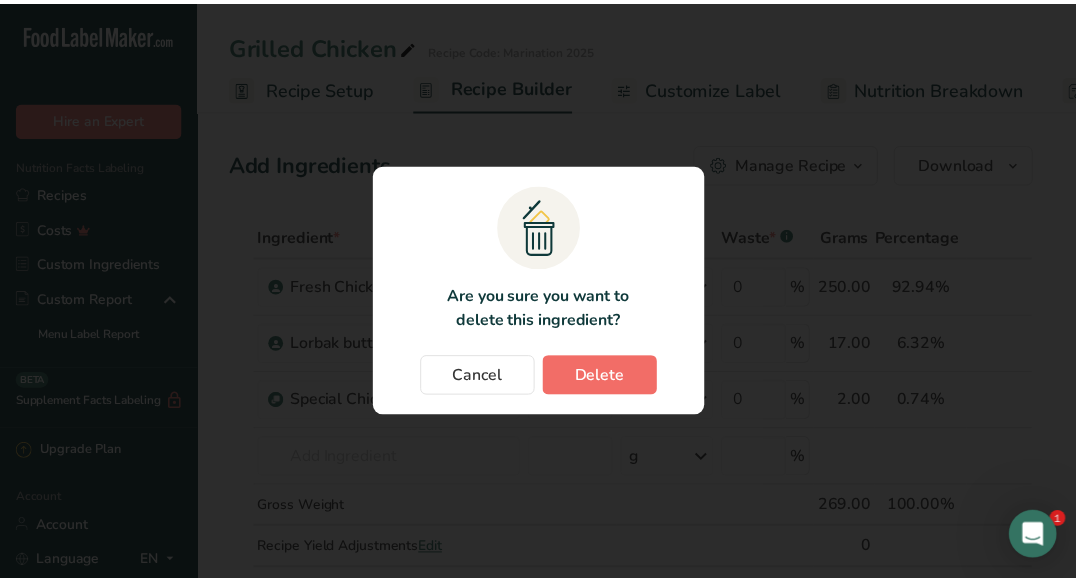 scroll, scrollTop: 0, scrollLeft: 0, axis: both 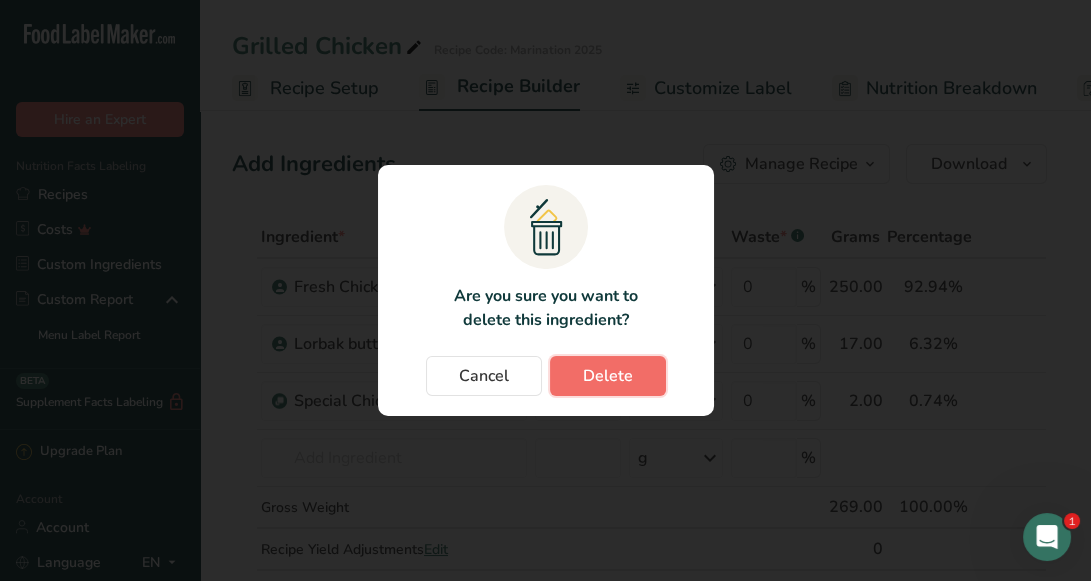 click on "Delete" at bounding box center (608, 376) 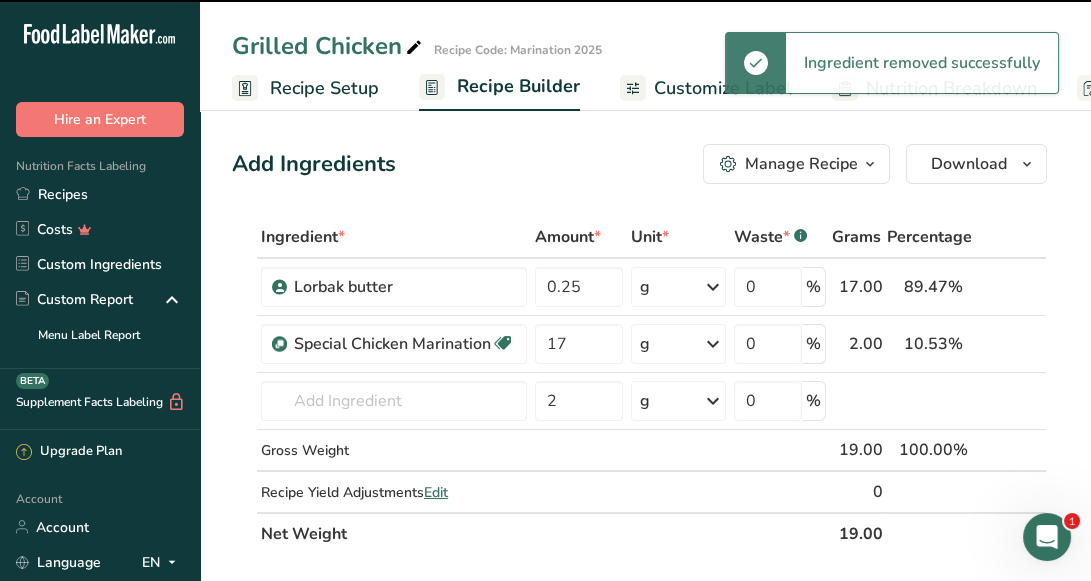 type on "17" 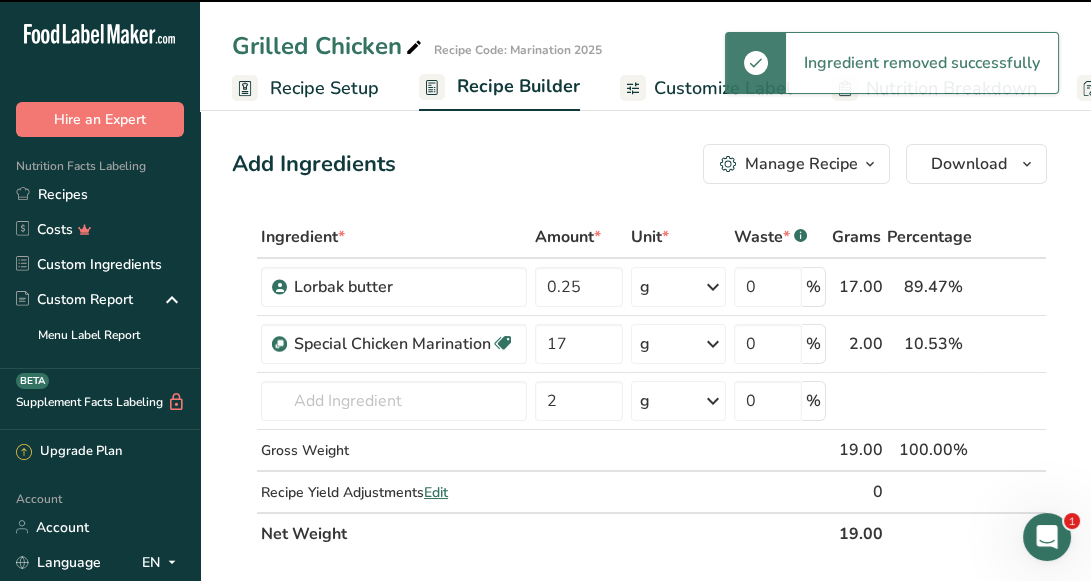 type on "2" 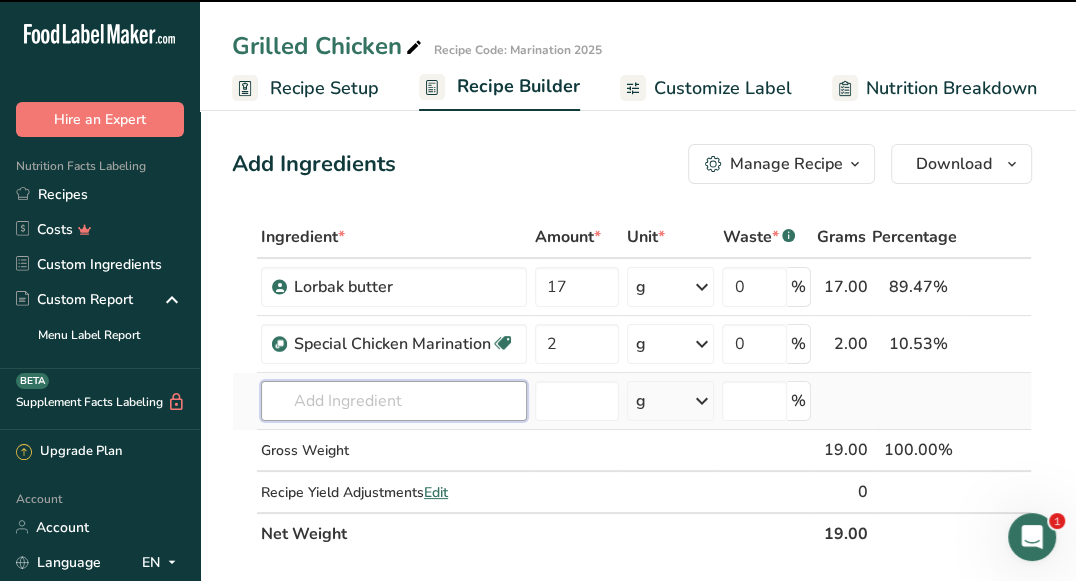 click at bounding box center (394, 401) 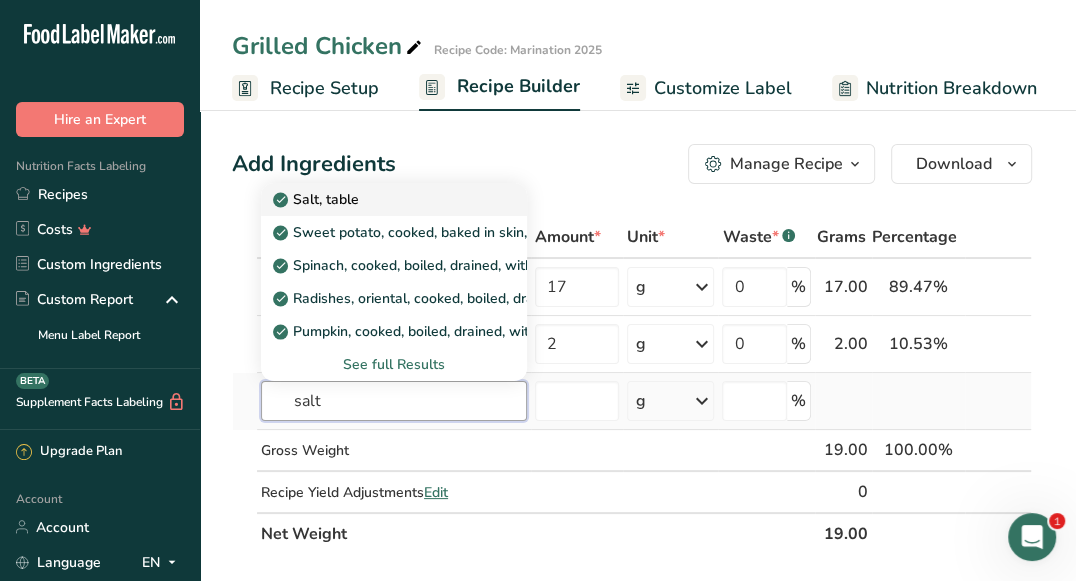 type on "salt" 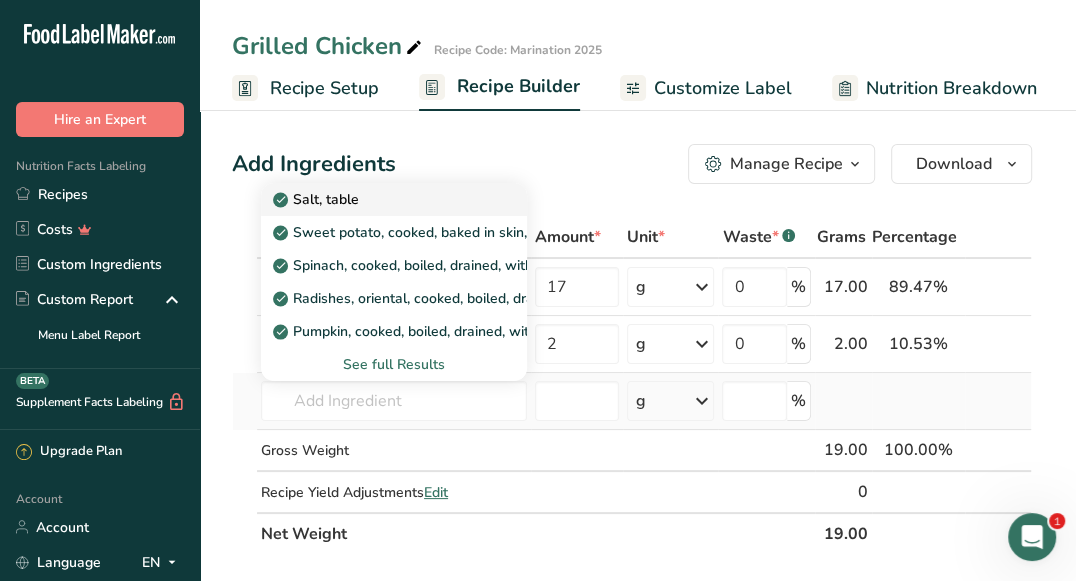 click on "Salt, table" at bounding box center [318, 199] 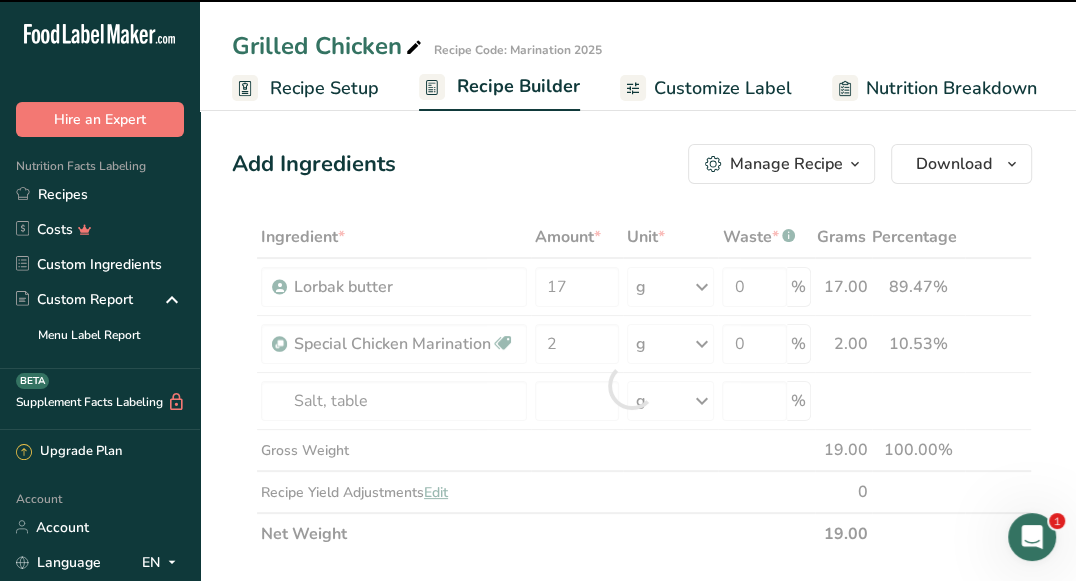 type on "0" 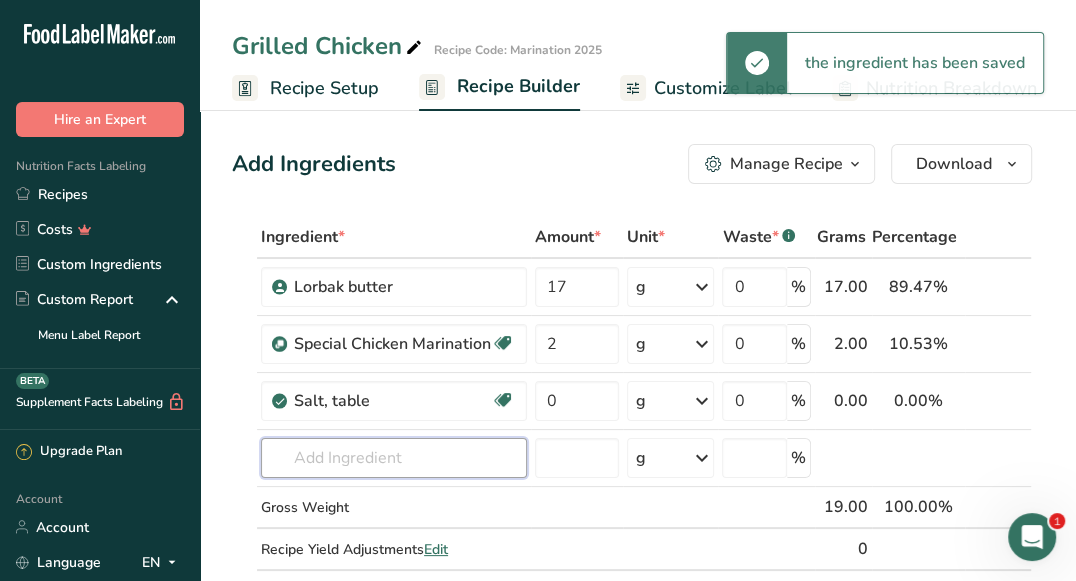 click at bounding box center (394, 458) 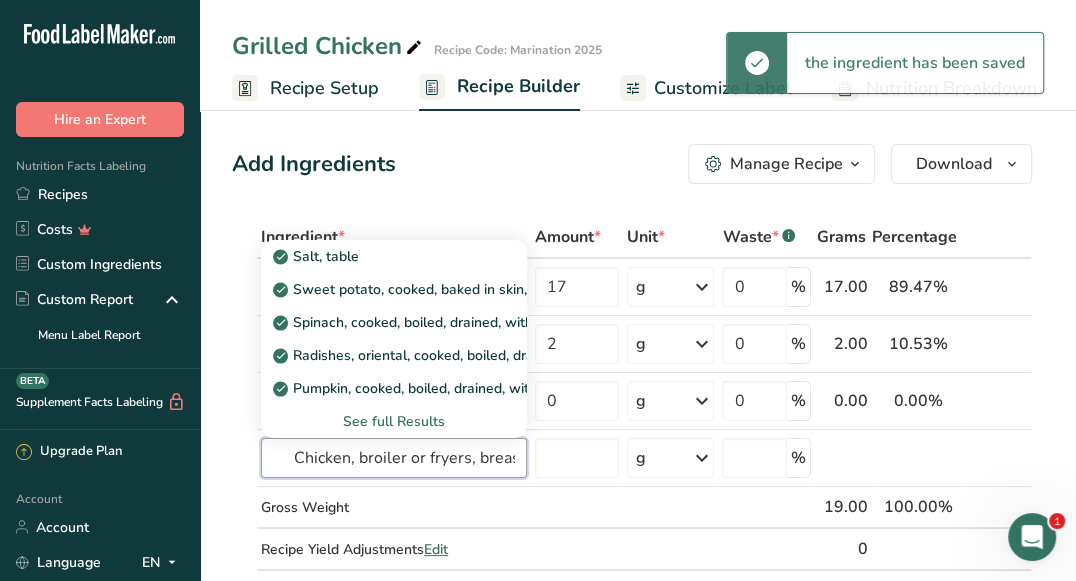 scroll, scrollTop: 0, scrollLeft: 334, axis: horizontal 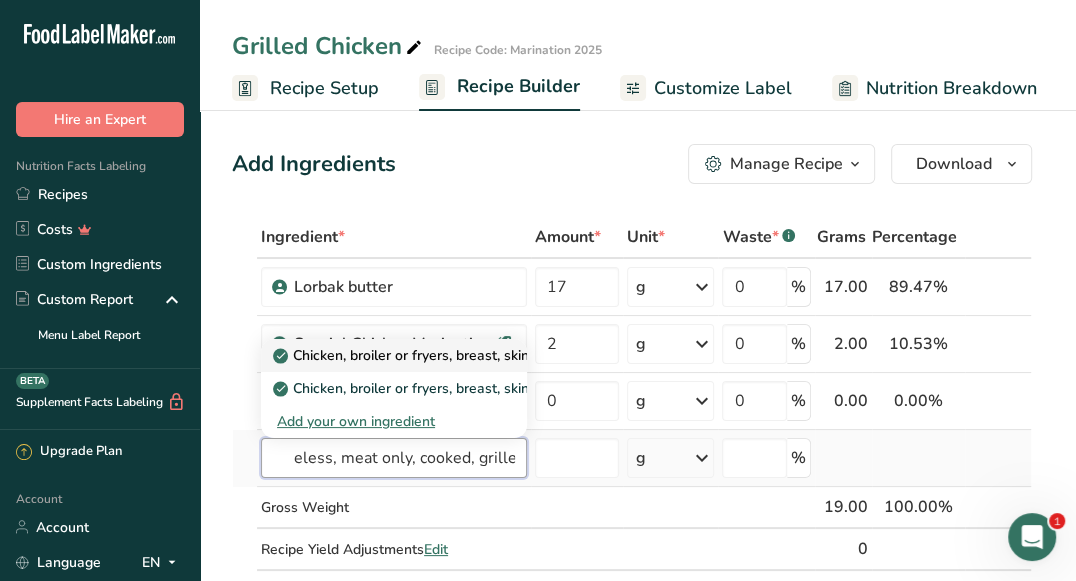 type on "Chicken, broiler or fryers, breast, skinless, boneless, meat only, cooked, grilled" 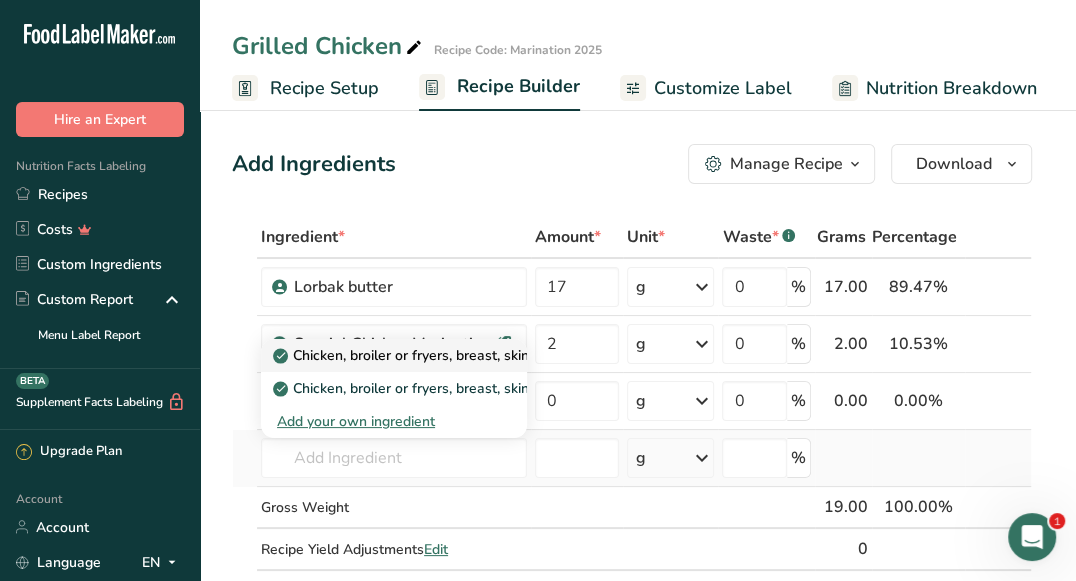 click on "Chicken, broiler or fryers, breast, skinless, boneless, meat only, cooked, grilled" at bounding box center [533, 355] 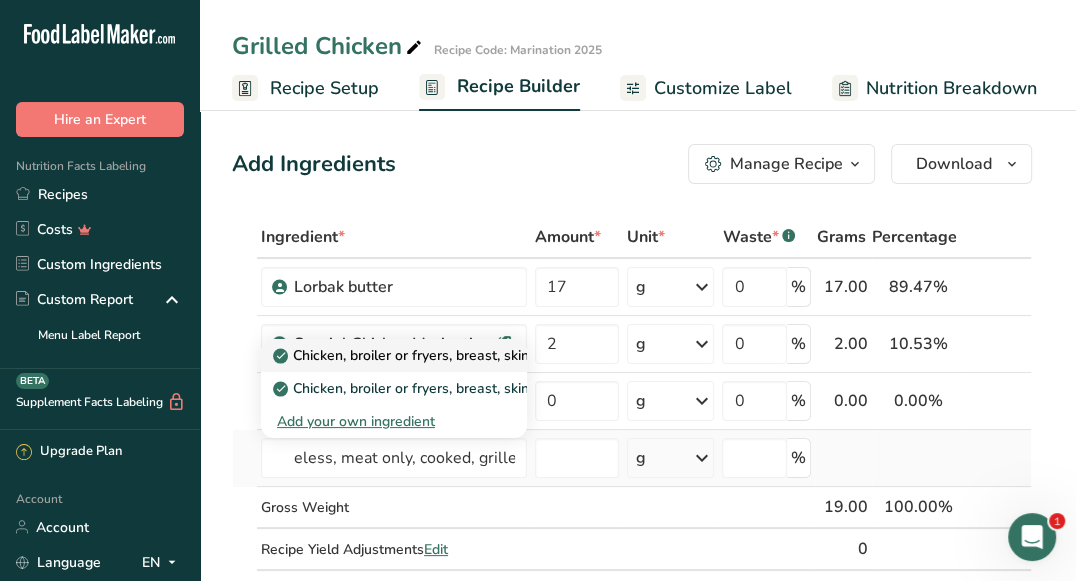 scroll, scrollTop: 0, scrollLeft: 0, axis: both 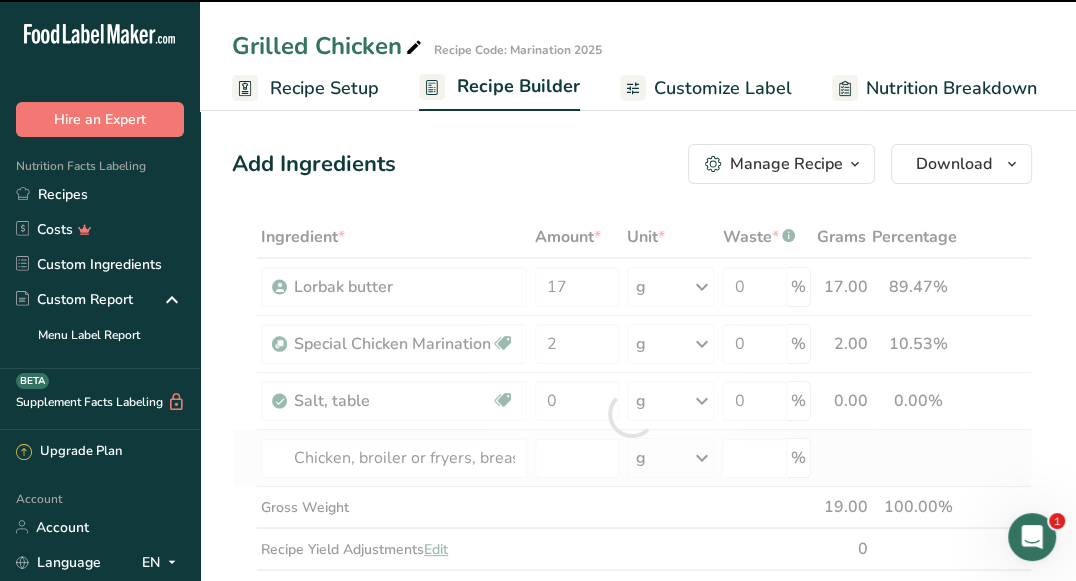 type on "0" 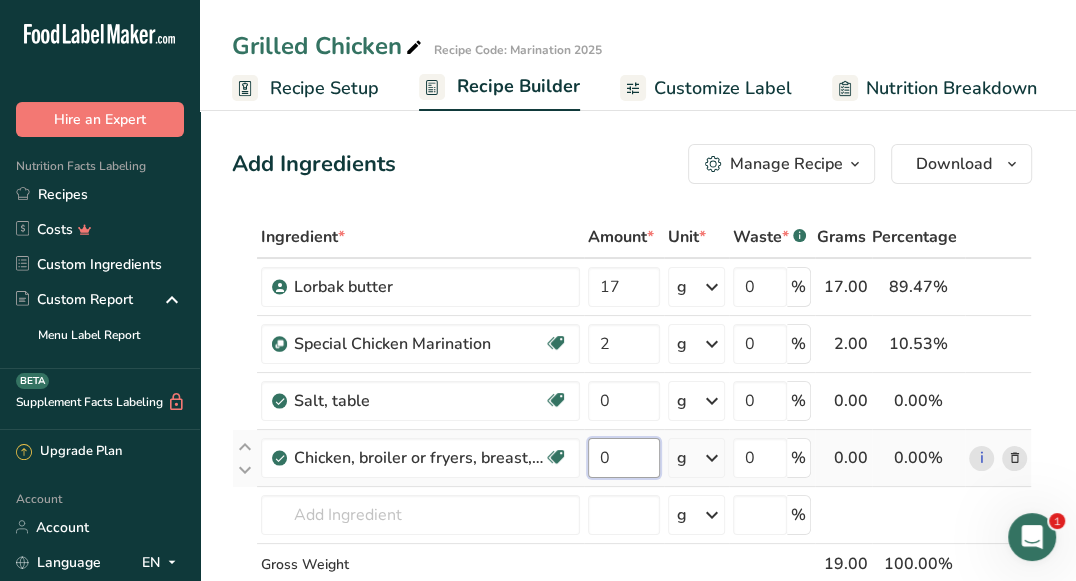 click on "0" at bounding box center [624, 458] 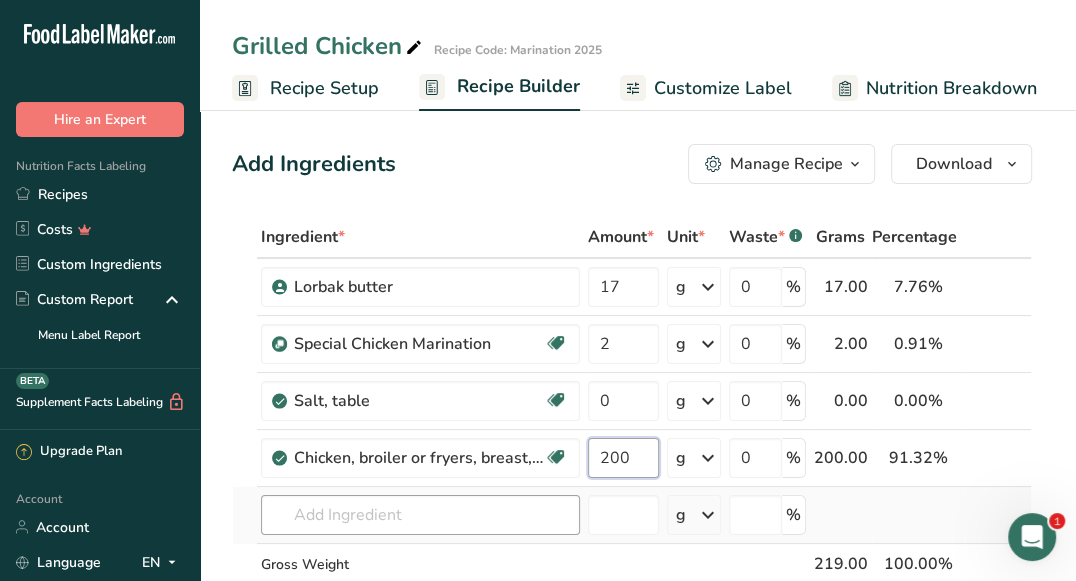 type on "200" 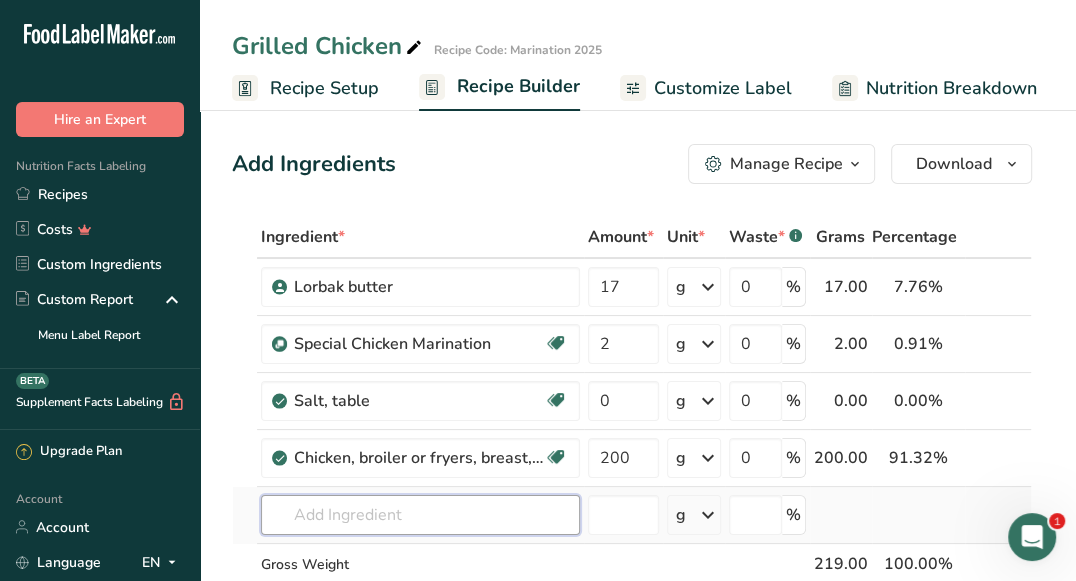 click on "Ingredient *
Amount *
Unit *
Waste *   .a-a{fill:#347362;}.b-a{fill:#fff;}          Grams
Percentage
Lorbak butter
17
g
Weight Units
g
kg
mg
See more
Volume Units
l
mL
fl oz
See more
0
%
17.00
7.76%
i
Special Chicken Marination
Source of Antioxidants
[MEDICAL_DATA] Effect
Dairy free
Gluten free
Vegan
Vegetarian
Soy free
2
g
Weight Units
g
kg
mg
See more
Volume Units
l
0" at bounding box center [632, 442] 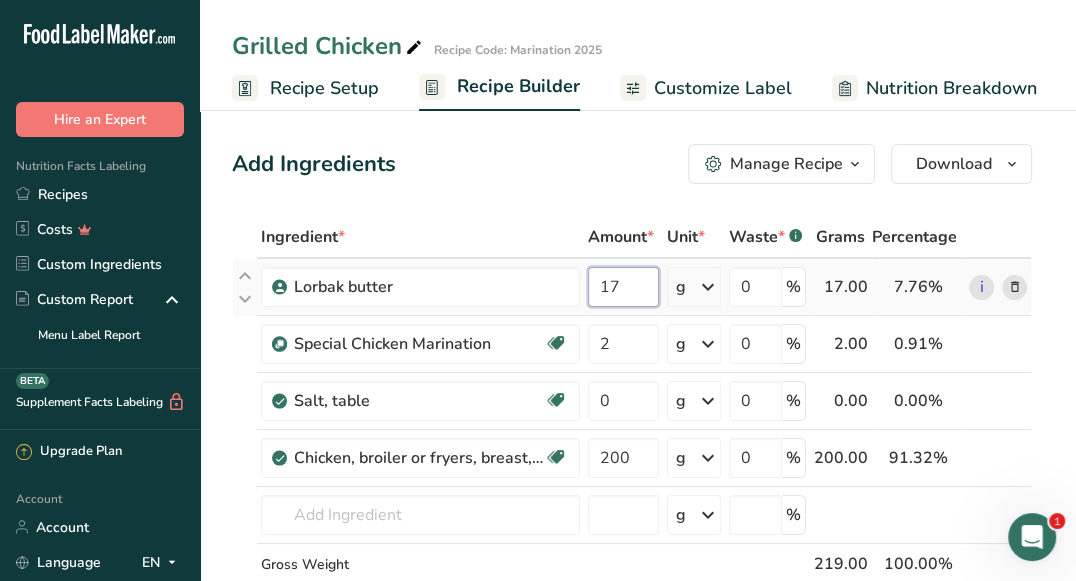 click on "17" at bounding box center [623, 287] 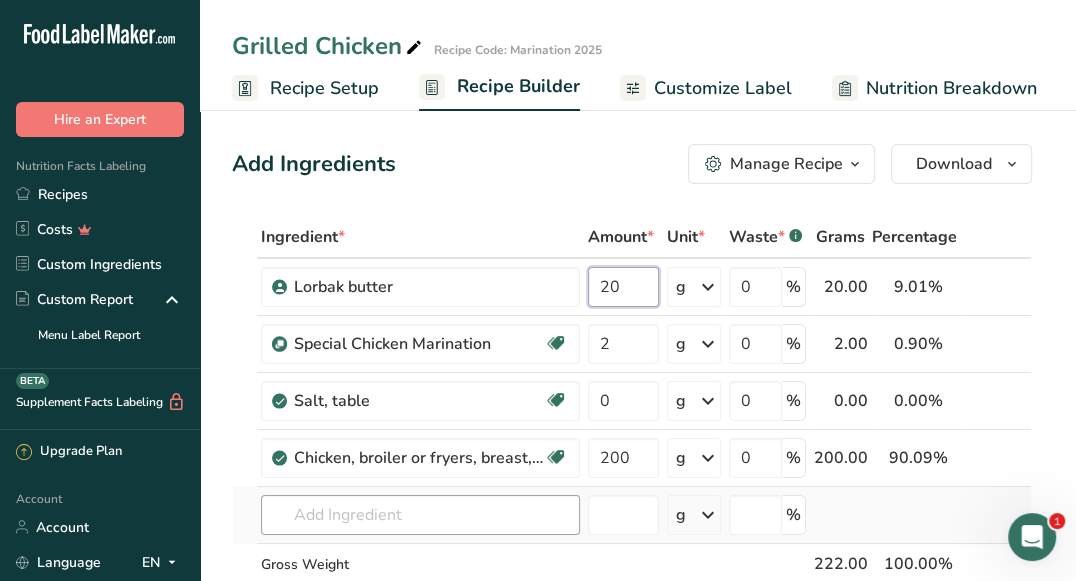 type on "20" 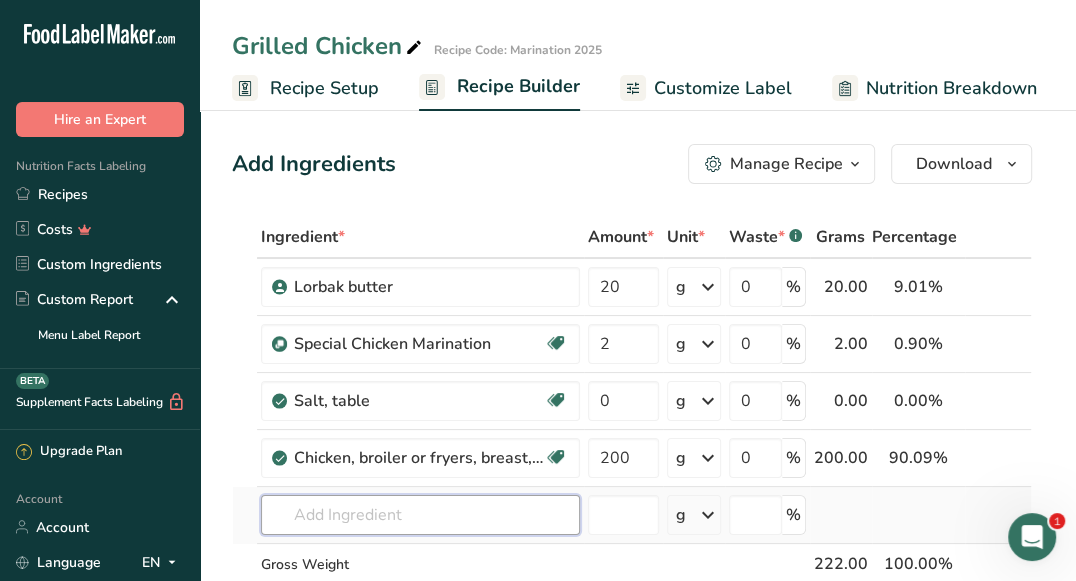 click on "Ingredient *
Amount *
Unit *
Waste *   .a-a{fill:#347362;}.b-a{fill:#fff;}          Grams
Percentage
Lorbak butter
20
g
Weight Units
g
kg
mg
See more
Volume Units
l
mL
fl oz
See more
0
%
20.00
9.01%
i
Special Chicken Marination
Source of Antioxidants
[MEDICAL_DATA] Effect
Dairy free
Gluten free
Vegan
Vegetarian
Soy free
2
g
Weight Units
g
kg
mg
See more
Volume Units
l
0" at bounding box center (632, 442) 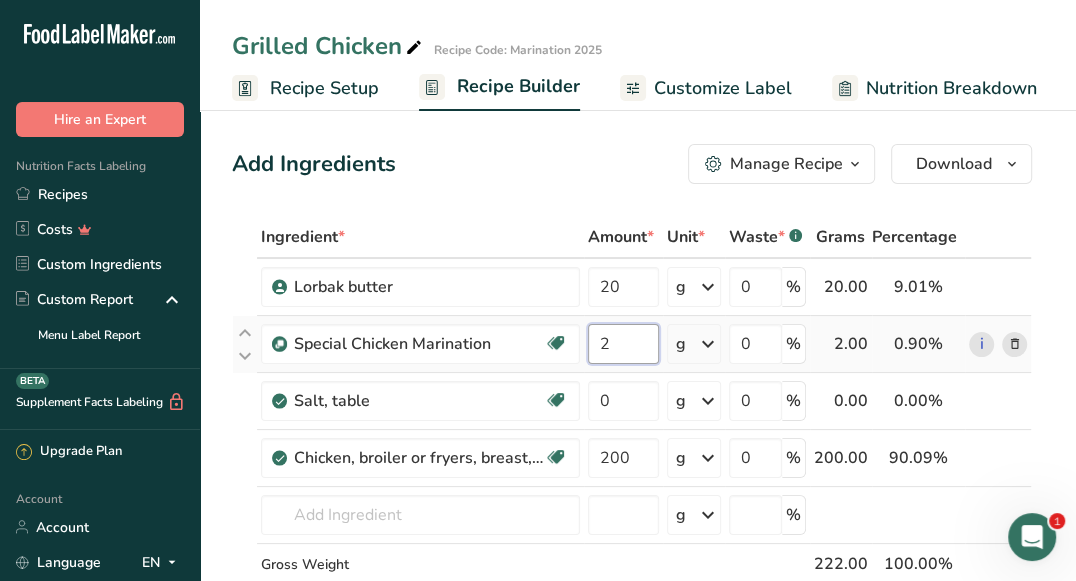click on "2" at bounding box center (623, 344) 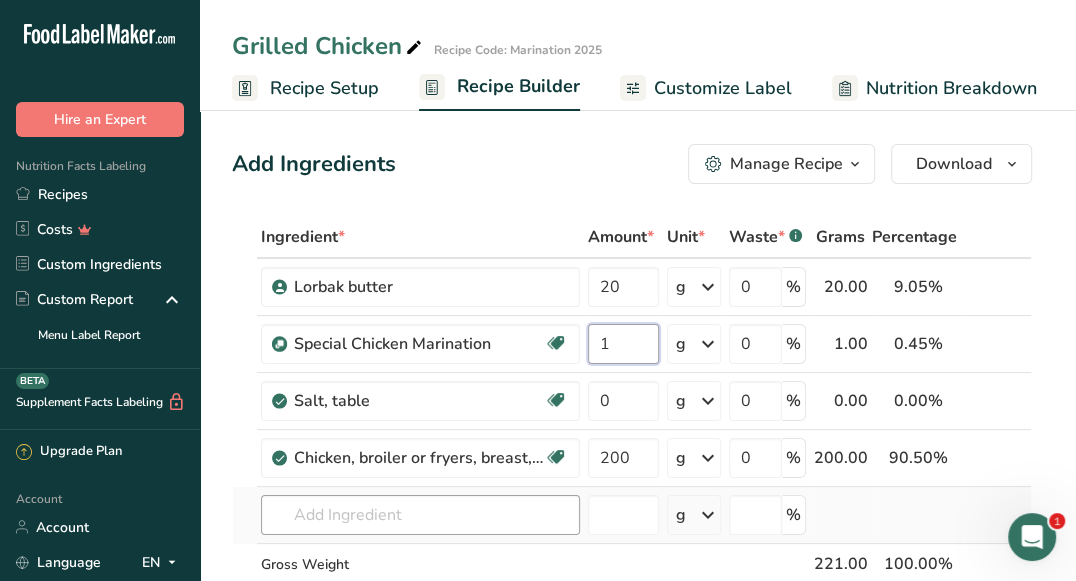 type on "1" 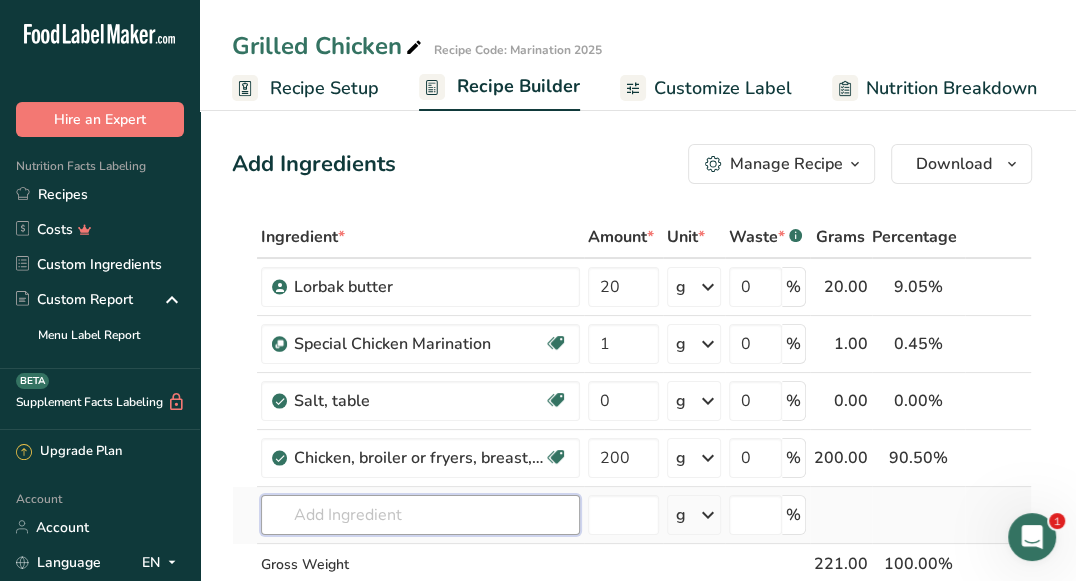 click on "Ingredient *
Amount *
Unit *
Waste *   .a-a{fill:#347362;}.b-a{fill:#fff;}          Grams
Percentage
Lorbak butter
20
g
Weight Units
g
kg
mg
See more
Volume Units
l
mL
fl oz
See more
0
%
20.00
9.05%
i
Special Chicken Marination
Source of Antioxidants
[MEDICAL_DATA] Effect
Dairy free
Gluten free
Vegan
Vegetarian
Soy free
1
g
Weight Units
g
kg
mg
See more
Volume Units
l
0" at bounding box center (632, 442) 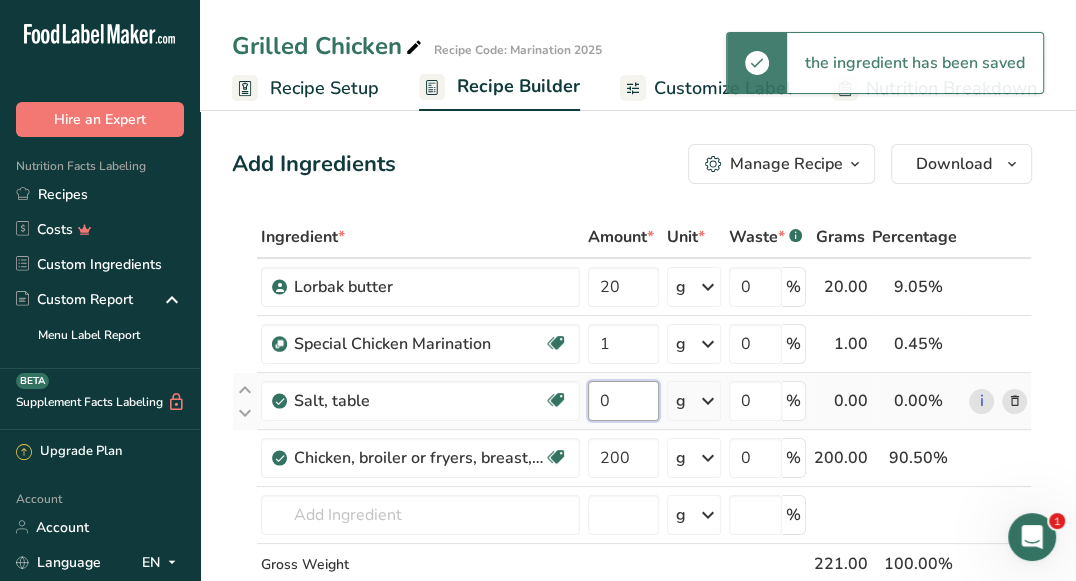 click on "0" at bounding box center (623, 401) 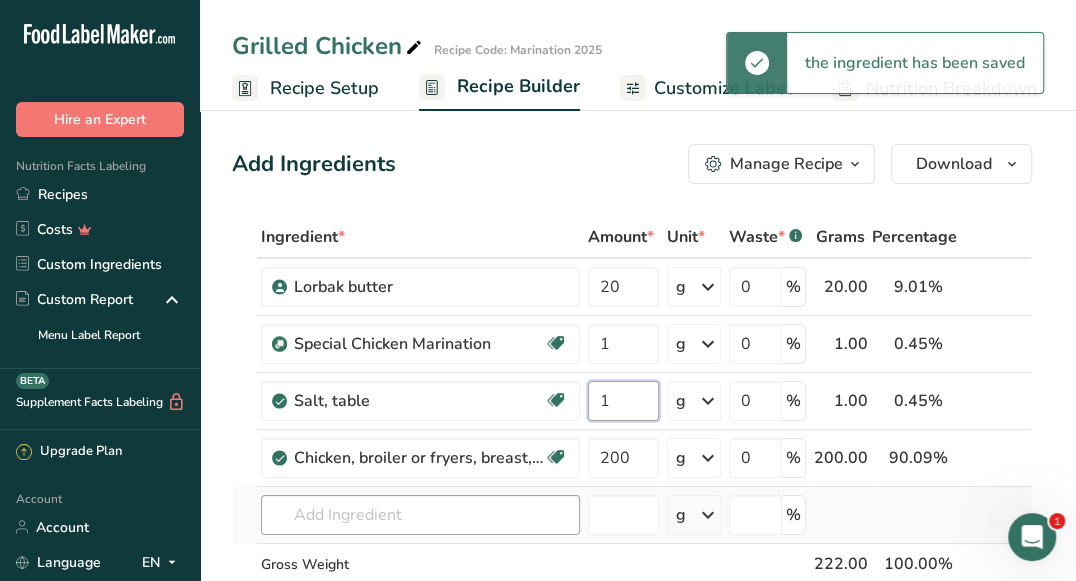 type on "1" 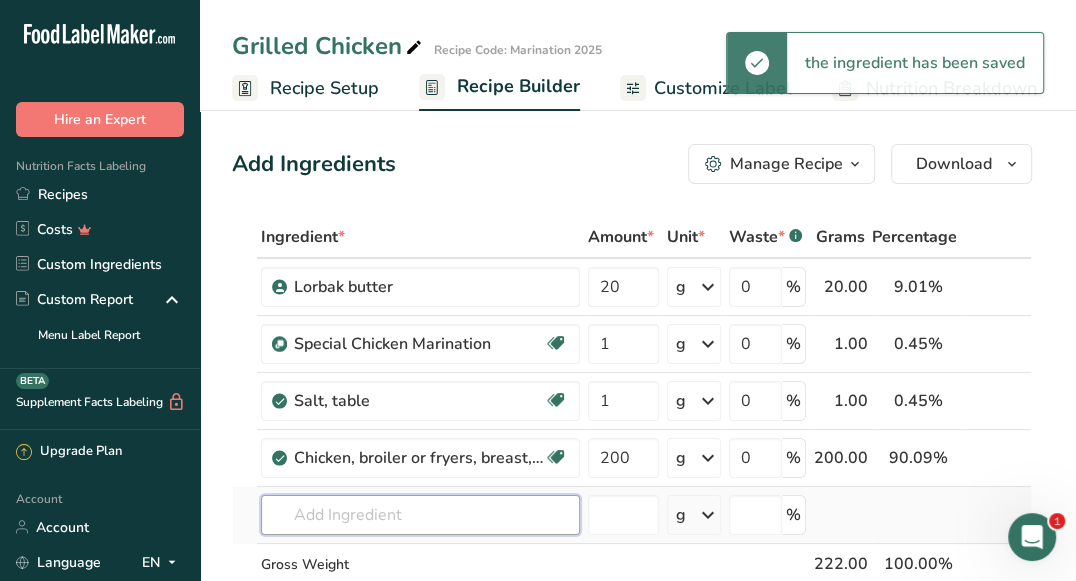 click on "Ingredient *
Amount *
Unit *
Waste *   .a-a{fill:#347362;}.b-a{fill:#fff;}          Grams
Percentage
Lorbak butter
20
g
Weight Units
g
kg
mg
See more
Volume Units
l
mL
fl oz
See more
0
%
20.00
9.01%
i
Special Chicken Marination
Source of Antioxidants
[MEDICAL_DATA] Effect
Dairy free
Gluten free
Vegan
Vegetarian
Soy free
1
g
Weight Units
g
kg
mg
See more
Volume Units
l
0" at bounding box center [632, 442] 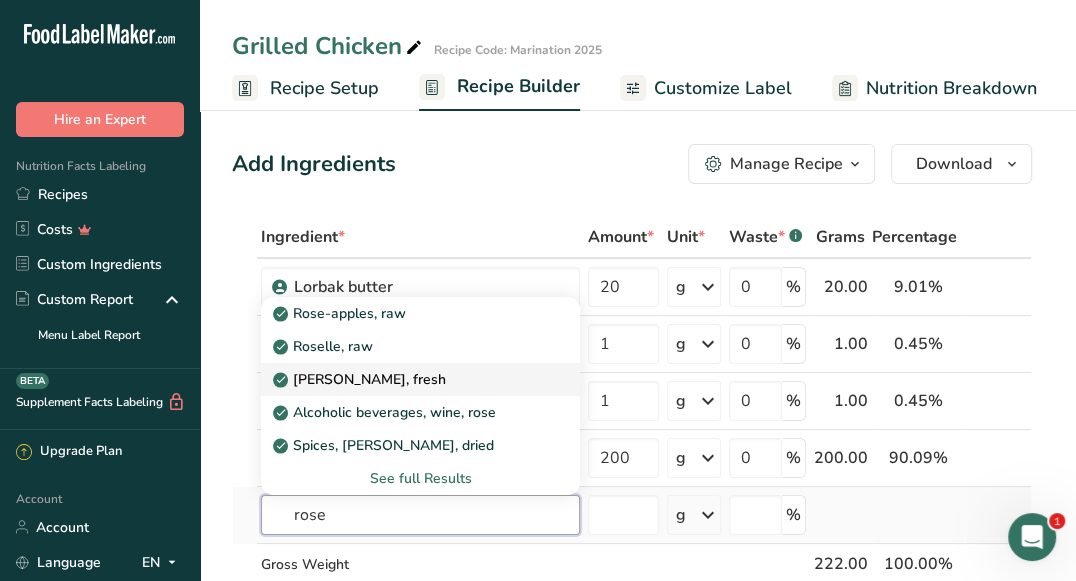 type on "[PERSON_NAME], fresh" 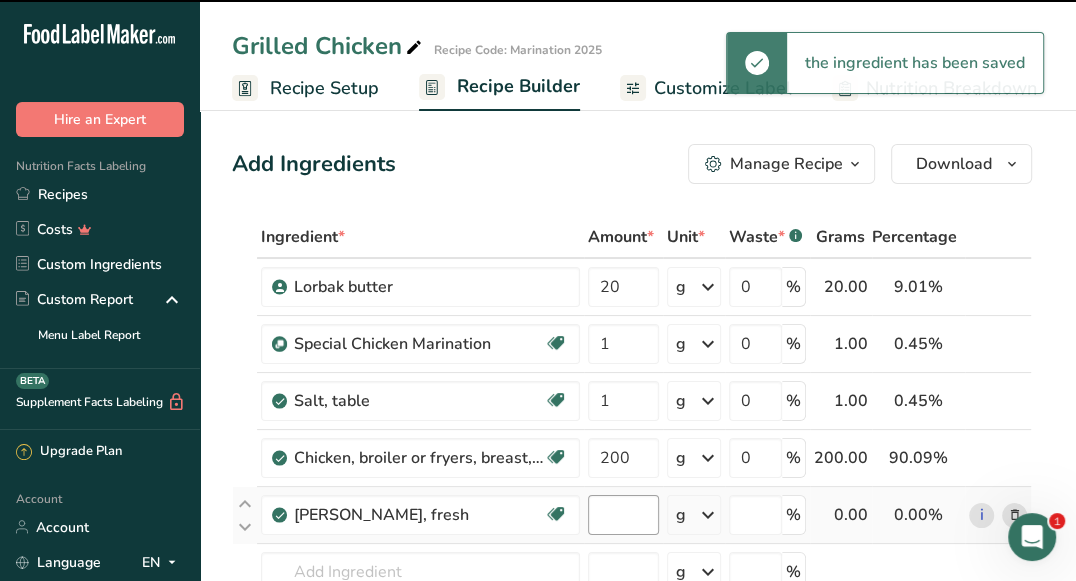 type on "0" 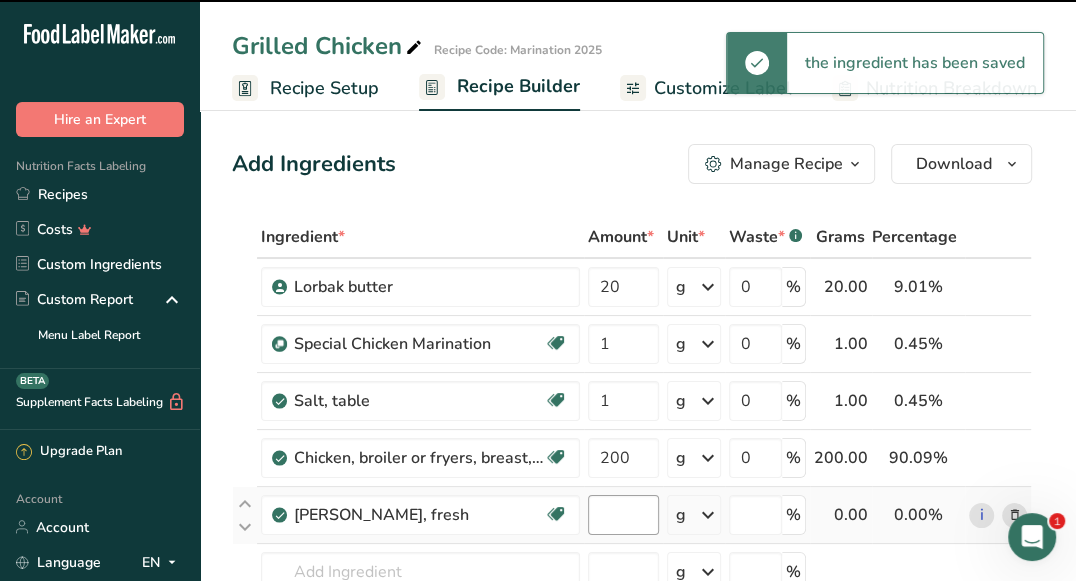 type on "0" 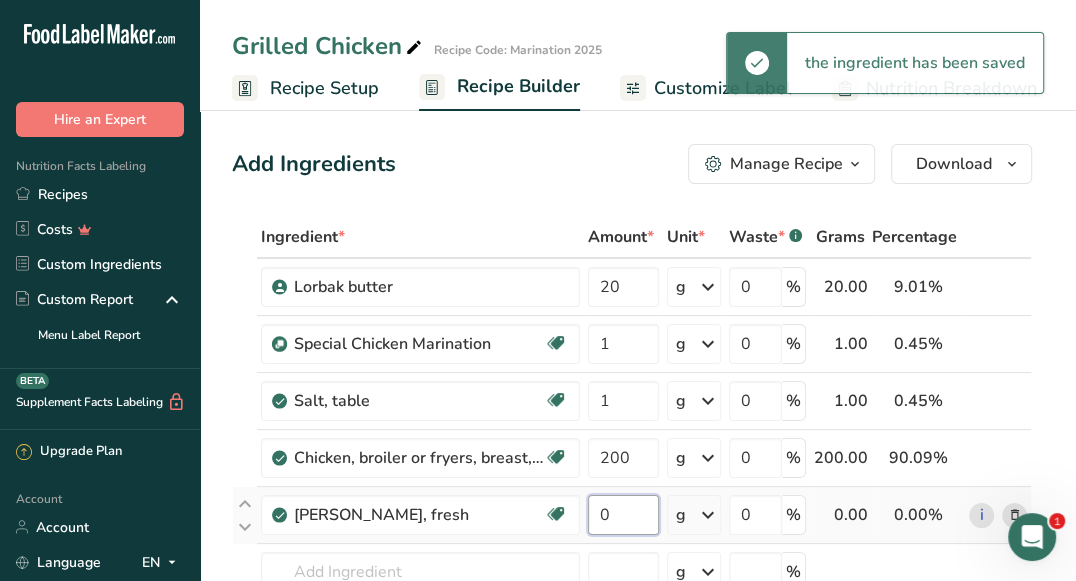 click on "0" at bounding box center [623, 515] 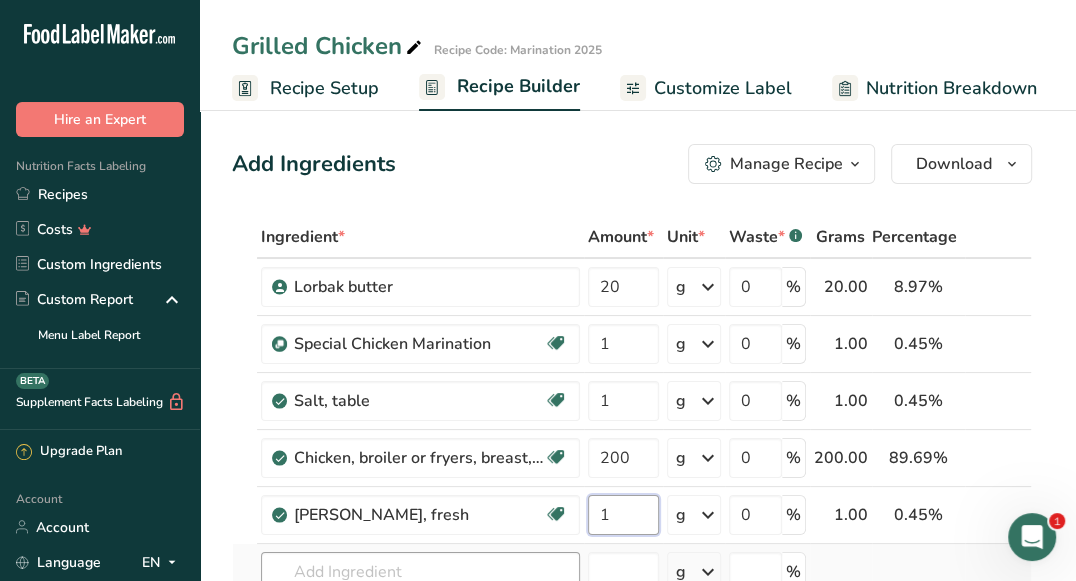 type on "1" 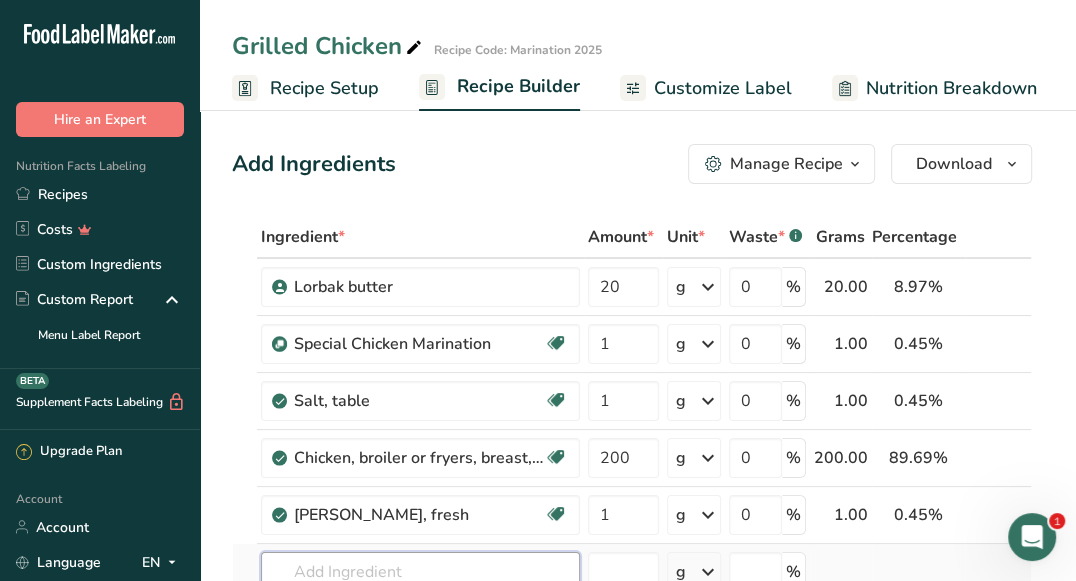 click on "Ingredient *
Amount *
Unit *
Waste *   .a-a{fill:#347362;}.b-a{fill:#fff;}          Grams
Percentage
Lorbak butter
20
g
Weight Units
g
kg
mg
See more
Volume Units
l
mL
fl oz
See more
0
%
20.00
8.97%
i
Special Chicken Marination
Source of Antioxidants
[MEDICAL_DATA] Effect
Dairy free
Gluten free
Vegan
Vegetarian
Soy free
1
g
Weight Units
g
kg
mg
See more
Volume Units
l
0" at bounding box center (632, 471) 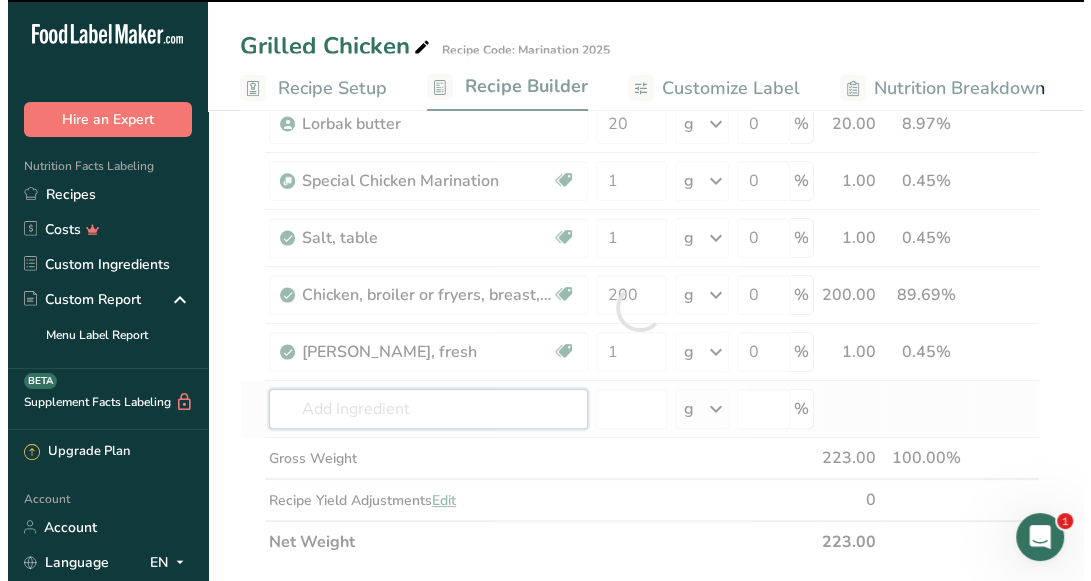 scroll, scrollTop: 178, scrollLeft: 0, axis: vertical 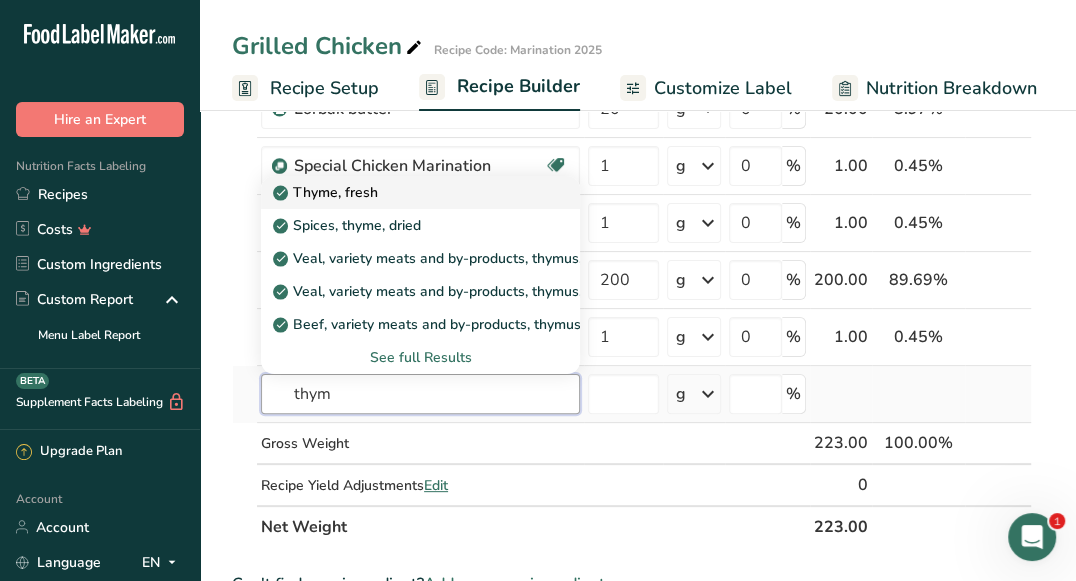 type on "thym" 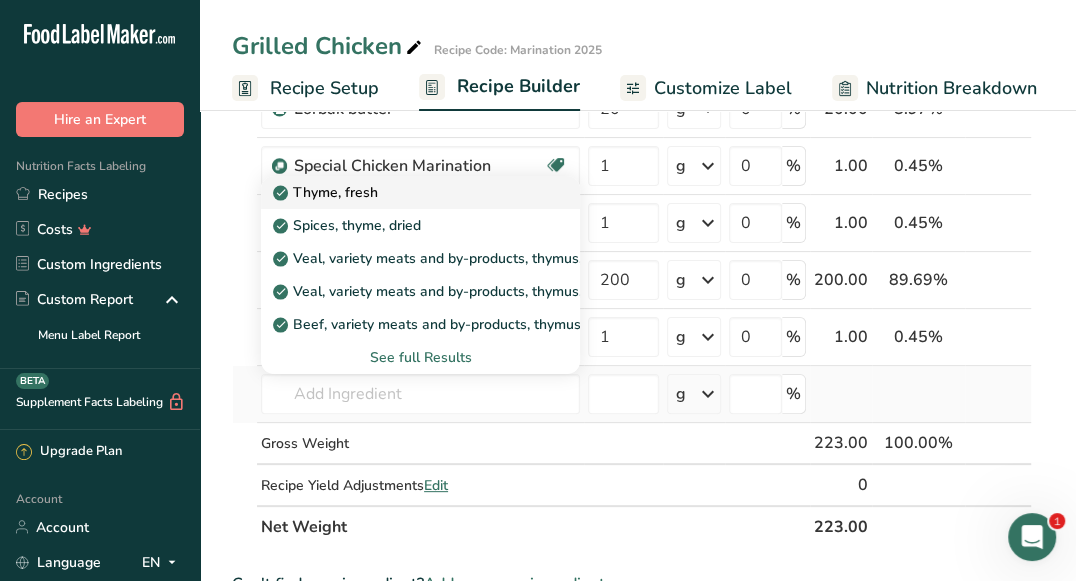 click on "Thyme, fresh" at bounding box center (404, 192) 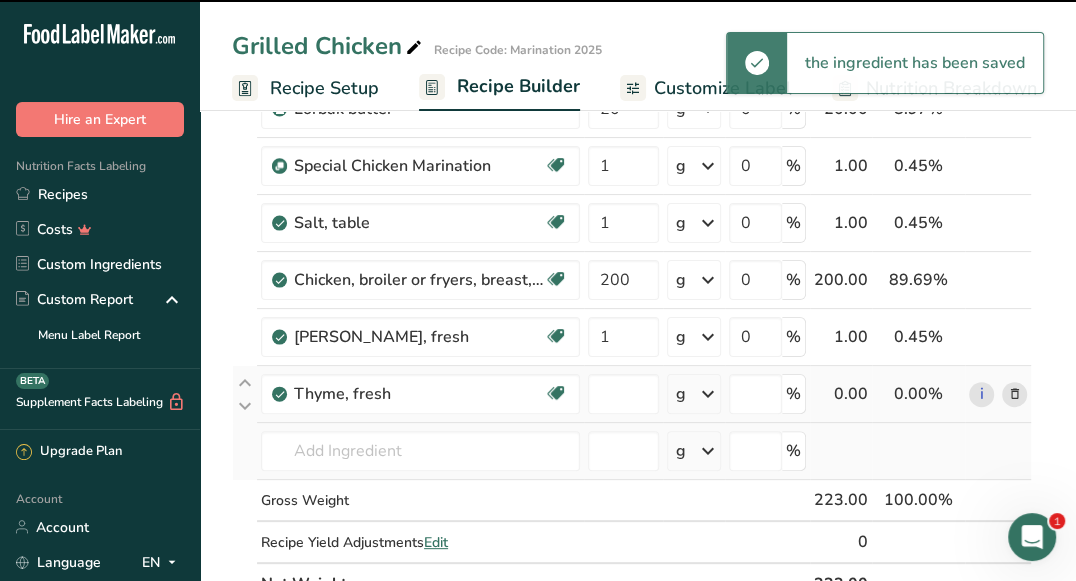 type on "0" 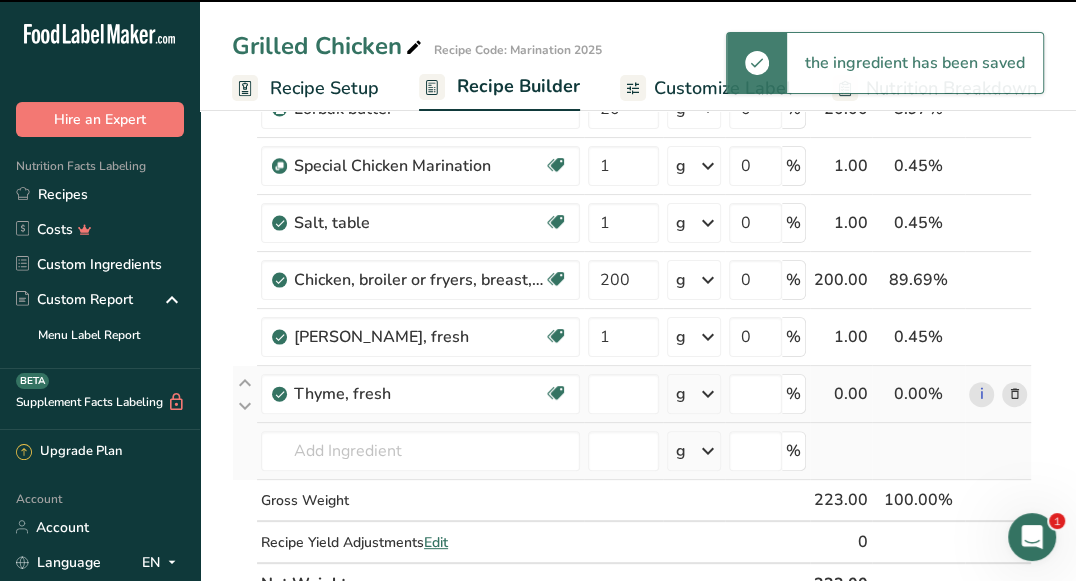 type on "0" 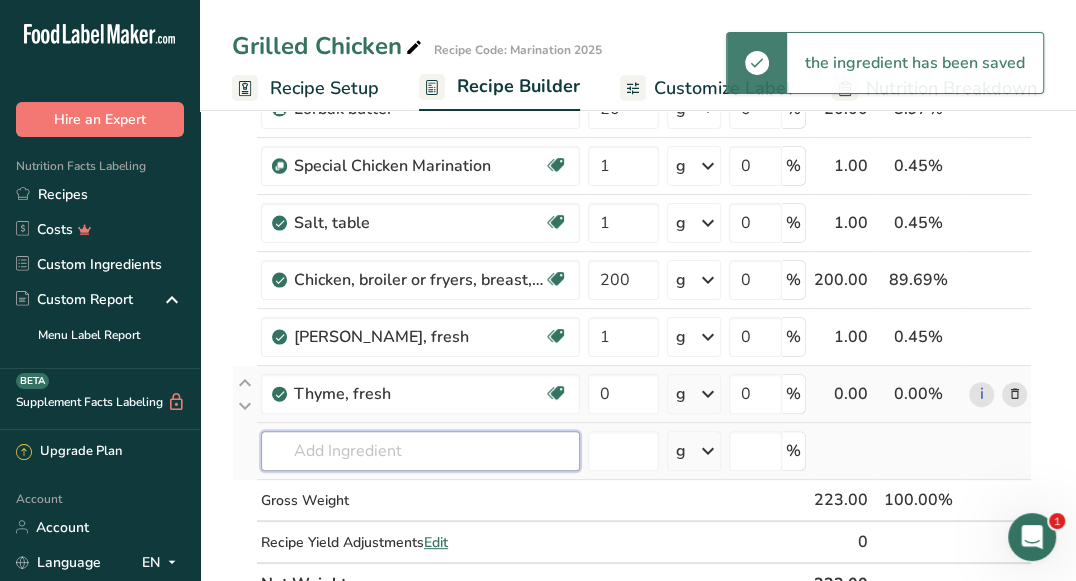 click at bounding box center [420, 451] 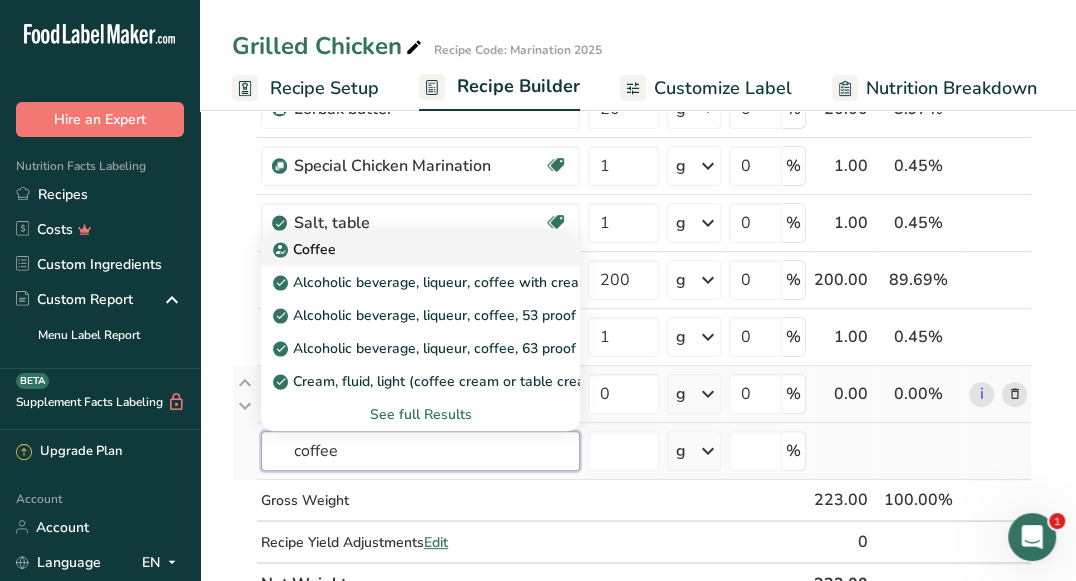 type on "Coffee" 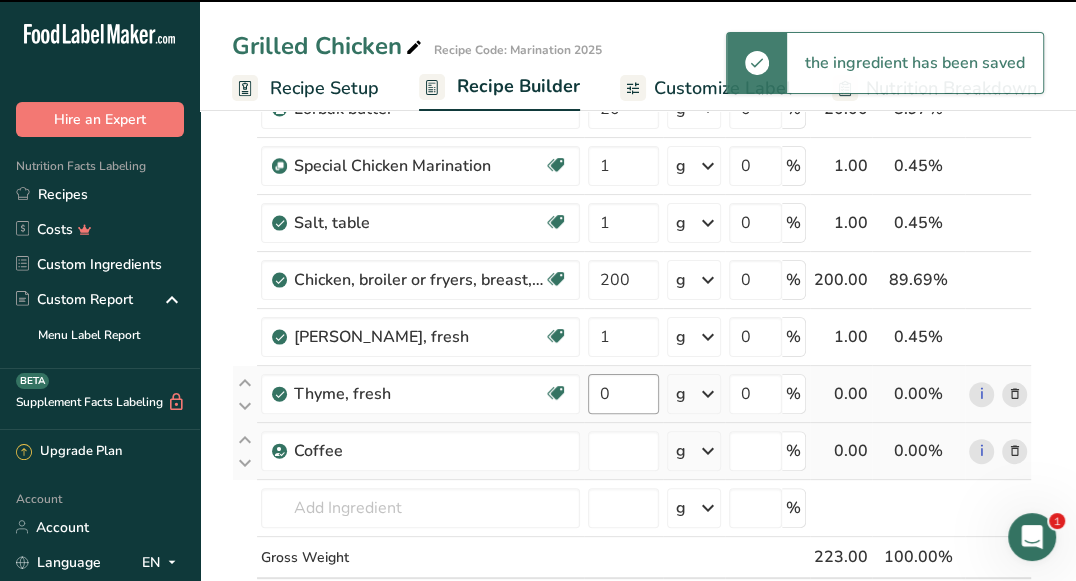 type on "0" 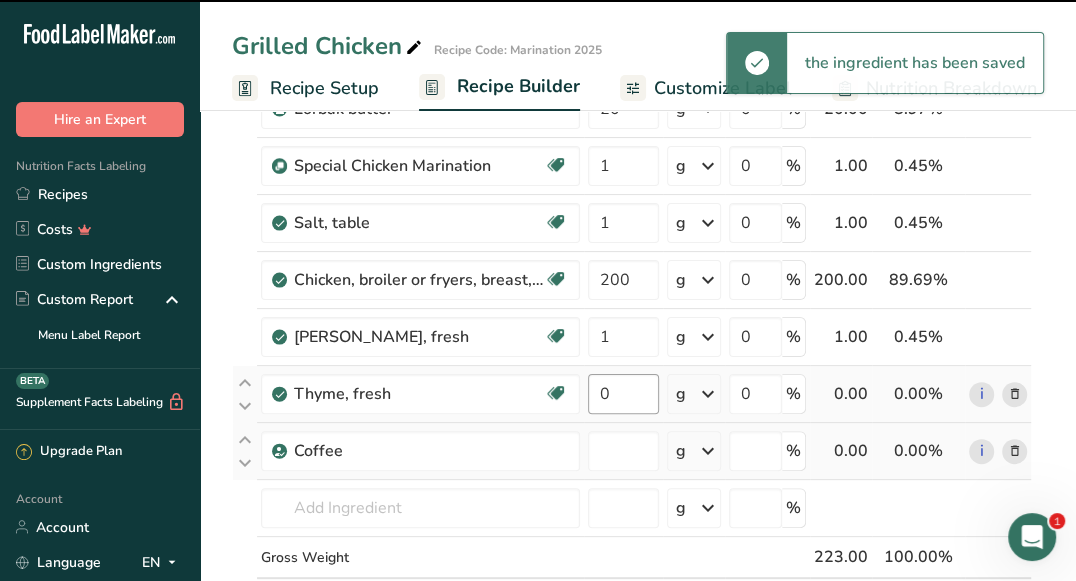 type on "0" 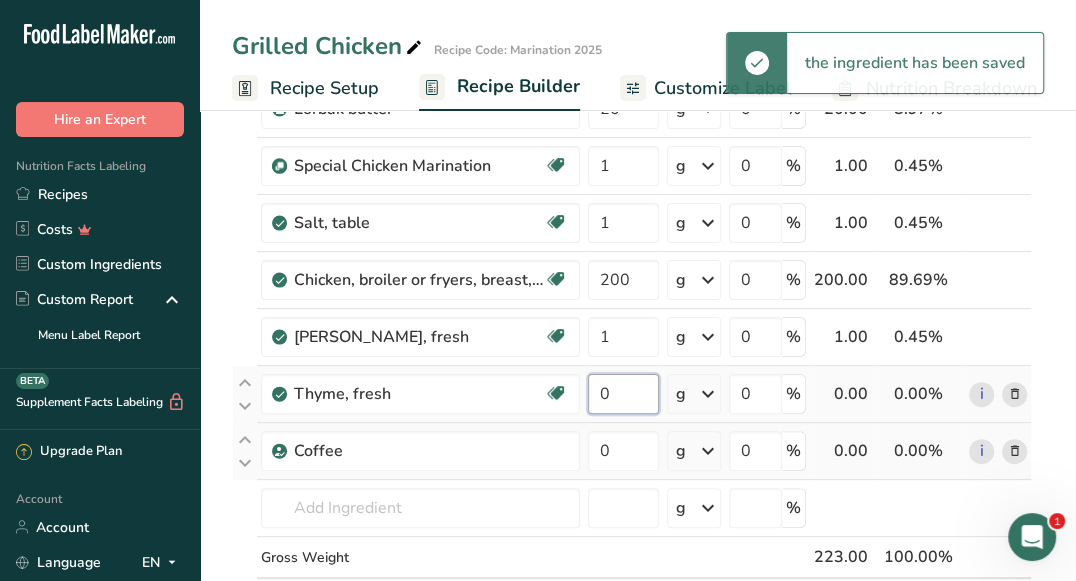 click on "0" at bounding box center (623, 394) 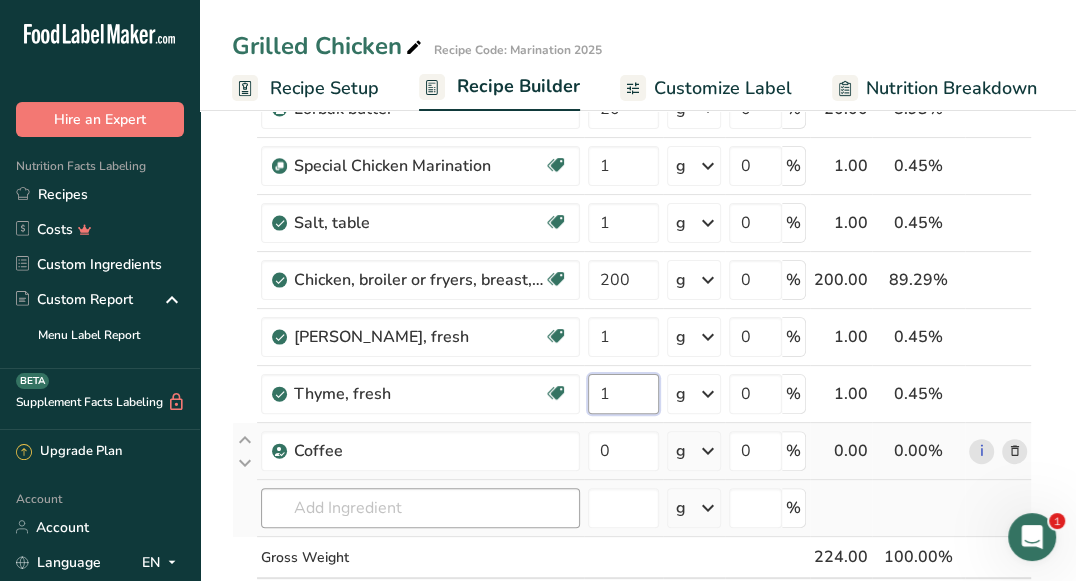 type on "1" 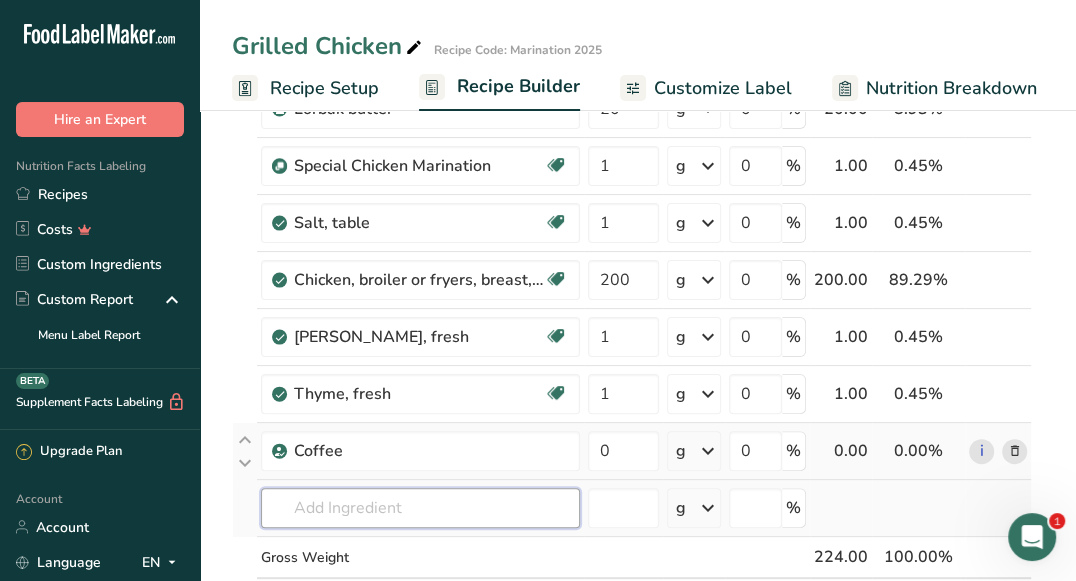 click on "Ingredient *
Amount *
Unit *
Waste *   .a-a{fill:#347362;}.b-a{fill:#fff;}          Grams
Percentage
Lorbak butter
20
g
Weight Units
g
kg
mg
See more
Volume Units
l
mL
fl oz
See more
0
%
20.00
8.93%
i
Special Chicken Marination
Source of Antioxidants
[MEDICAL_DATA] Effect
Dairy free
Gluten free
Vegan
Vegetarian
Soy free
1
g
Weight Units
g
kg
mg
See more
Volume Units
l
0" at bounding box center [632, 350] 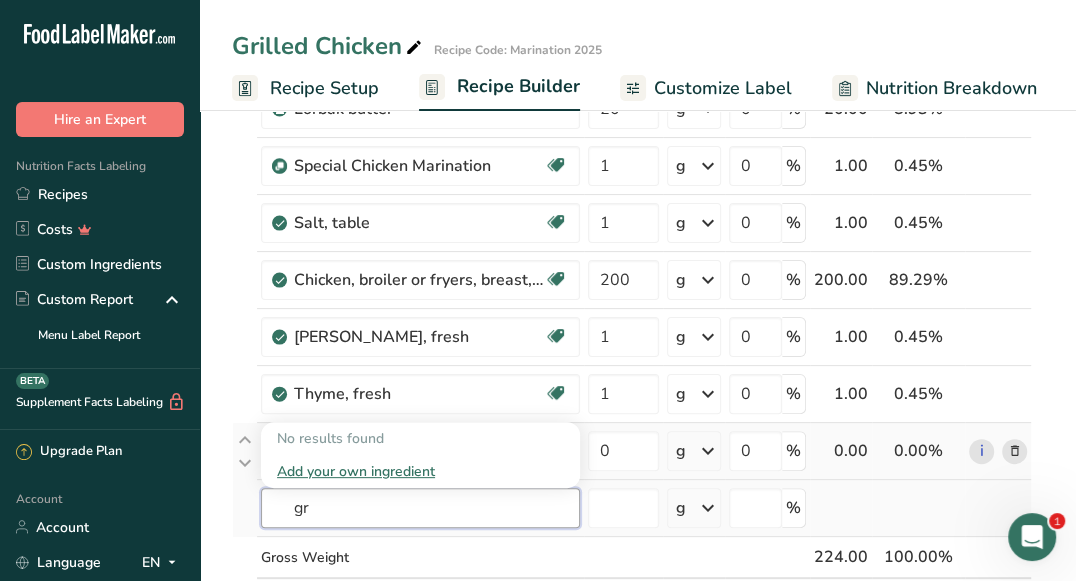 type on "g" 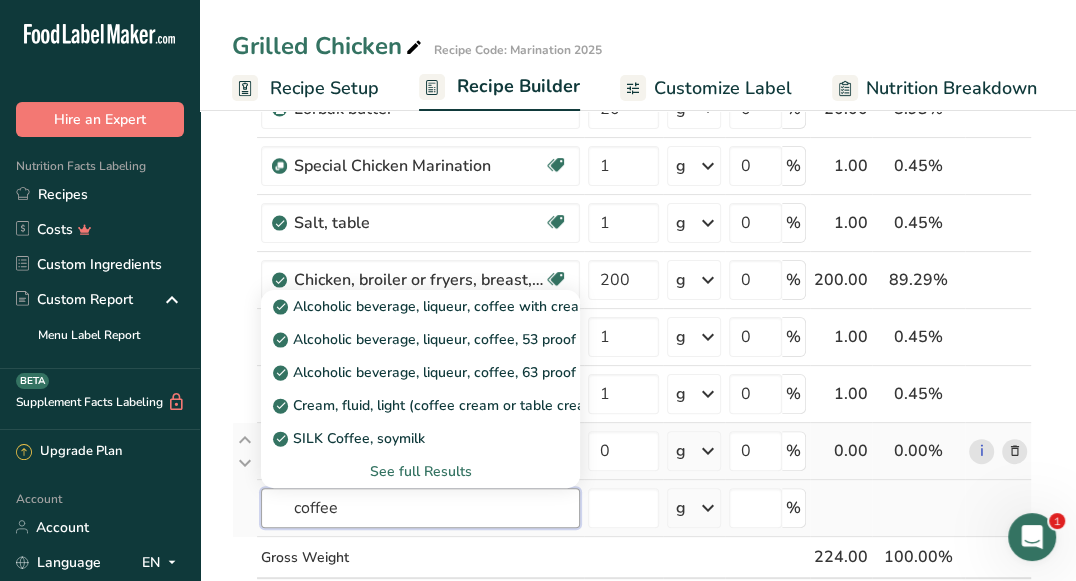 type on "coffee" 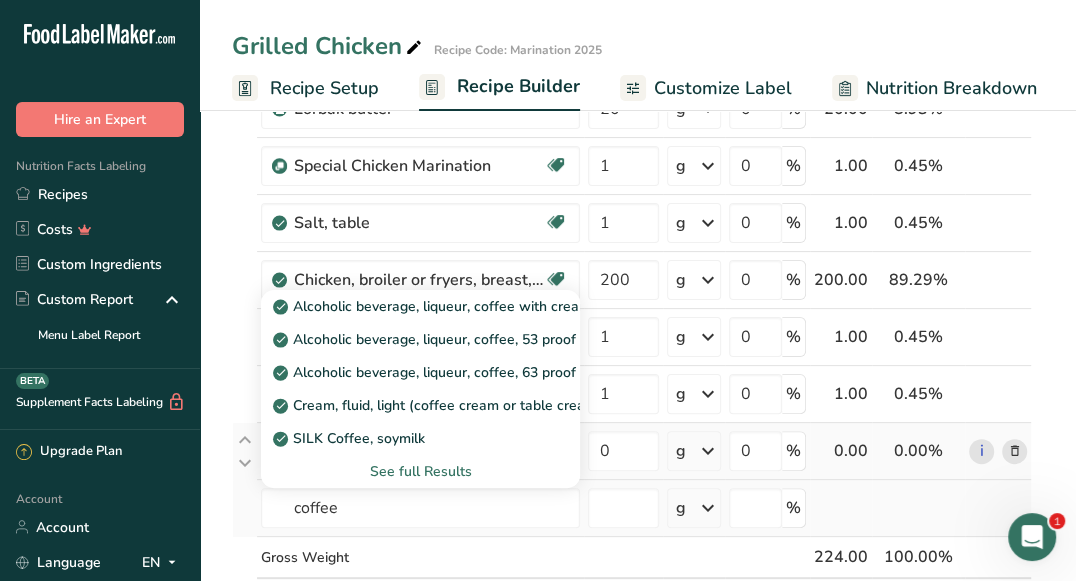 click on "See full Results" at bounding box center [420, 471] 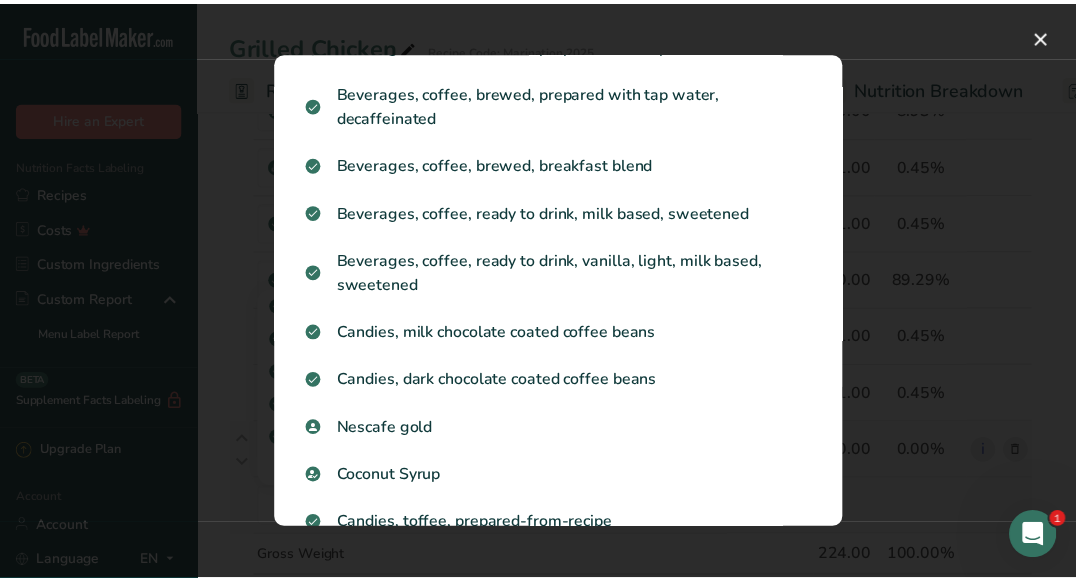 scroll, scrollTop: 1835, scrollLeft: 0, axis: vertical 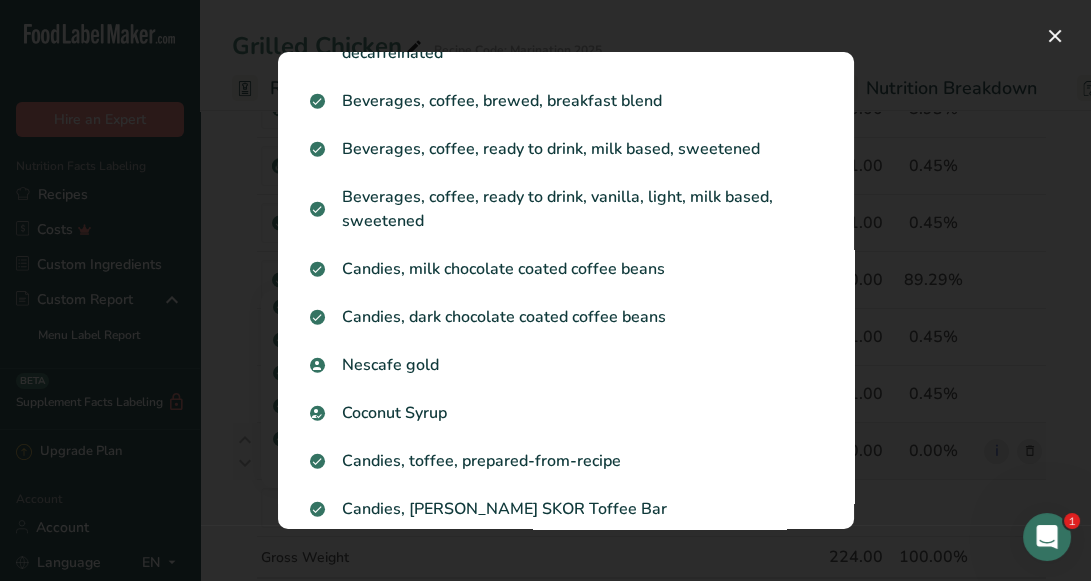 click at bounding box center (545, 290) 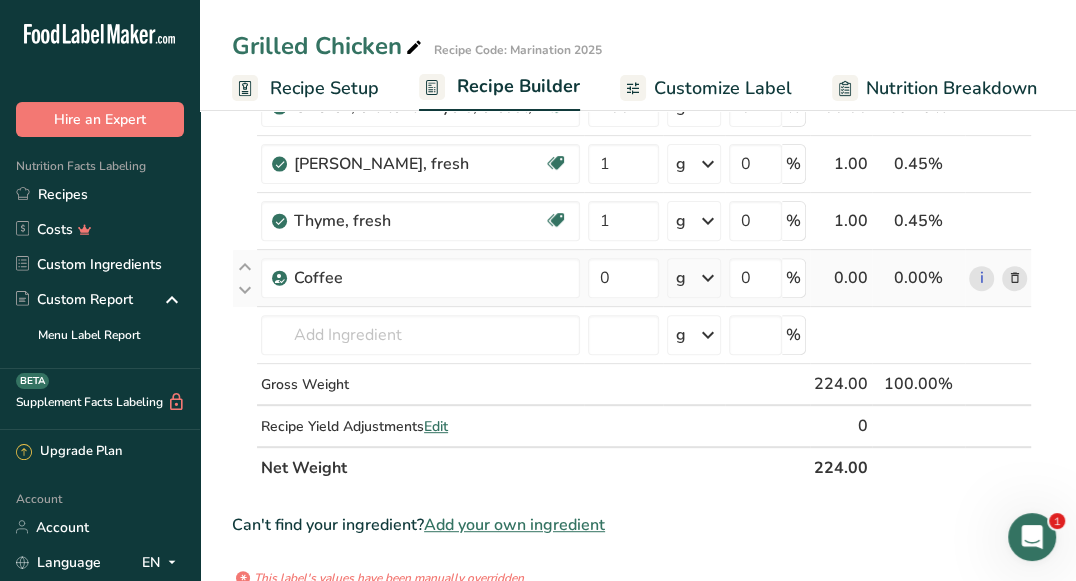 scroll, scrollTop: 352, scrollLeft: 0, axis: vertical 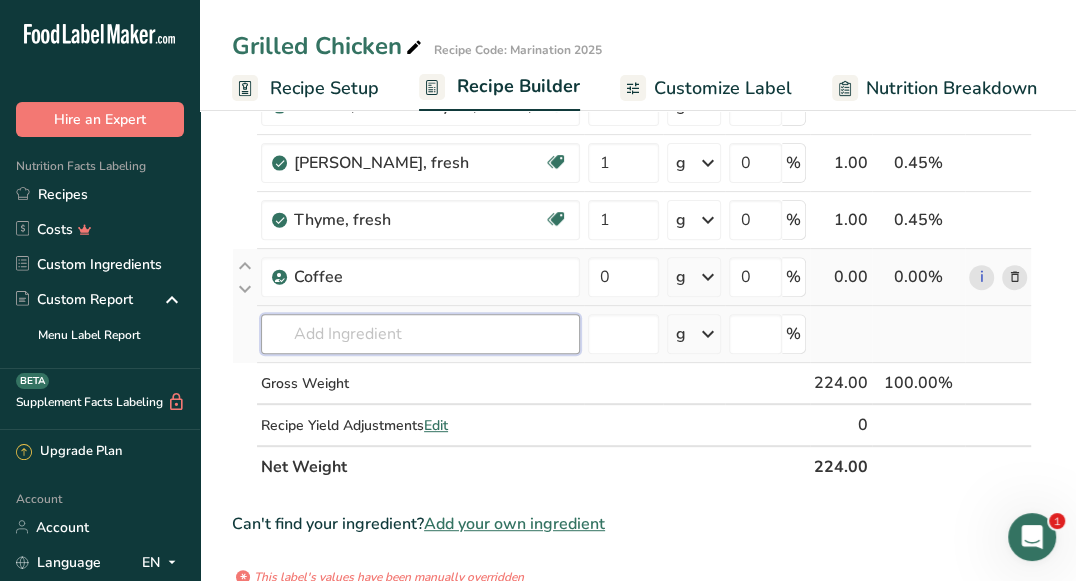click at bounding box center (420, 334) 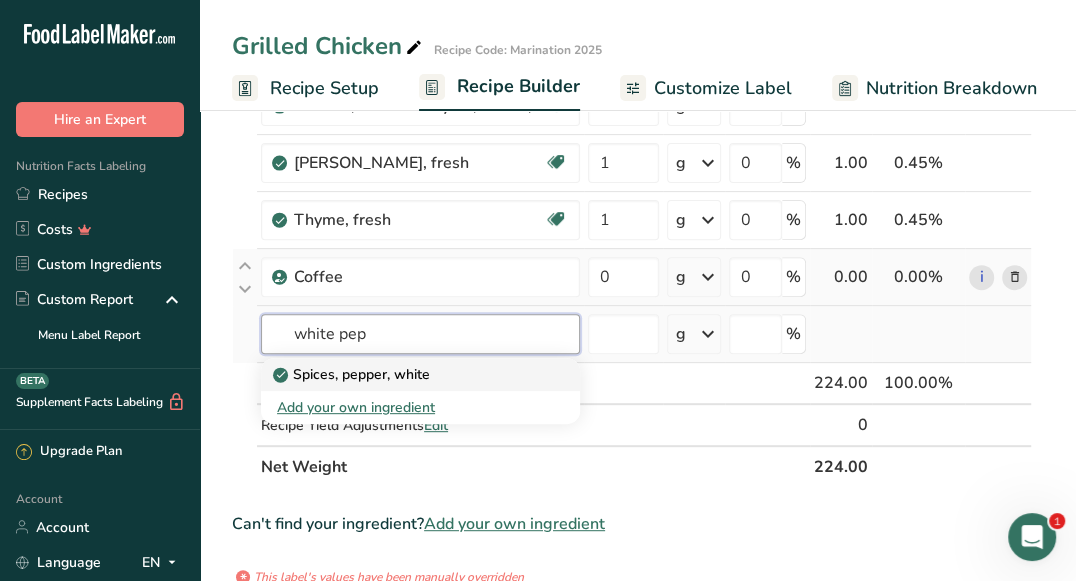 type on "Spices, pepper, white" 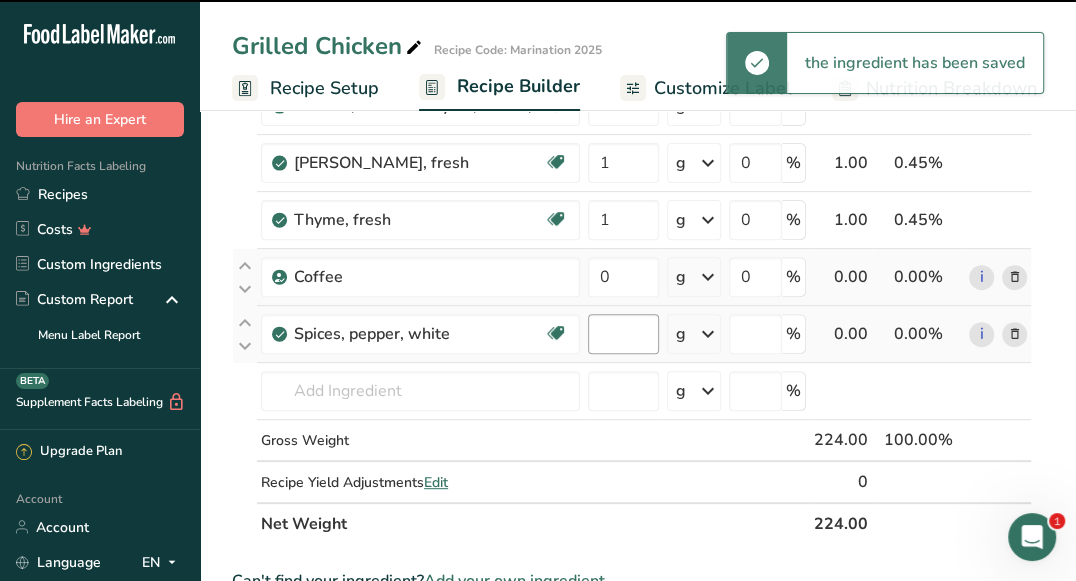 type on "0" 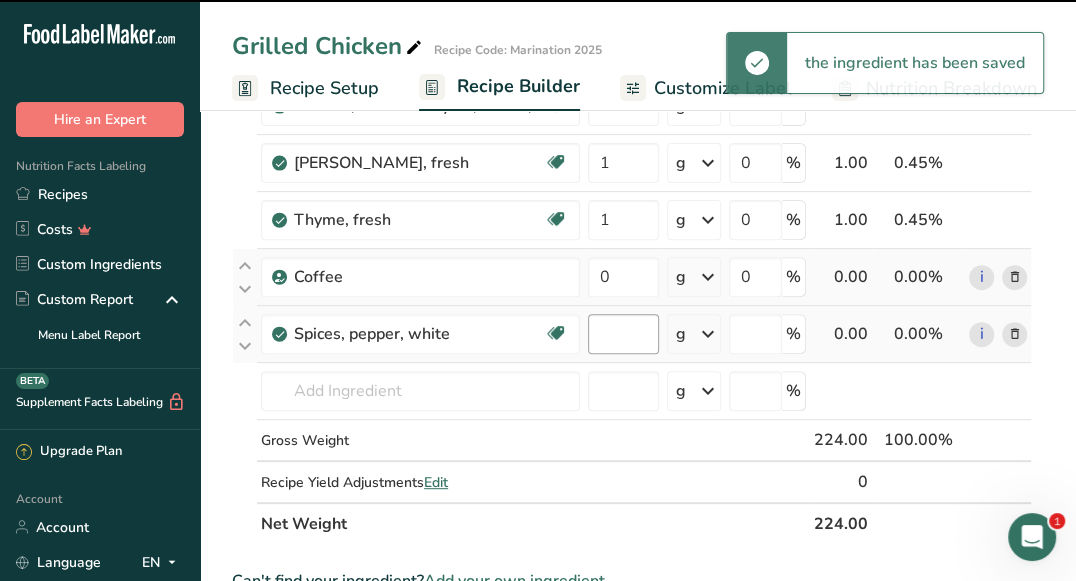 type on "0" 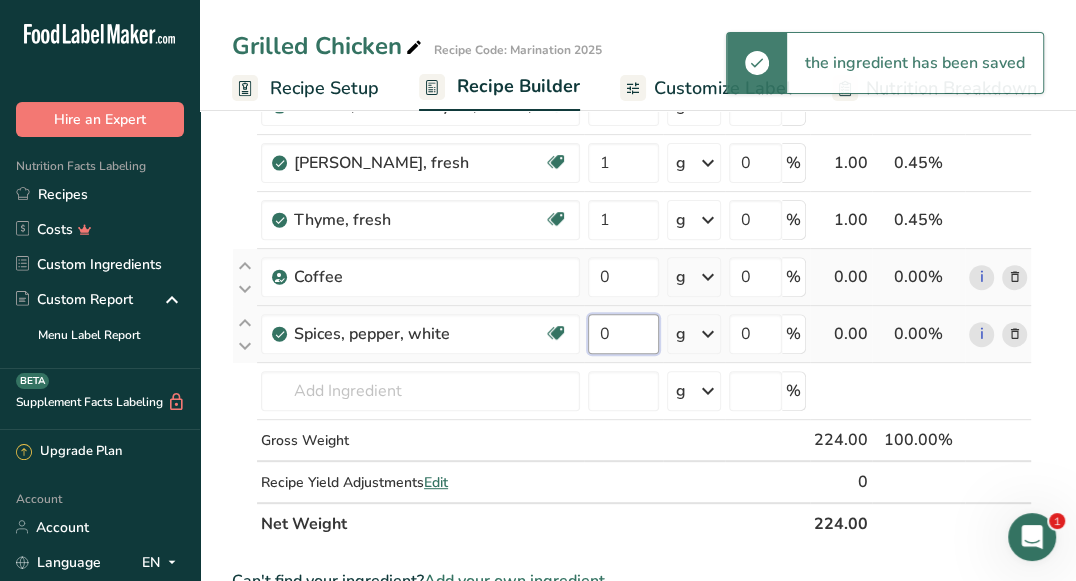 click on "0" at bounding box center (623, 334) 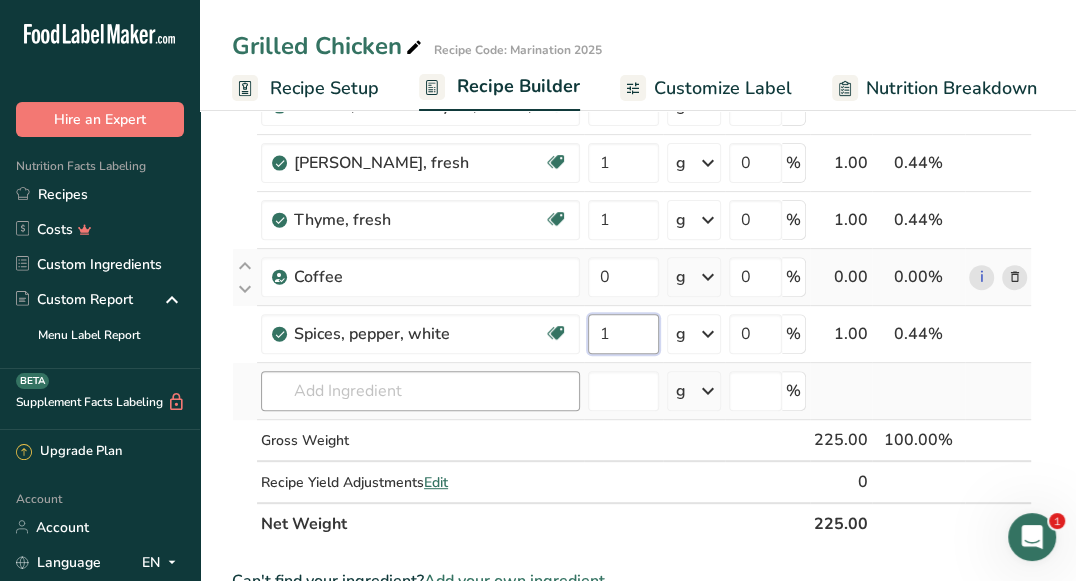 type on "1" 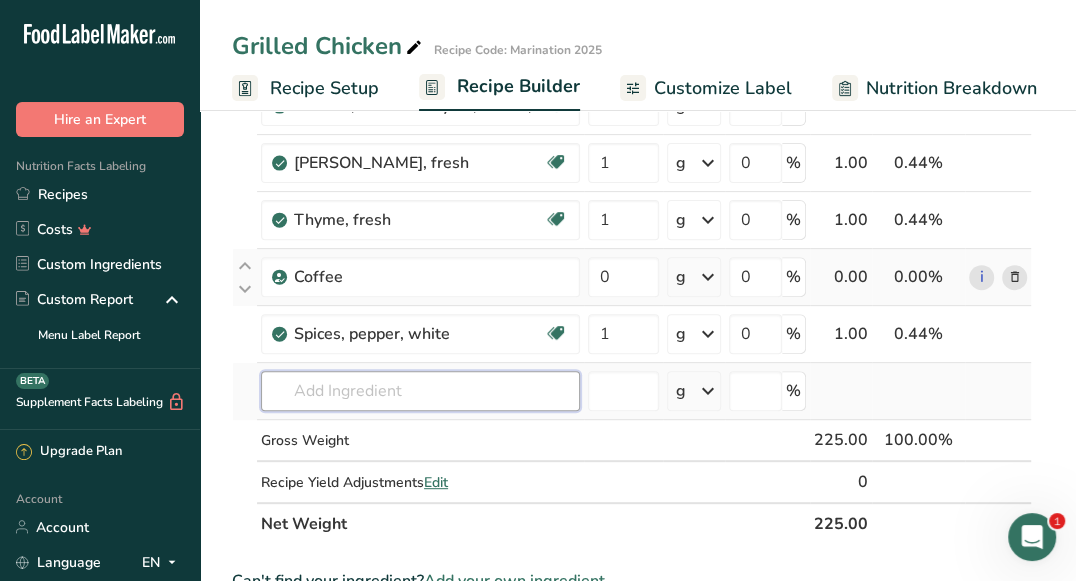 click on "Ingredient *
Amount *
Unit *
Waste *   .a-a{fill:#347362;}.b-a{fill:#fff;}          Grams
Percentage
Lorbak butter
20
g
Weight Units
g
kg
mg
See more
Volume Units
l
mL
fl oz
See more
0
%
20.00
8.89%
i
Special Chicken Marination
Source of Antioxidants
[MEDICAL_DATA] Effect
Dairy free
Gluten free
Vegan
Vegetarian
Soy free
1
g
Weight Units
g
kg
mg
See more
Volume Units
l
0" at bounding box center (632, 204) 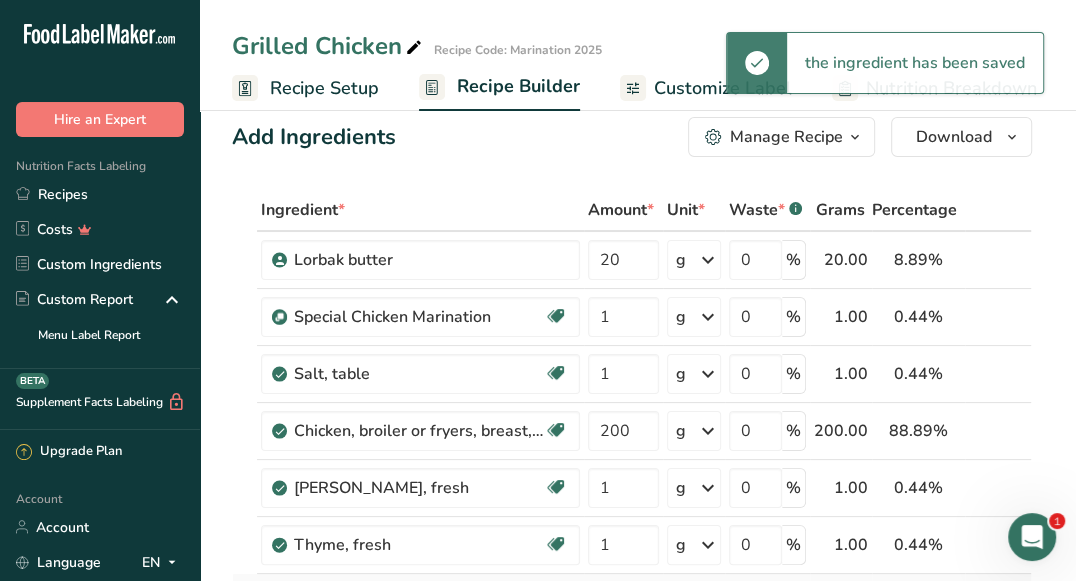scroll, scrollTop: 0, scrollLeft: 0, axis: both 